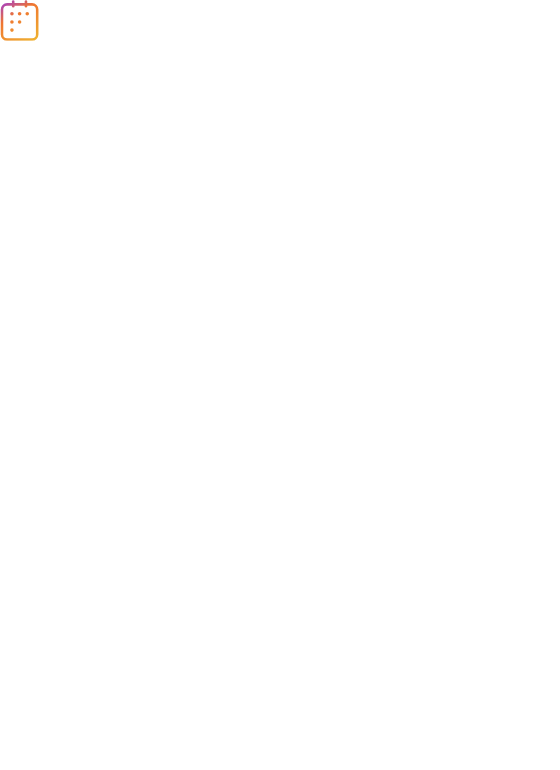 scroll, scrollTop: 0, scrollLeft: 0, axis: both 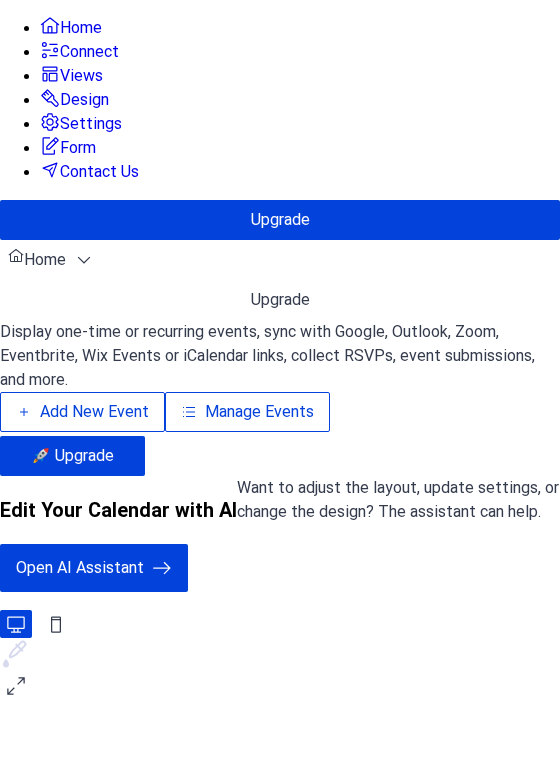 click on "Manage Events" at bounding box center (259, 412) 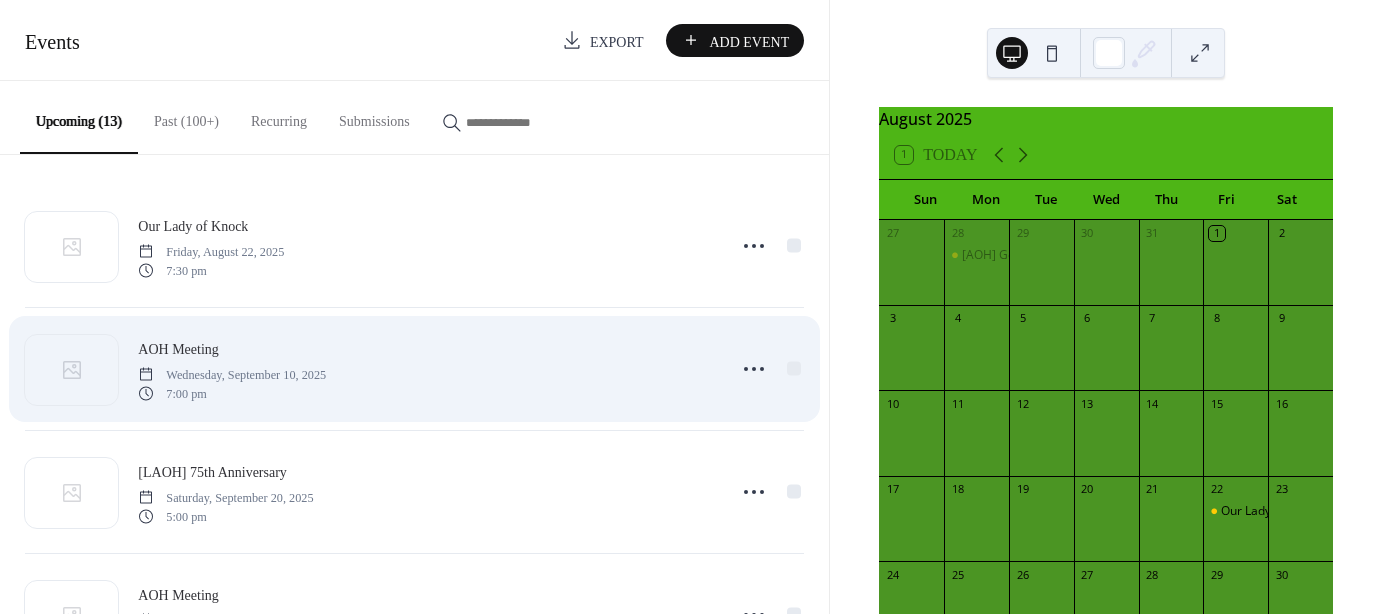 scroll, scrollTop: 0, scrollLeft: 0, axis: both 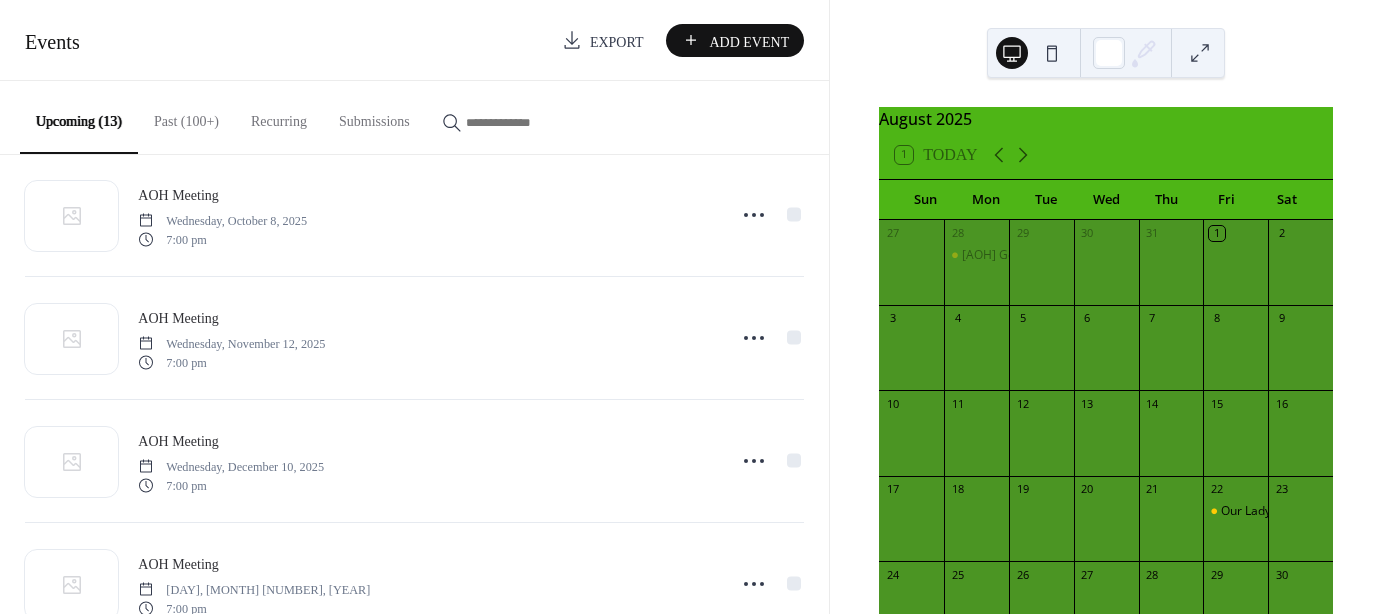 click on "Past (100+)" at bounding box center [186, 116] 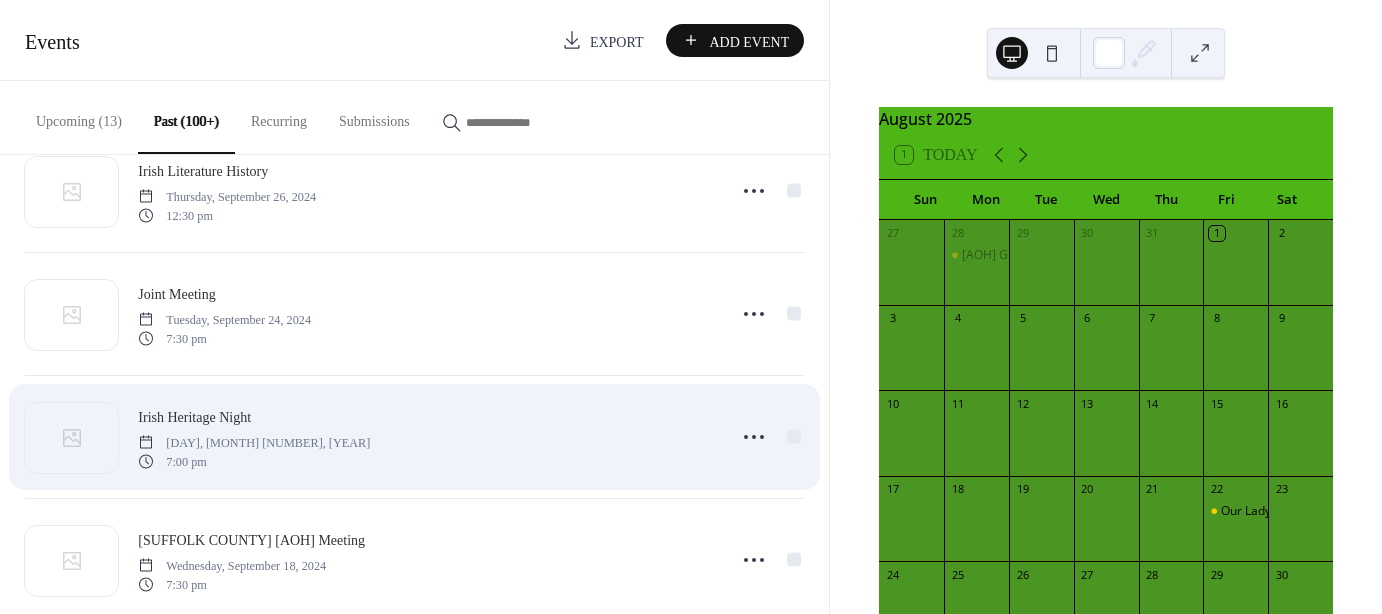 scroll, scrollTop: 4511, scrollLeft: 0, axis: vertical 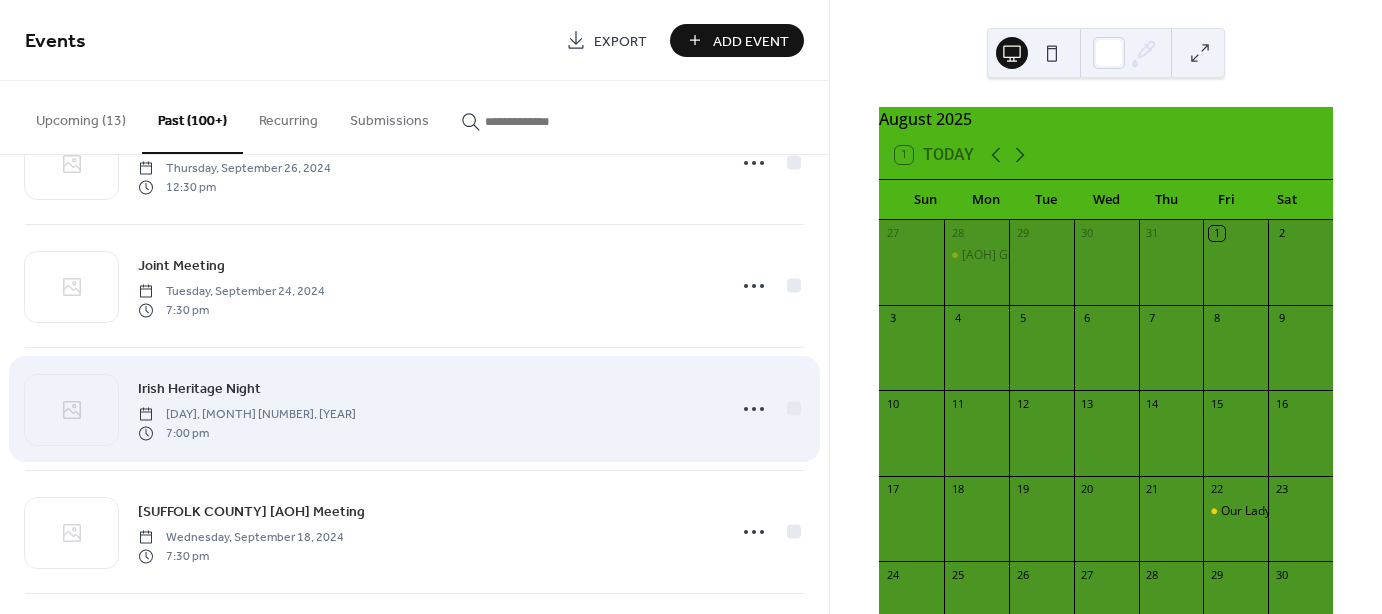 click 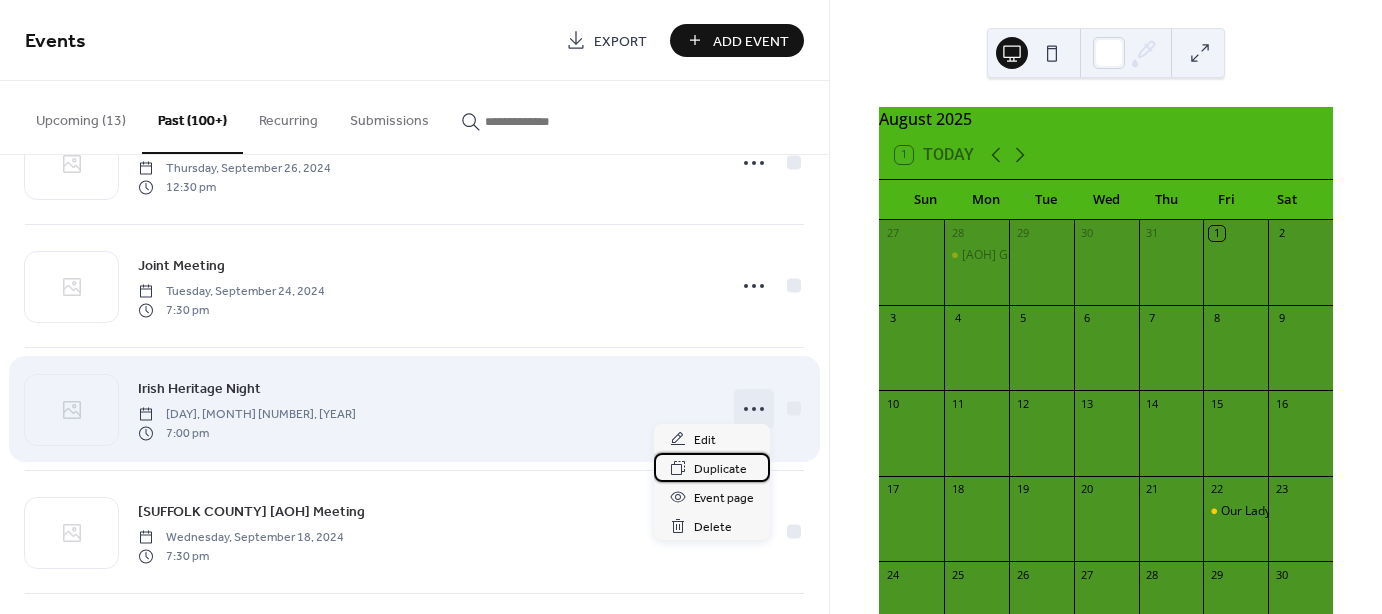 click on "Duplicate" at bounding box center [712, 467] 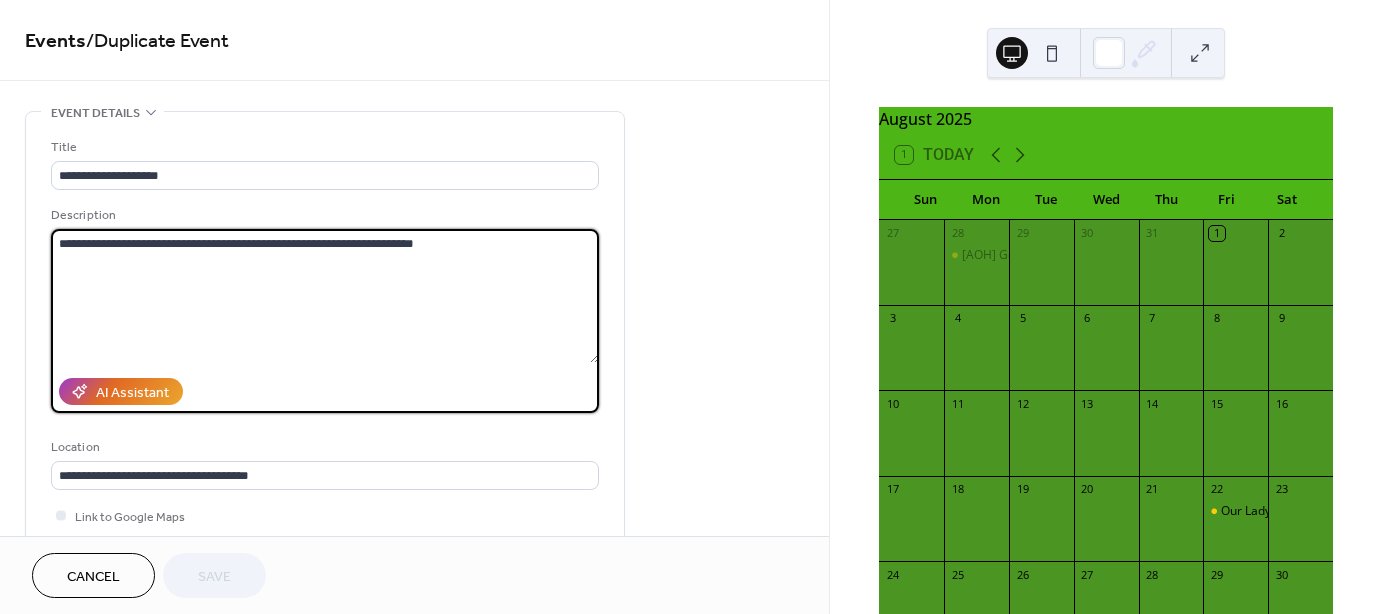 click on "**********" at bounding box center (325, 296) 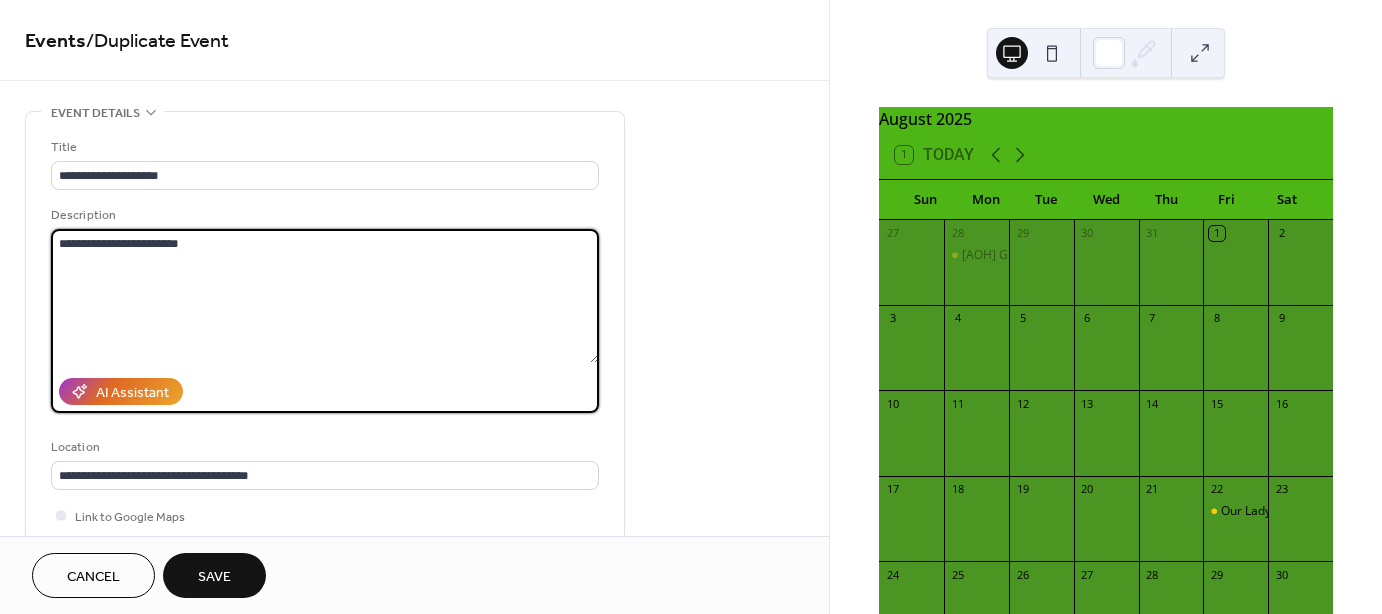 click on "**********" at bounding box center (325, 296) 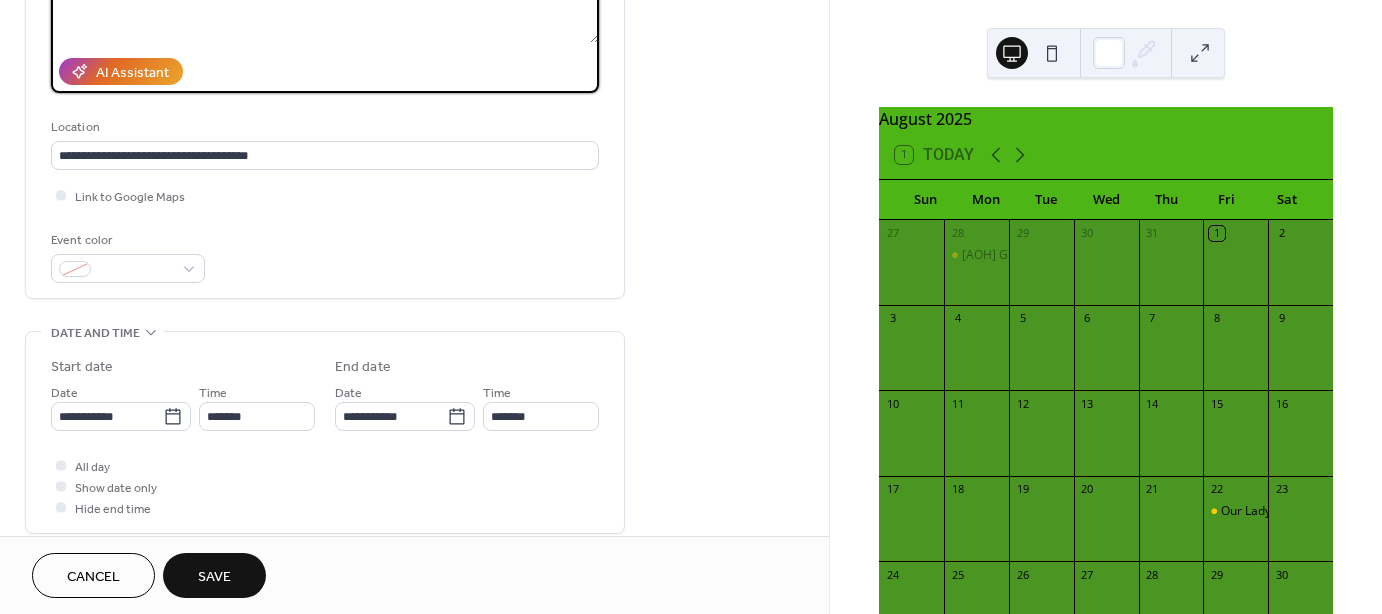 scroll, scrollTop: 400, scrollLeft: 0, axis: vertical 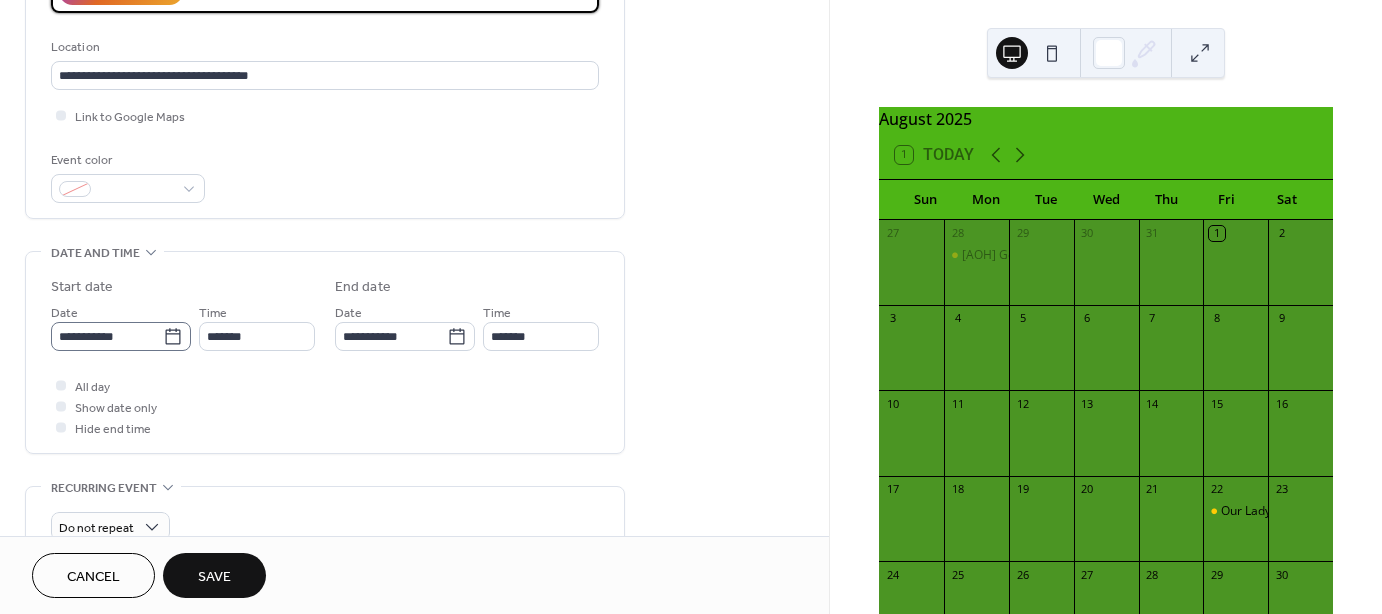 type on "**********" 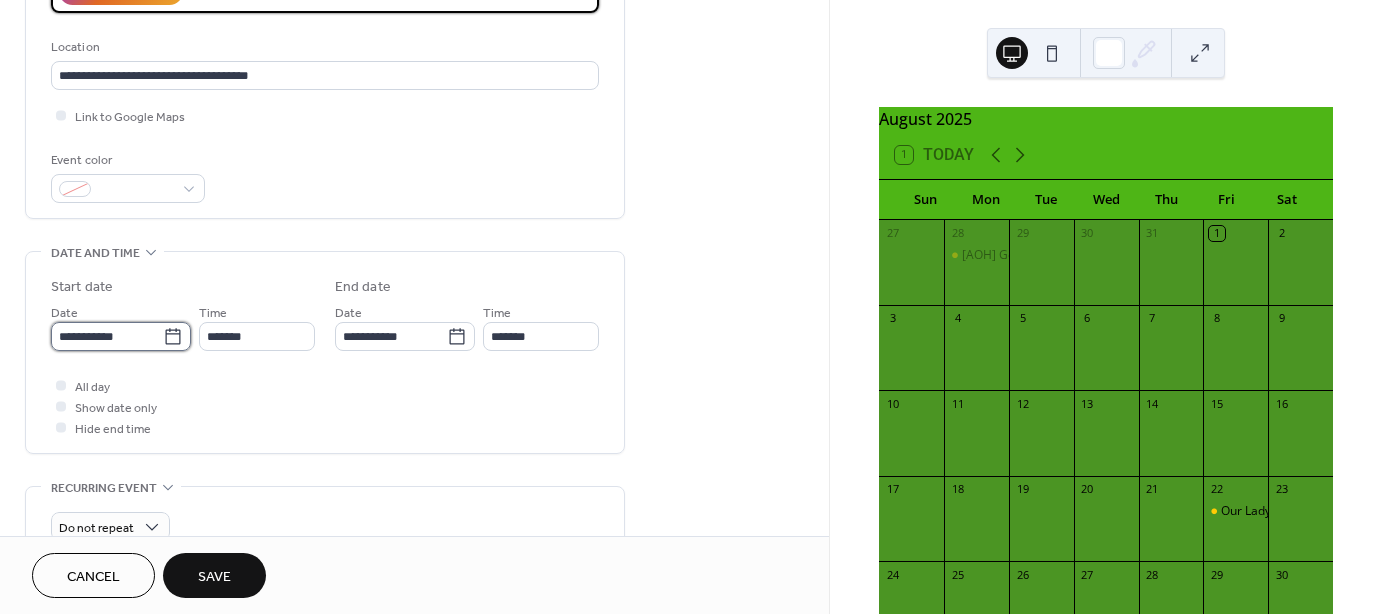 click on "**********" at bounding box center (107, 336) 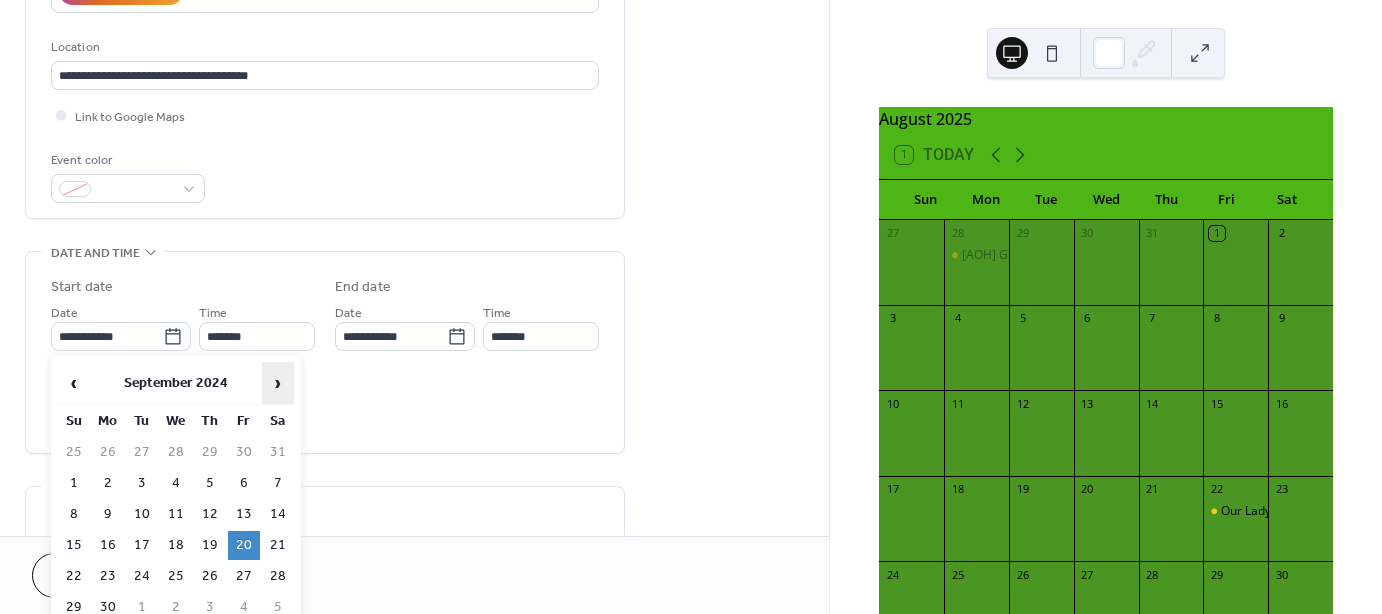 click on "›" at bounding box center (278, 383) 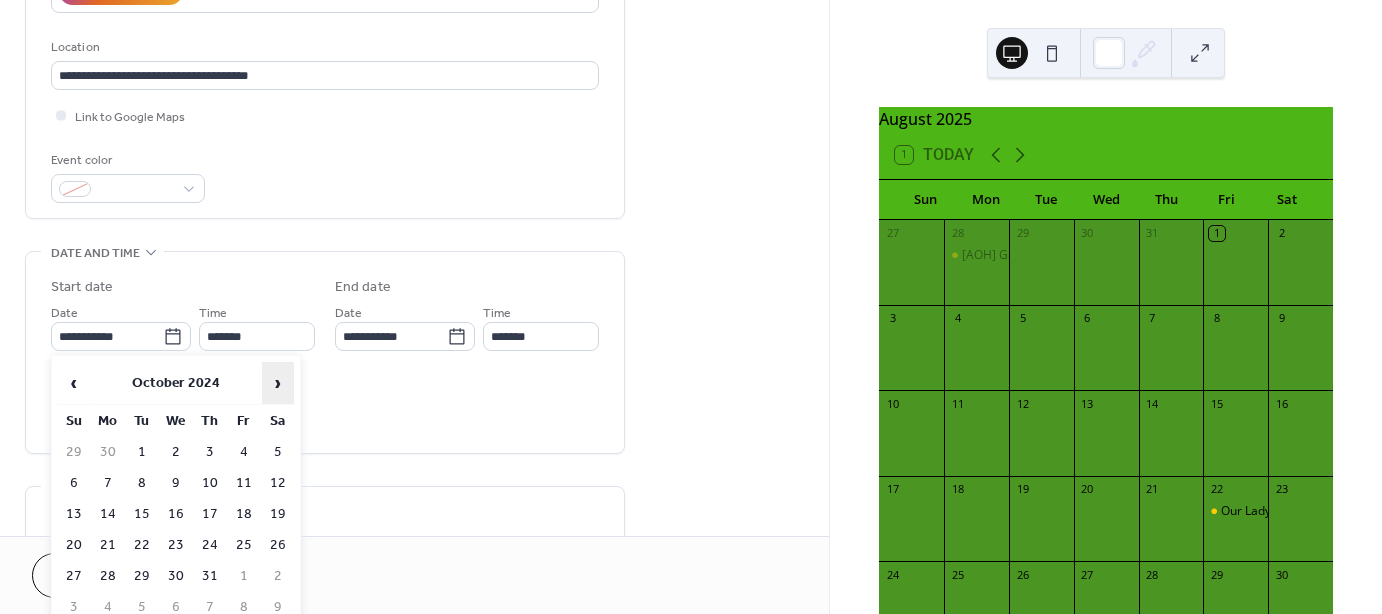 click on "›" at bounding box center [278, 383] 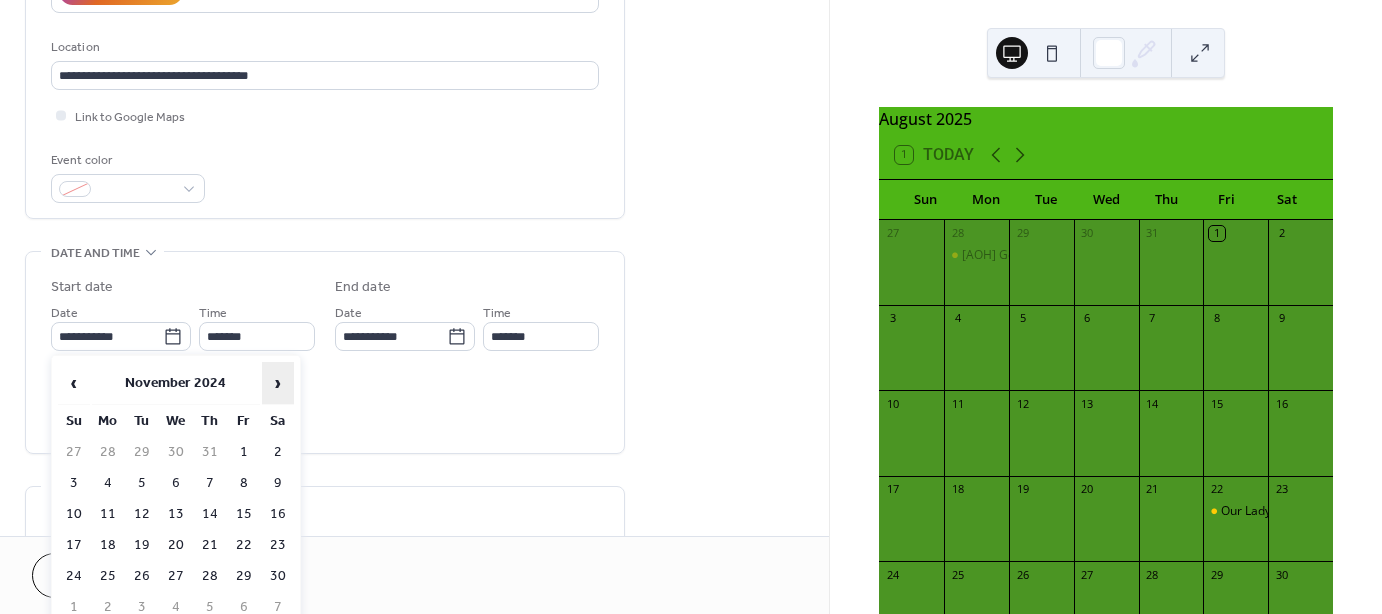 click on "›" at bounding box center [278, 383] 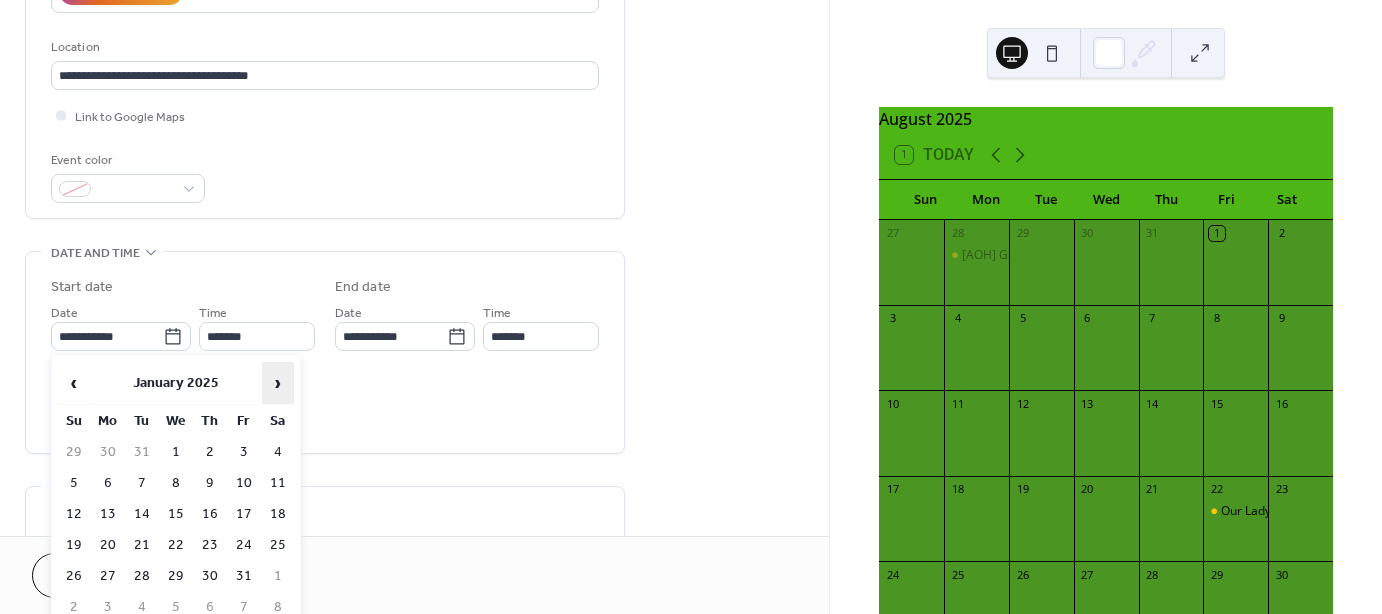 click on "›" at bounding box center [278, 383] 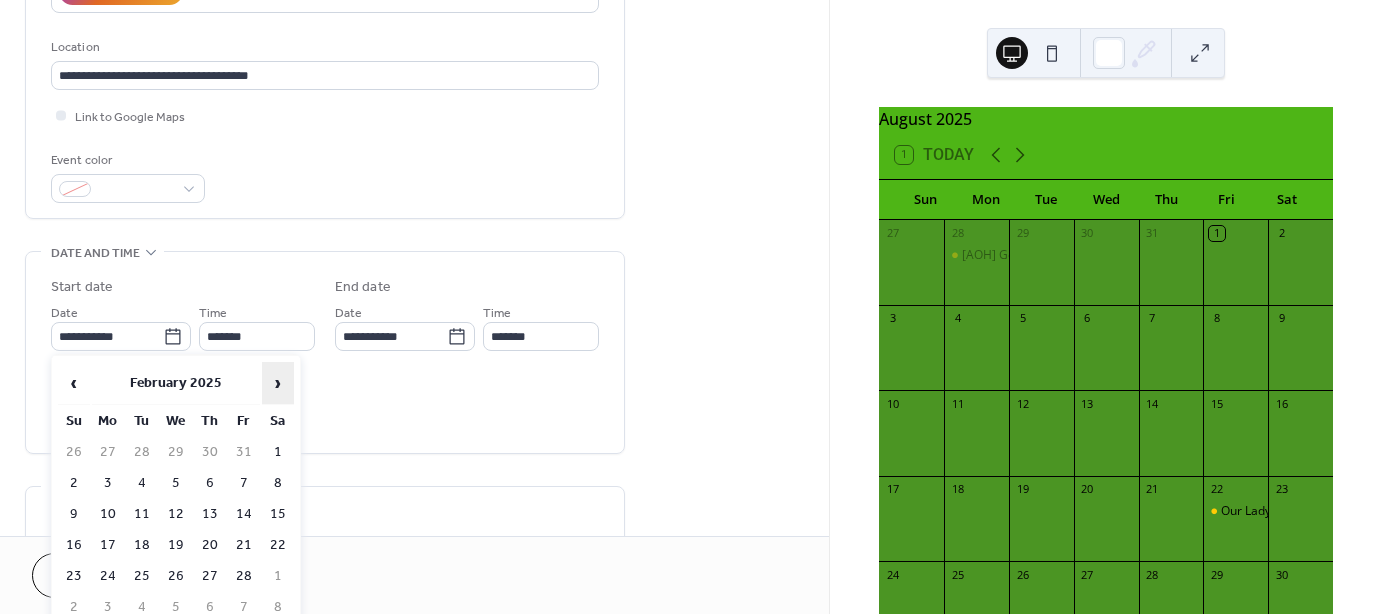 click on "›" at bounding box center (278, 383) 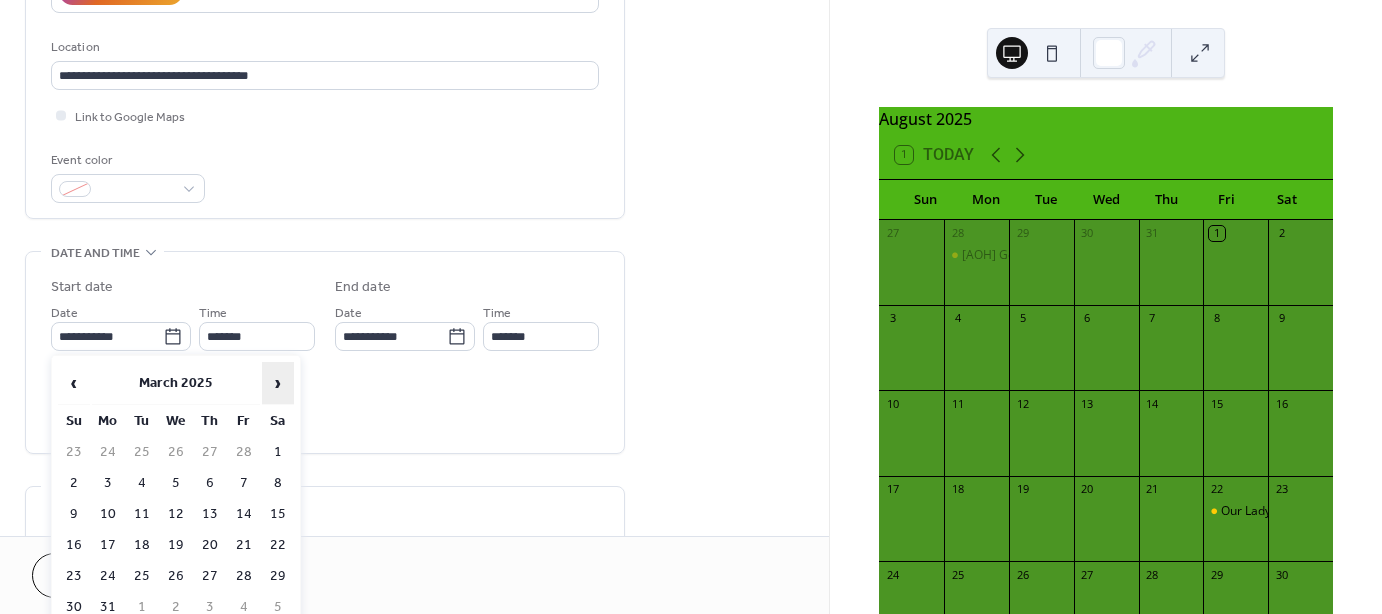 click on "›" at bounding box center (278, 383) 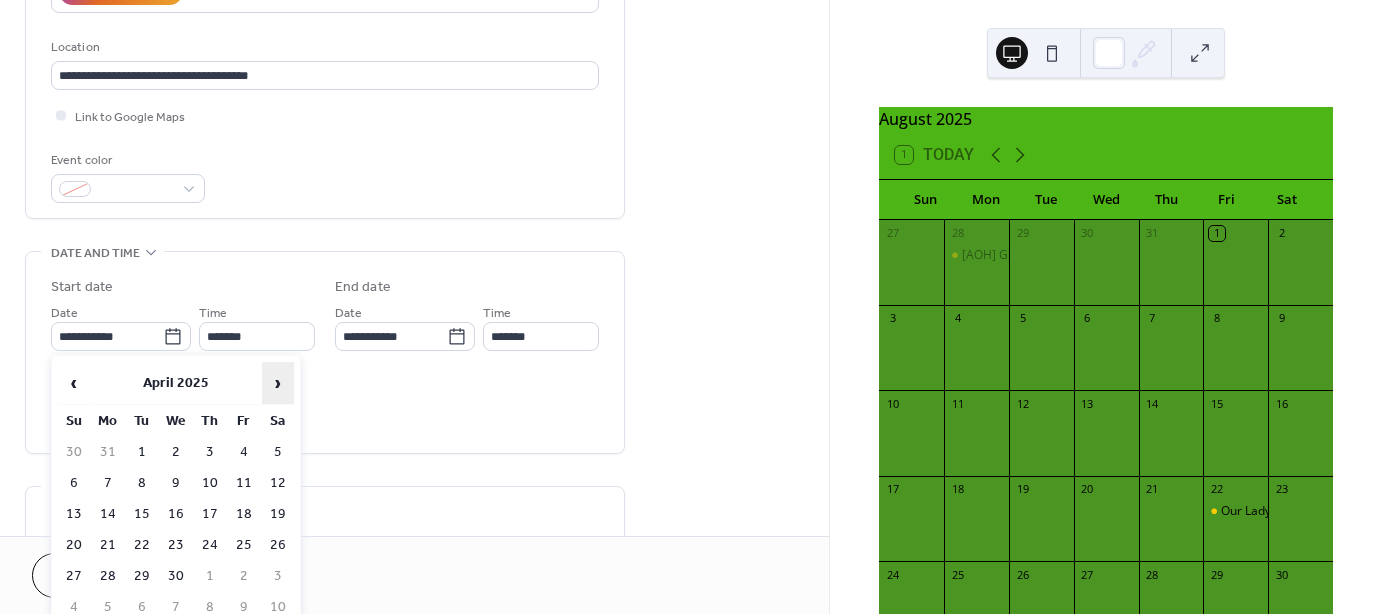 click on "›" at bounding box center [278, 383] 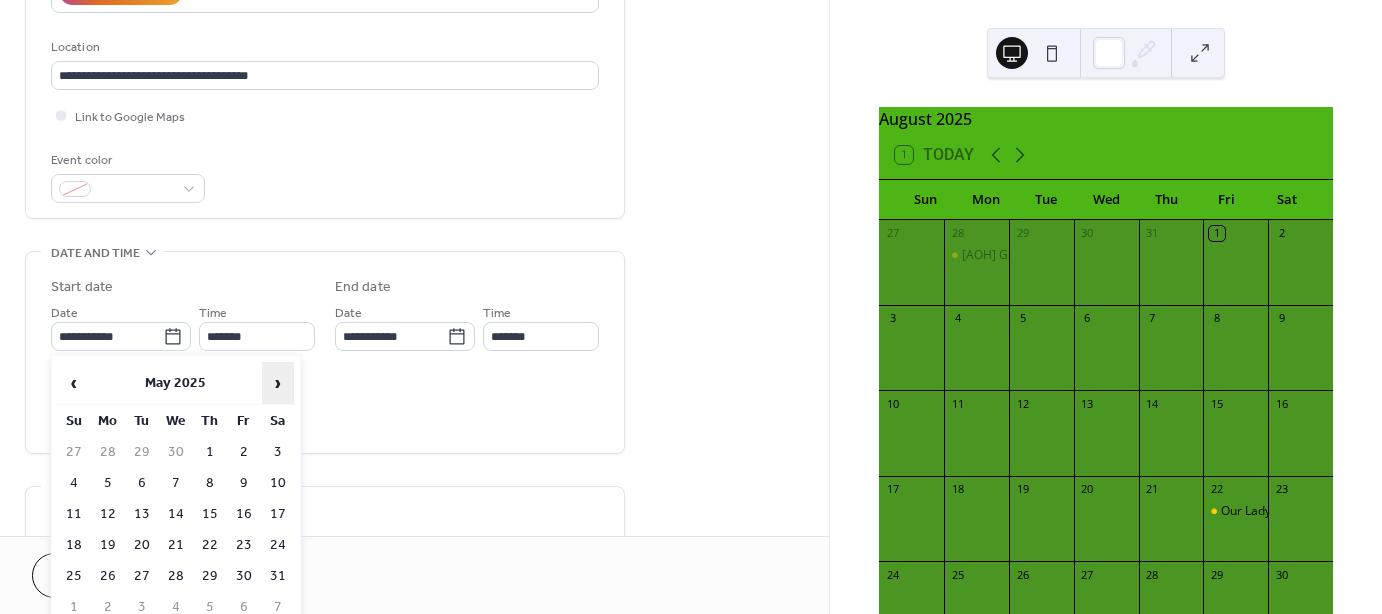 click on "›" at bounding box center [278, 383] 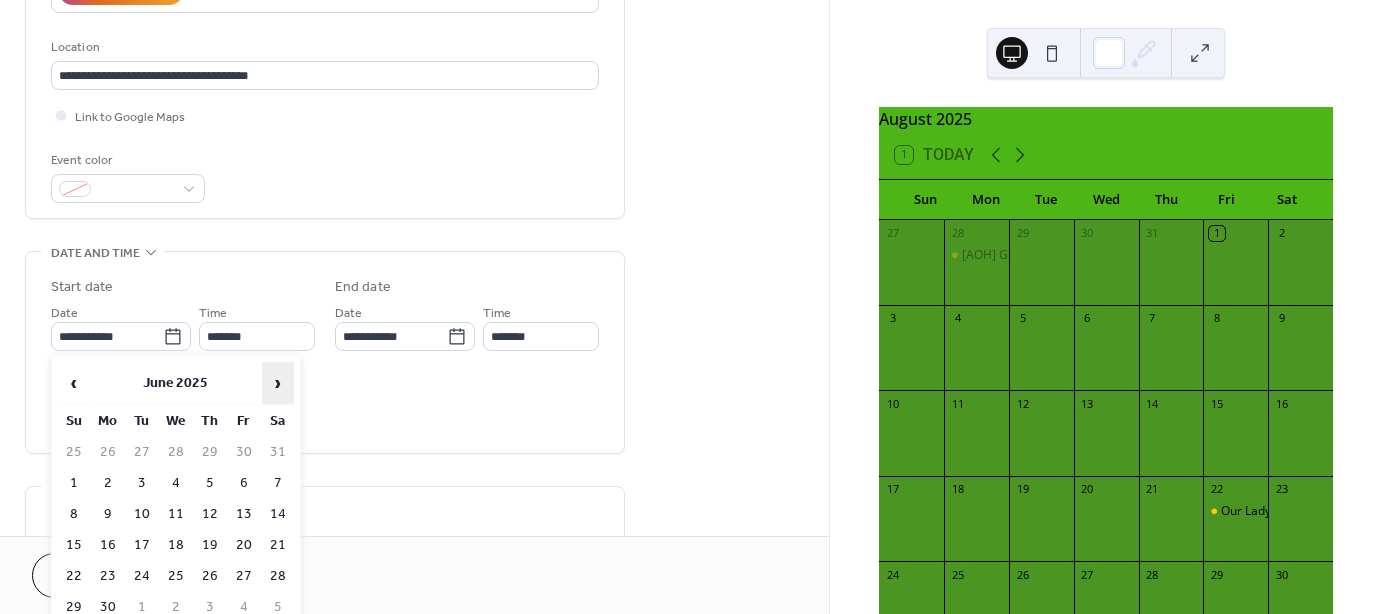 click on "›" at bounding box center [278, 383] 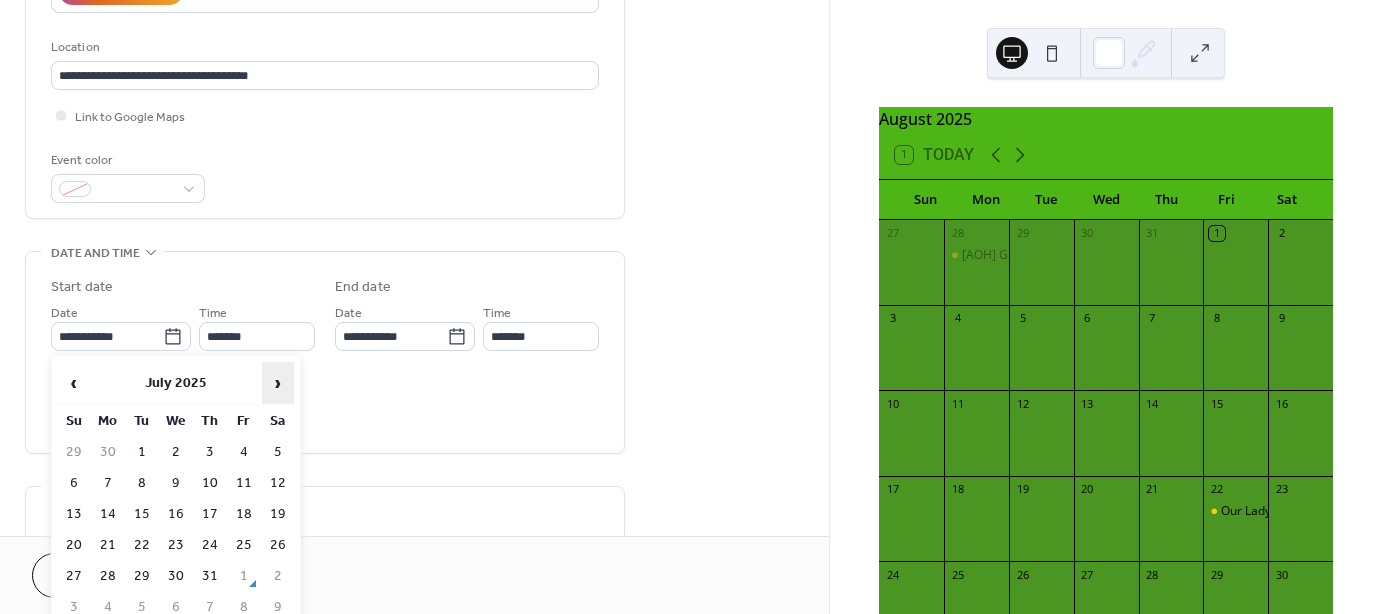 click on "›" at bounding box center [278, 383] 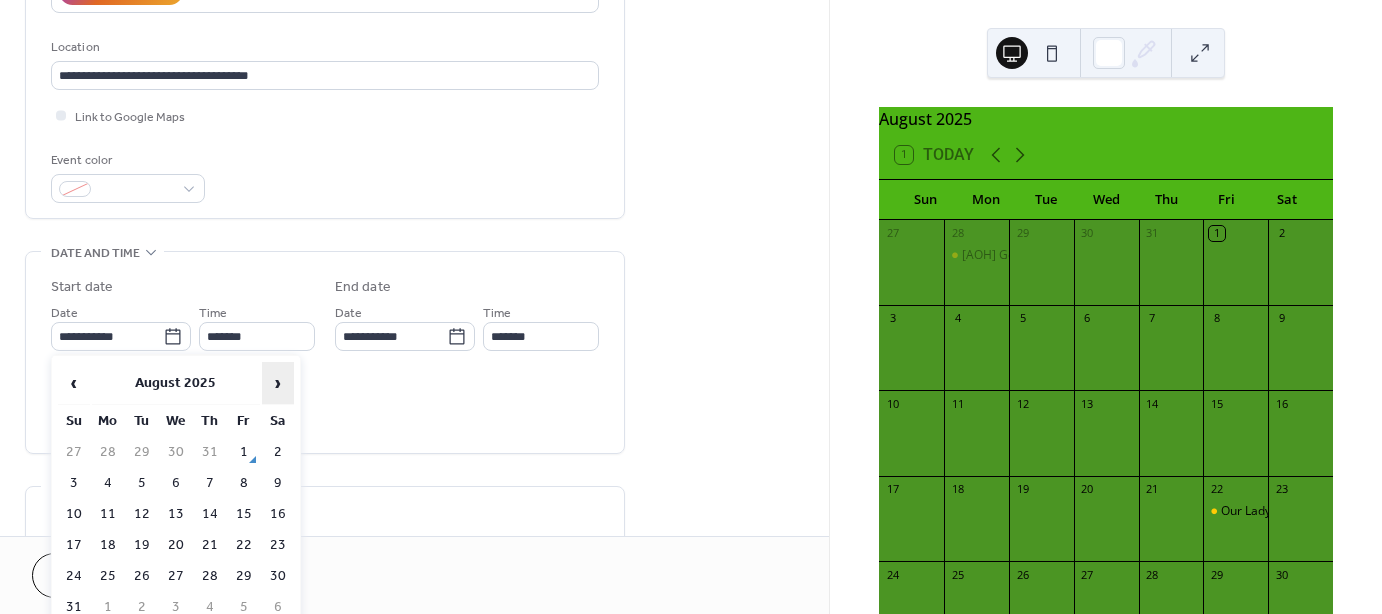 click on "›" at bounding box center [278, 383] 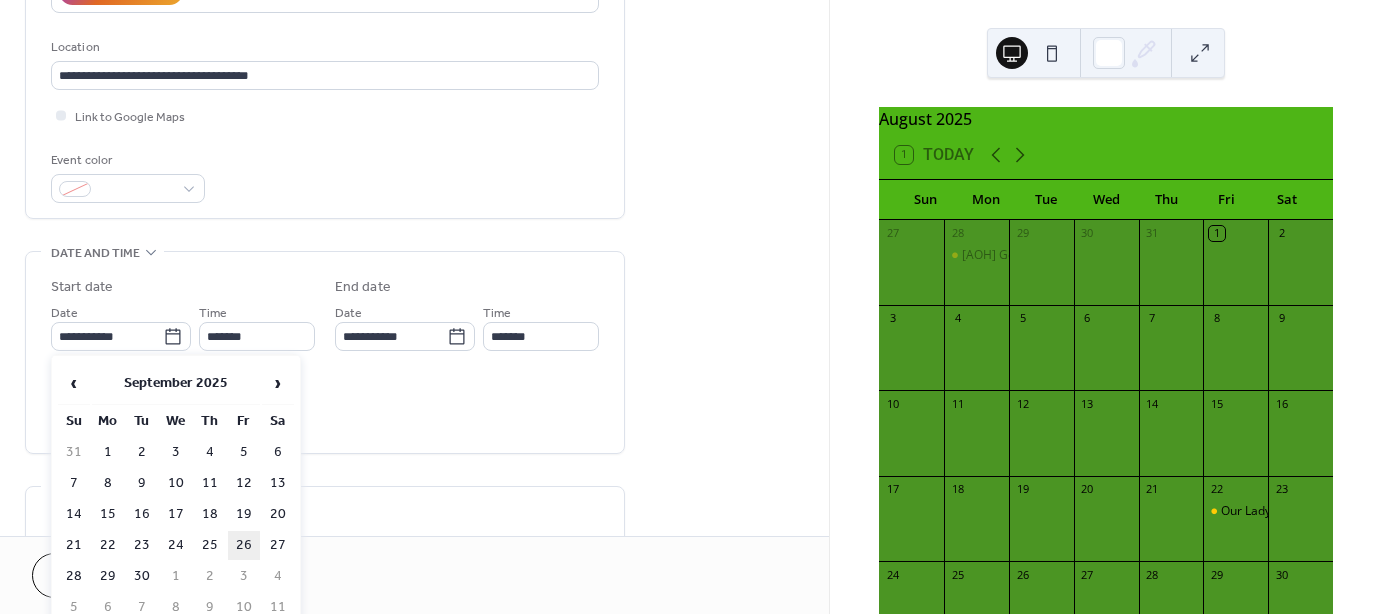 click on "26" at bounding box center [244, 545] 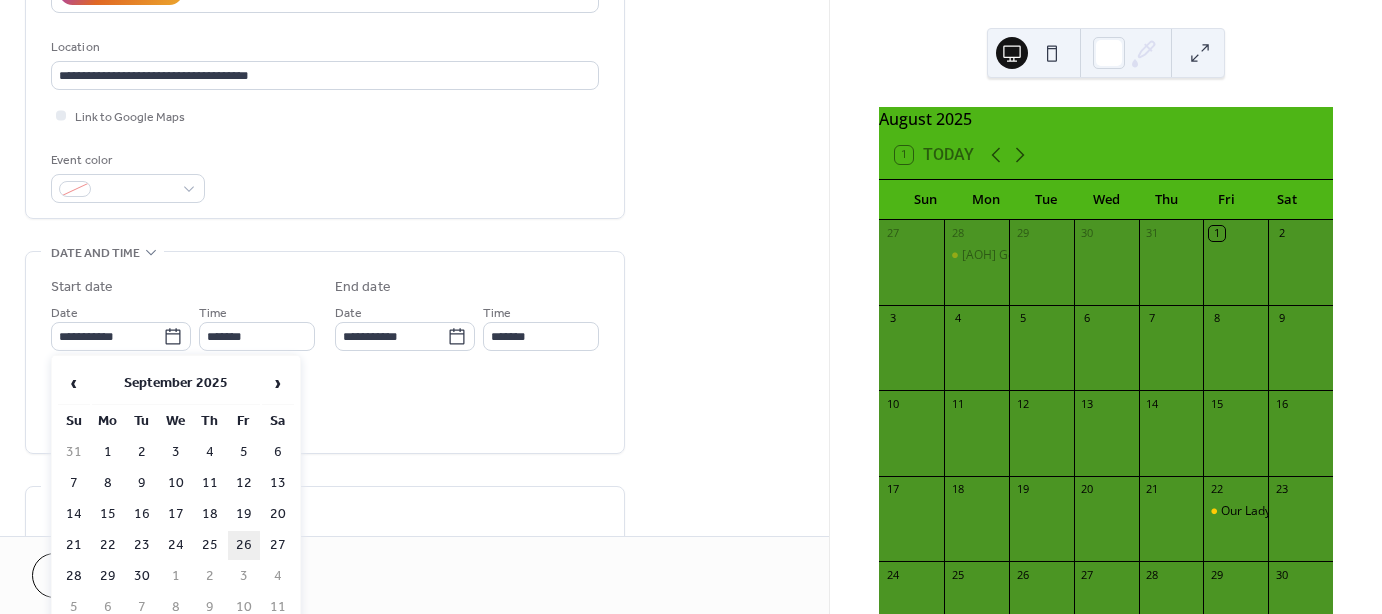type on "**********" 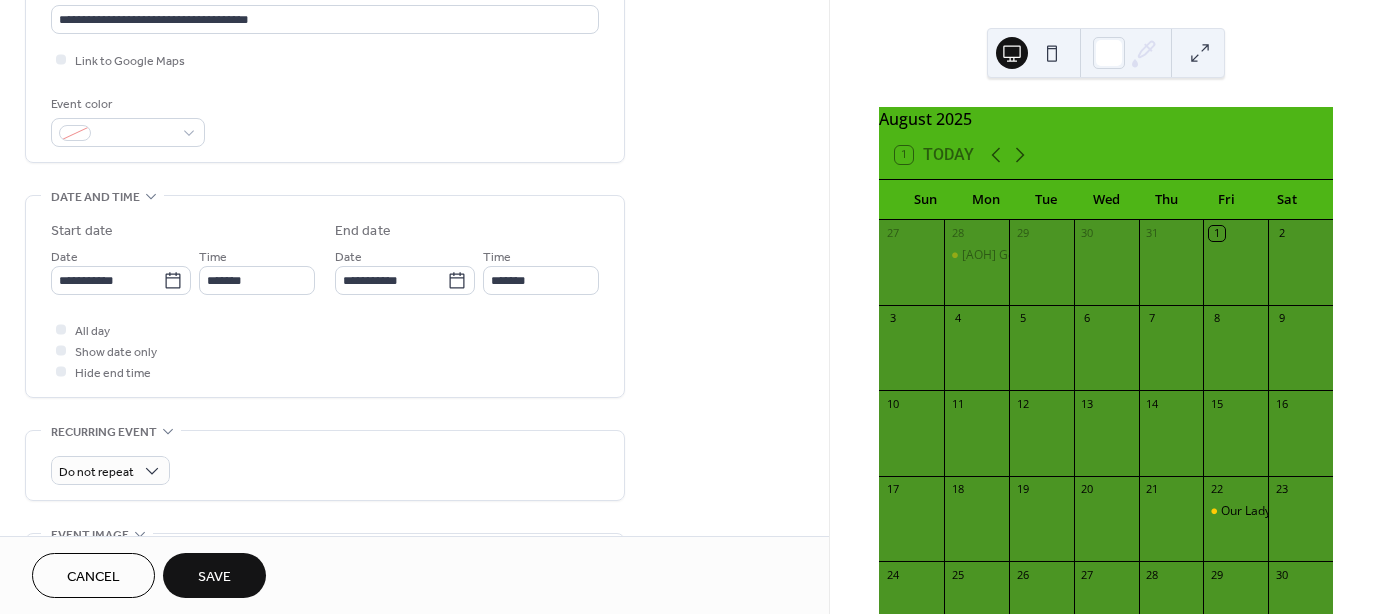 scroll, scrollTop: 500, scrollLeft: 0, axis: vertical 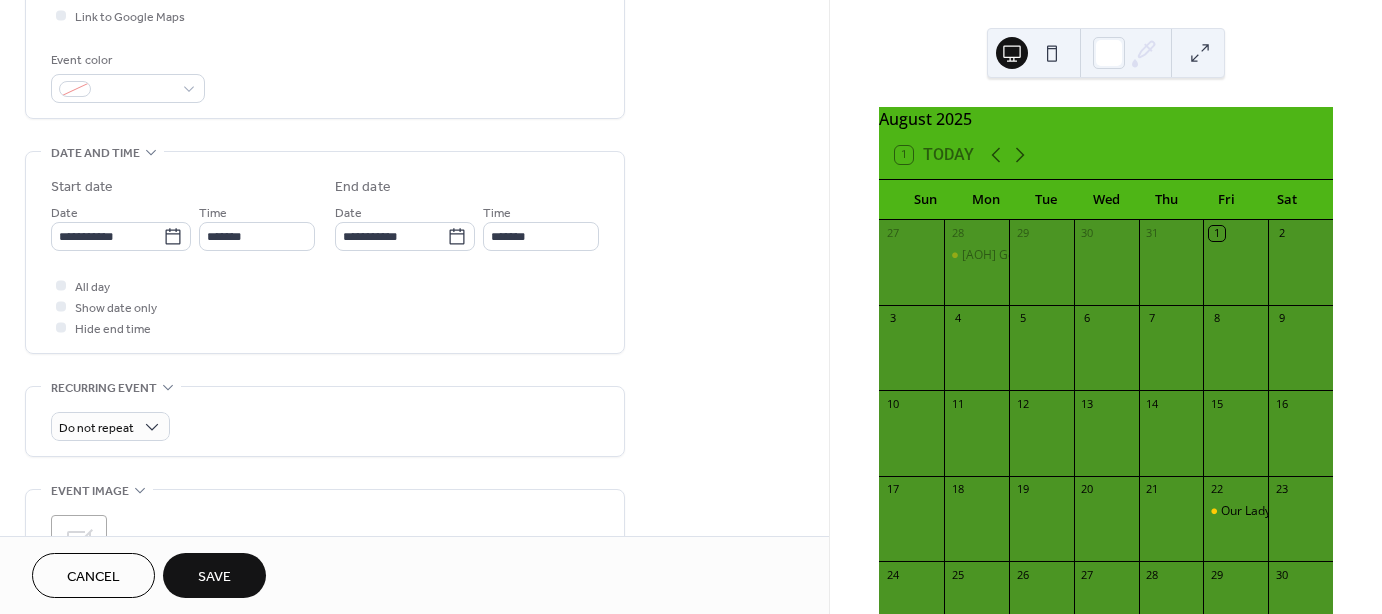click on "Save" at bounding box center [214, 577] 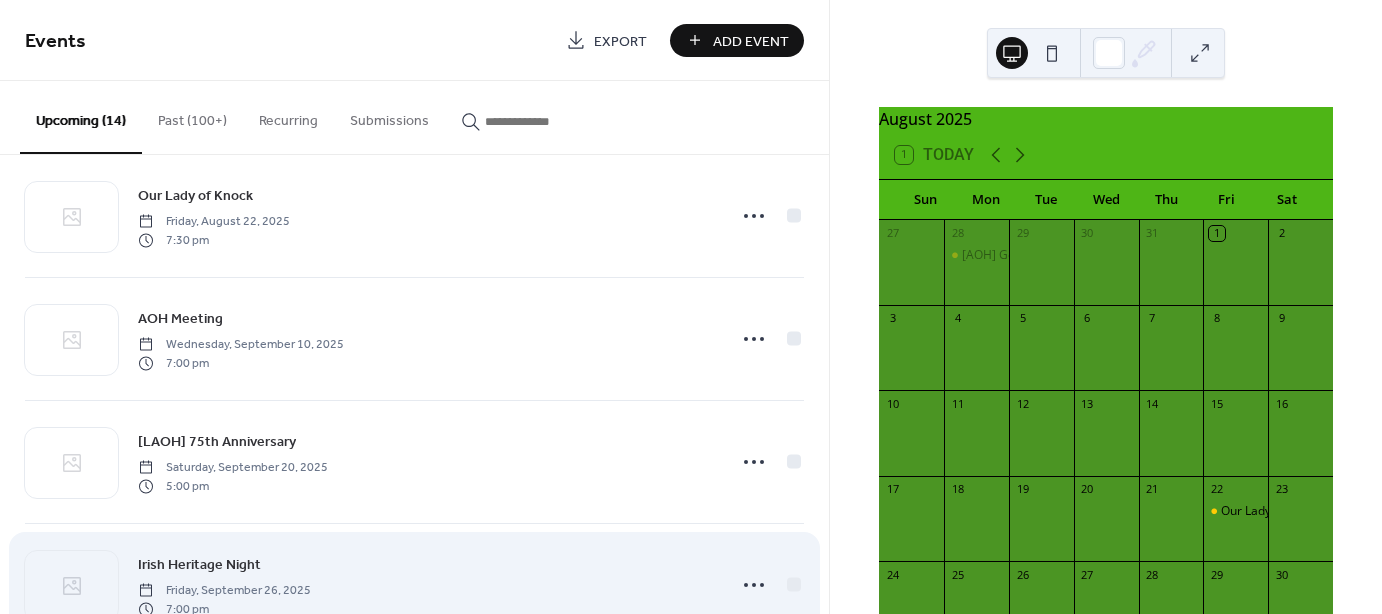 scroll, scrollTop: 0, scrollLeft: 0, axis: both 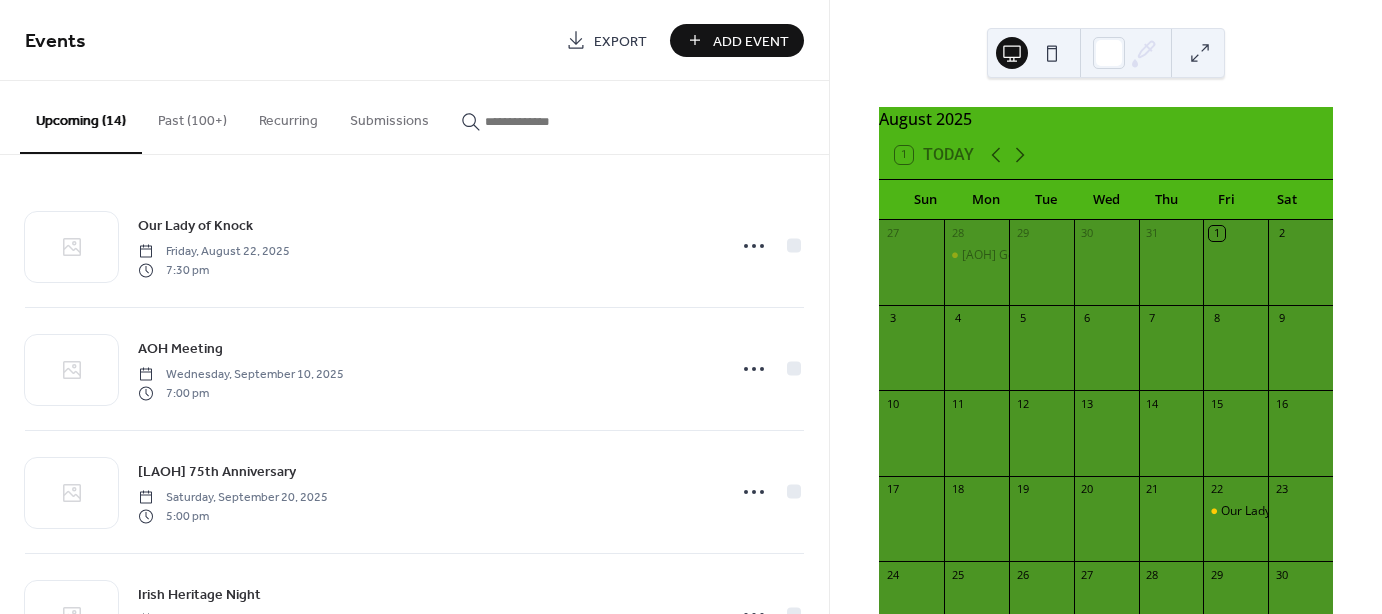 click on "Past (100+)" at bounding box center (192, 116) 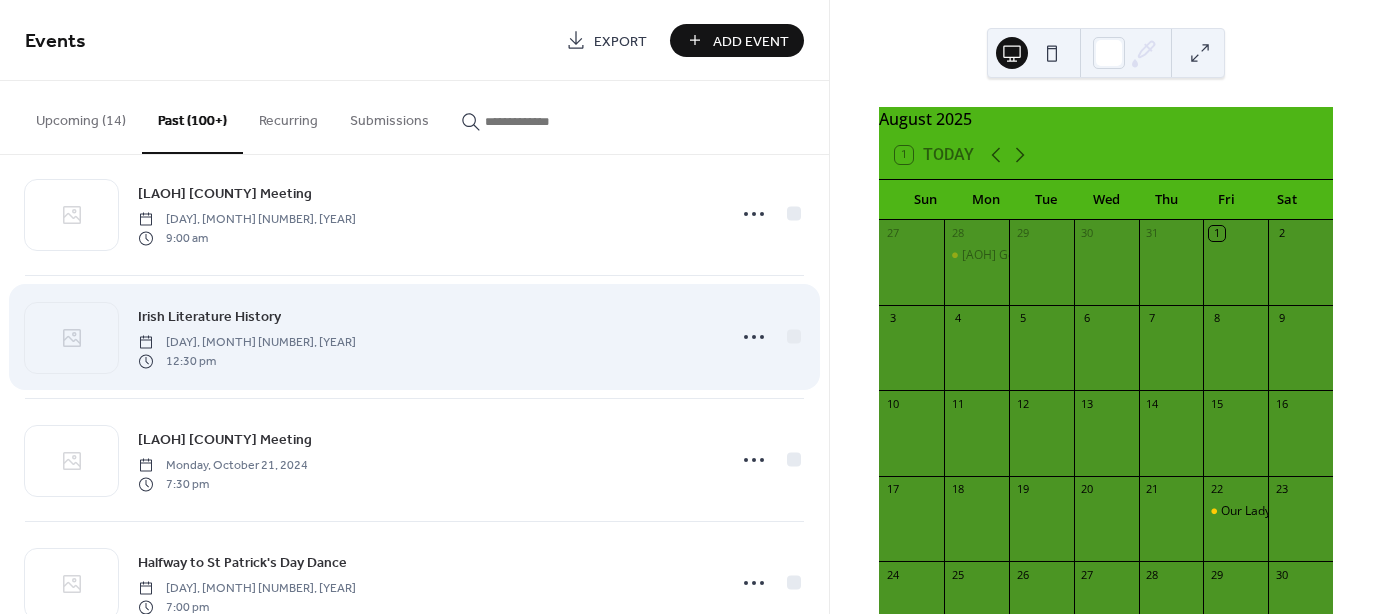 scroll, scrollTop: 3283, scrollLeft: 0, axis: vertical 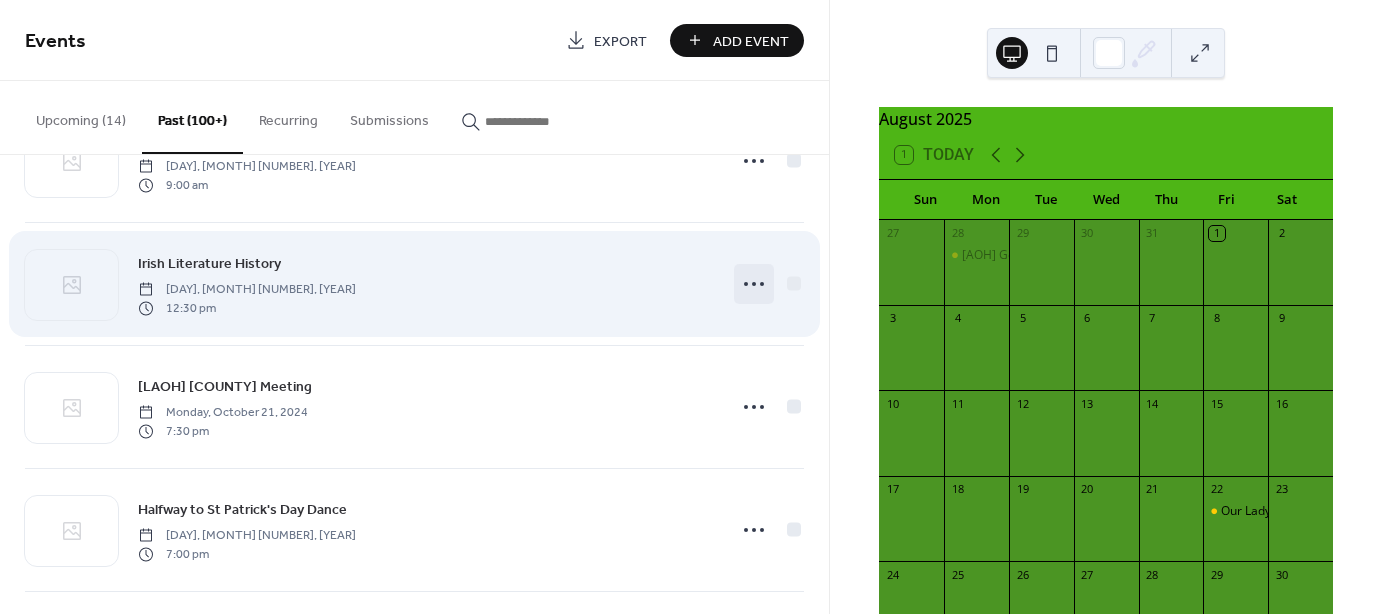 click 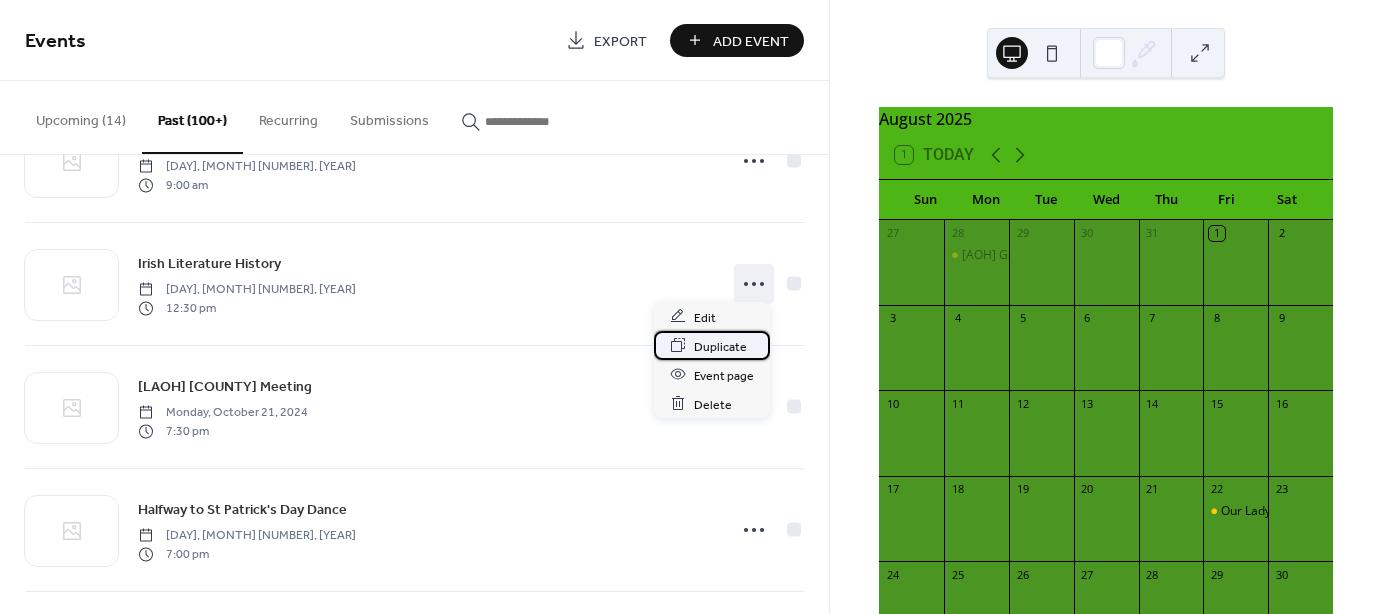 click on "Duplicate" at bounding box center [720, 346] 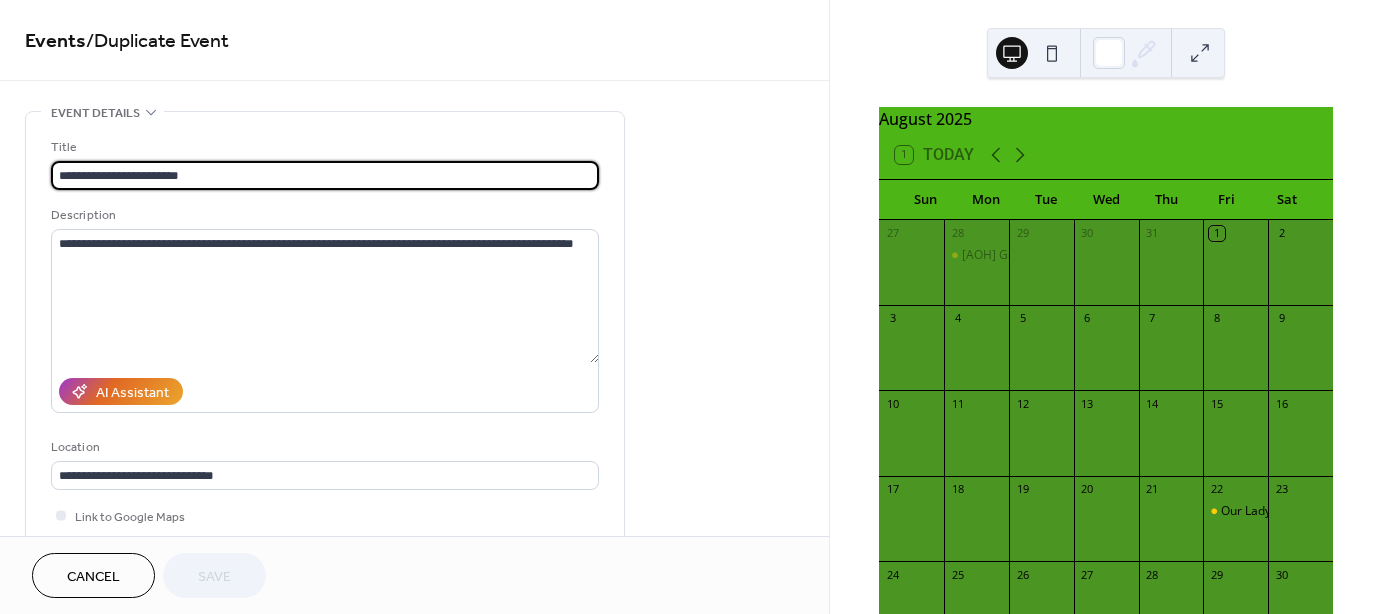 click on "**********" at bounding box center (325, 175) 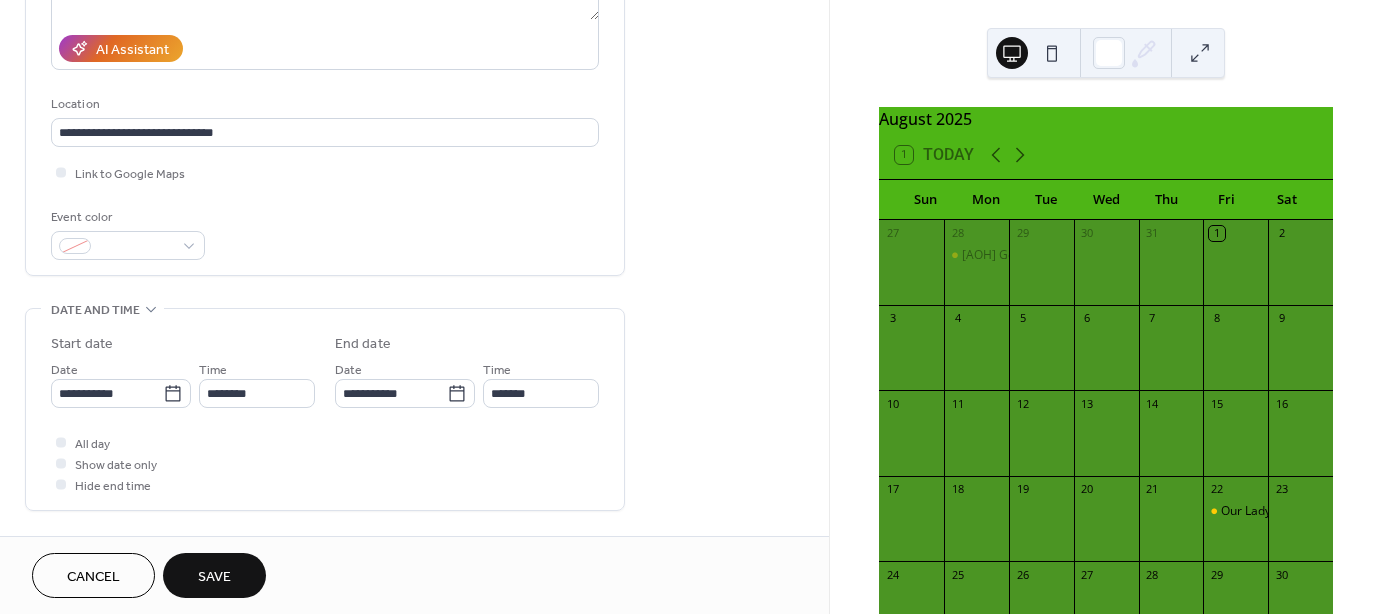 scroll, scrollTop: 500, scrollLeft: 0, axis: vertical 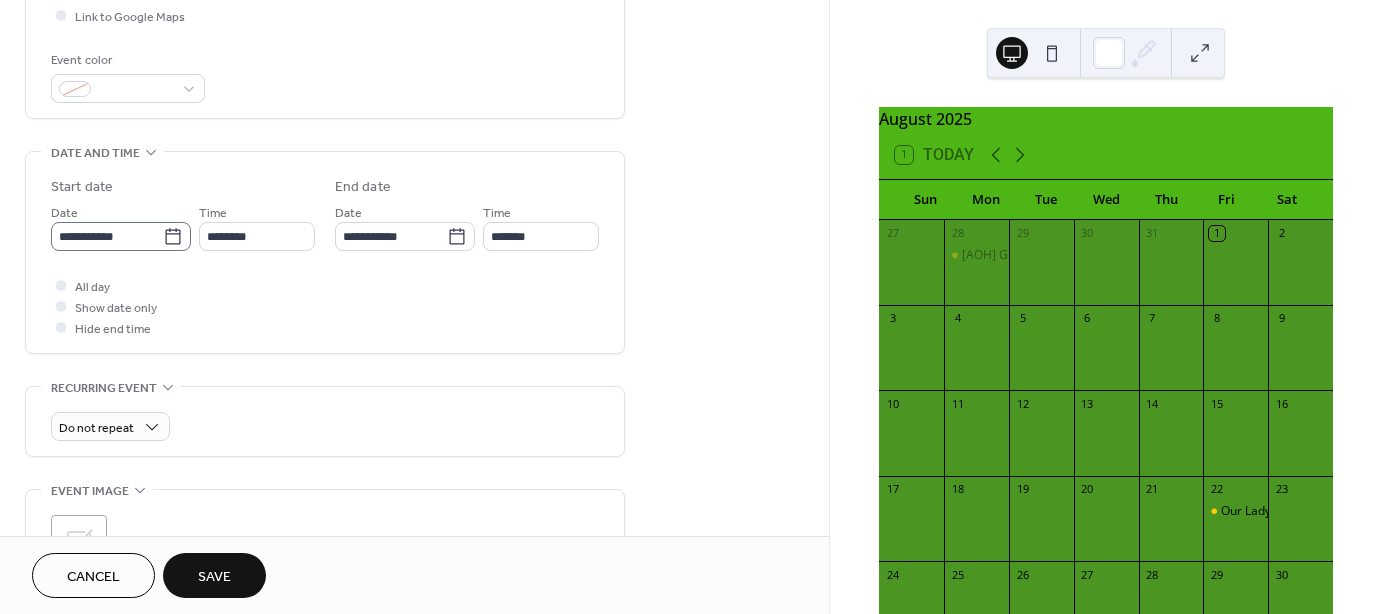 type on "**********" 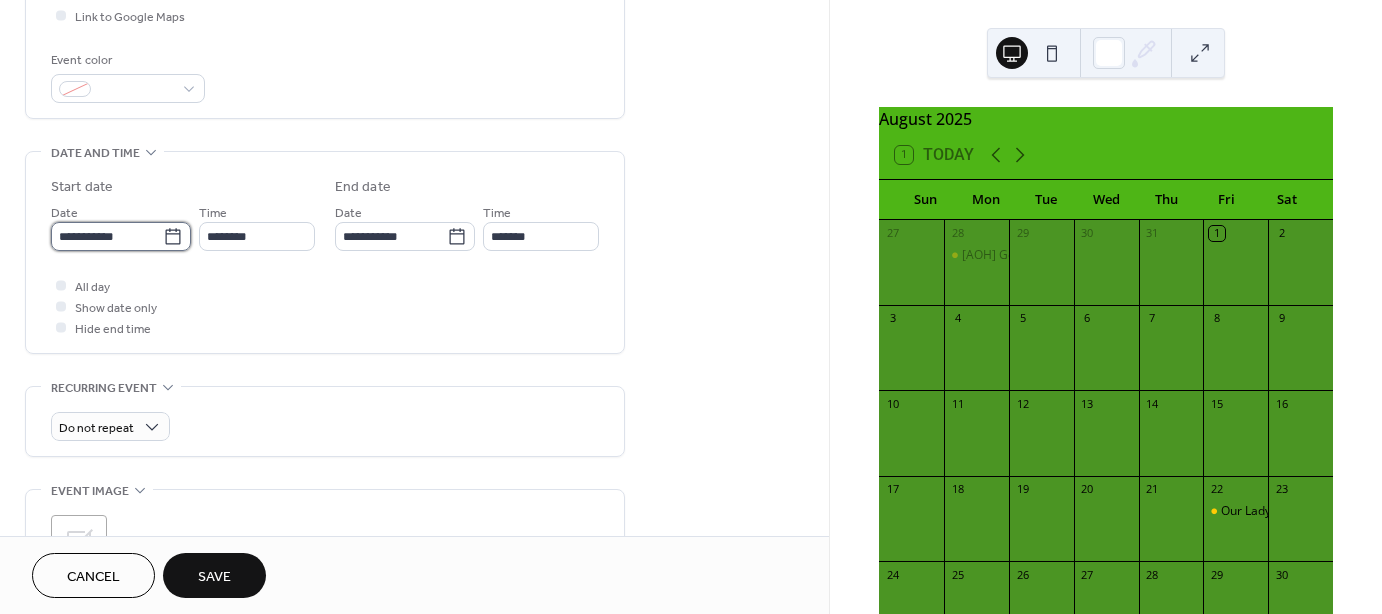 click on "**********" at bounding box center [107, 236] 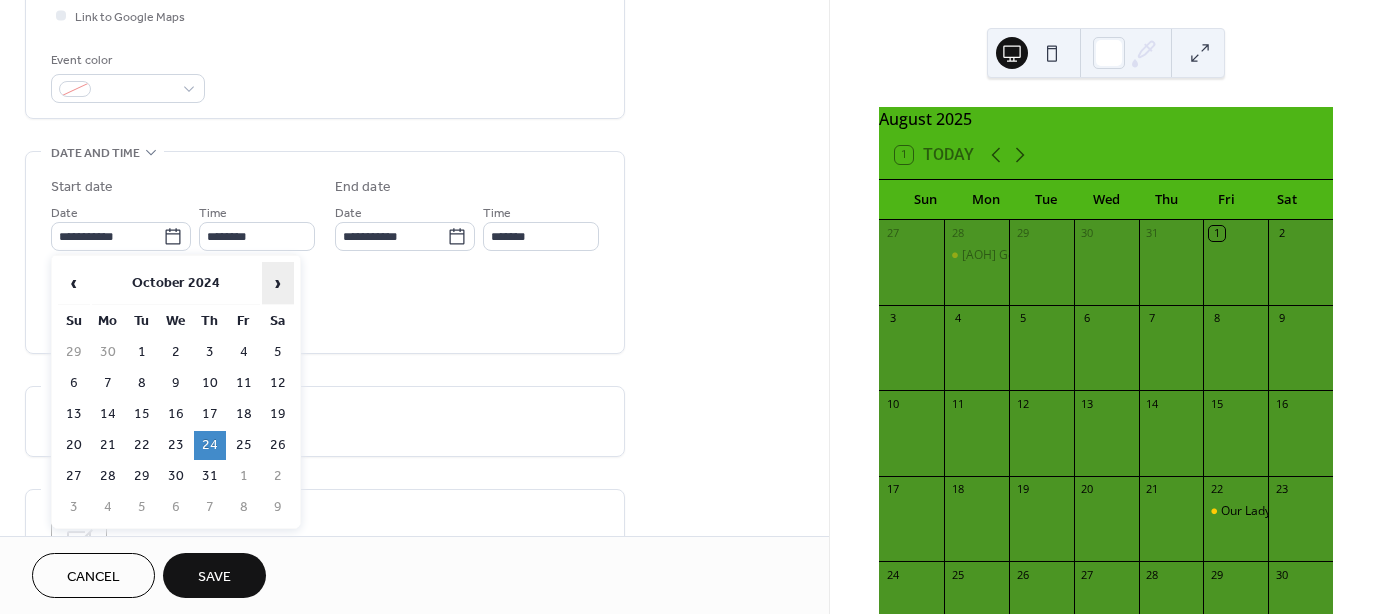 click on "›" at bounding box center [278, 283] 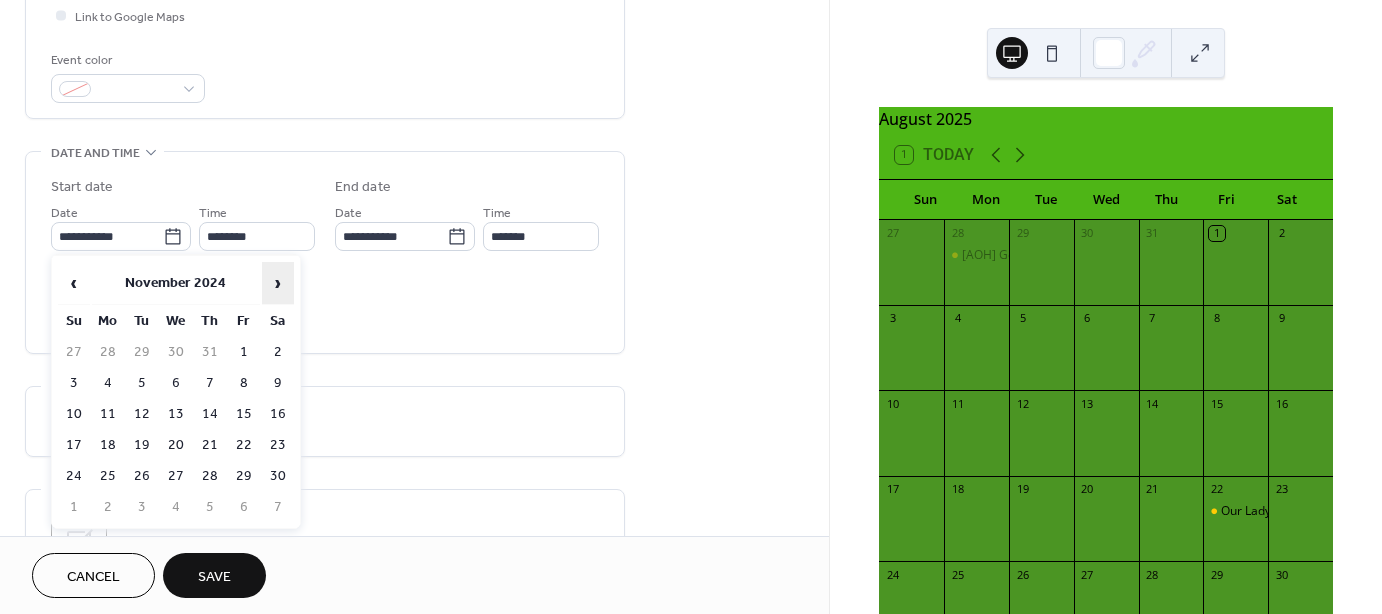 click on "›" at bounding box center (278, 283) 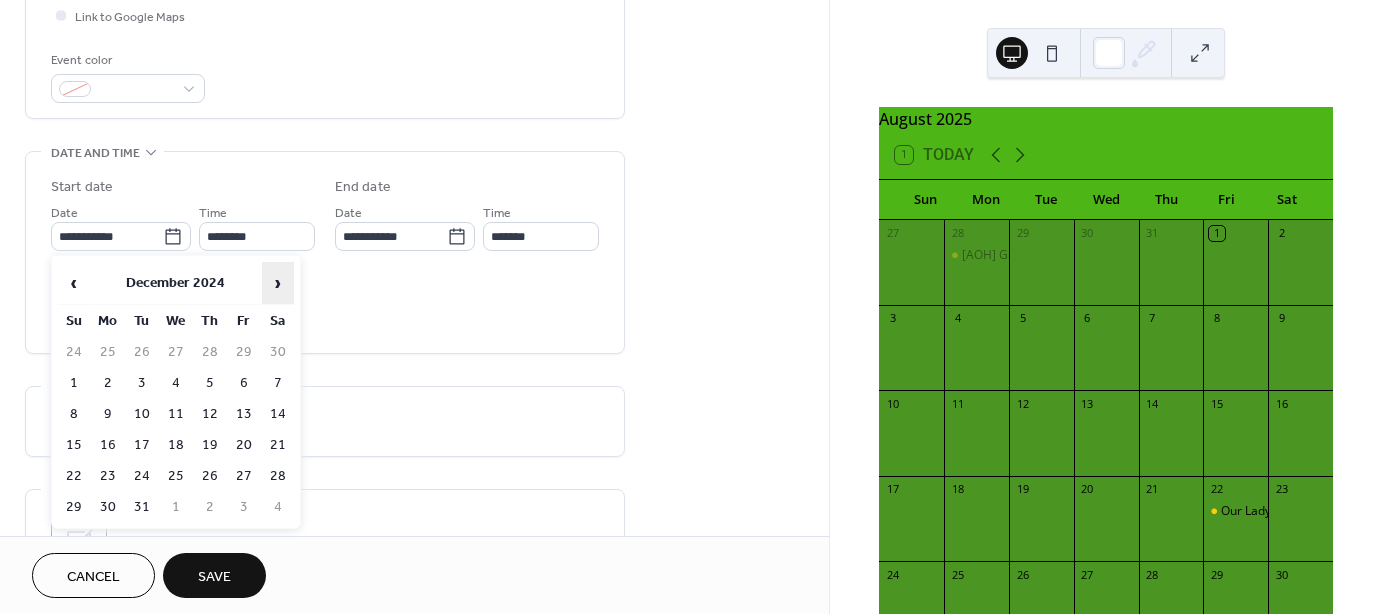 click on "›" at bounding box center [278, 283] 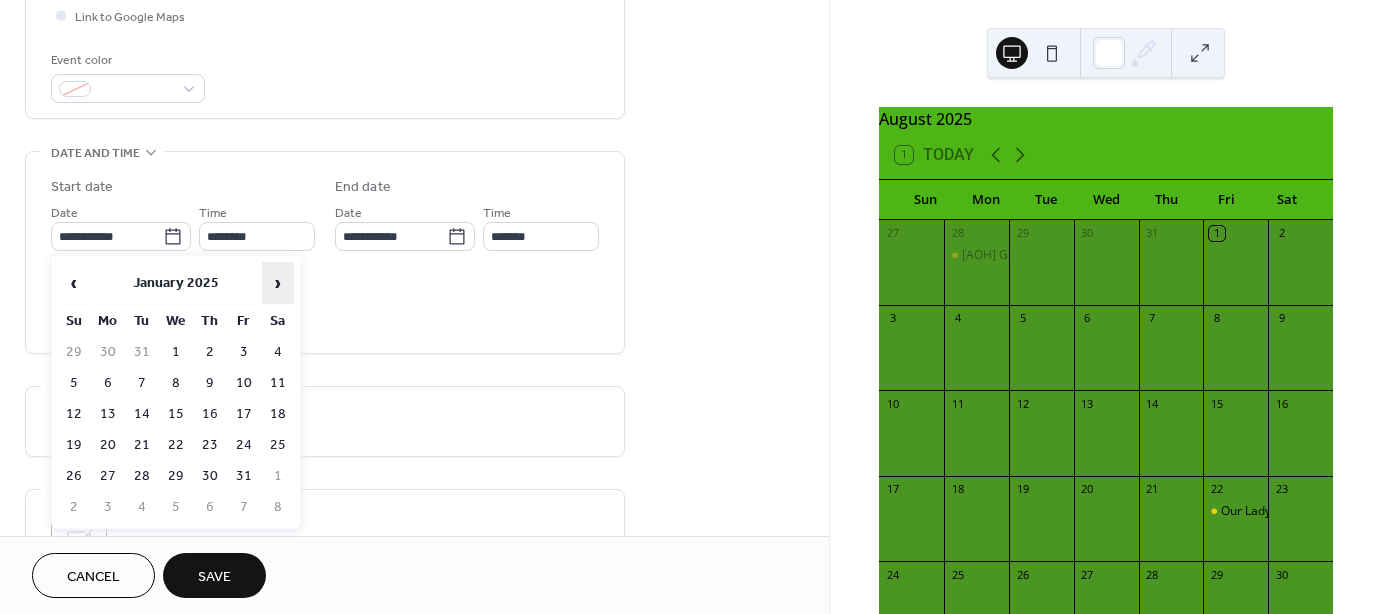 click on "›" at bounding box center [278, 283] 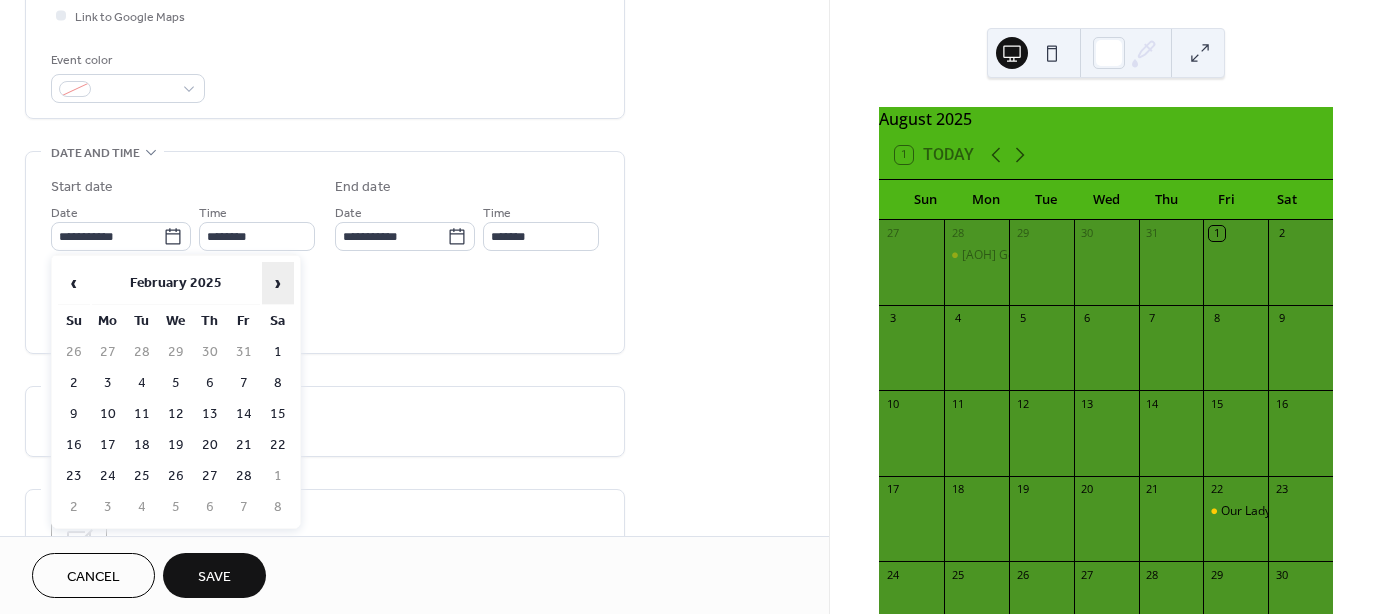 click on "›" at bounding box center [278, 283] 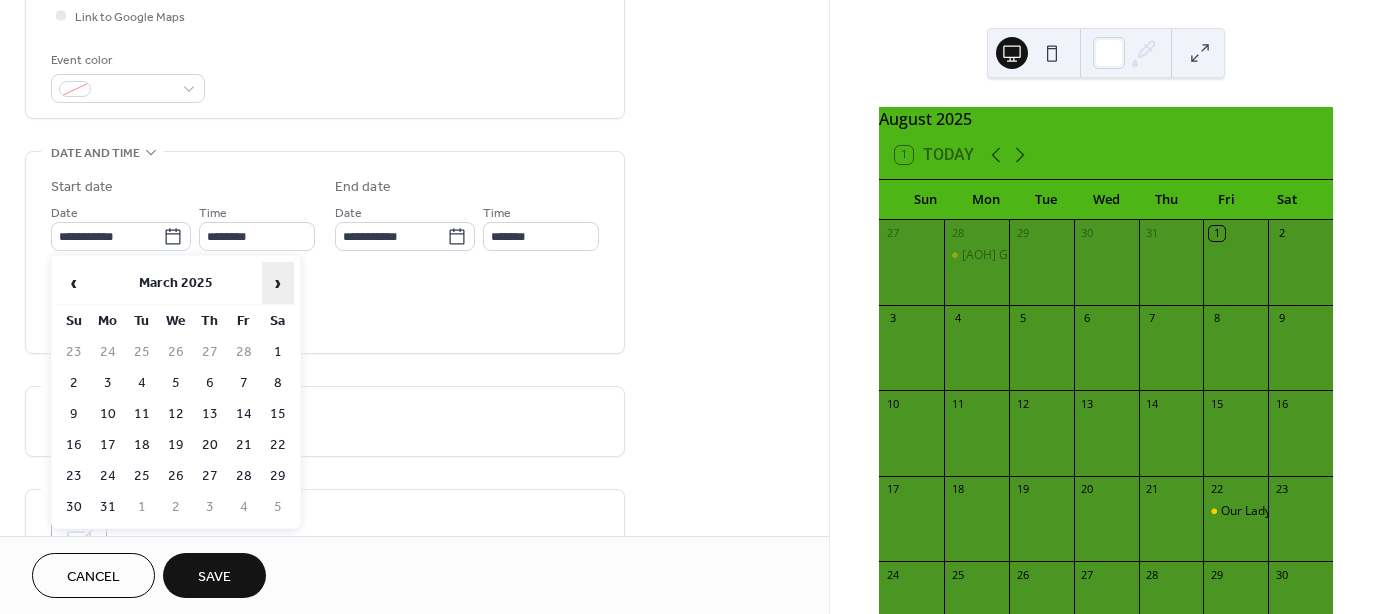 click on "›" at bounding box center (278, 283) 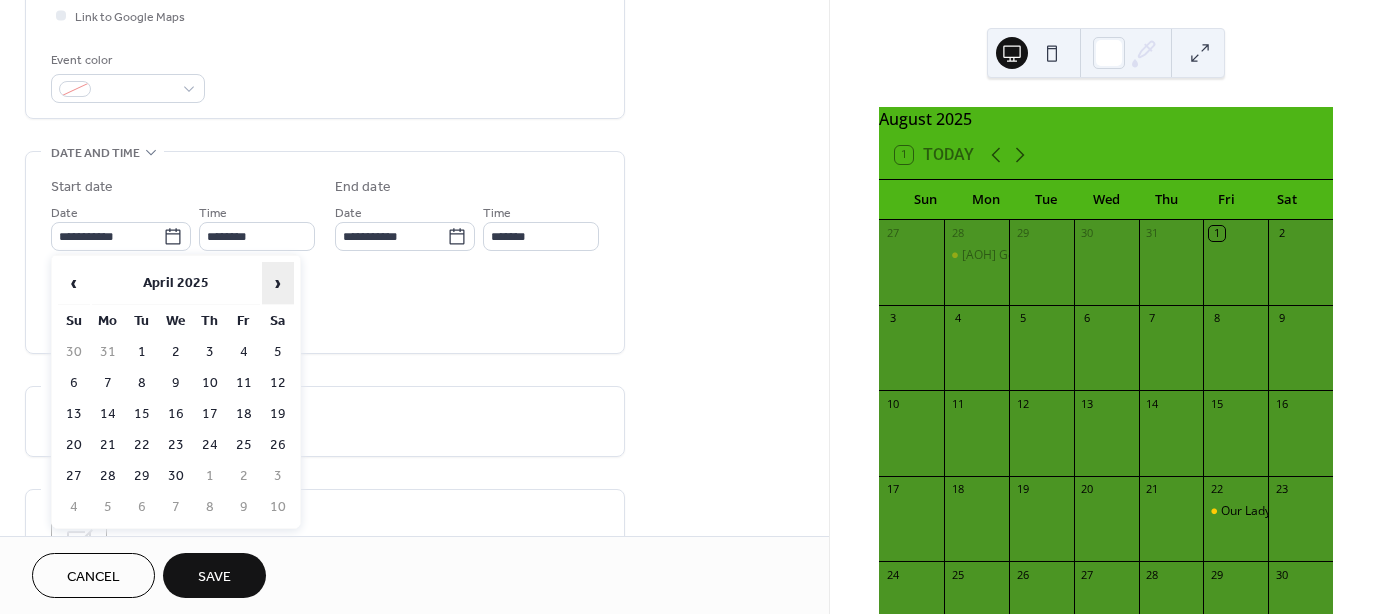 click on "›" at bounding box center (278, 283) 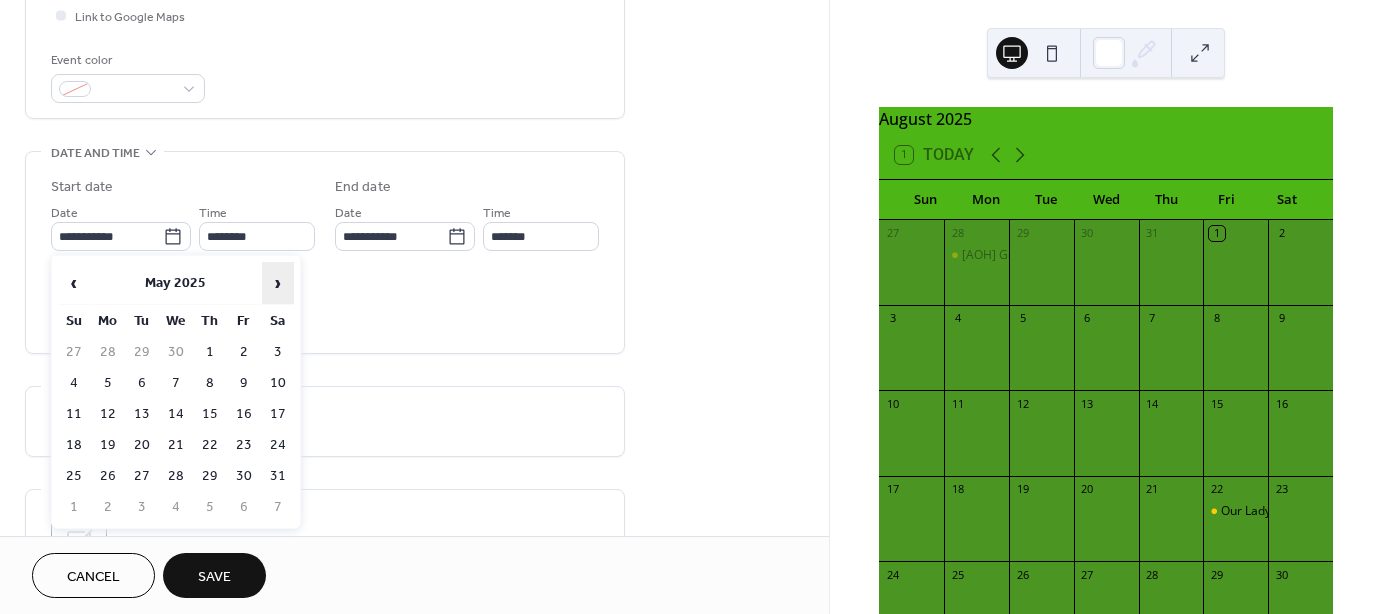 click on "›" at bounding box center (278, 283) 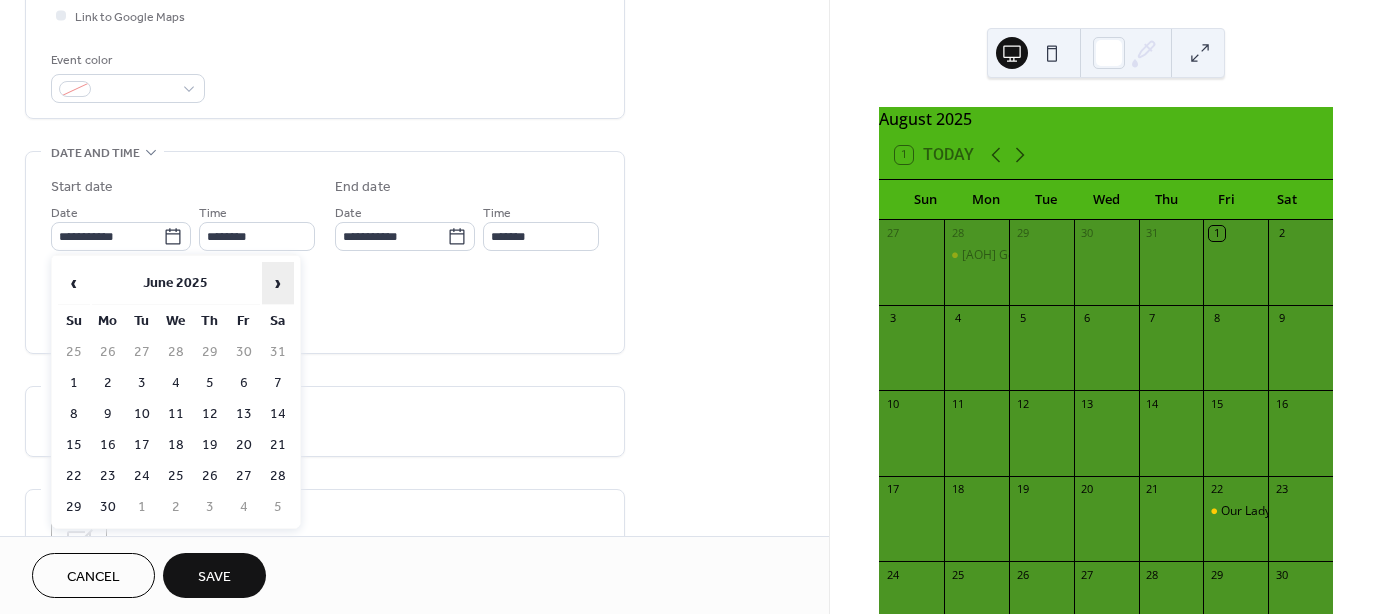 click on "›" at bounding box center [278, 283] 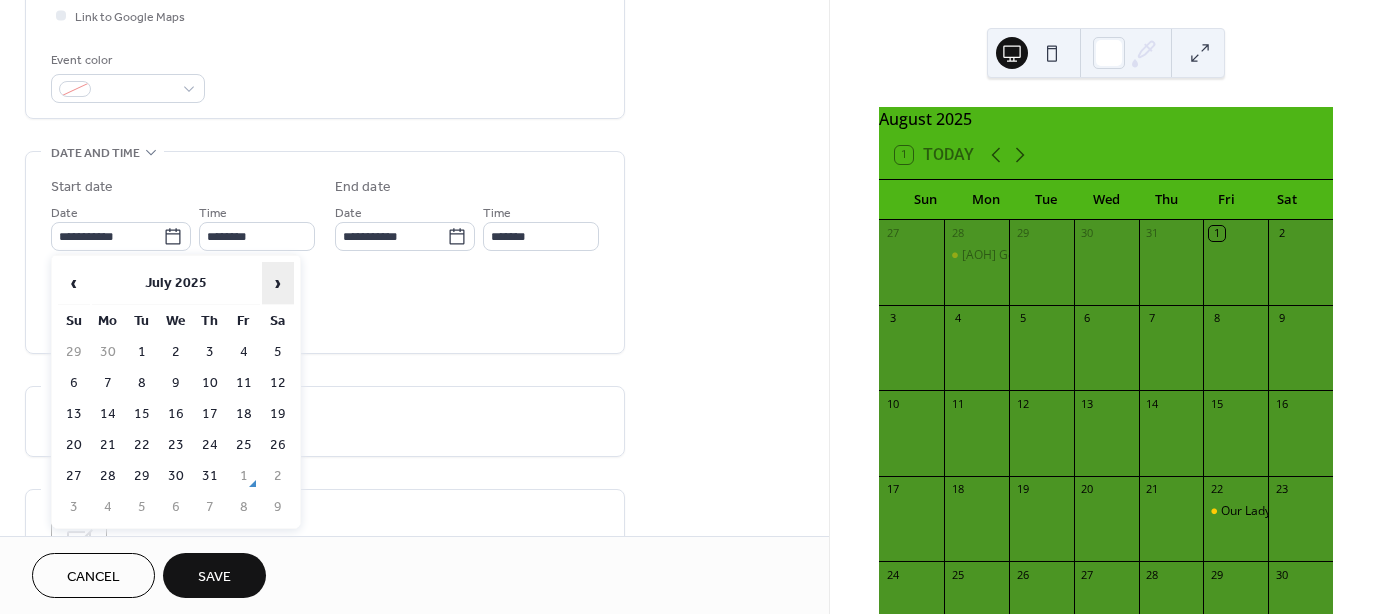 click on "›" at bounding box center [278, 283] 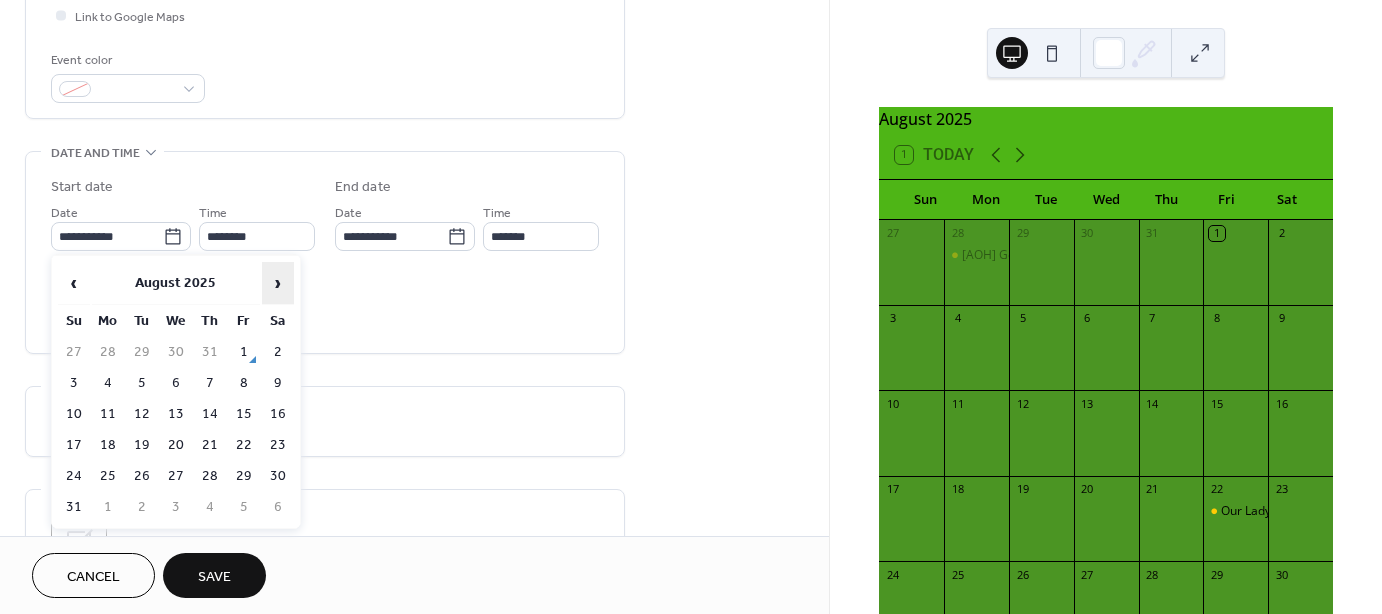 click on "›" at bounding box center [278, 283] 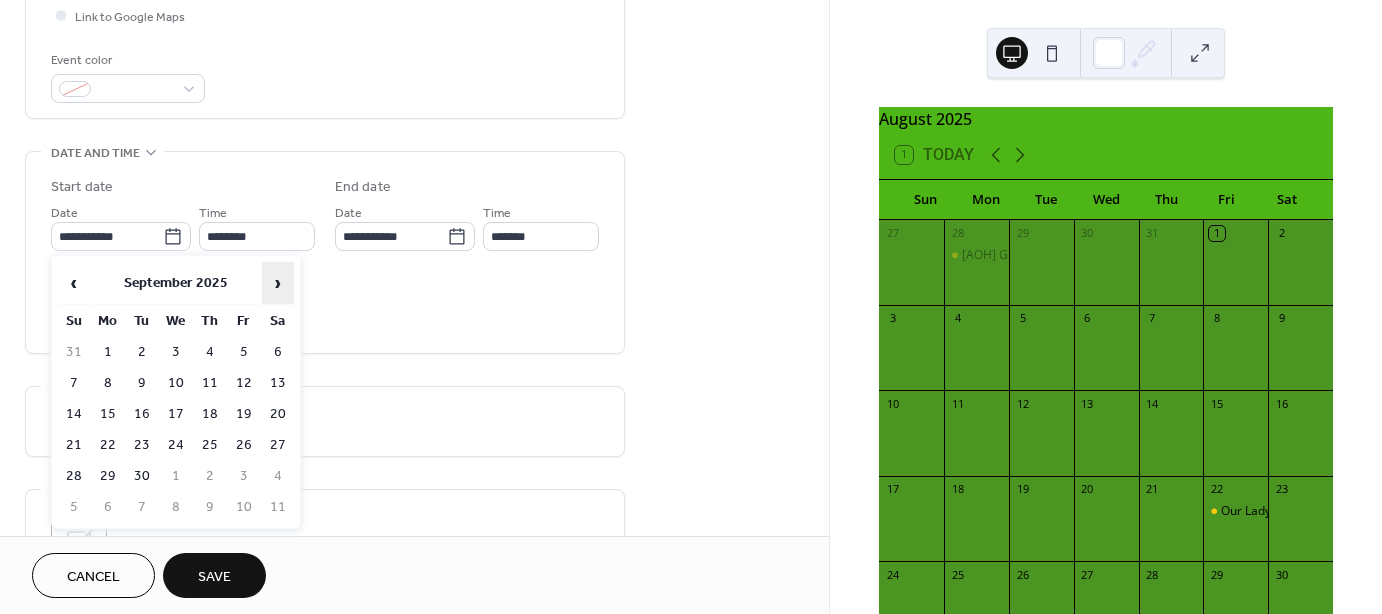 click on "›" at bounding box center (278, 283) 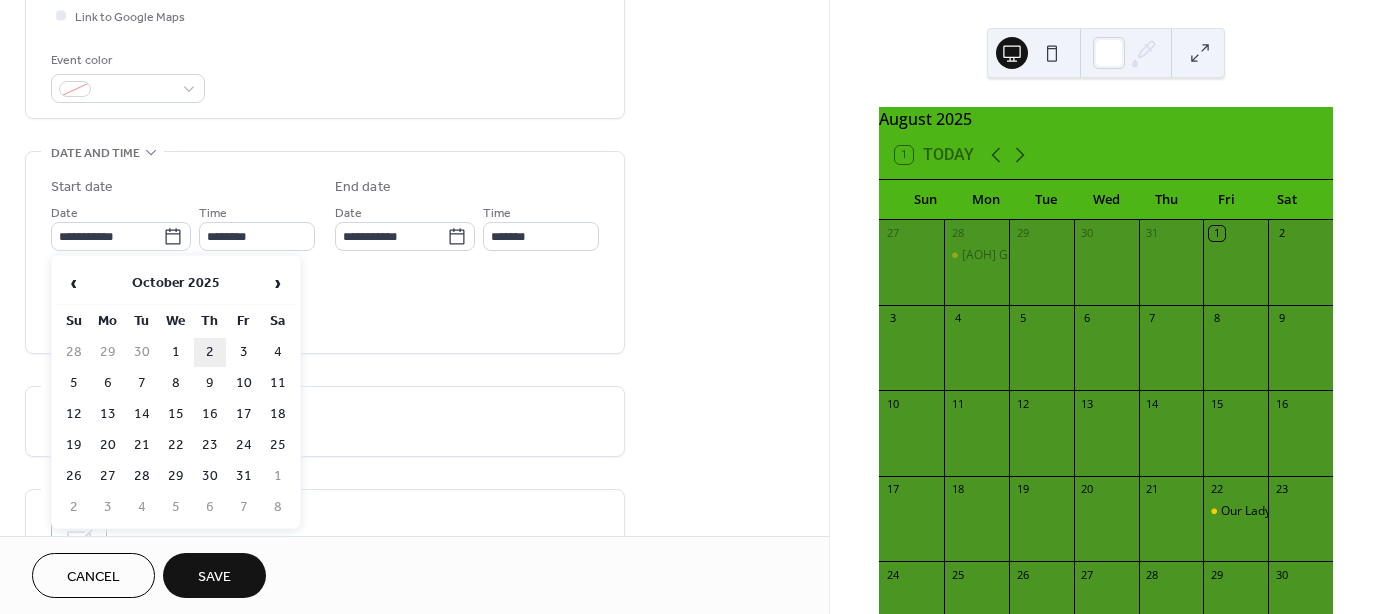 click on "2" at bounding box center (210, 352) 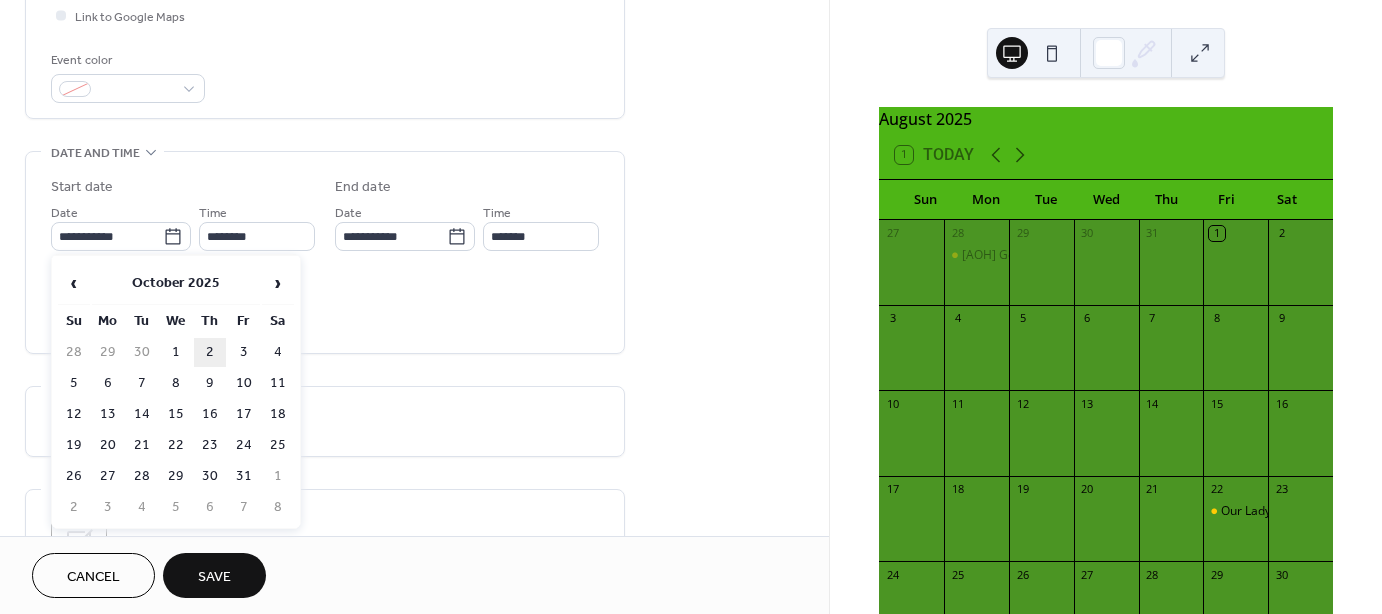 type on "**********" 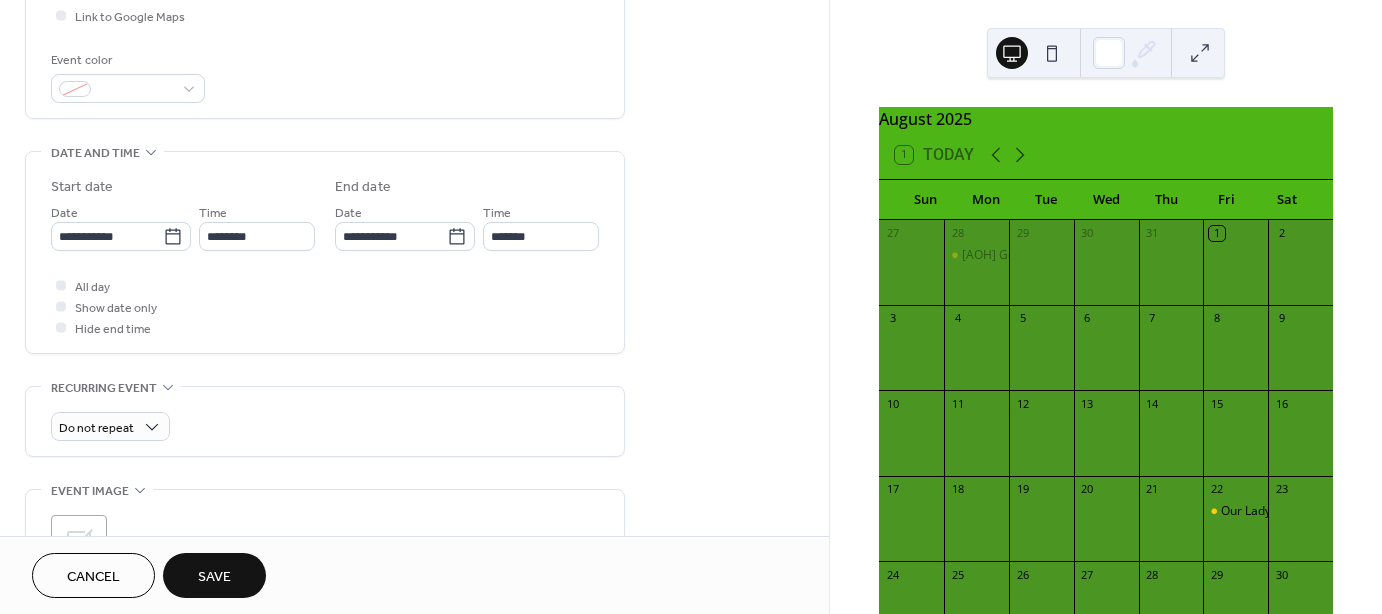click on "Save" at bounding box center (214, 577) 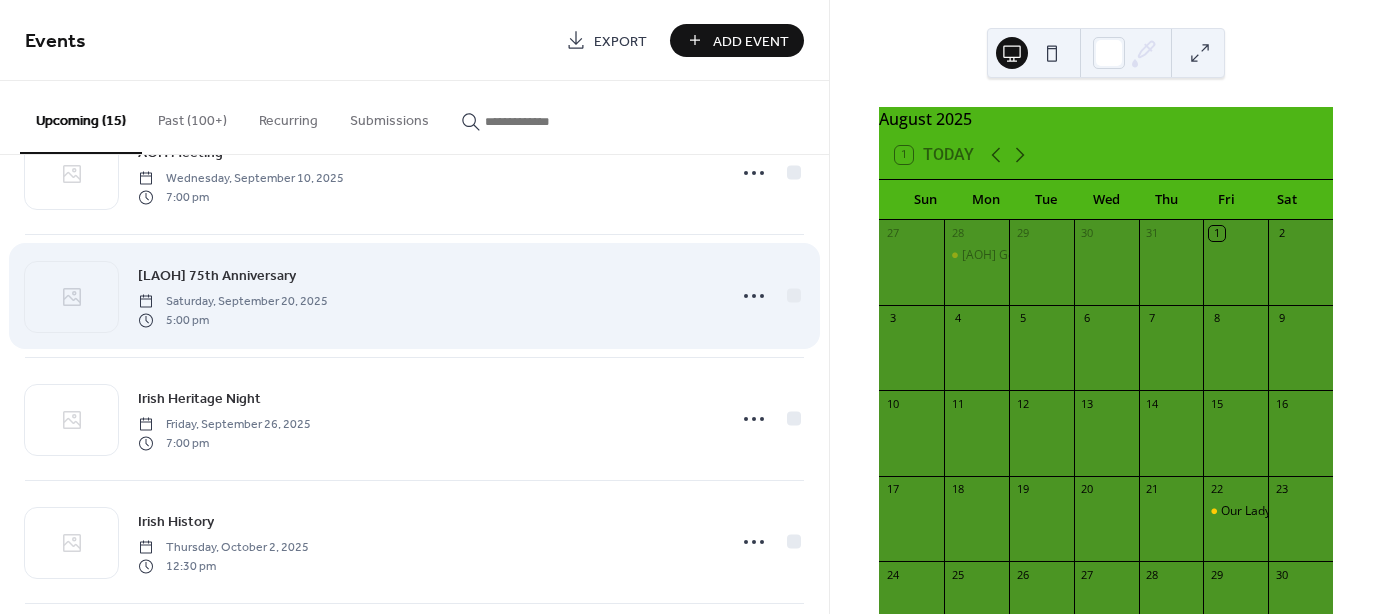 scroll, scrollTop: 400, scrollLeft: 0, axis: vertical 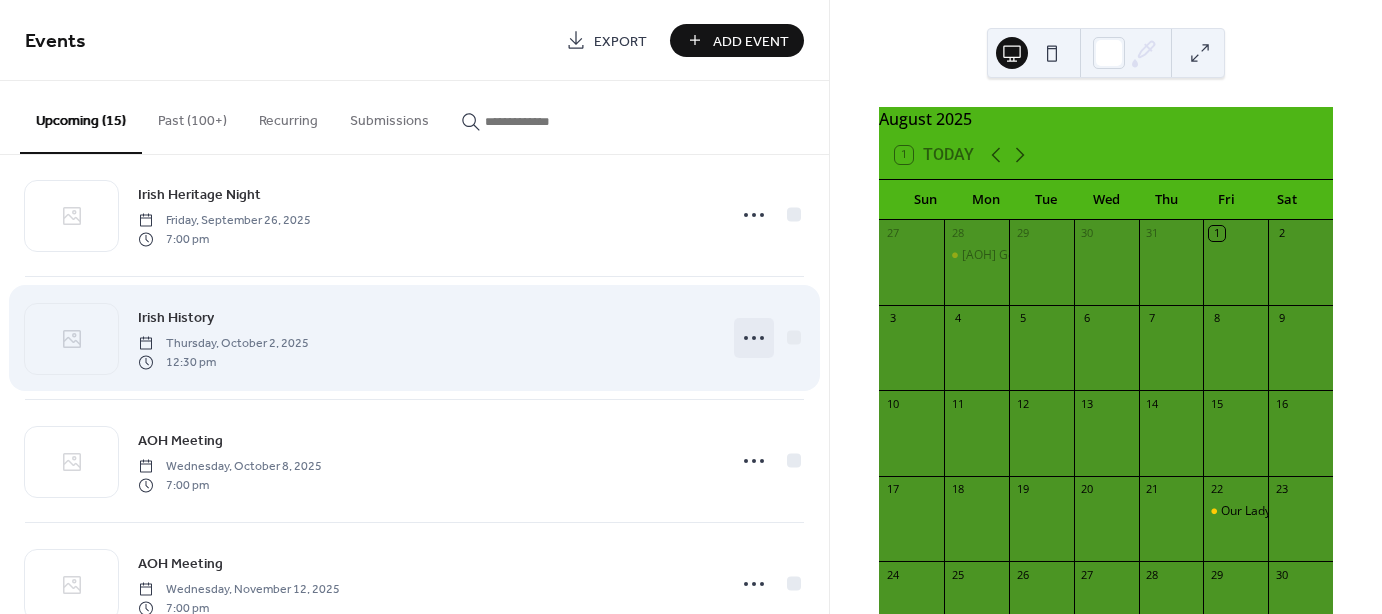click 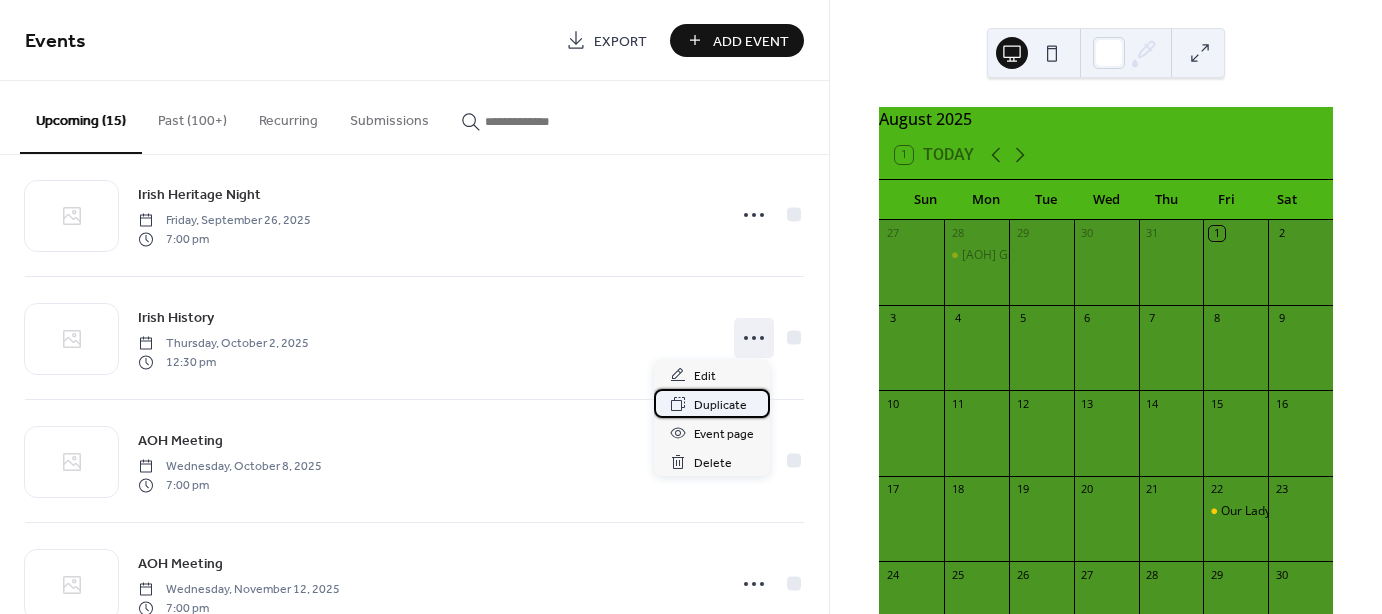 click on "Duplicate" at bounding box center (720, 405) 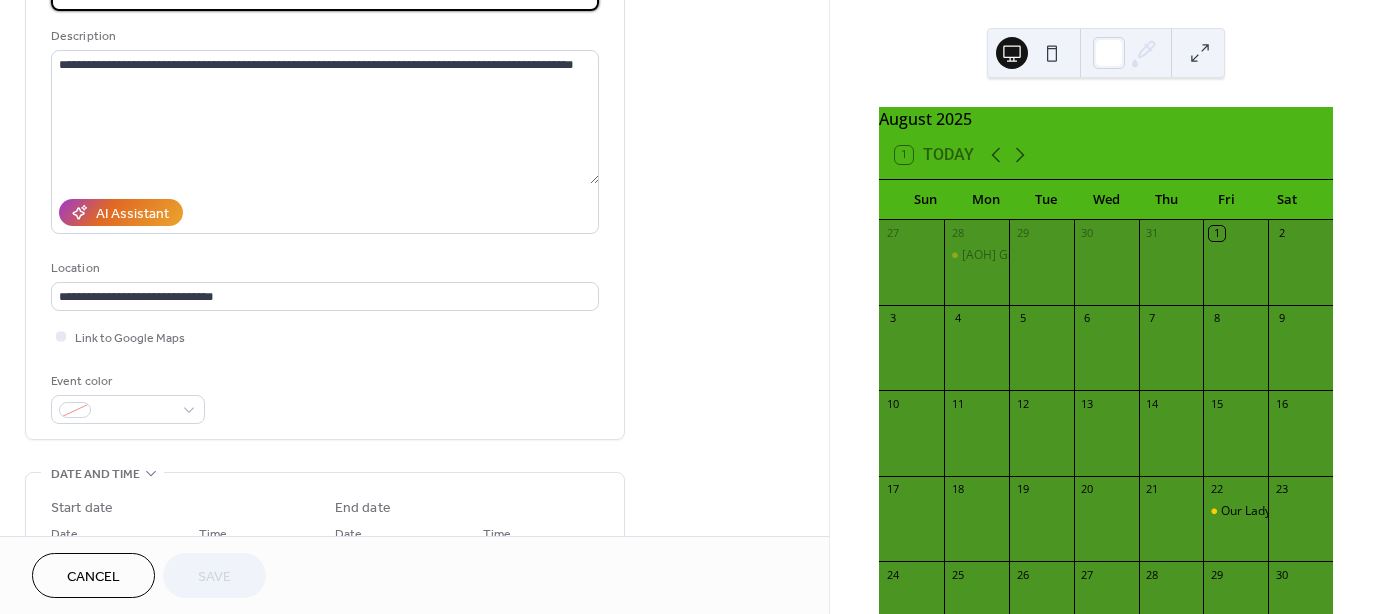 scroll, scrollTop: 400, scrollLeft: 0, axis: vertical 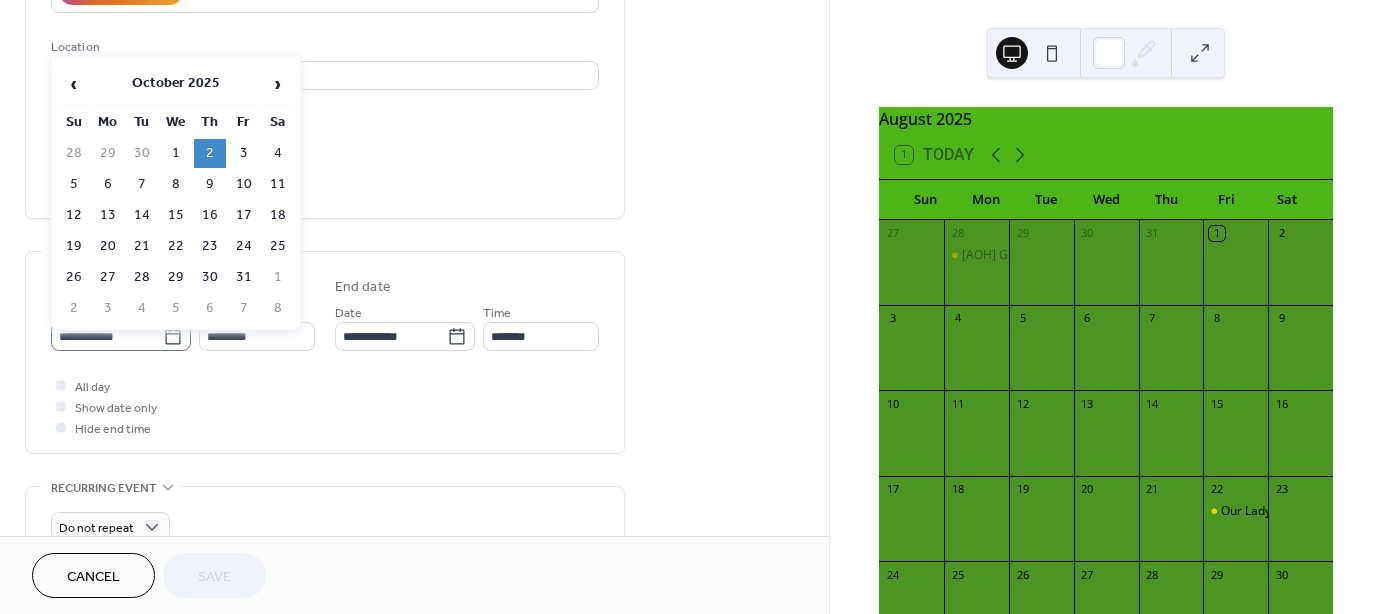 click 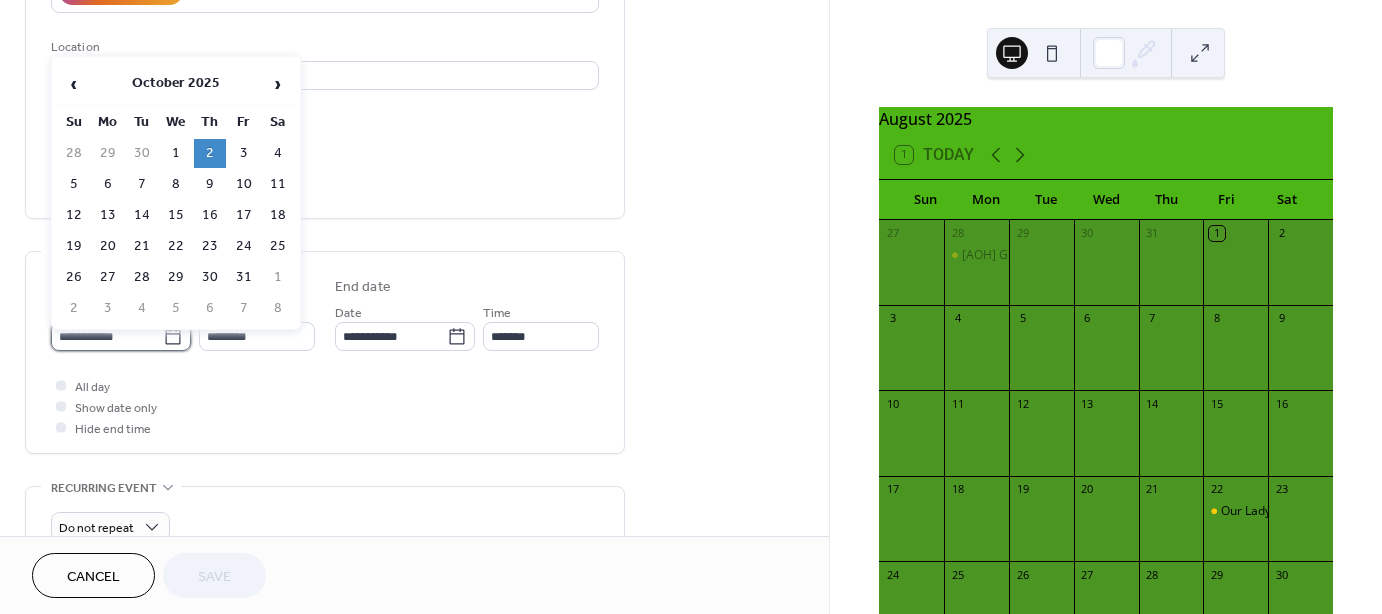click on "**********" at bounding box center [107, 336] 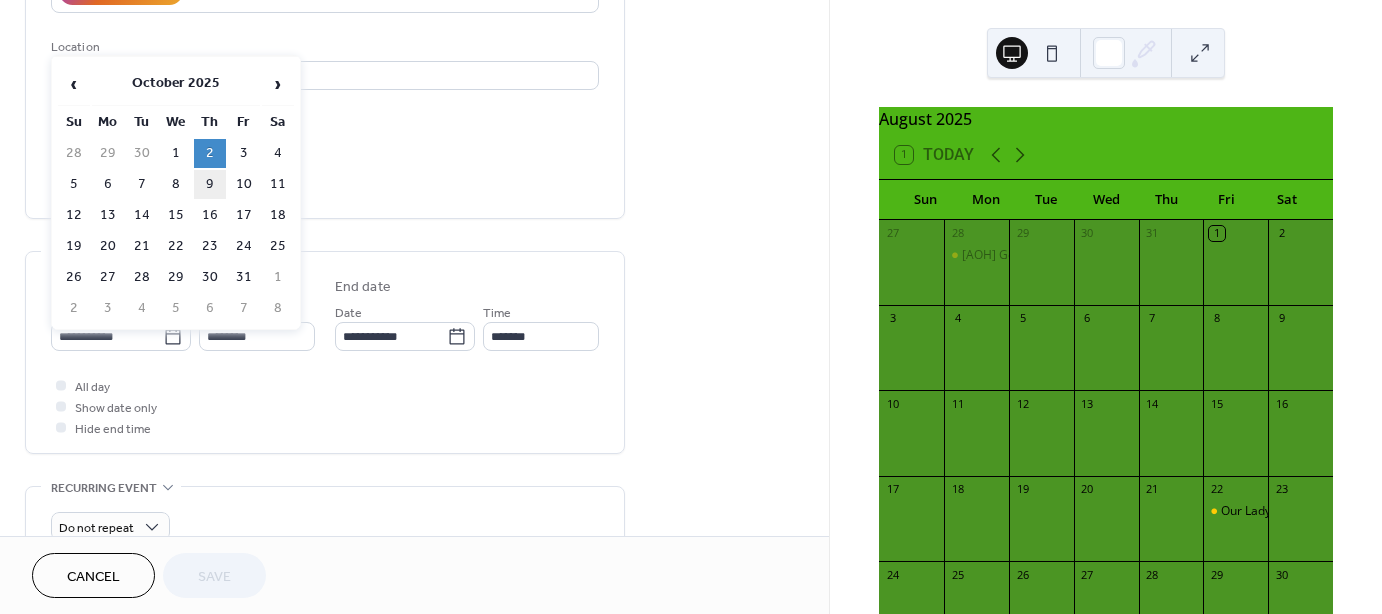 click on "9" at bounding box center (210, 184) 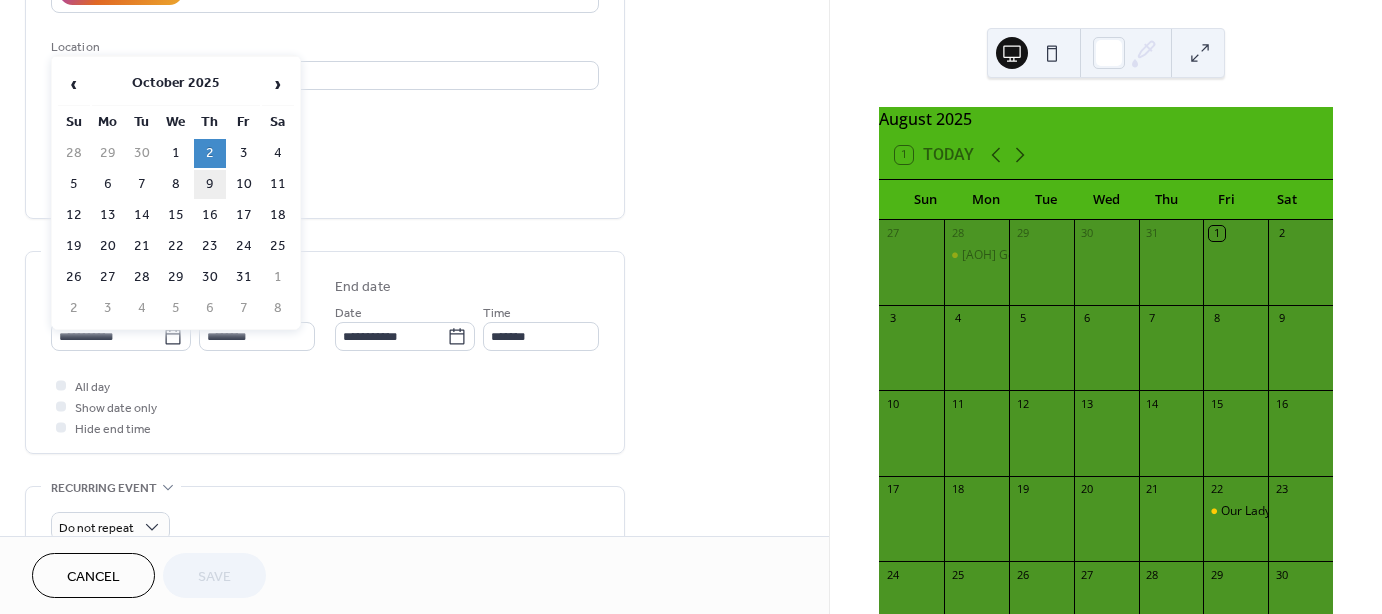 type on "**********" 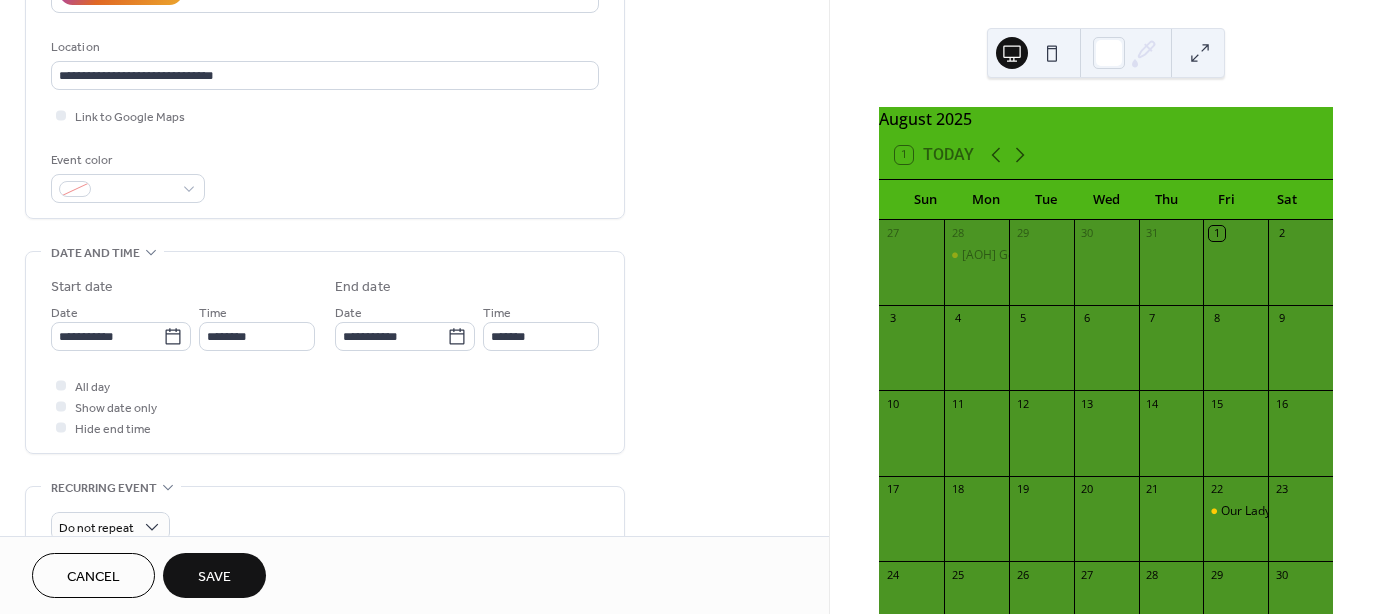 click on "Save" at bounding box center (214, 577) 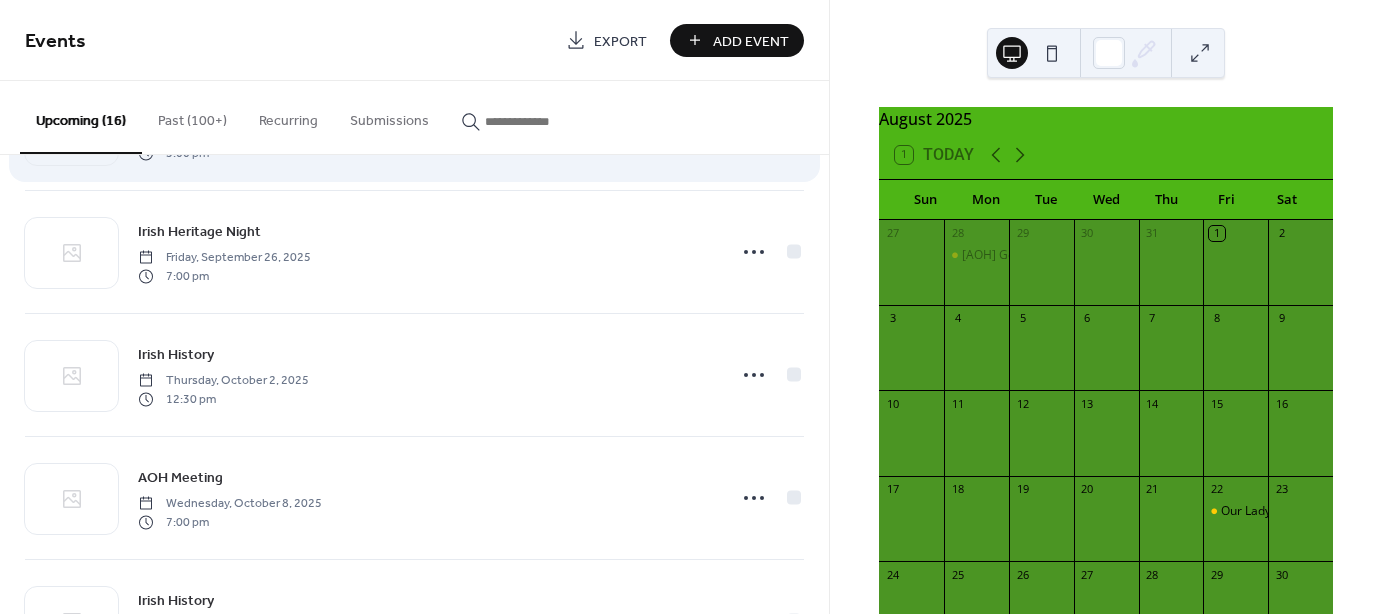 scroll, scrollTop: 400, scrollLeft: 0, axis: vertical 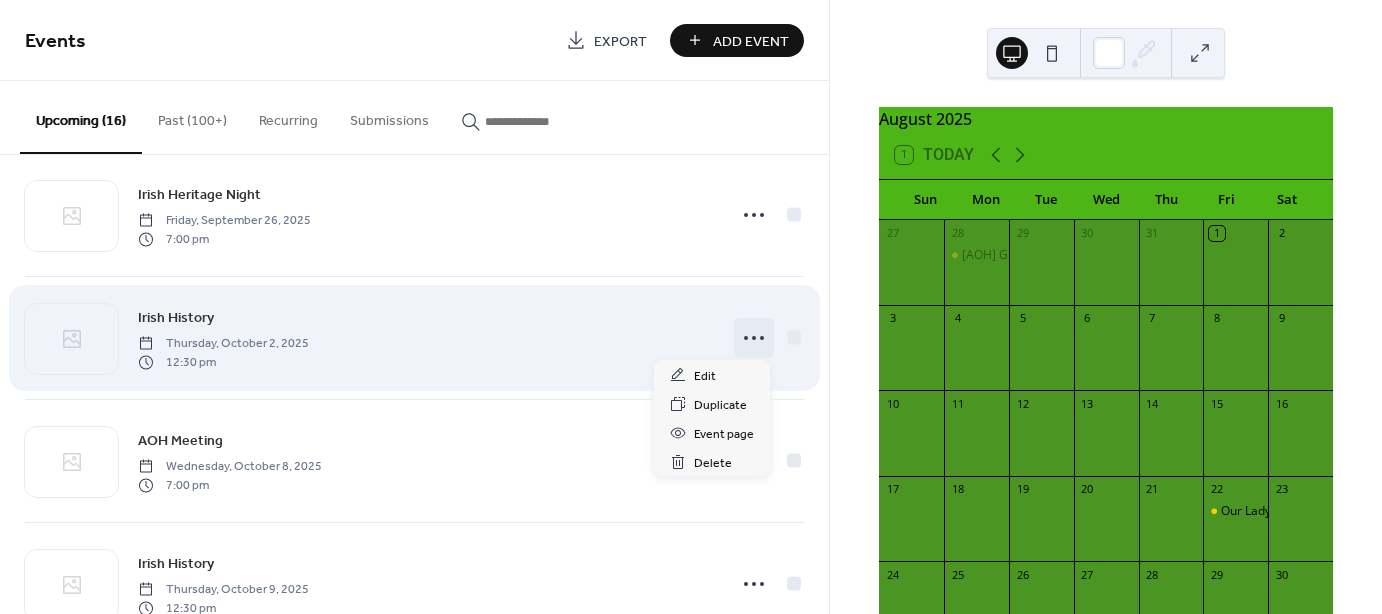 click 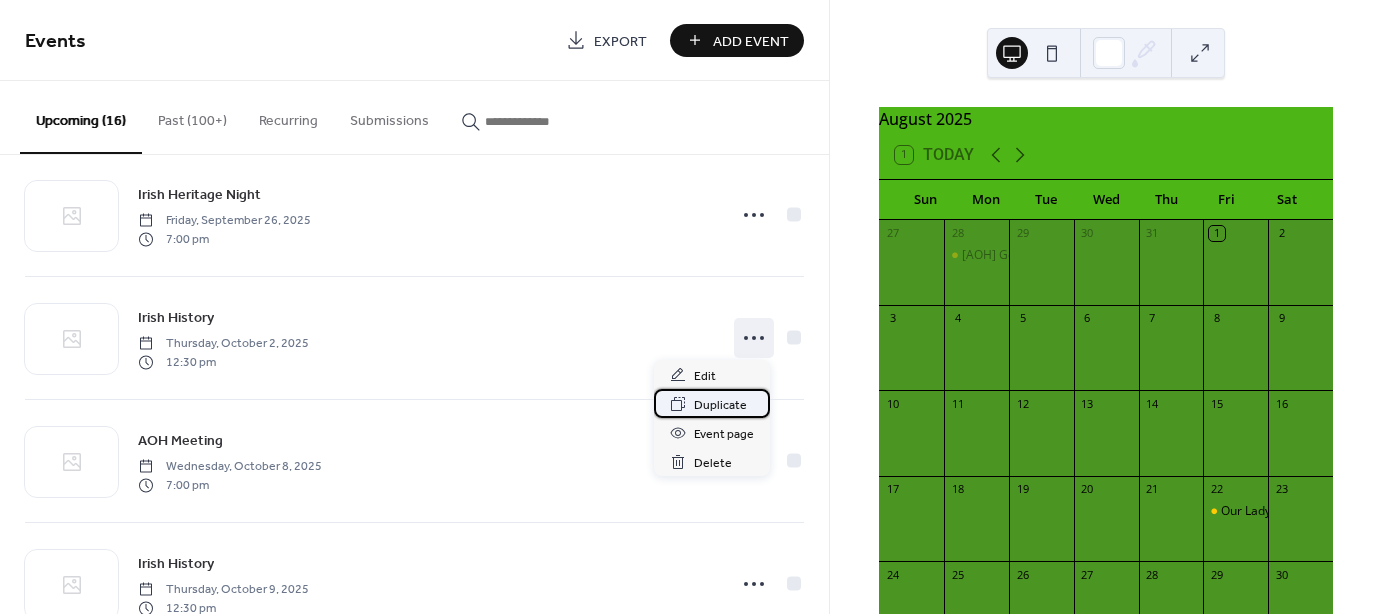 click on "Duplicate" at bounding box center [720, 405] 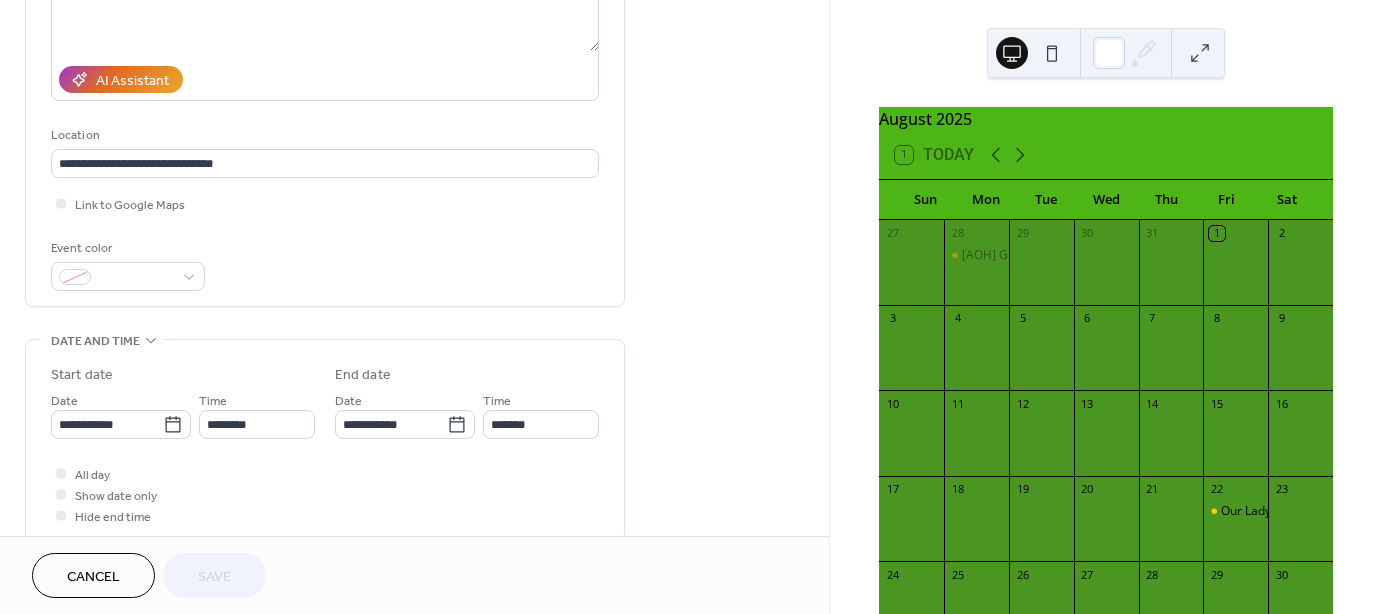 scroll, scrollTop: 400, scrollLeft: 0, axis: vertical 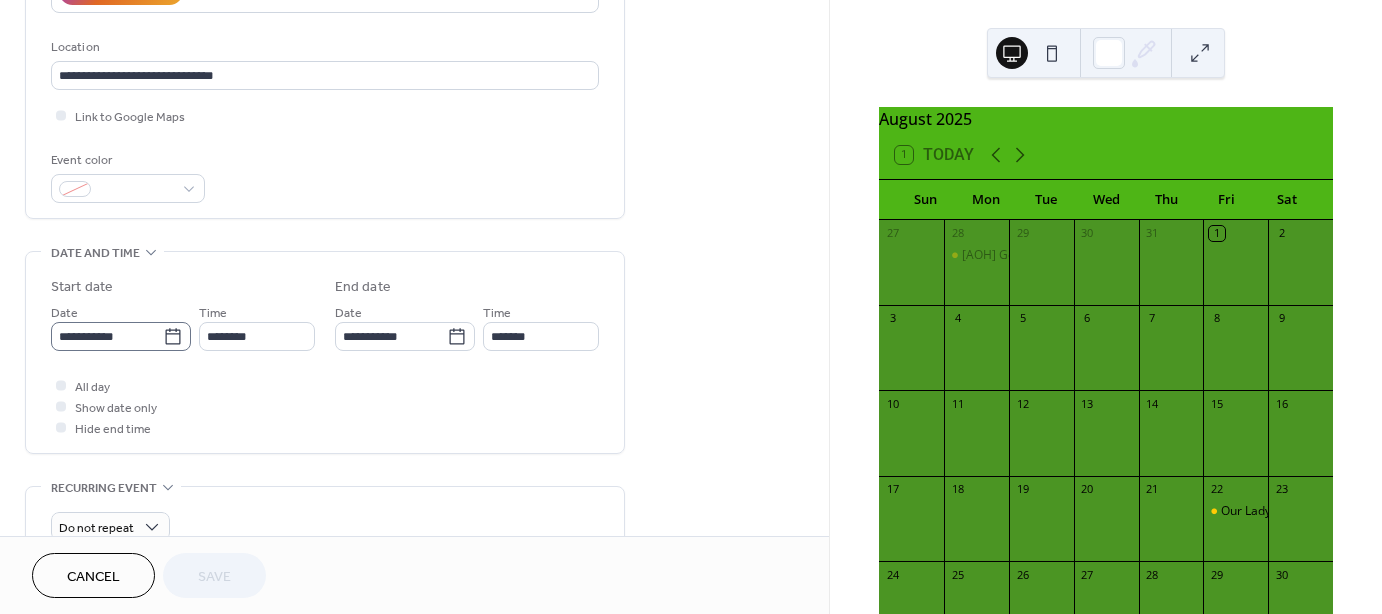click 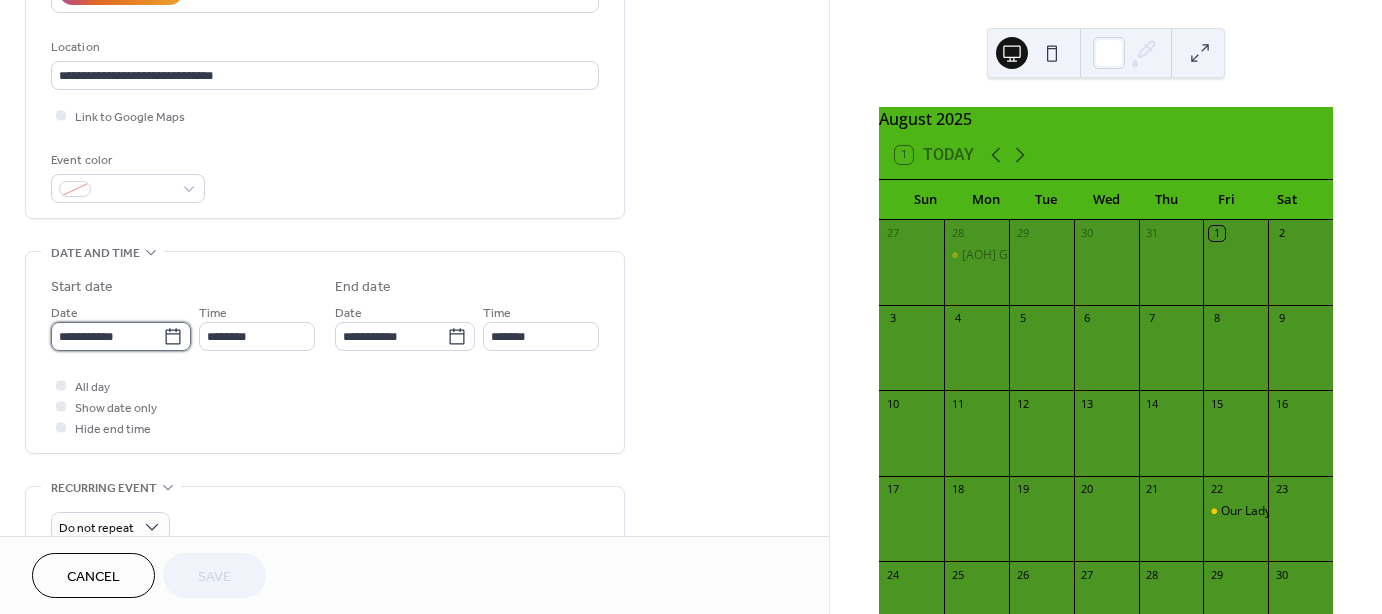 click on "**********" at bounding box center [107, 336] 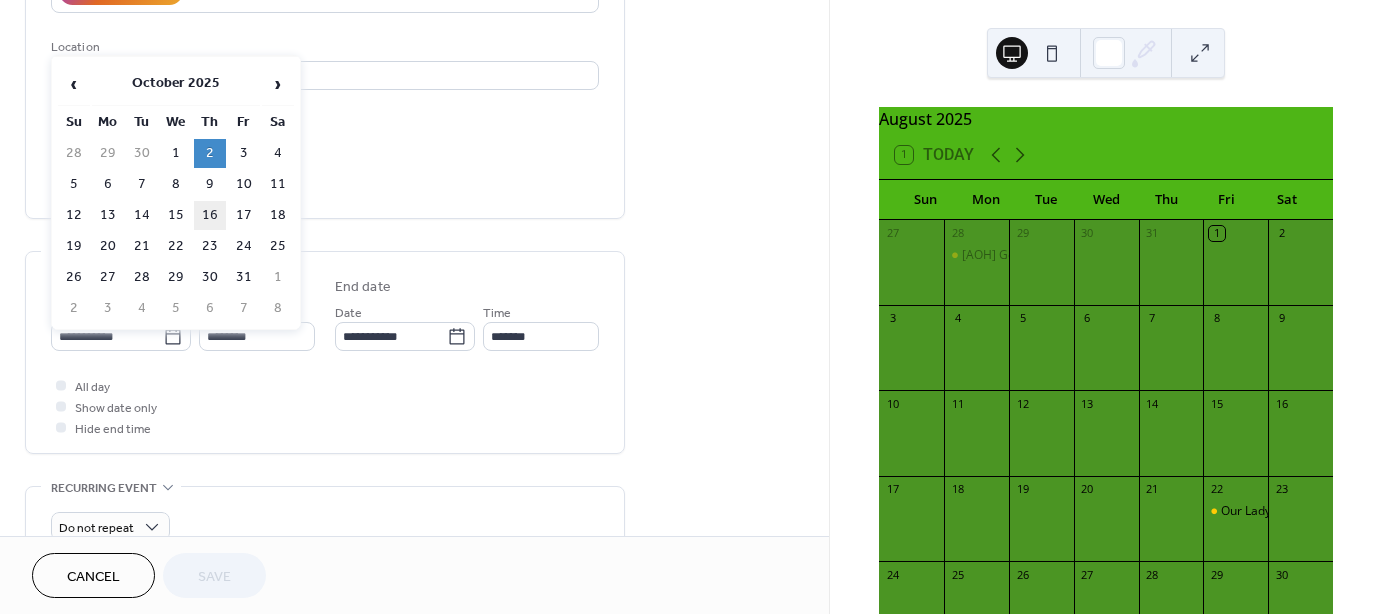 click on "16" at bounding box center (210, 215) 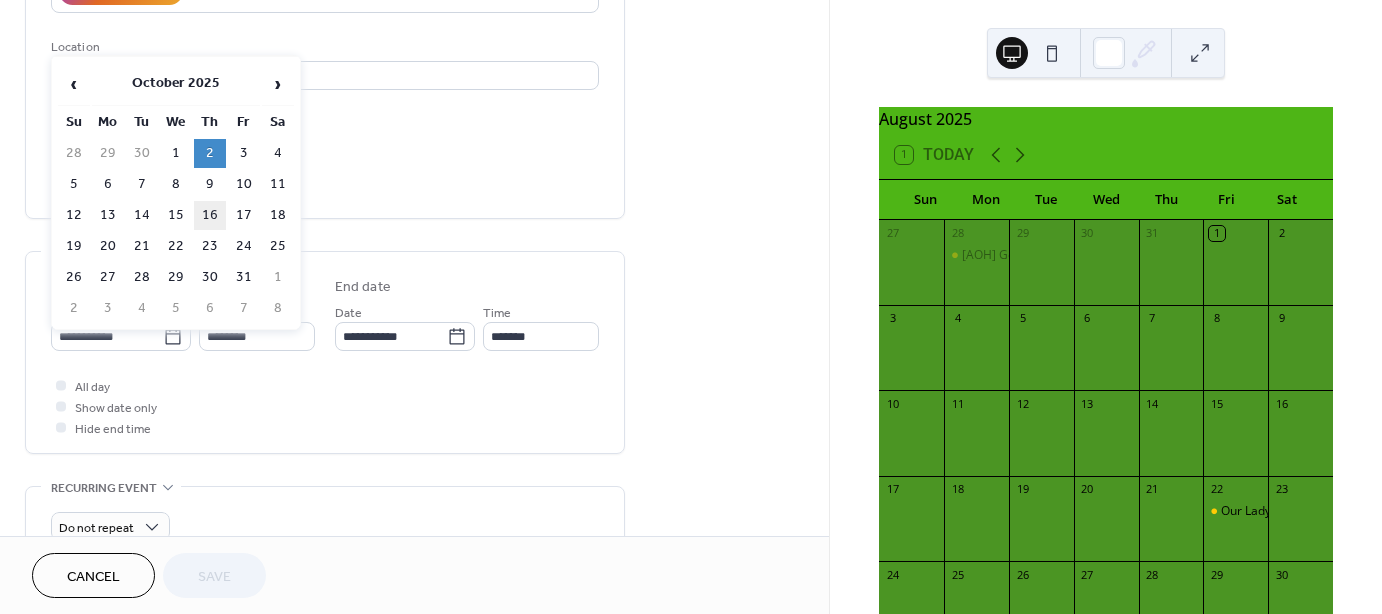 type on "**********" 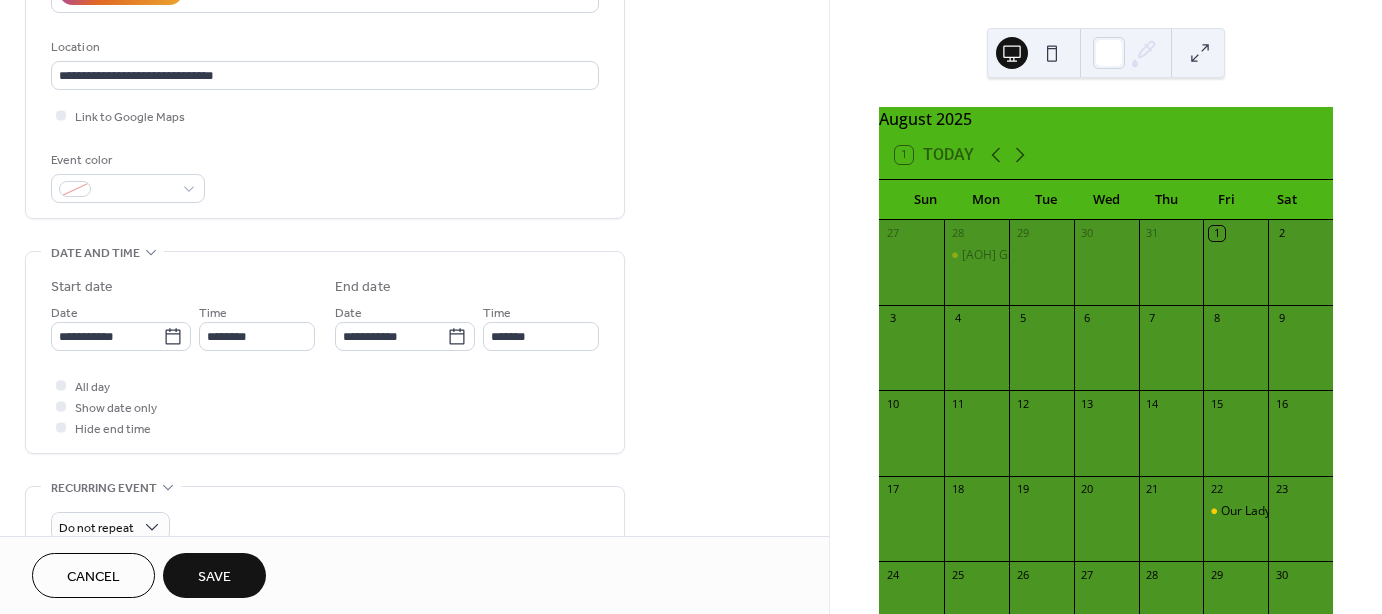 click on "Save" at bounding box center [214, 577] 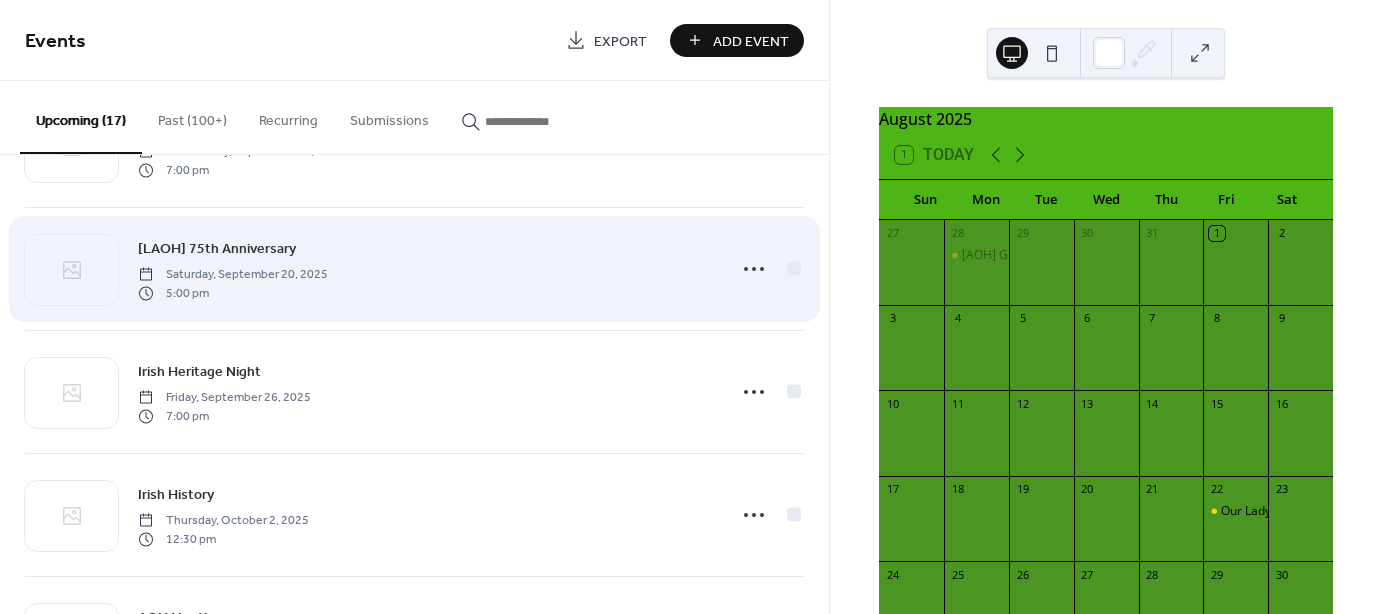 scroll, scrollTop: 300, scrollLeft: 0, axis: vertical 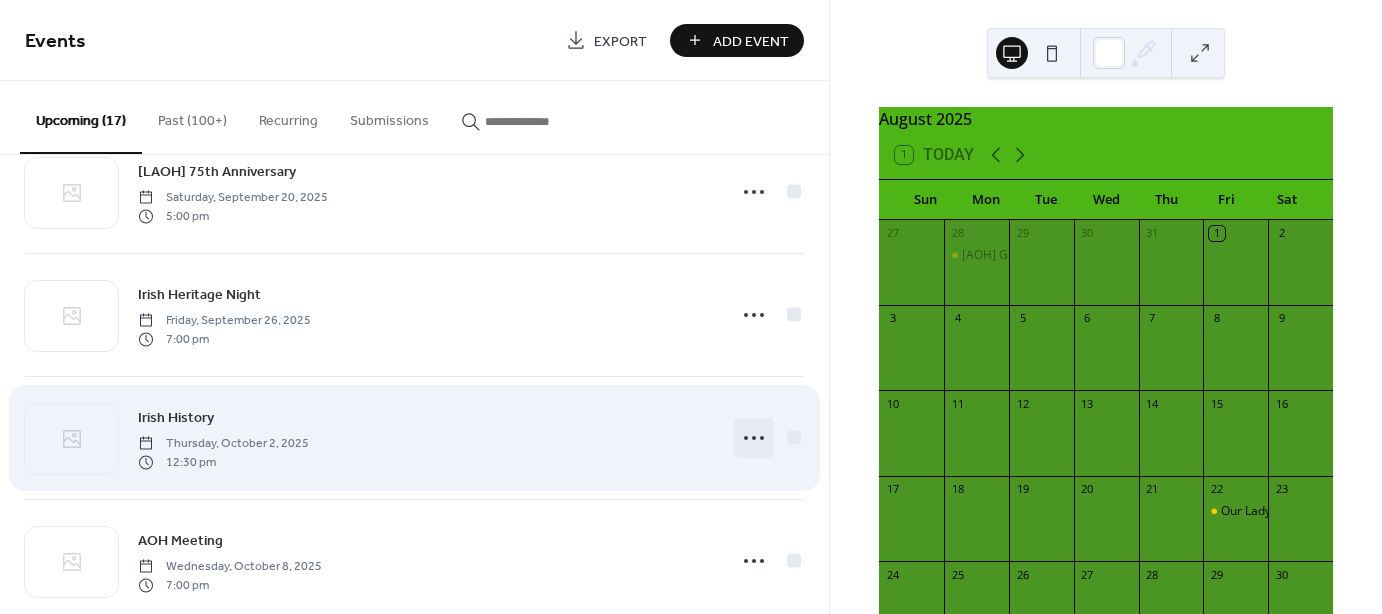 click 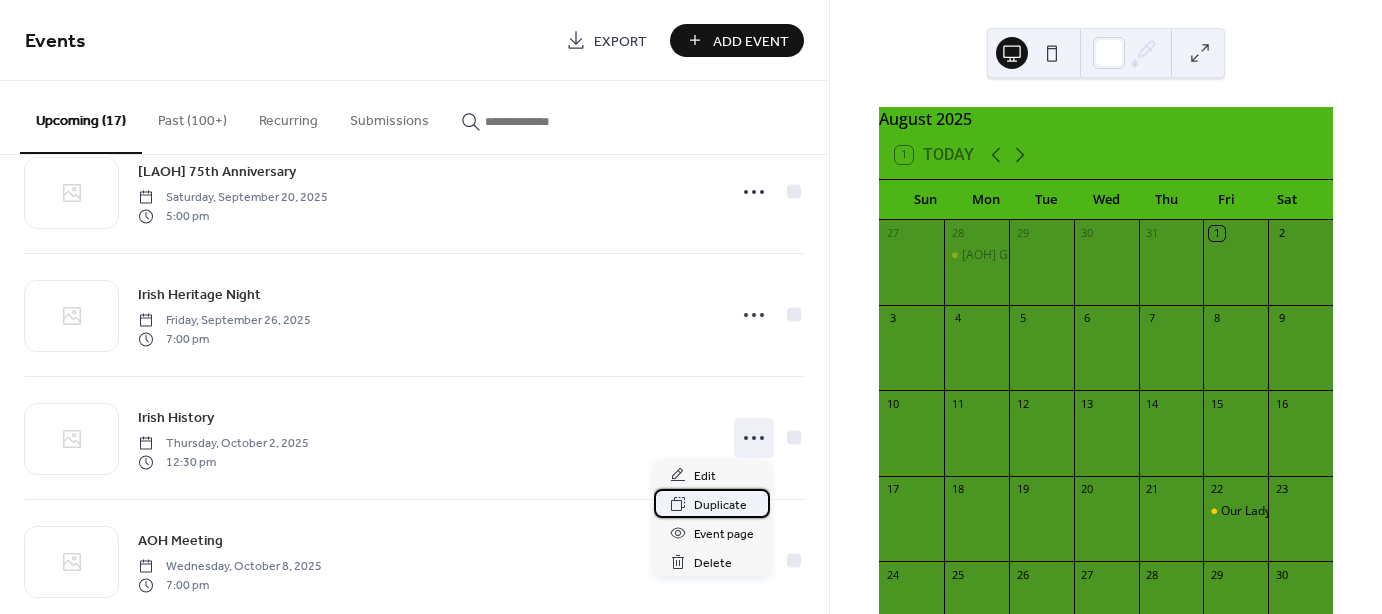 click on "Duplicate" at bounding box center [720, 505] 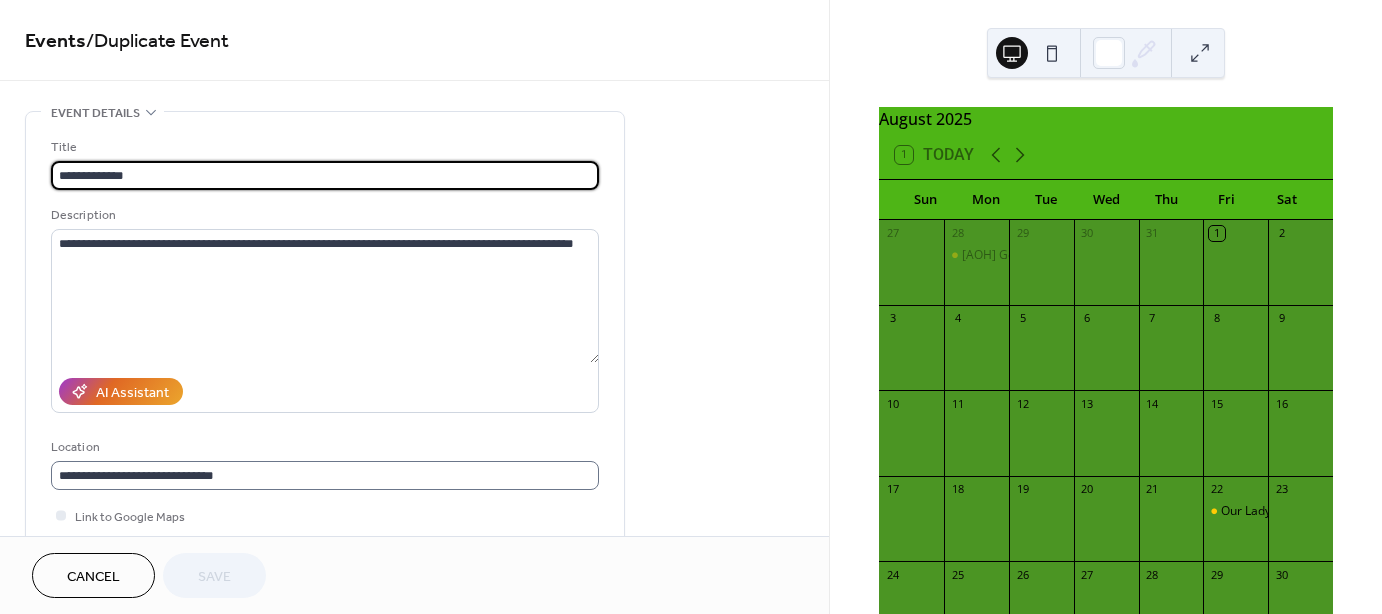 scroll, scrollTop: 1, scrollLeft: 0, axis: vertical 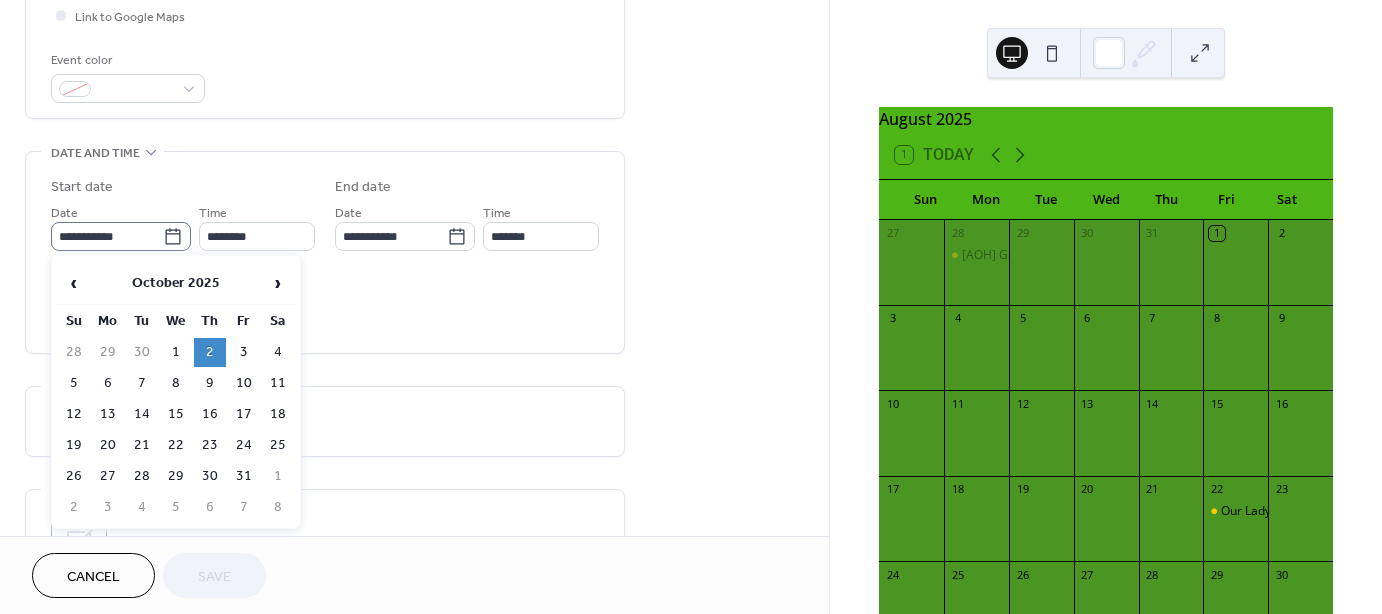 click 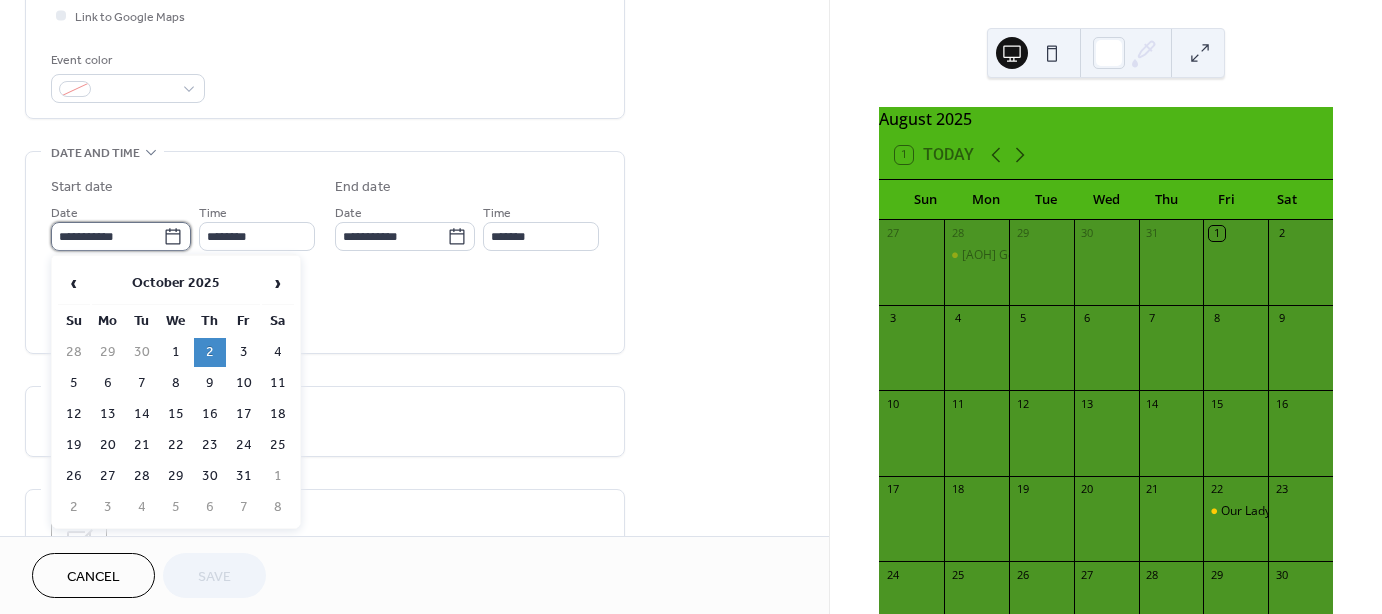 click on "**********" at bounding box center [107, 236] 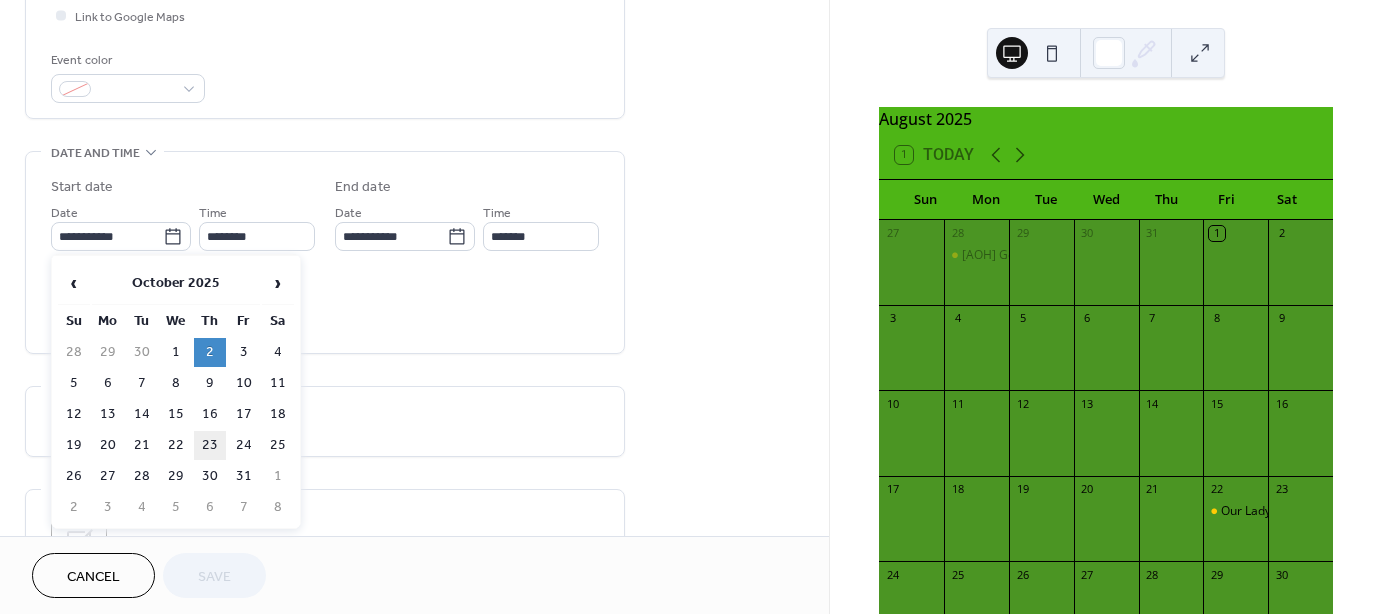 click on "23" at bounding box center [210, 445] 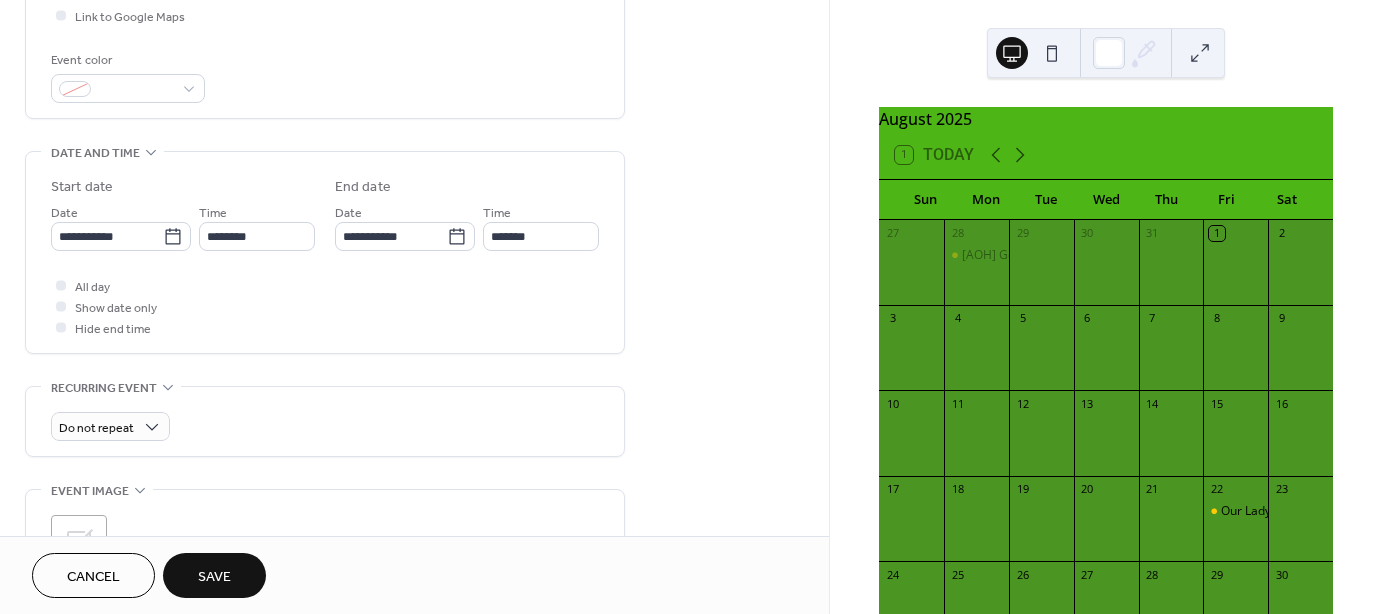 click on "Save" at bounding box center [214, 577] 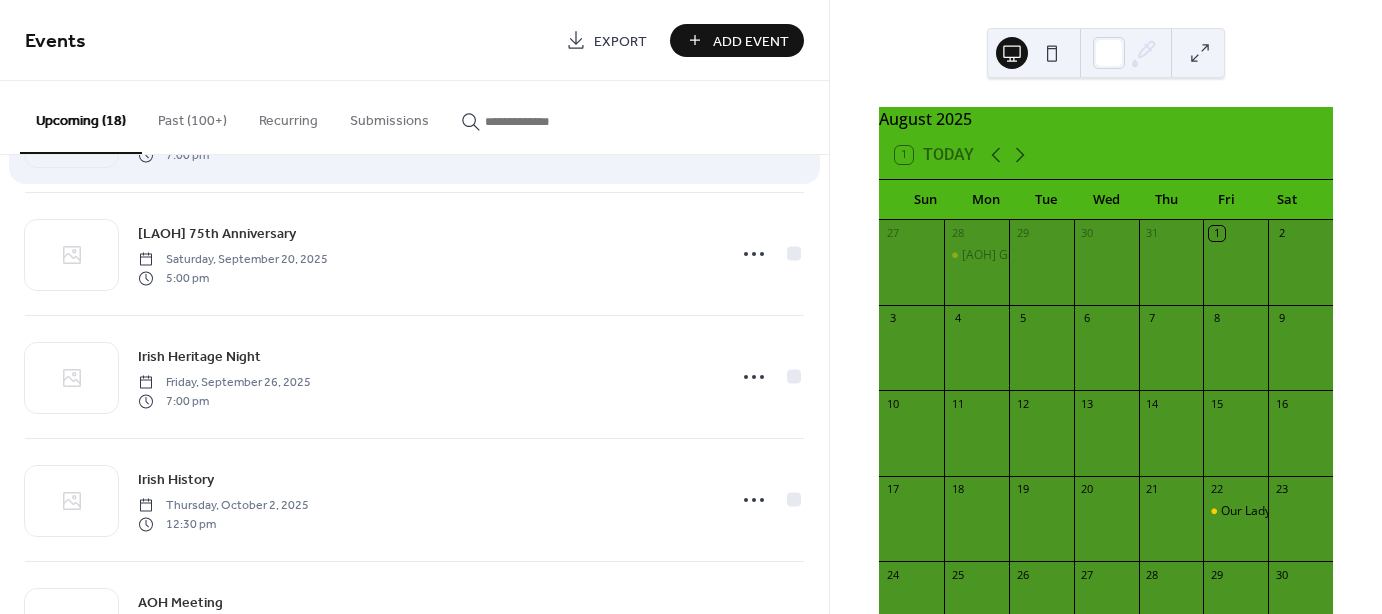 scroll, scrollTop: 300, scrollLeft: 0, axis: vertical 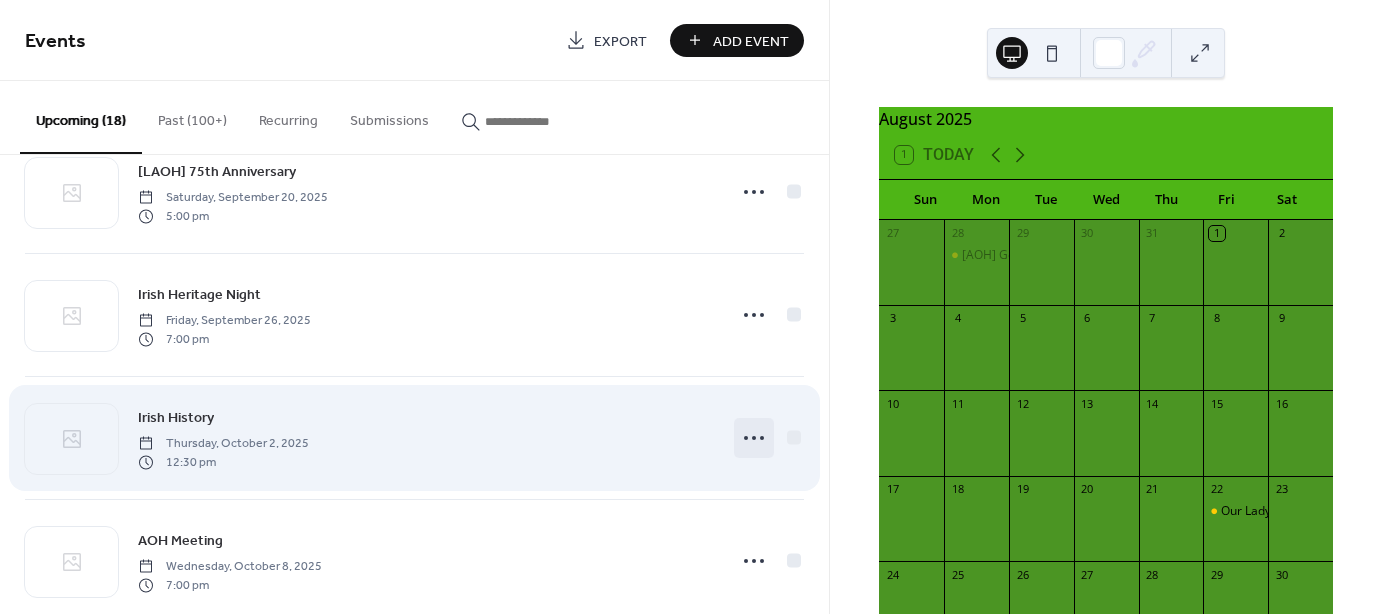 click 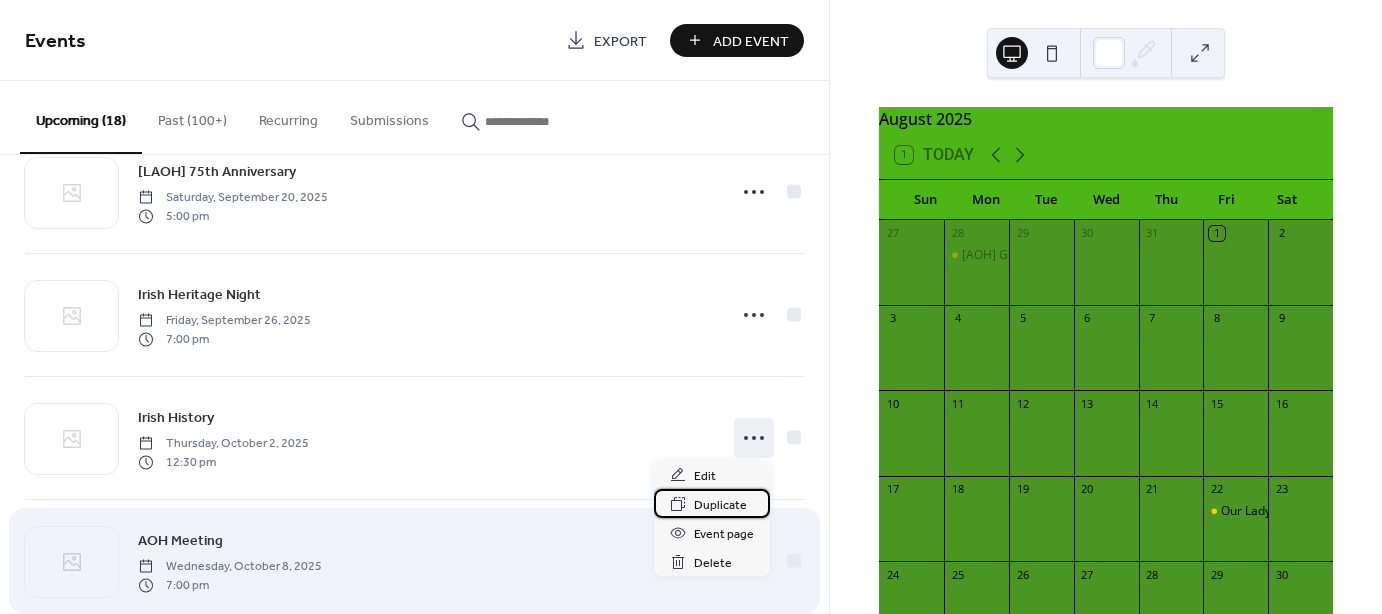 click on "Duplicate" at bounding box center (720, 505) 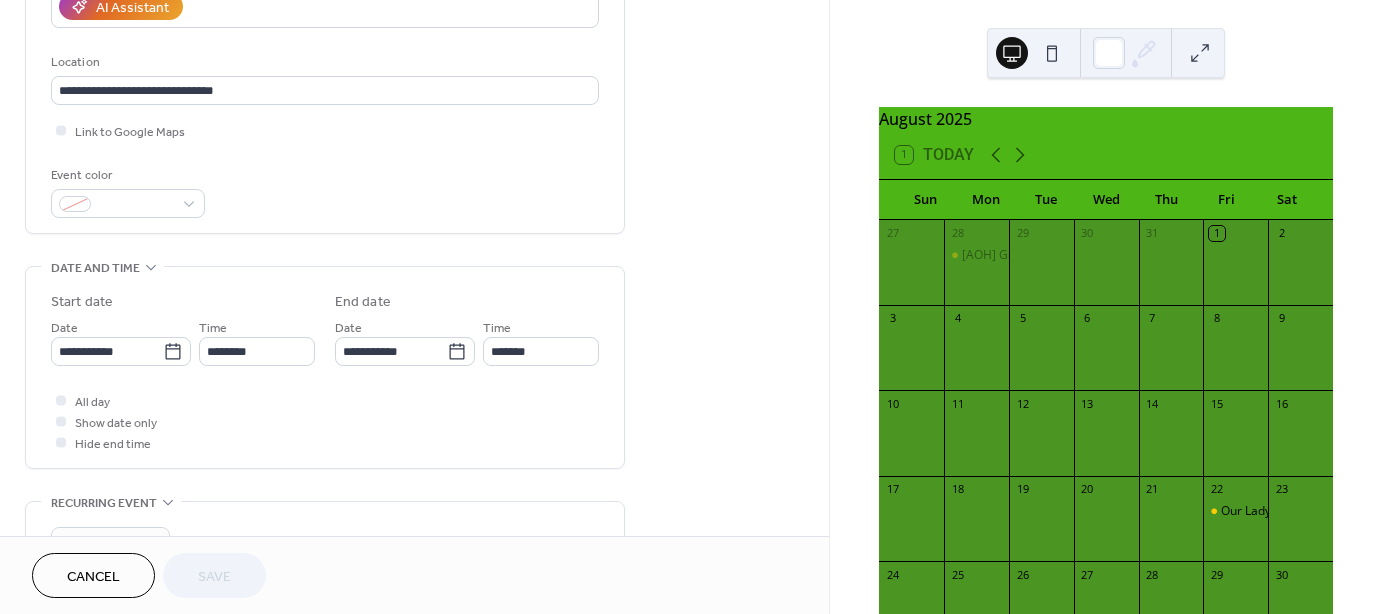 scroll, scrollTop: 400, scrollLeft: 0, axis: vertical 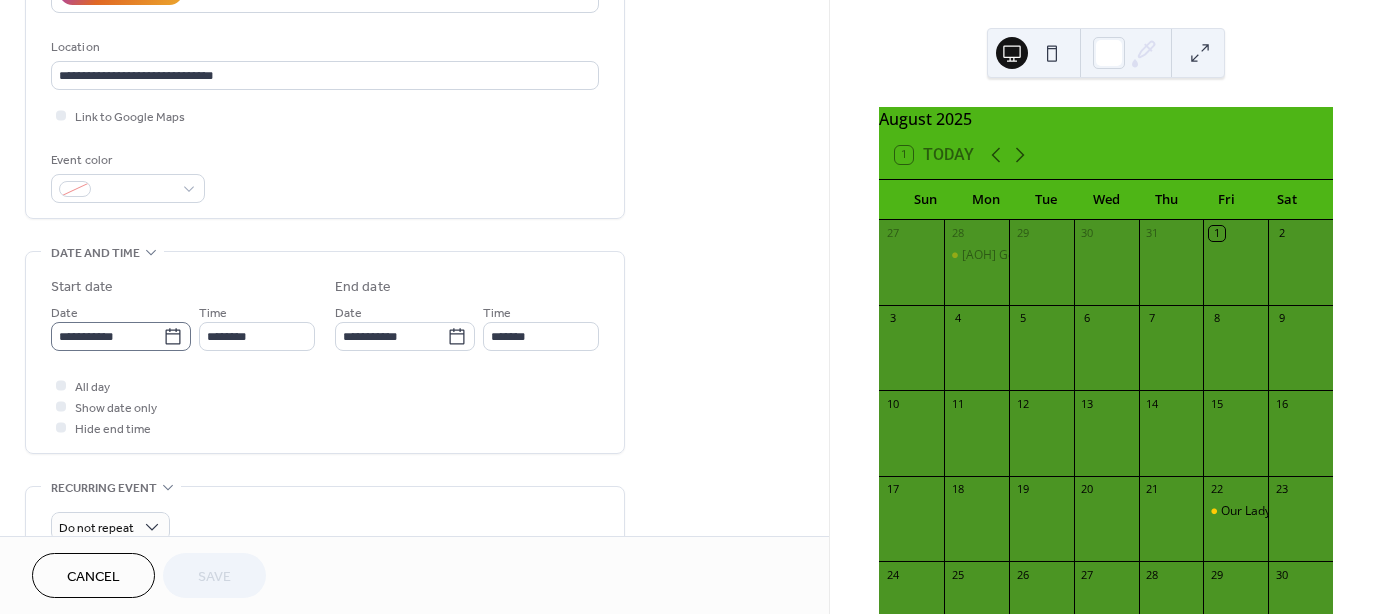 click 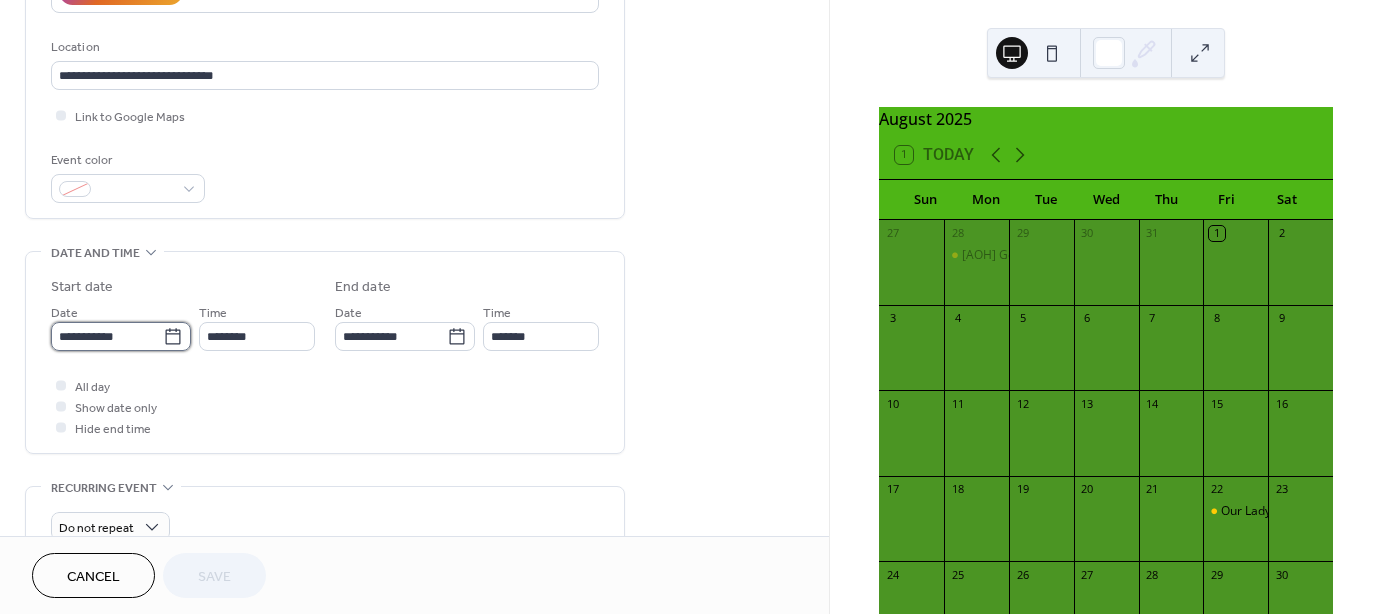 click on "**********" at bounding box center [107, 336] 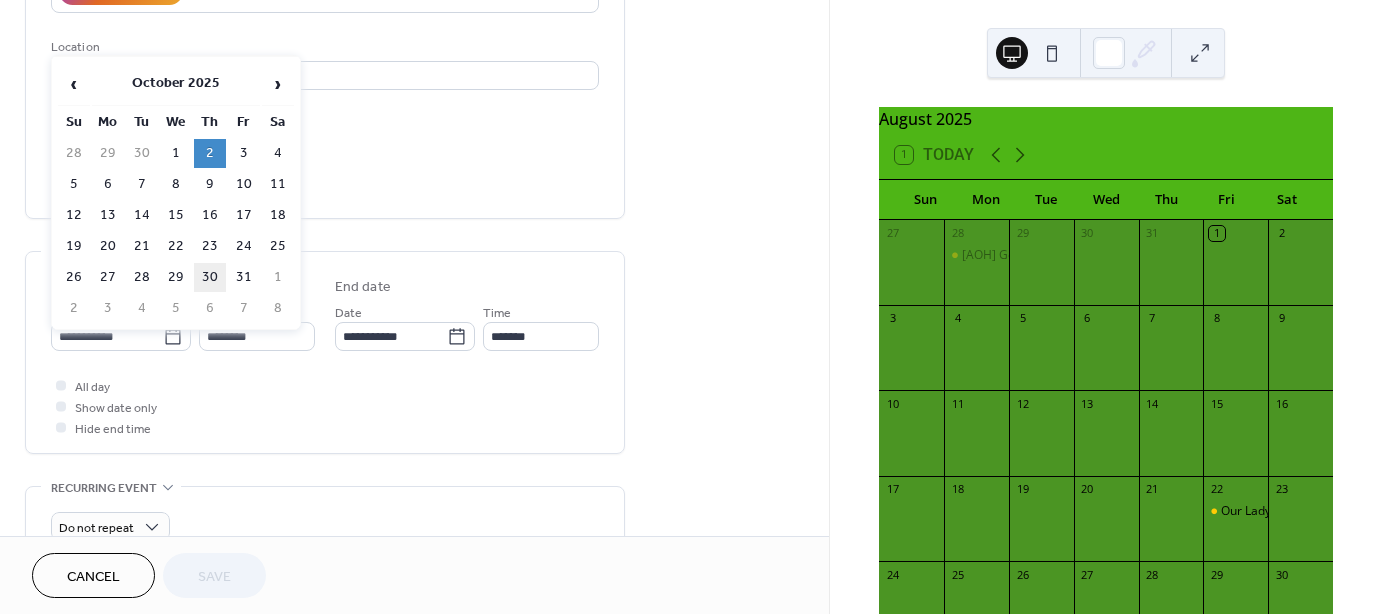 click on "30" at bounding box center (210, 277) 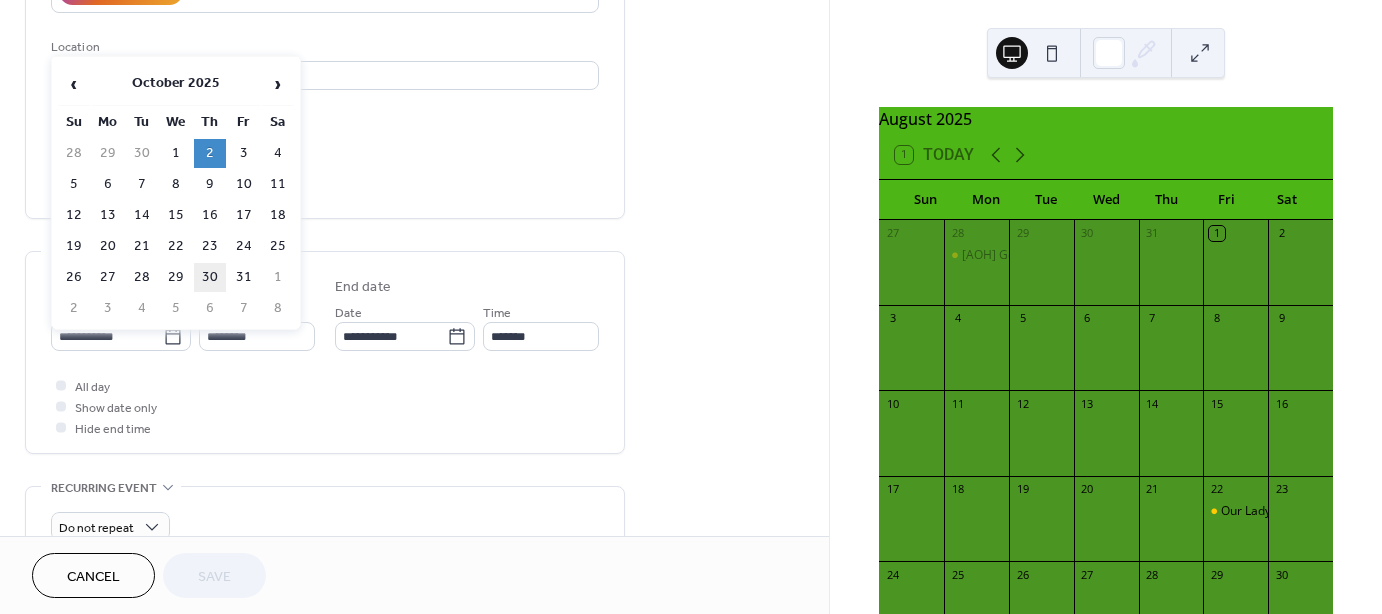 type on "**********" 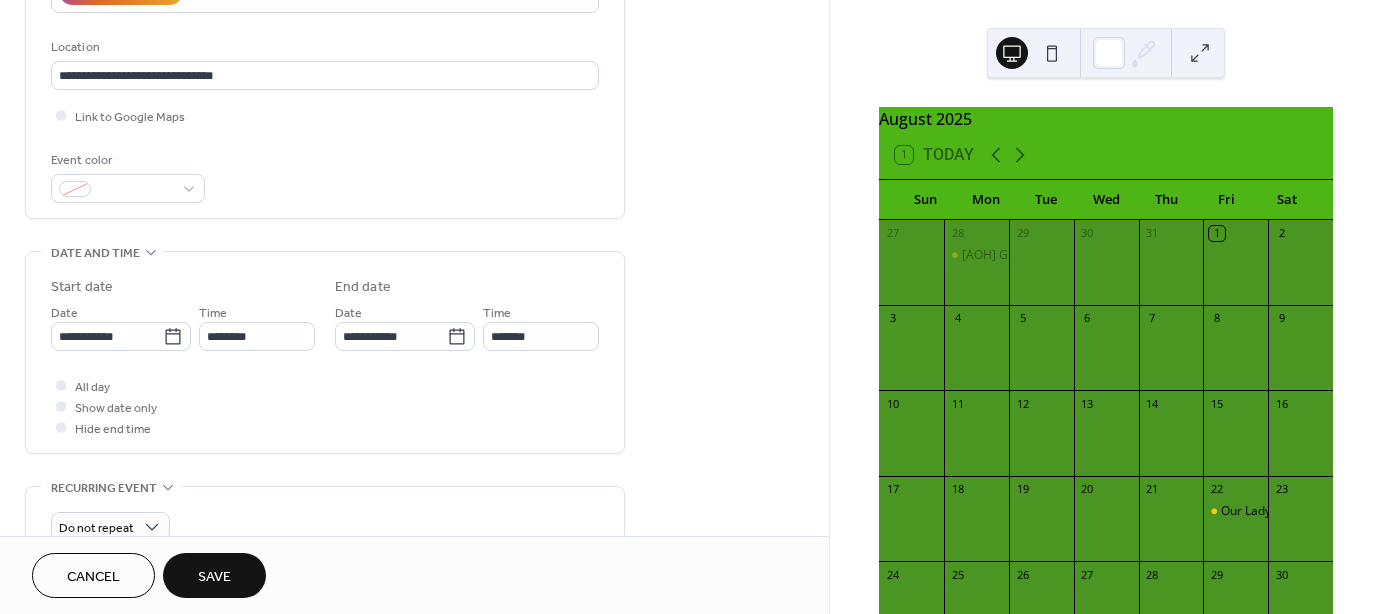 click on "Save" at bounding box center [214, 577] 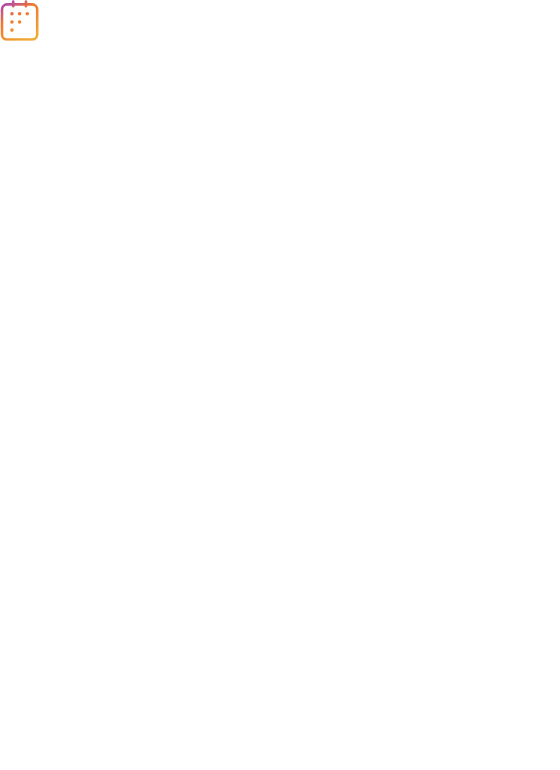 scroll, scrollTop: 0, scrollLeft: 0, axis: both 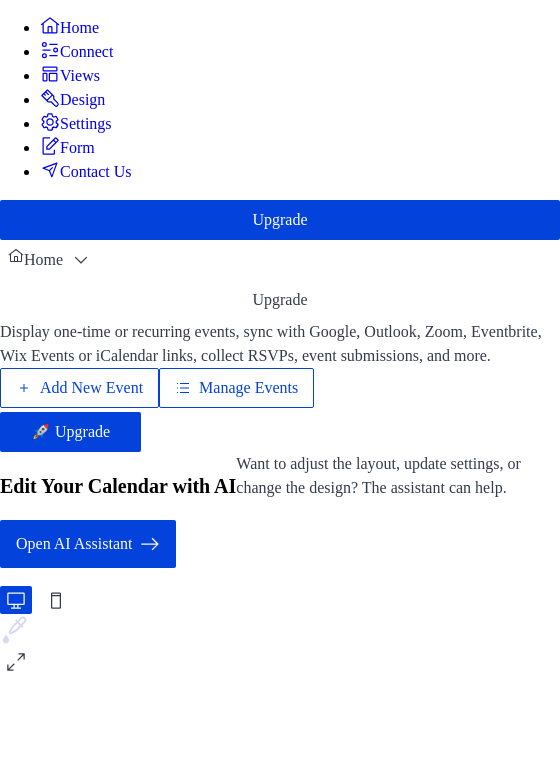 click on "Add New Event" at bounding box center [91, 388] 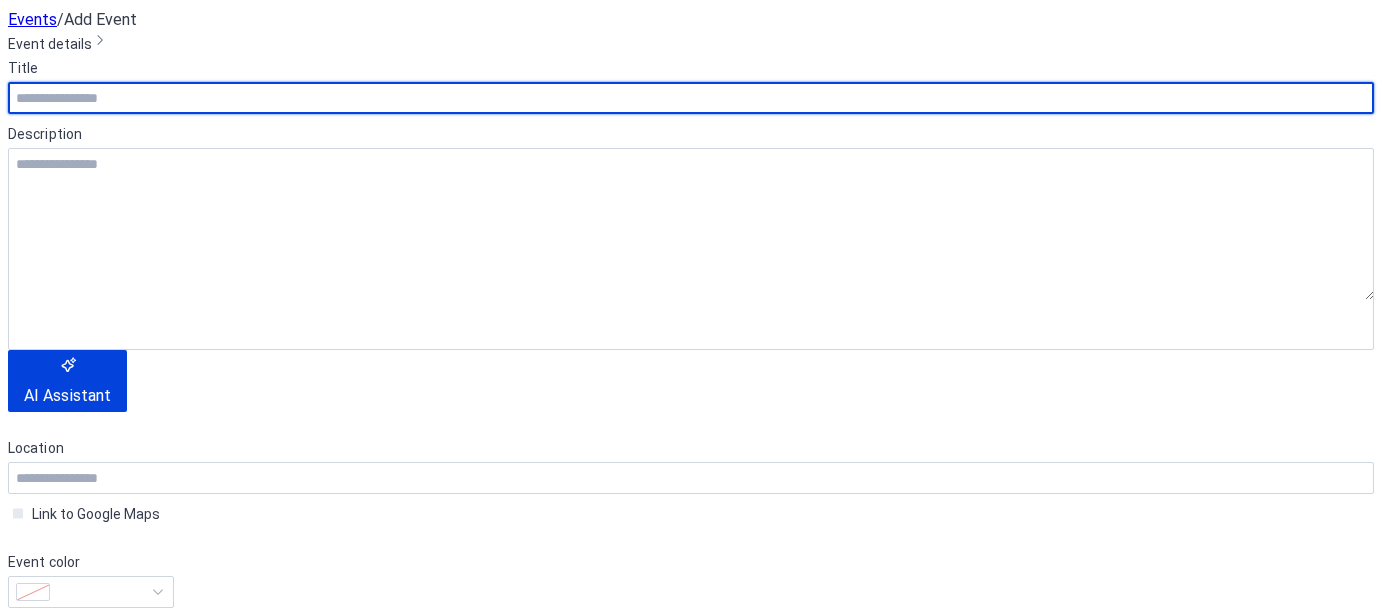 scroll, scrollTop: 0, scrollLeft: 0, axis: both 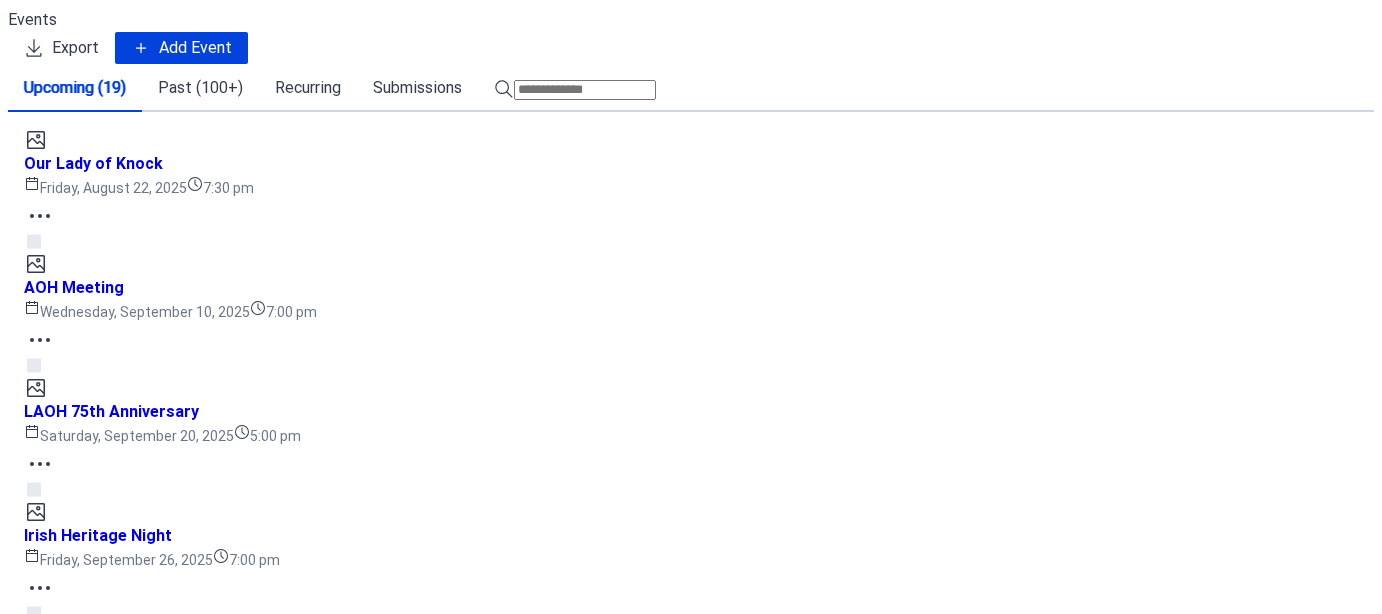click on "Past (100+)" at bounding box center (200, 88) 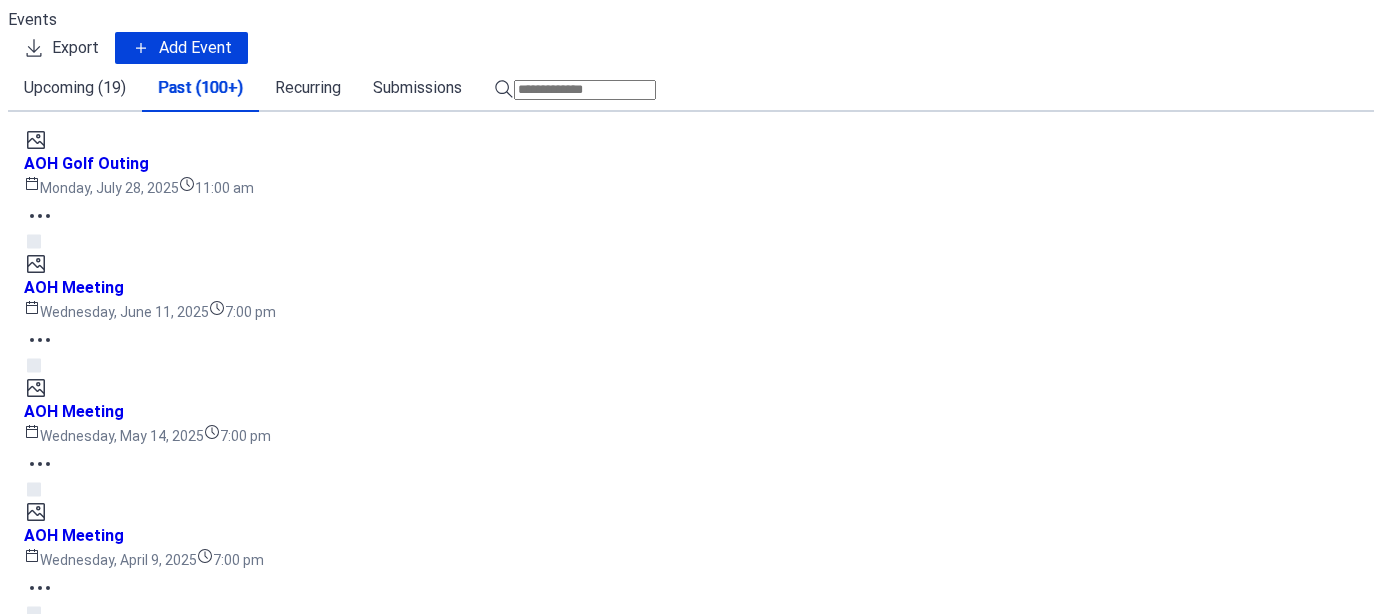 scroll, scrollTop: 1300, scrollLeft: 0, axis: vertical 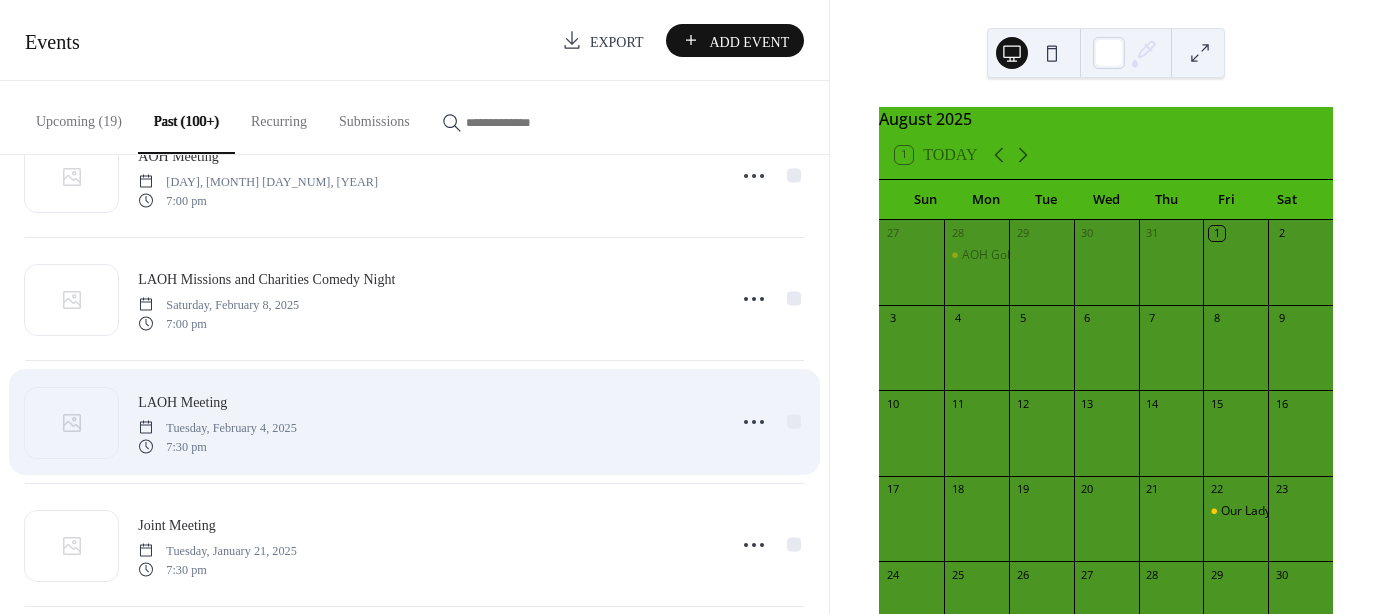 click on "LAOH Meeting" at bounding box center [182, 402] 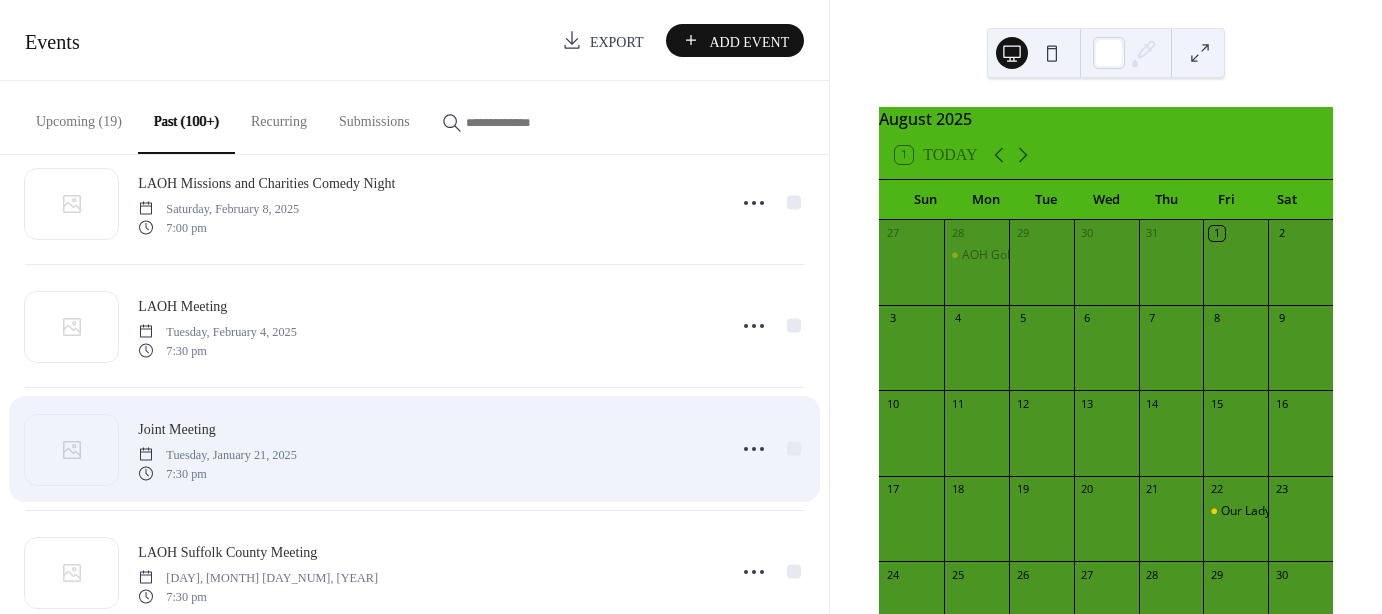 scroll, scrollTop: 1400, scrollLeft: 0, axis: vertical 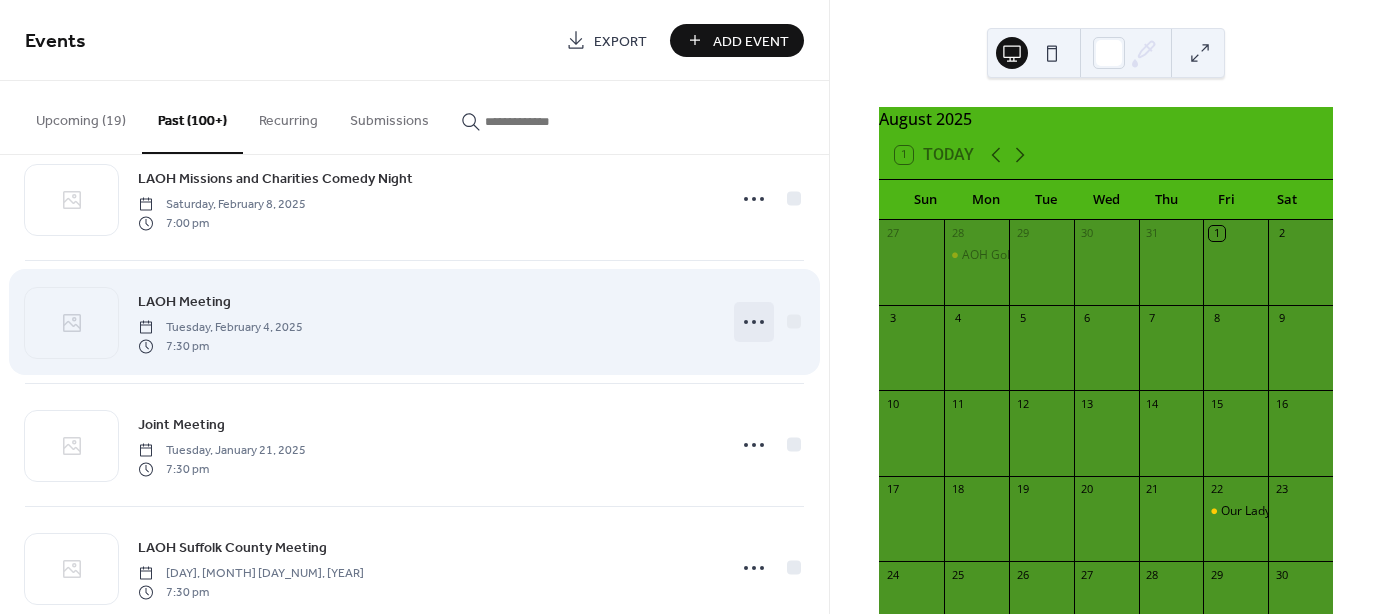 click 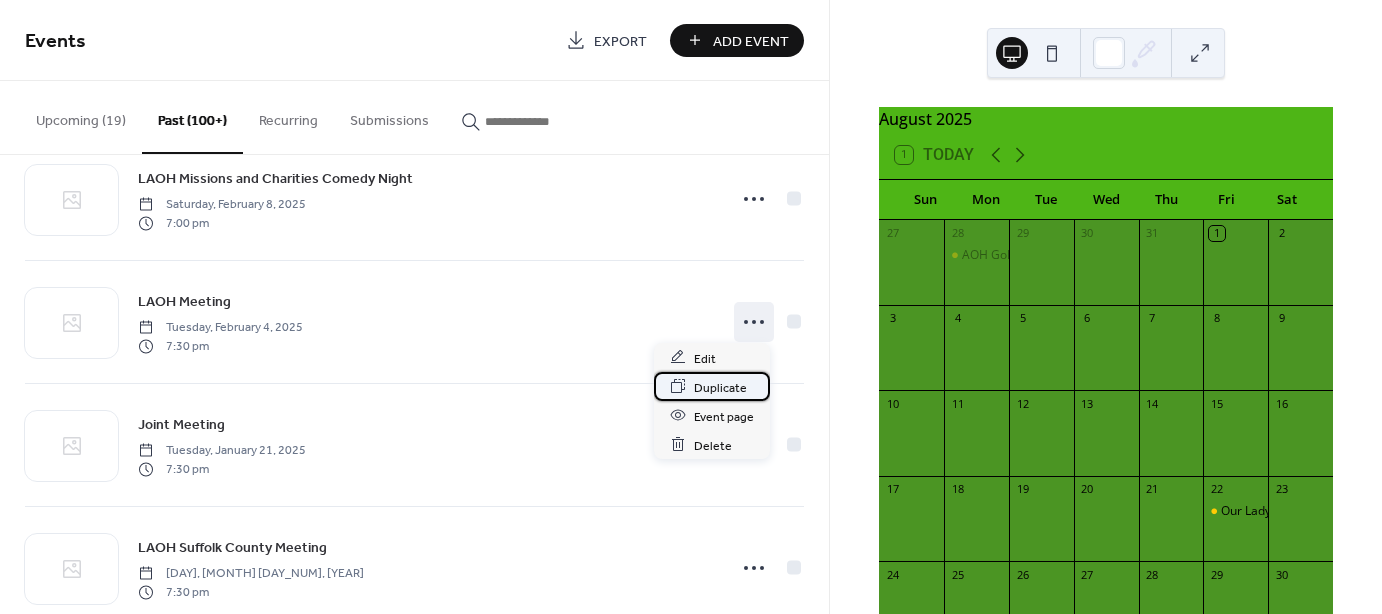 click on "Duplicate" at bounding box center [720, 387] 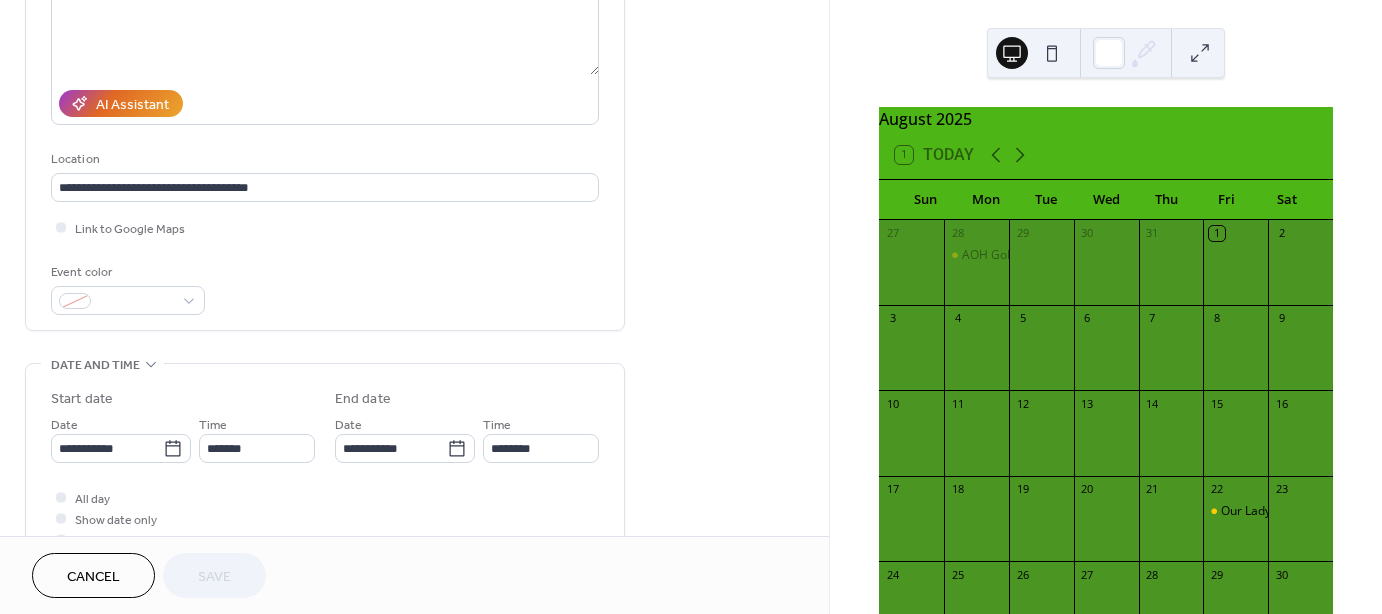 scroll, scrollTop: 300, scrollLeft: 0, axis: vertical 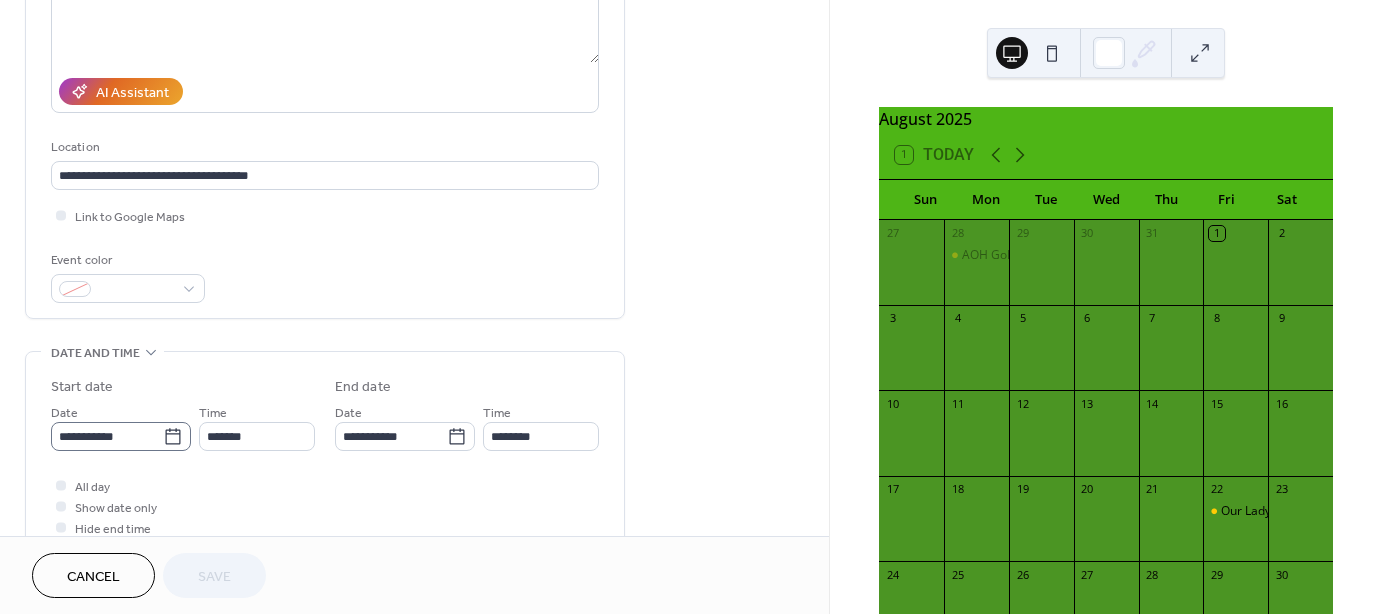 click 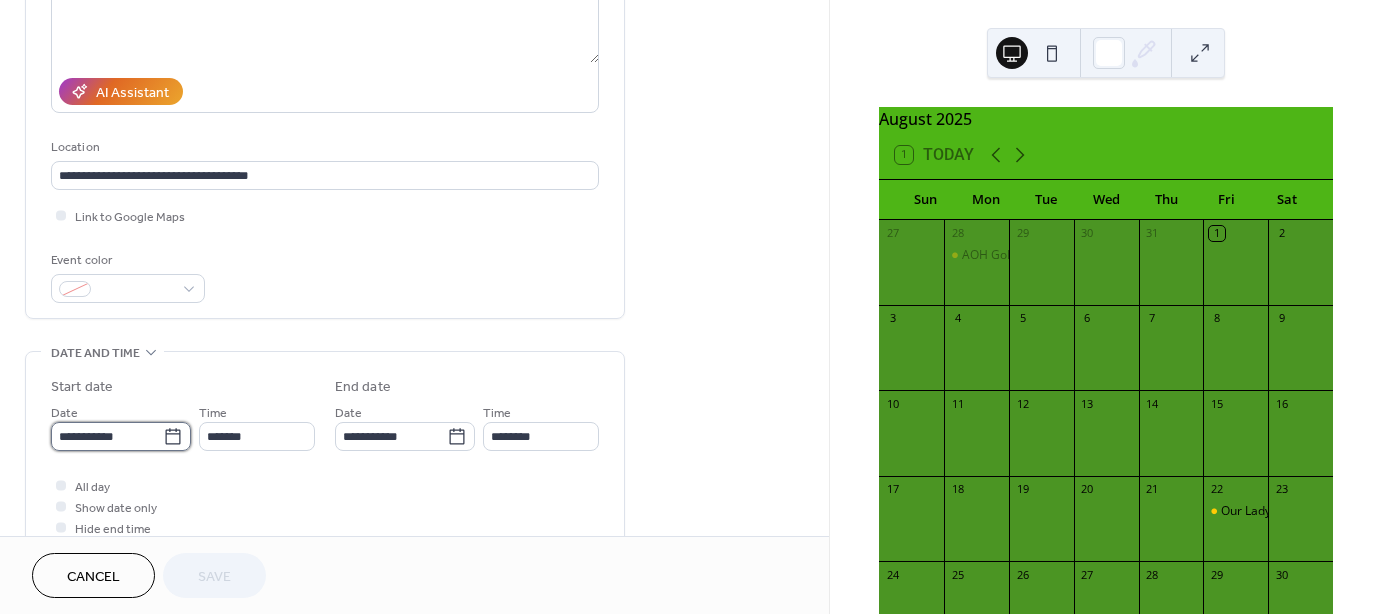 click on "**********" at bounding box center (107, 436) 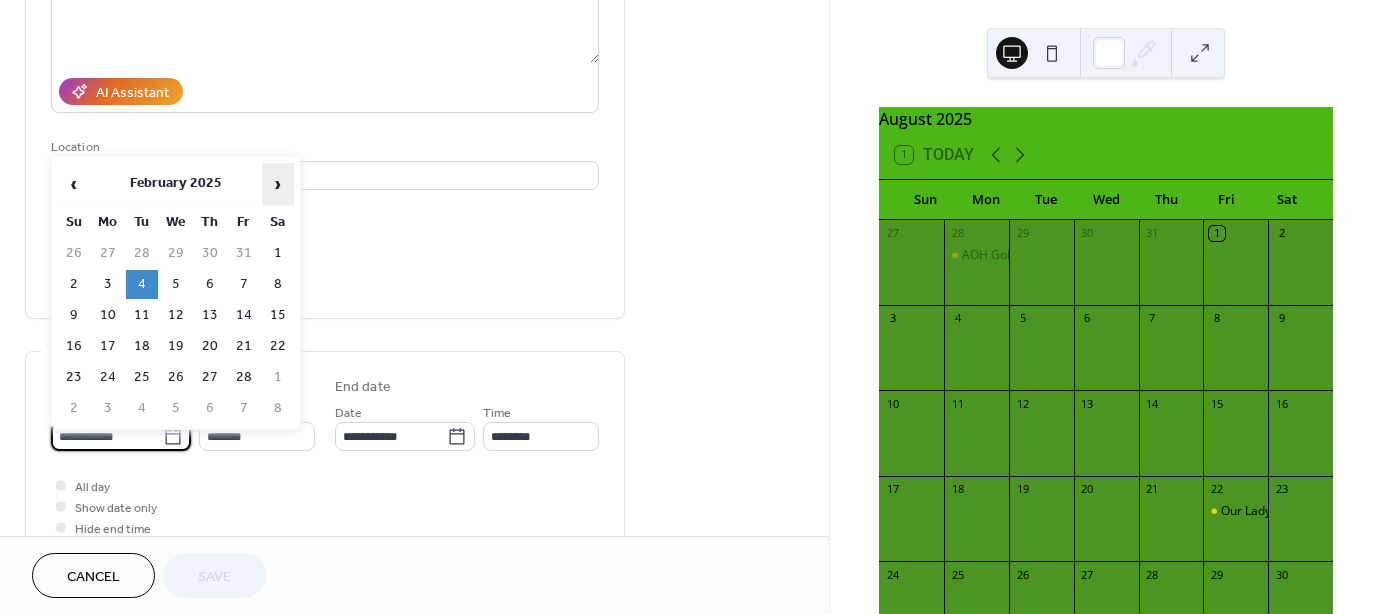click on "›" at bounding box center (278, 184) 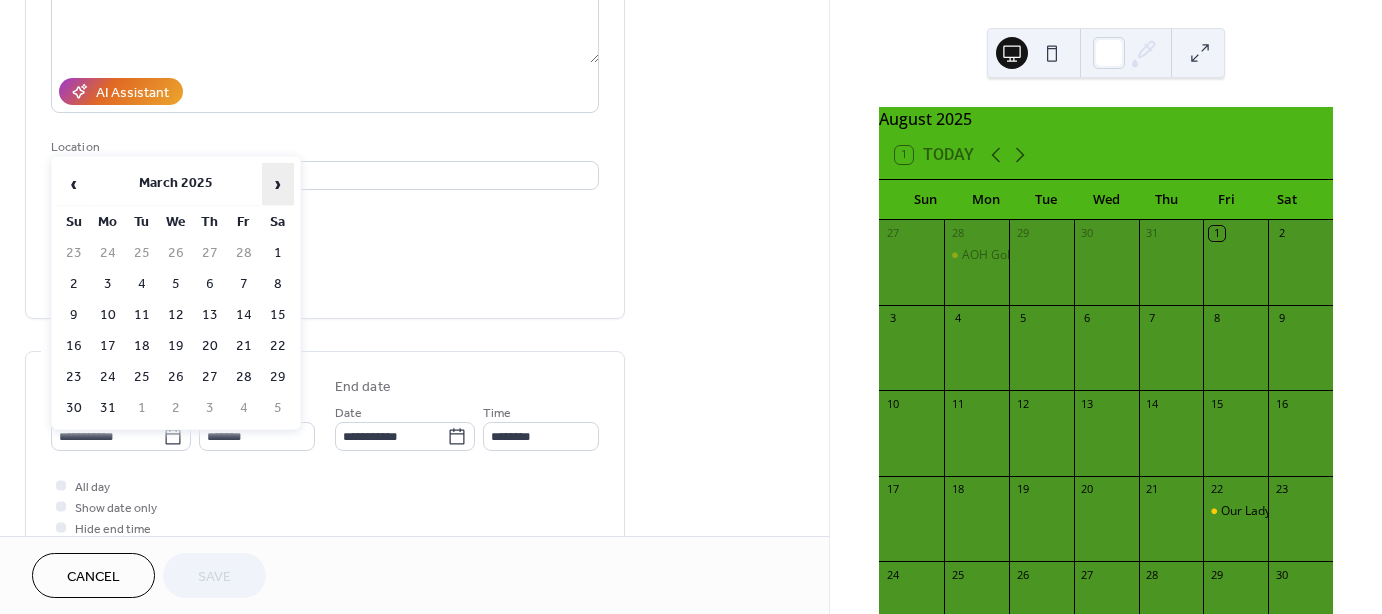 click on "›" at bounding box center [278, 184] 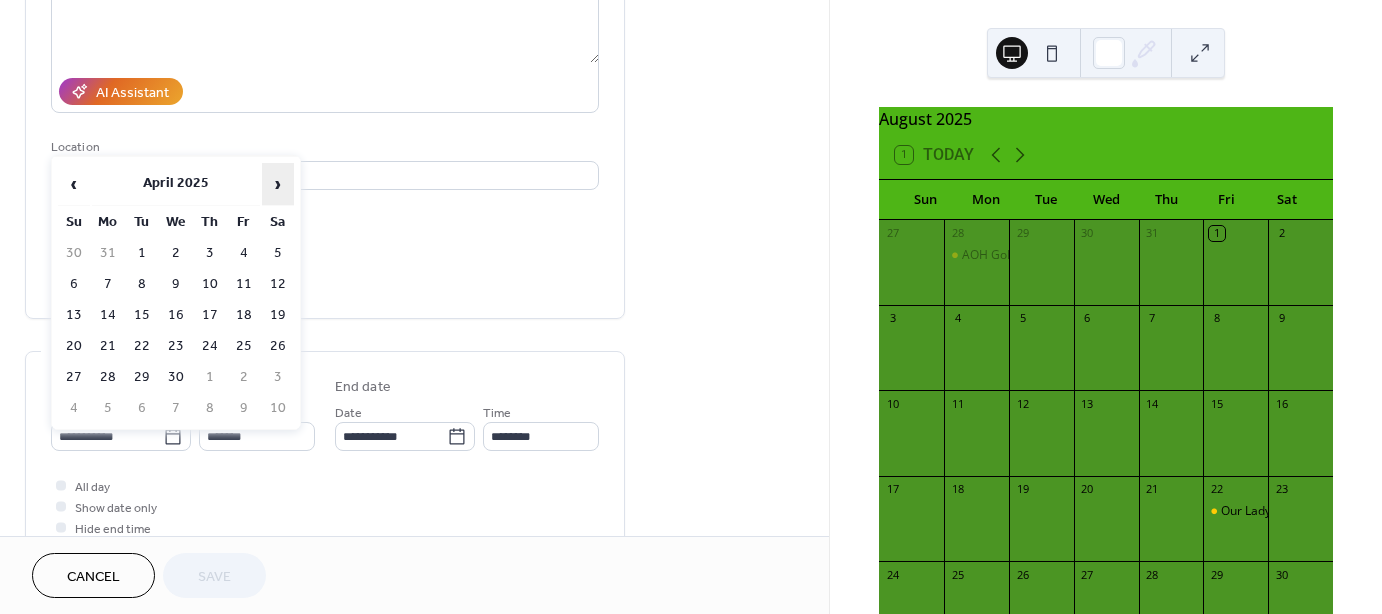 click on "›" at bounding box center (278, 184) 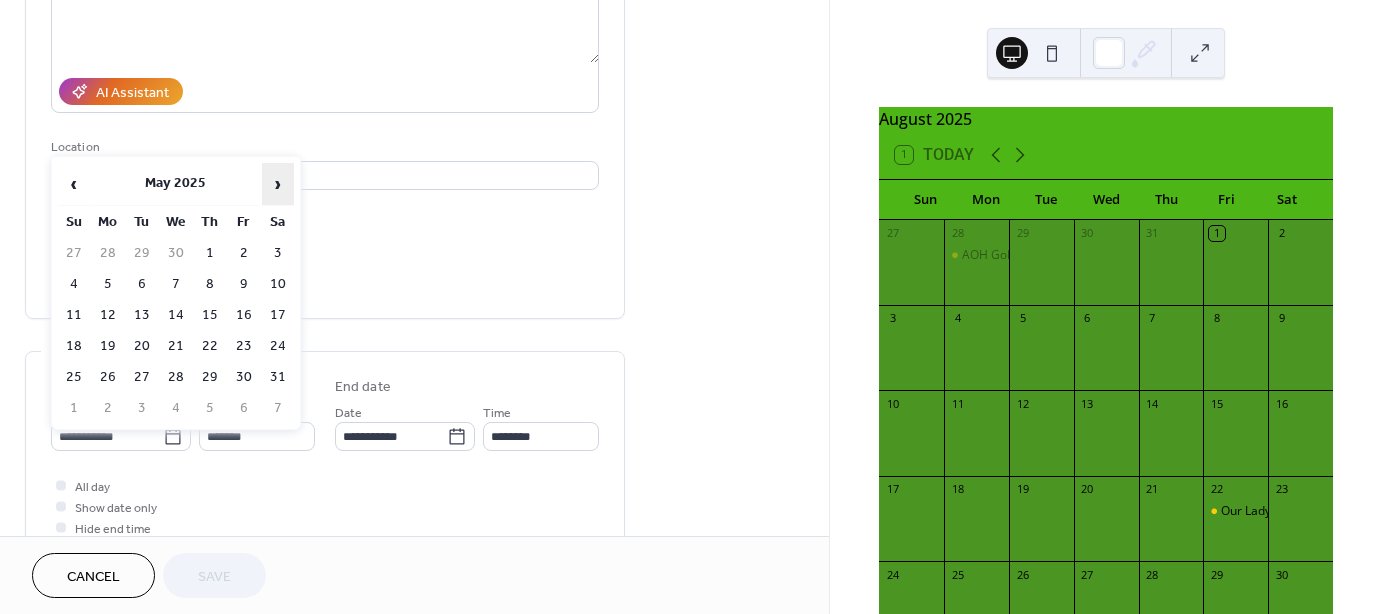 click on "›" at bounding box center [278, 184] 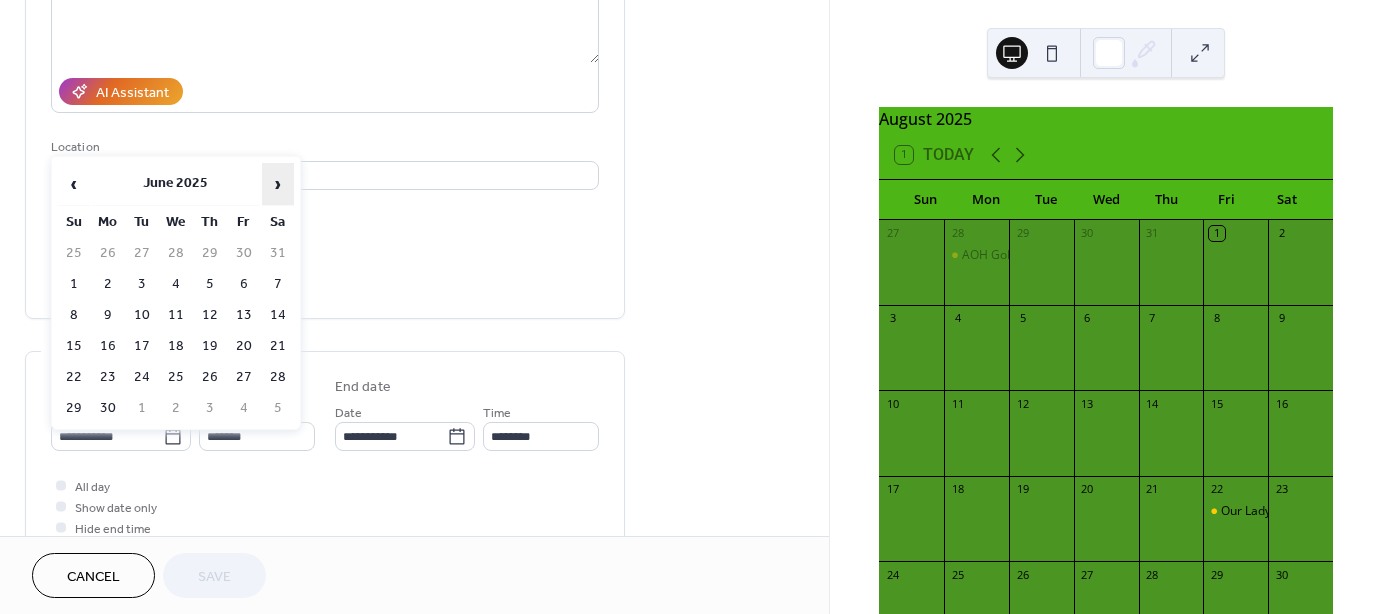 click on "›" at bounding box center (278, 184) 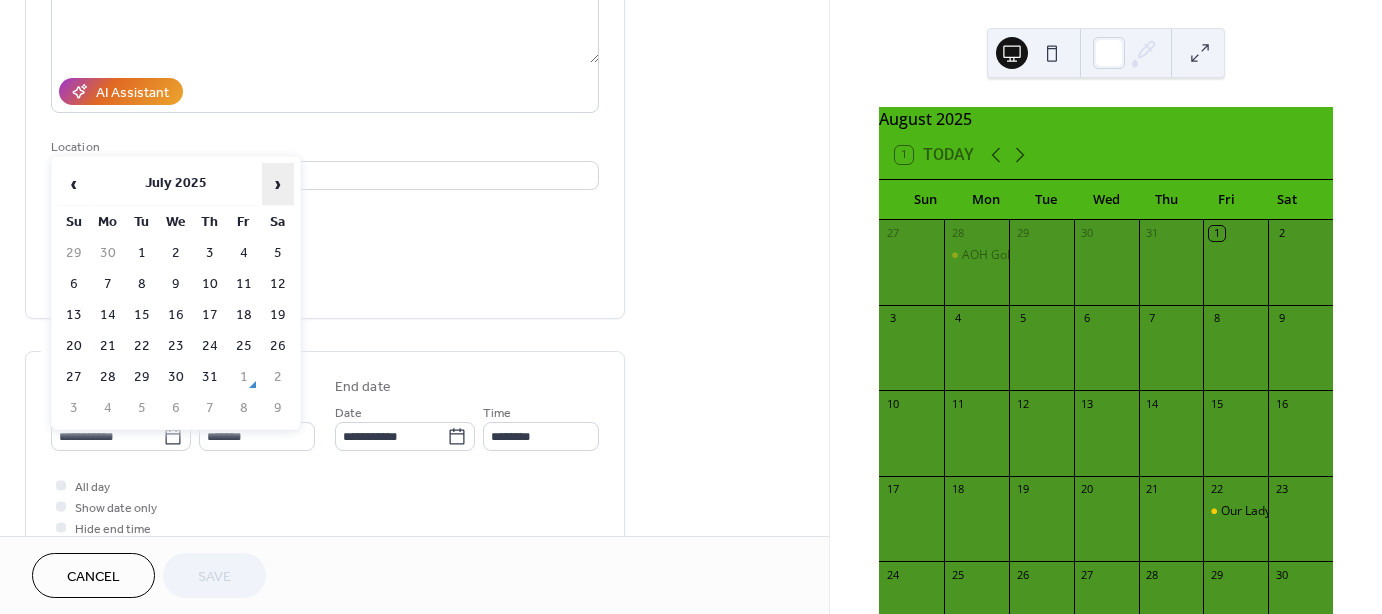 click on "›" at bounding box center (278, 184) 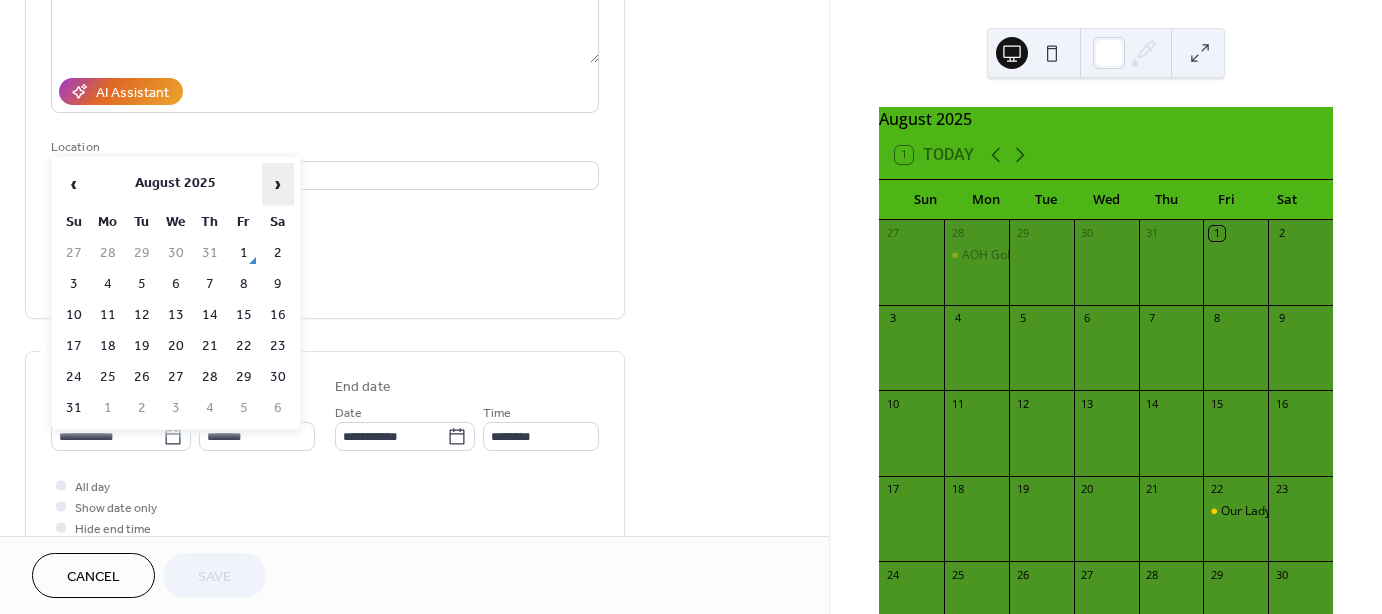 click on "›" at bounding box center [278, 184] 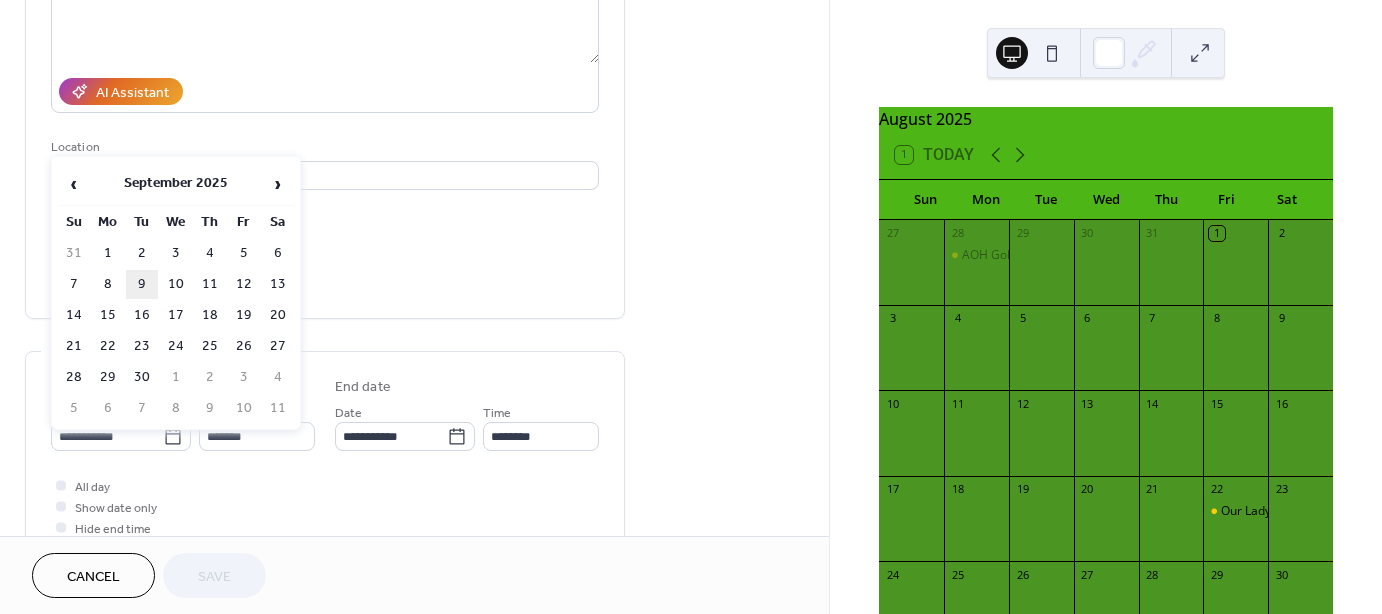 click on "9" at bounding box center [142, 284] 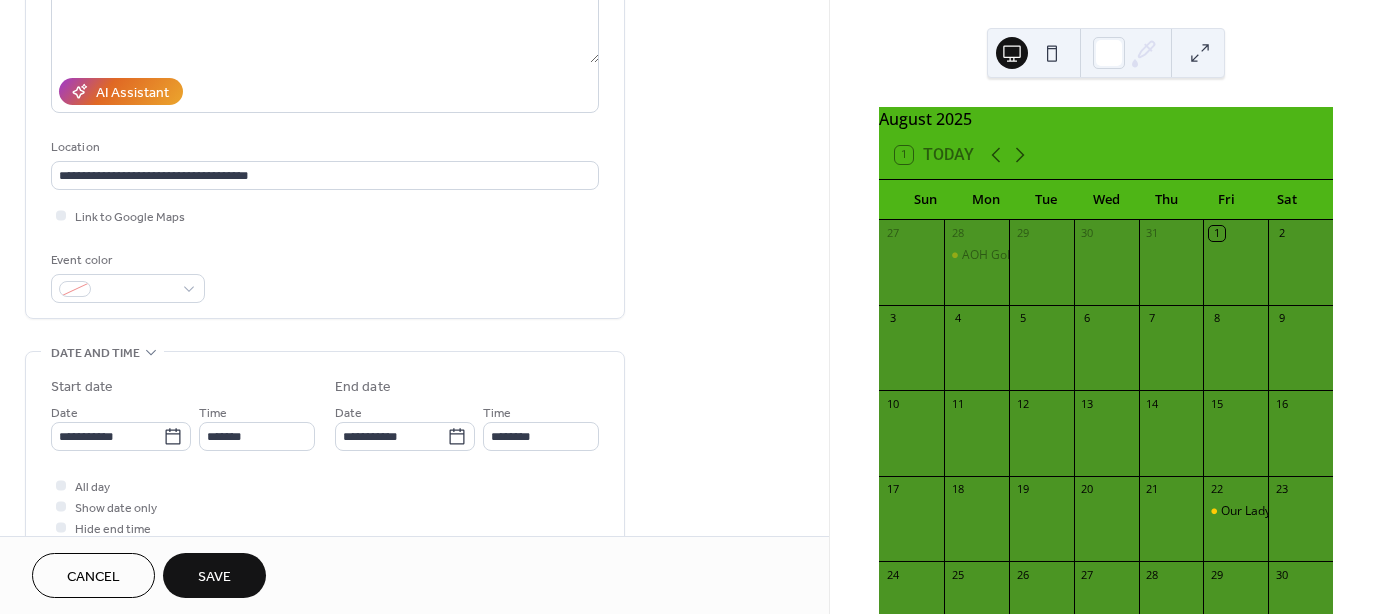 click on "Save" at bounding box center [214, 577] 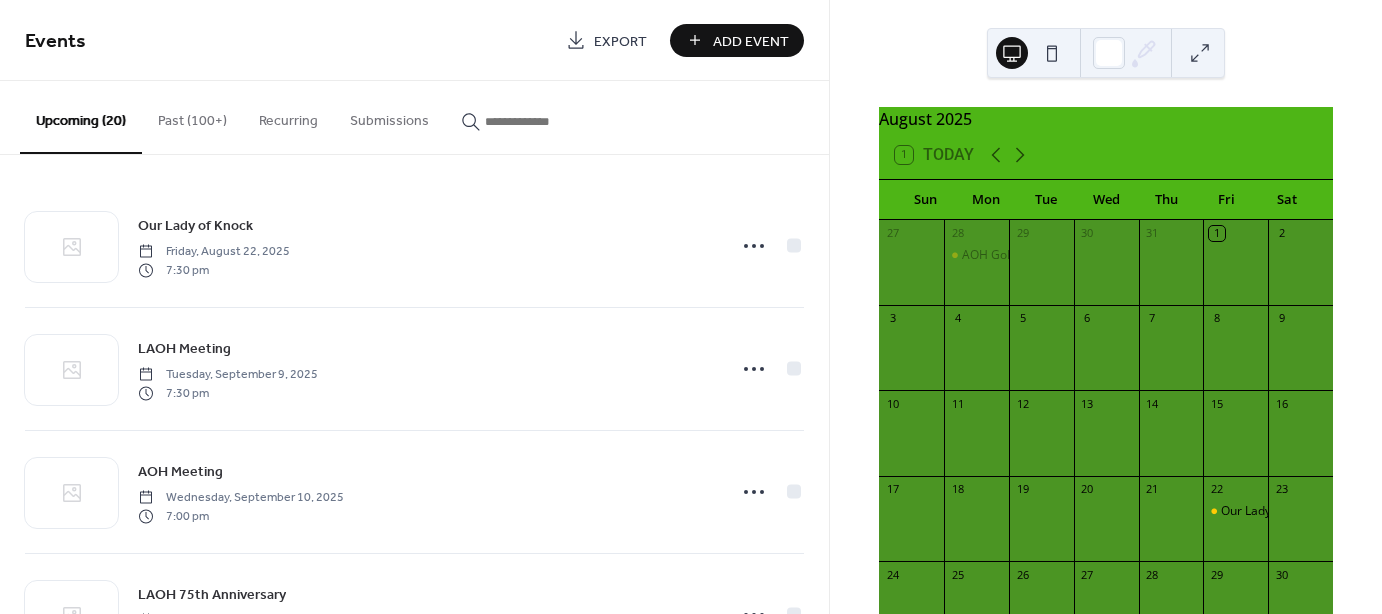 click on "Past (100+)" at bounding box center [192, 116] 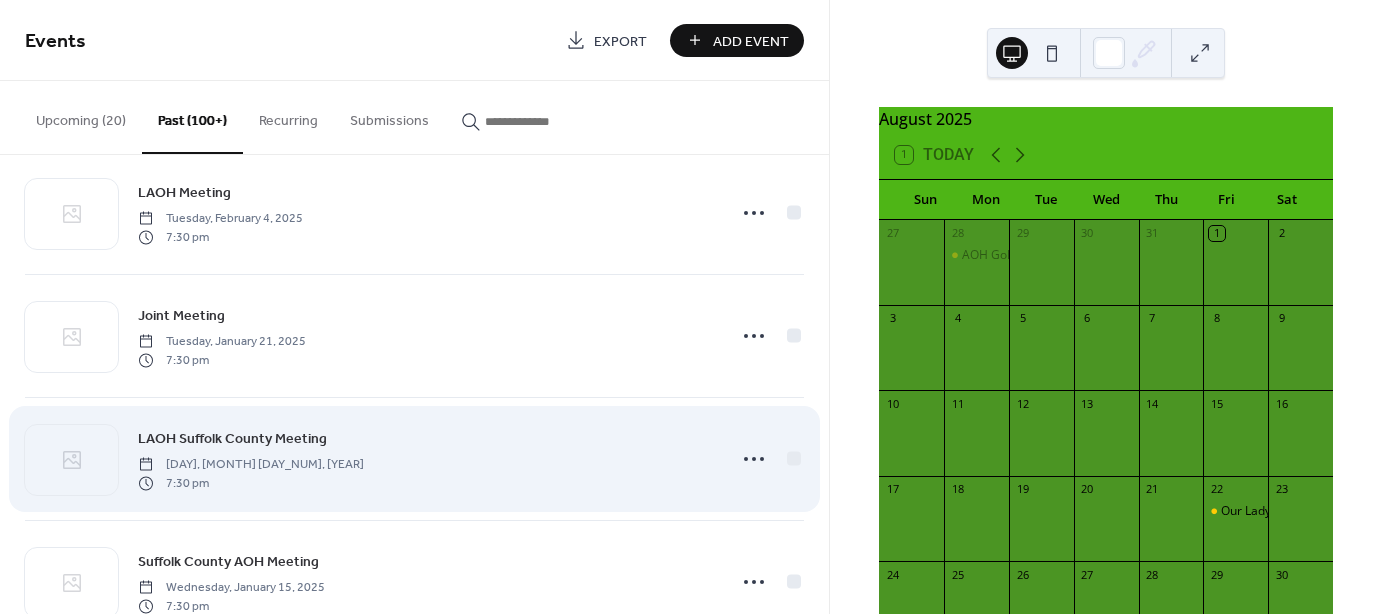 scroll, scrollTop: 1500, scrollLeft: 0, axis: vertical 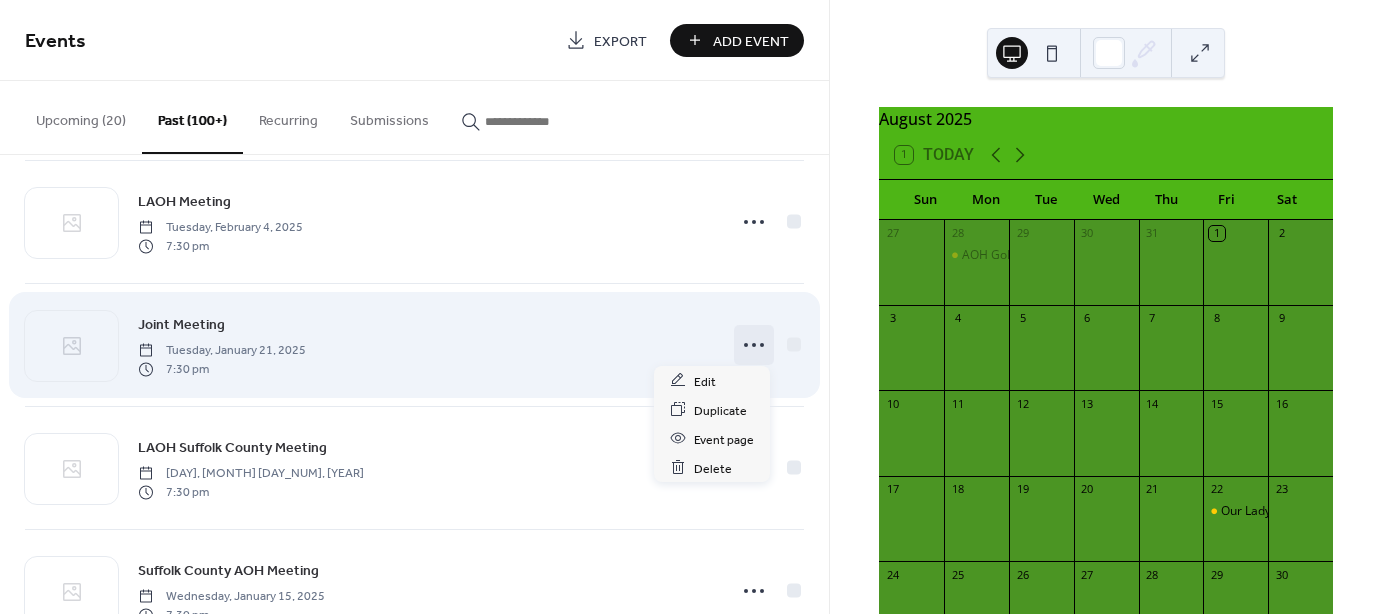 click 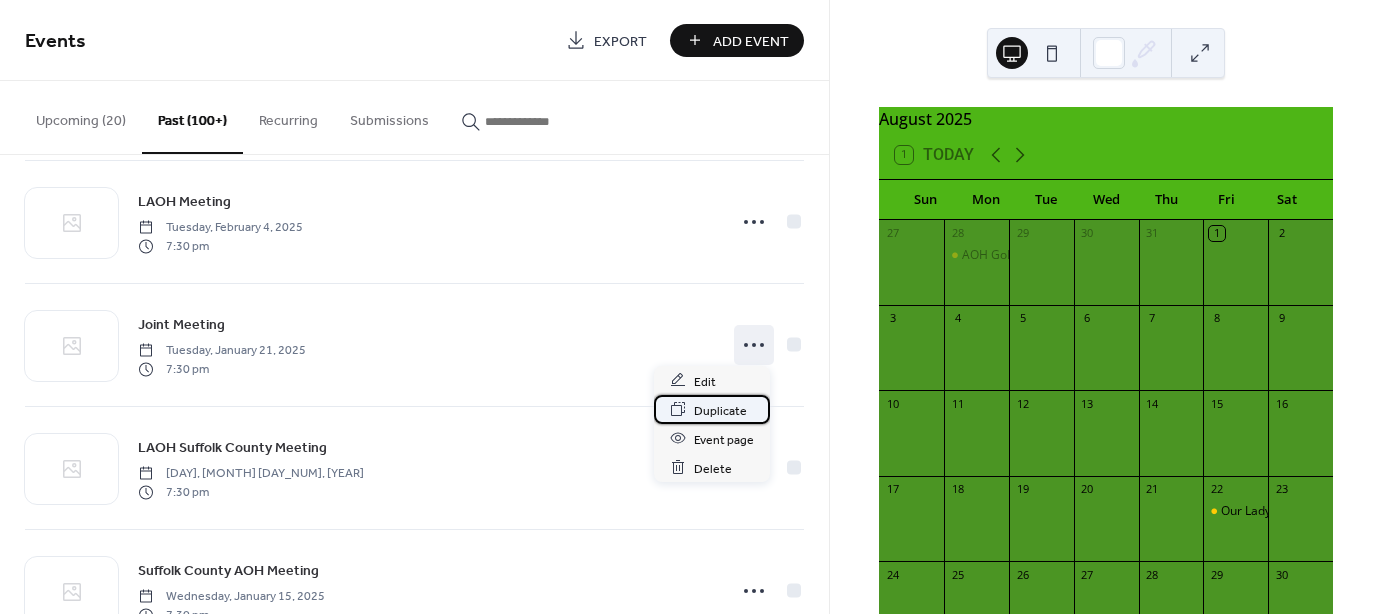 click on "Duplicate" at bounding box center (720, 410) 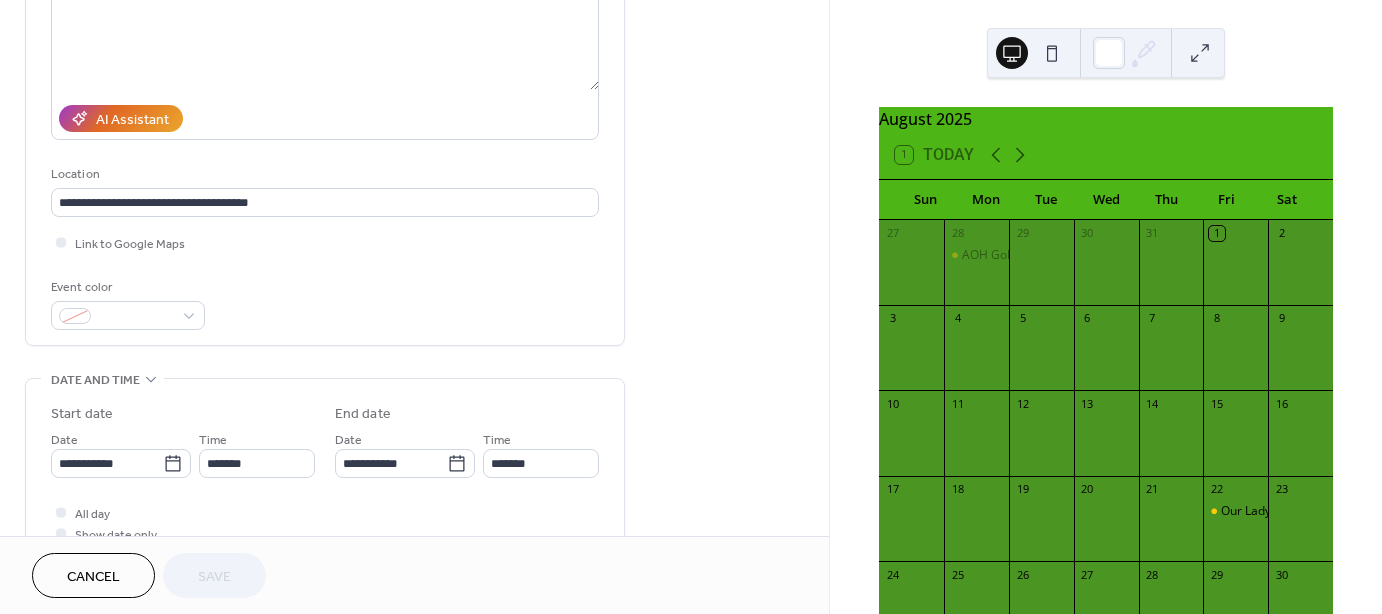 scroll, scrollTop: 300, scrollLeft: 0, axis: vertical 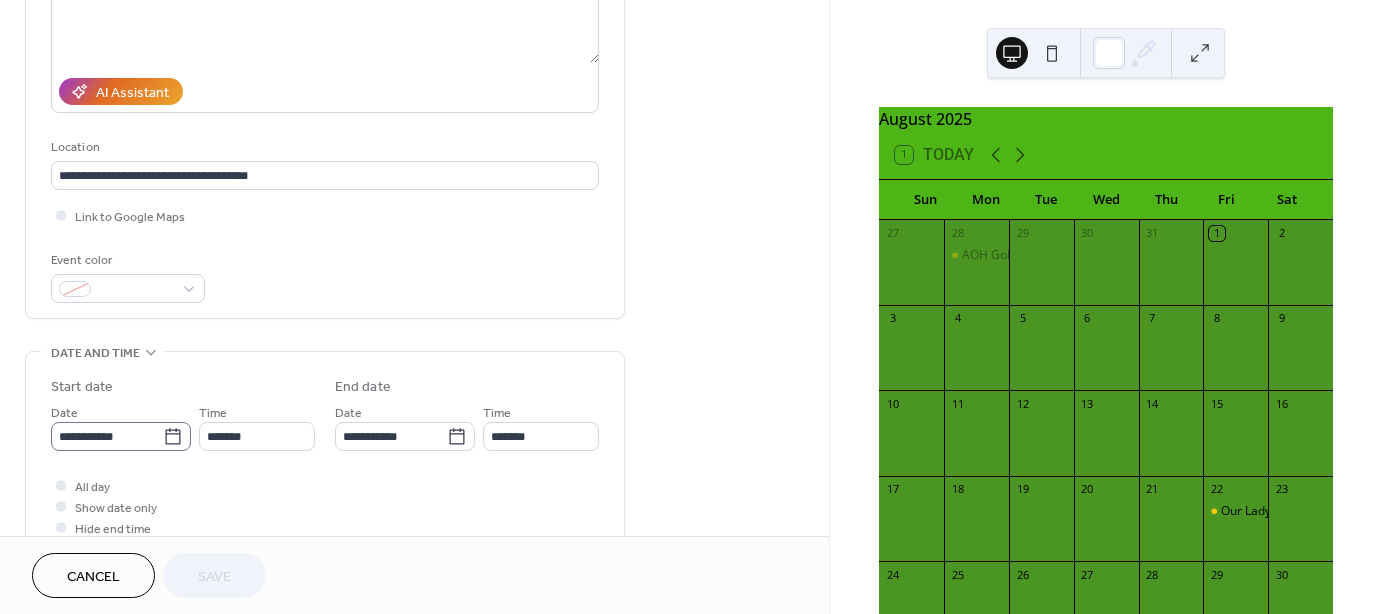 click 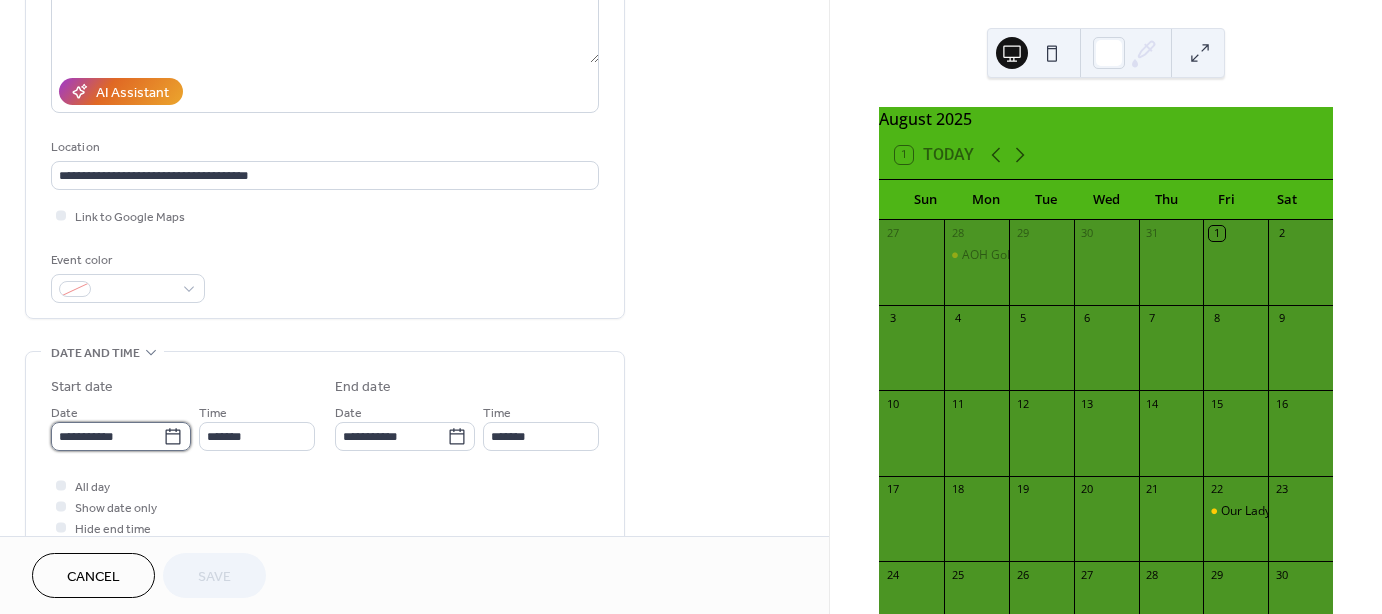 click on "**********" at bounding box center (107, 436) 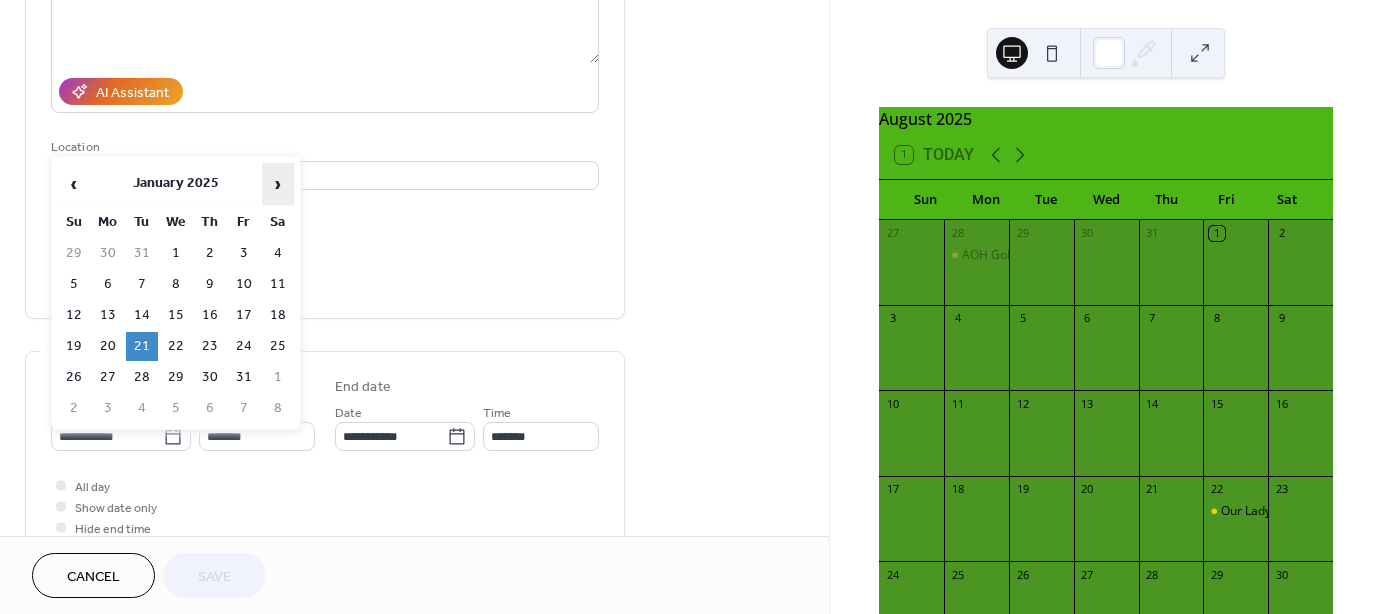 click on "›" at bounding box center (278, 184) 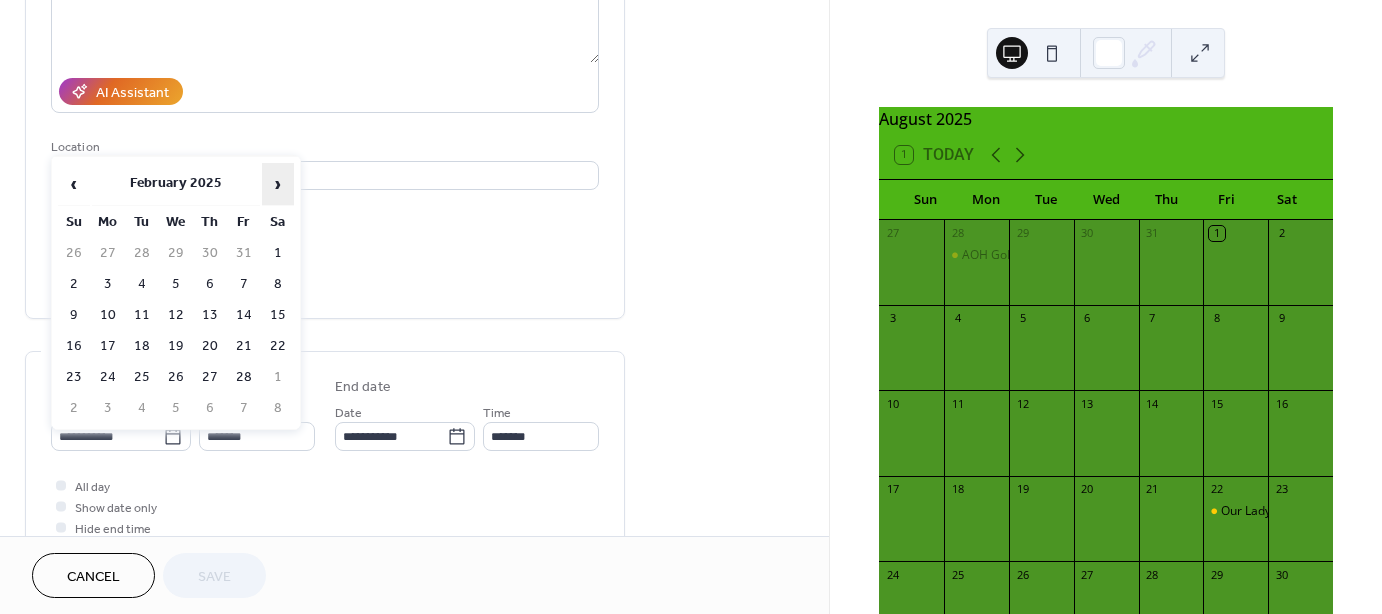 click on "›" at bounding box center (278, 184) 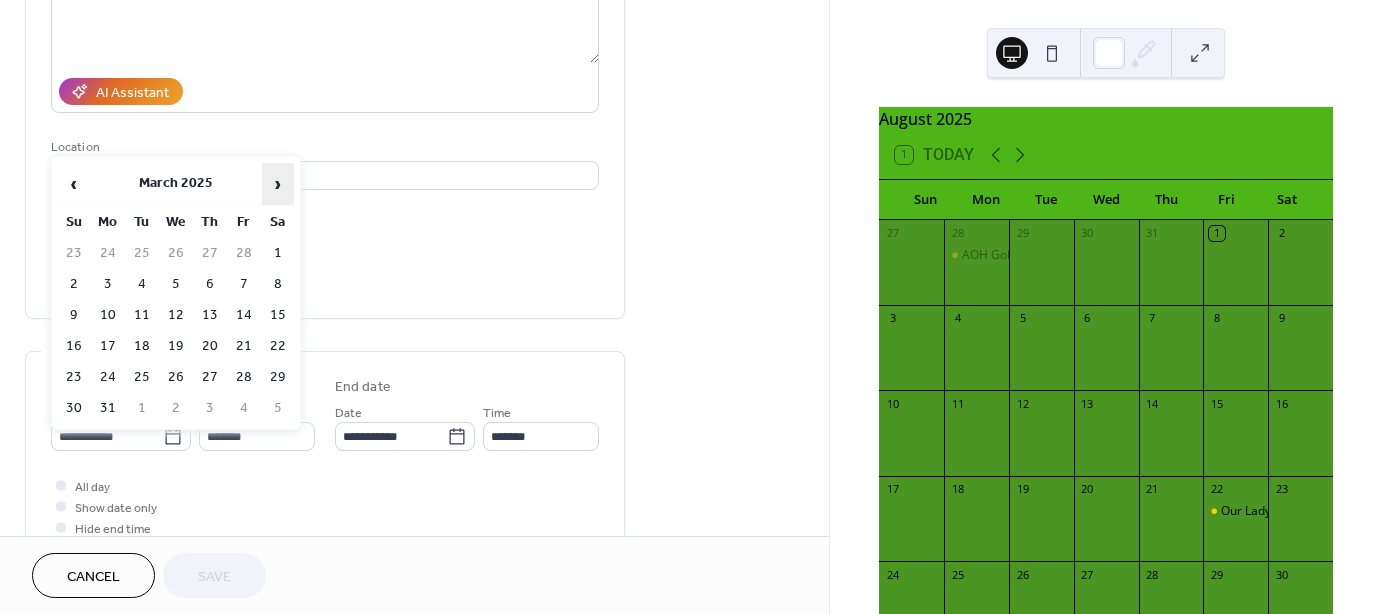 click on "›" at bounding box center [278, 184] 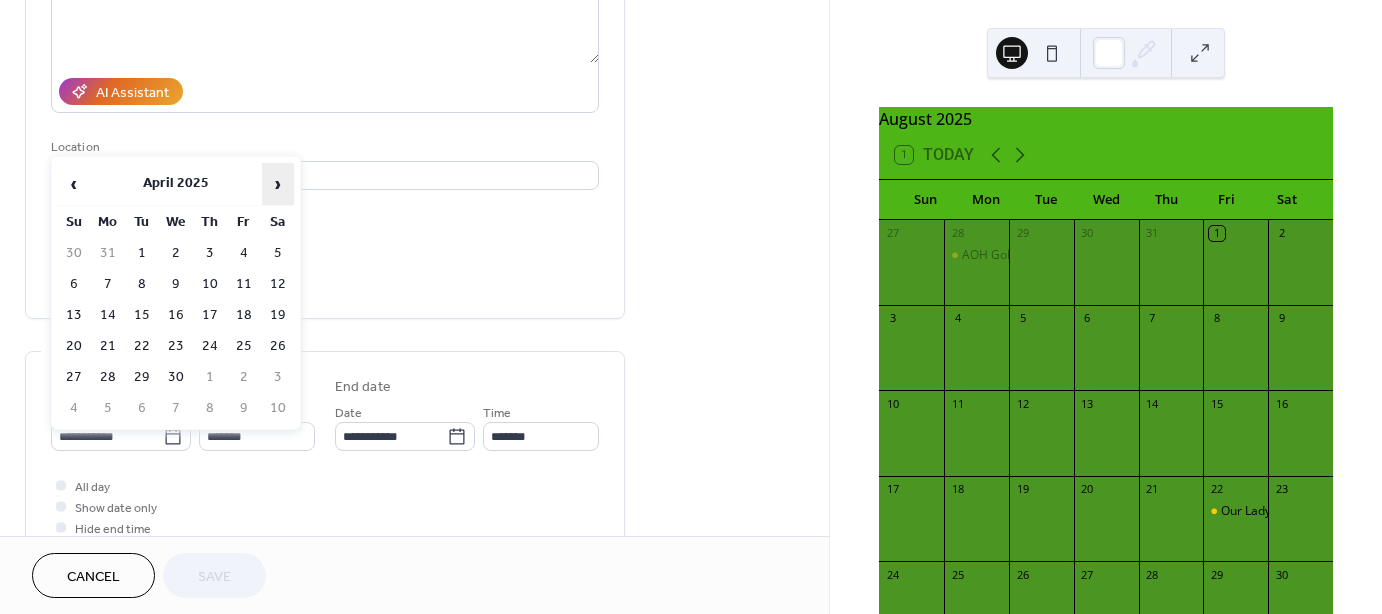 click on "›" at bounding box center (278, 184) 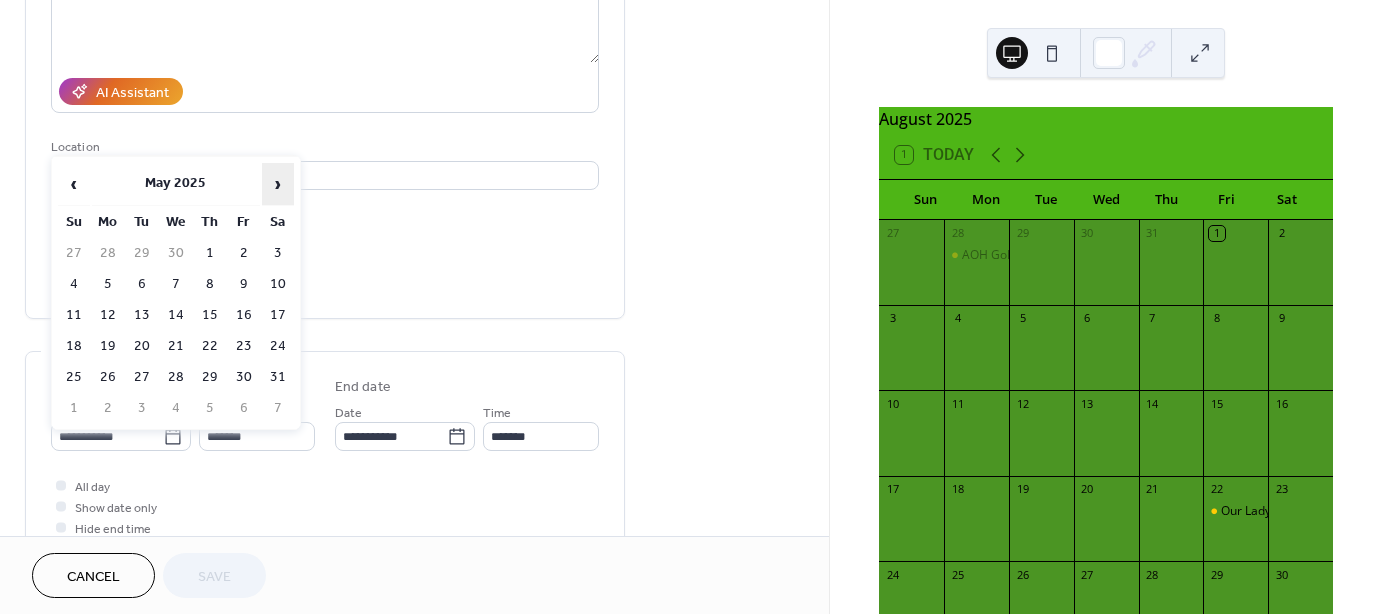 click on "›" at bounding box center [278, 184] 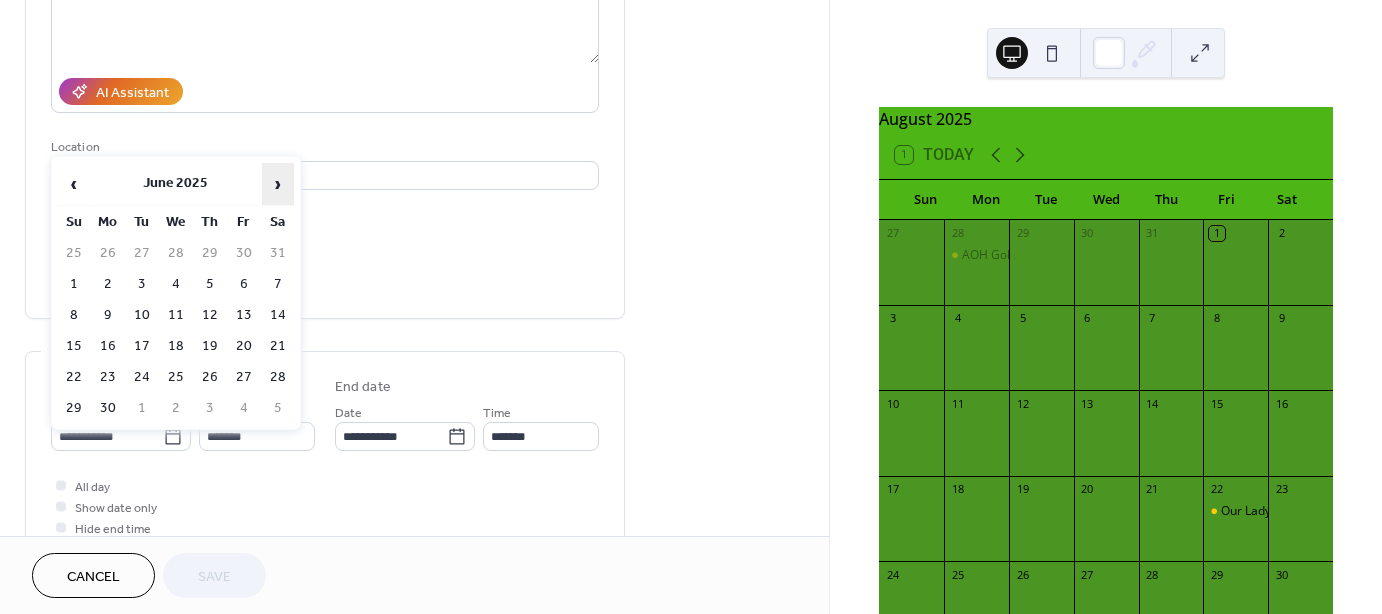 click on "›" at bounding box center (278, 184) 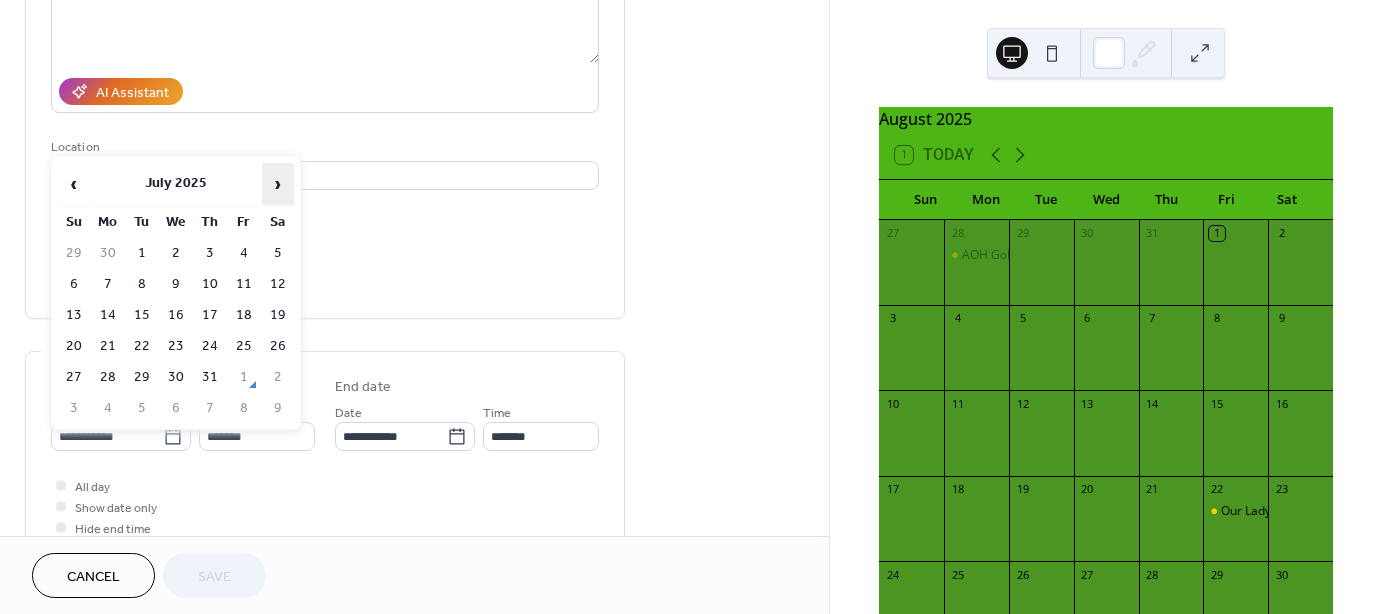 click on "›" at bounding box center [278, 184] 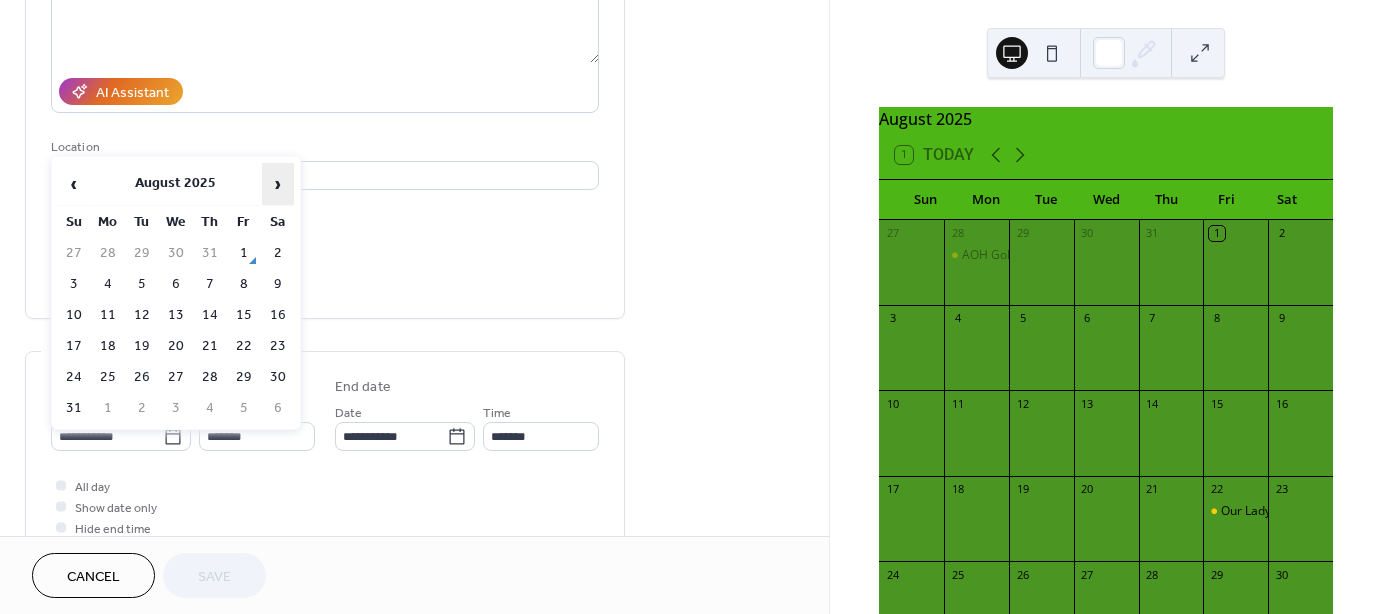 click on "›" at bounding box center (278, 184) 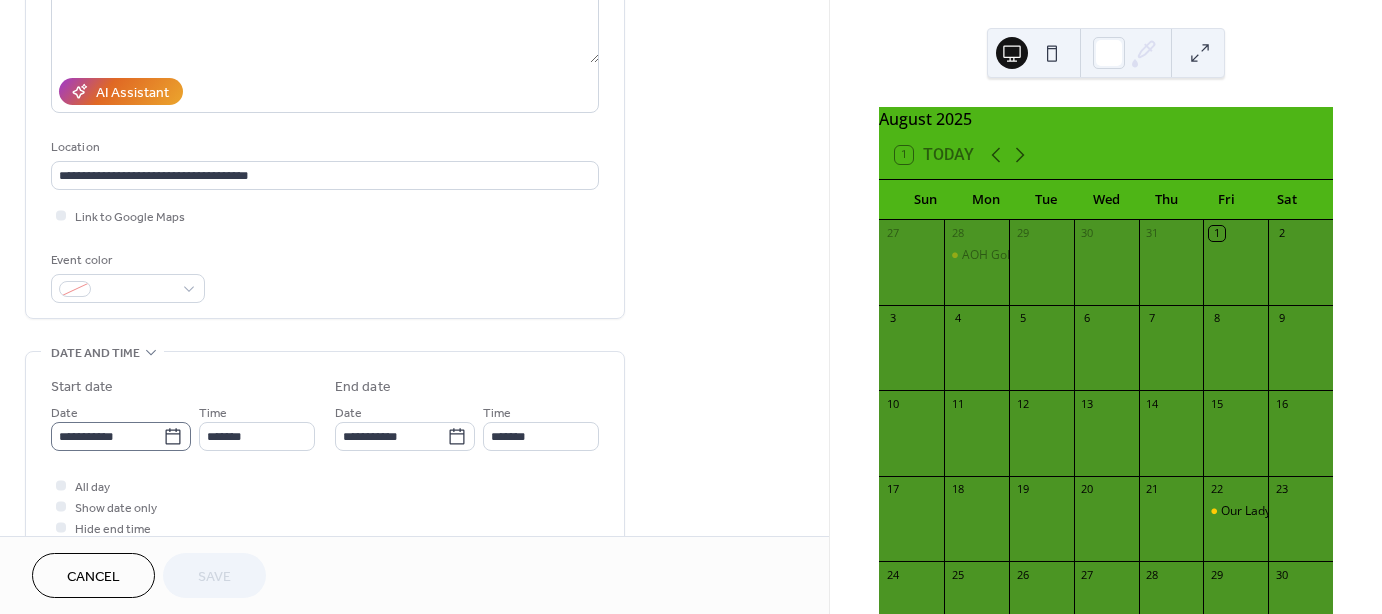 click 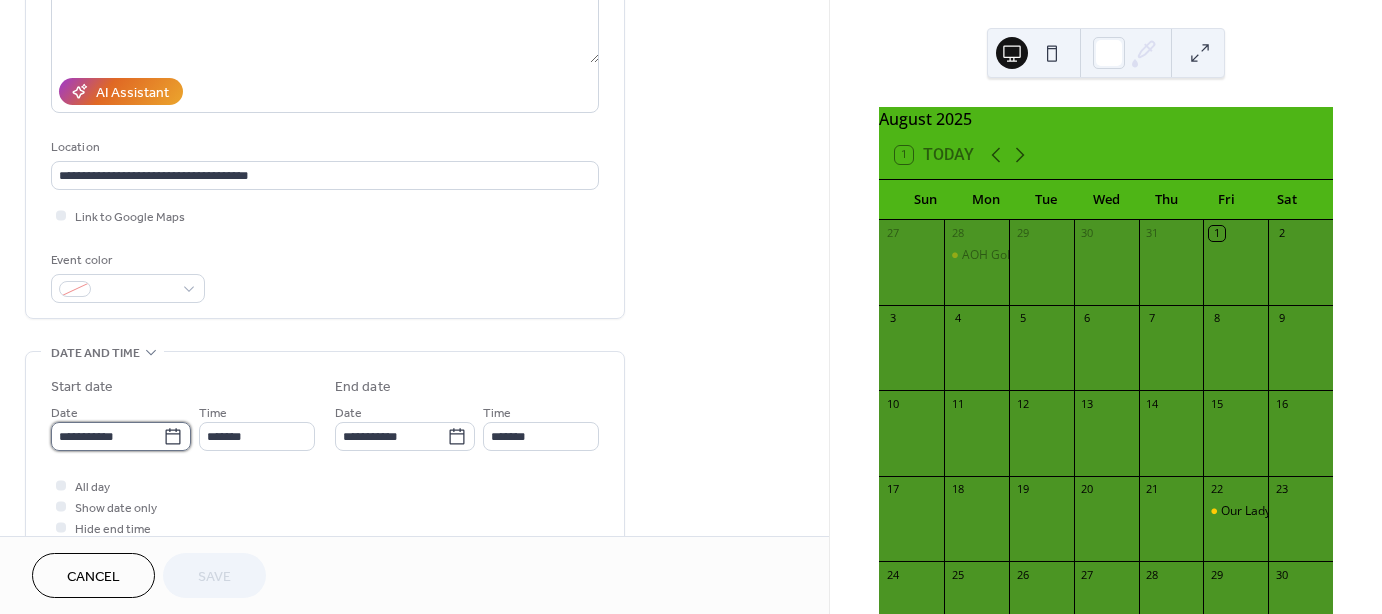 click on "**********" at bounding box center [107, 436] 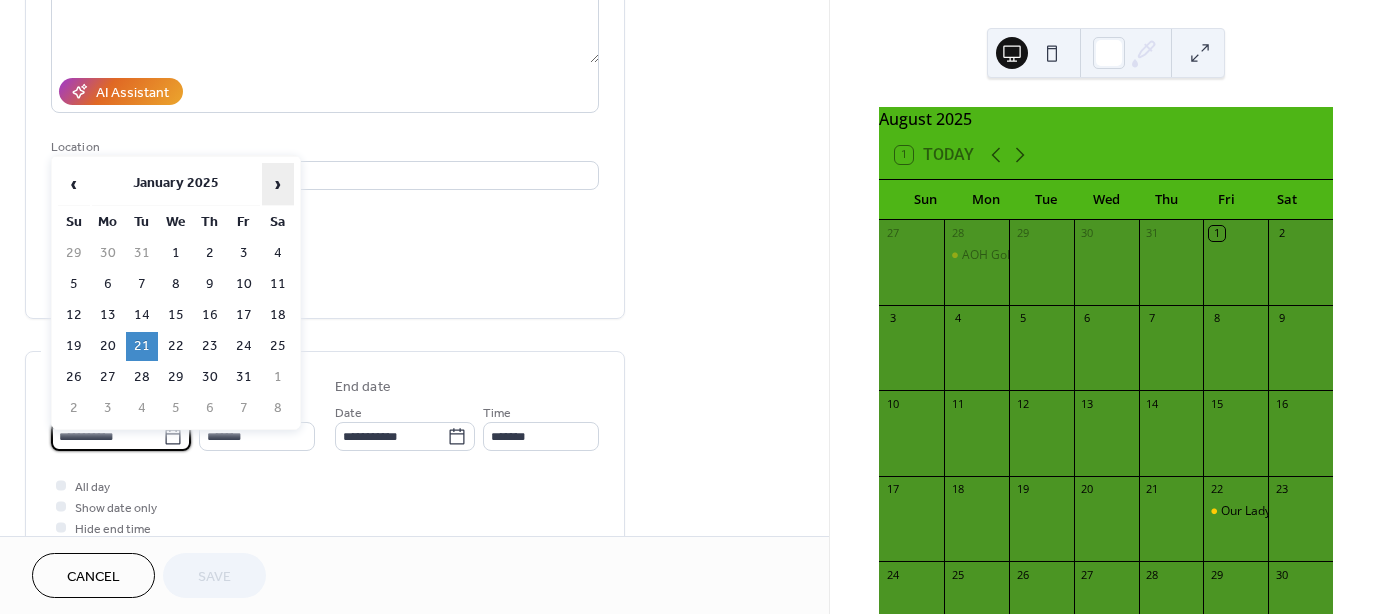 click on "›" at bounding box center [278, 184] 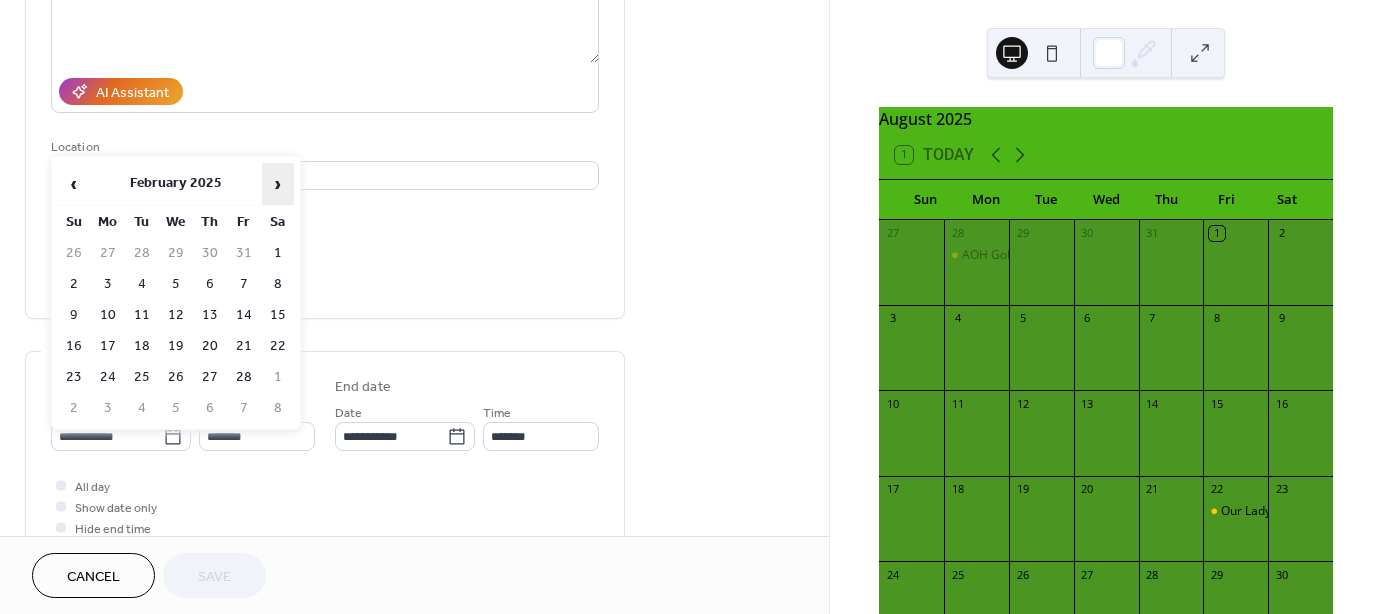 click on "›" at bounding box center [278, 184] 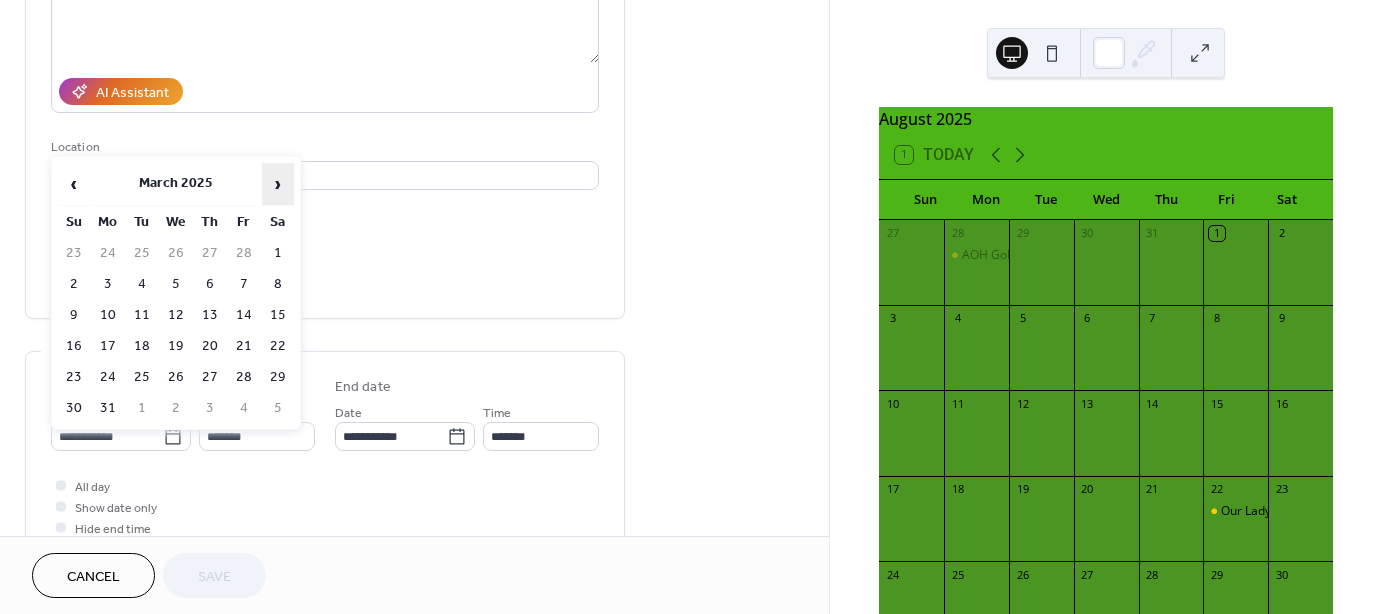 click on "›" at bounding box center [278, 184] 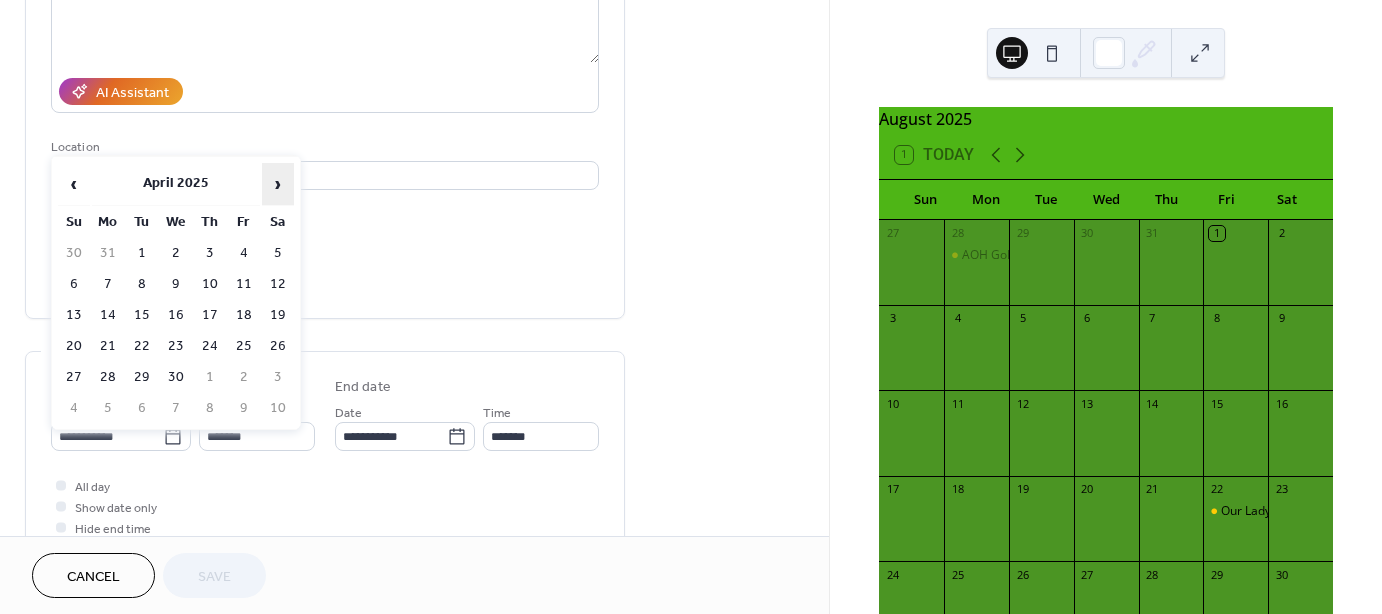 click on "›" at bounding box center [278, 184] 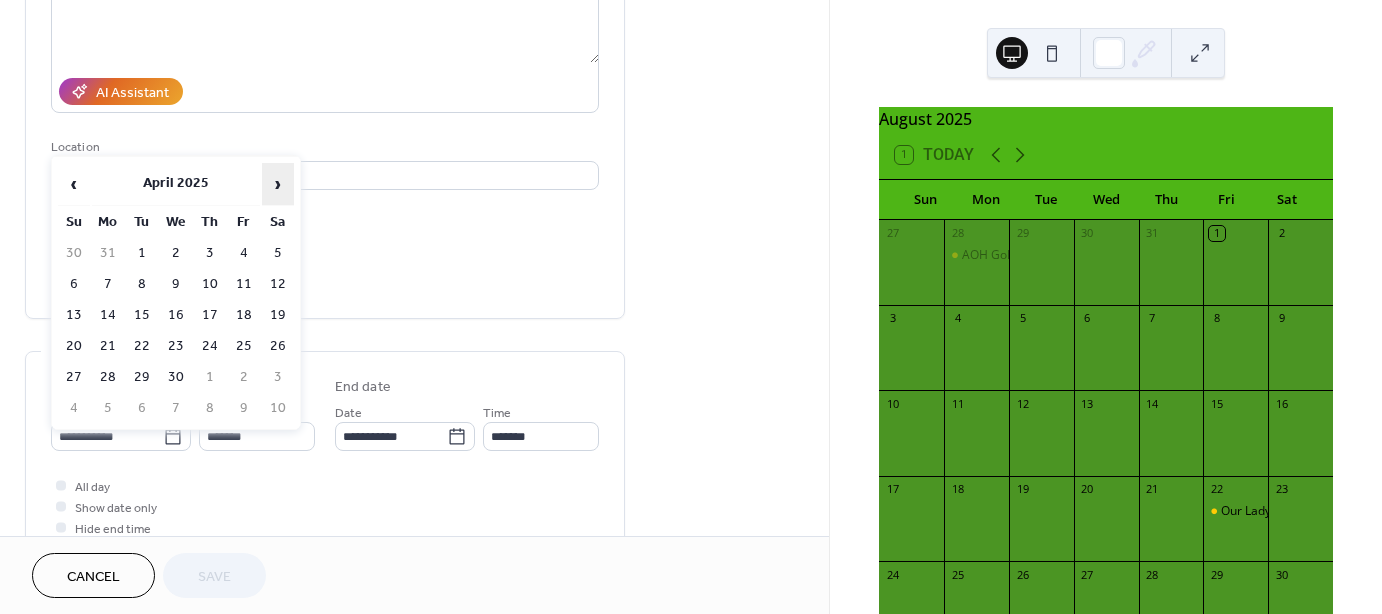 click on "›" at bounding box center (278, 184) 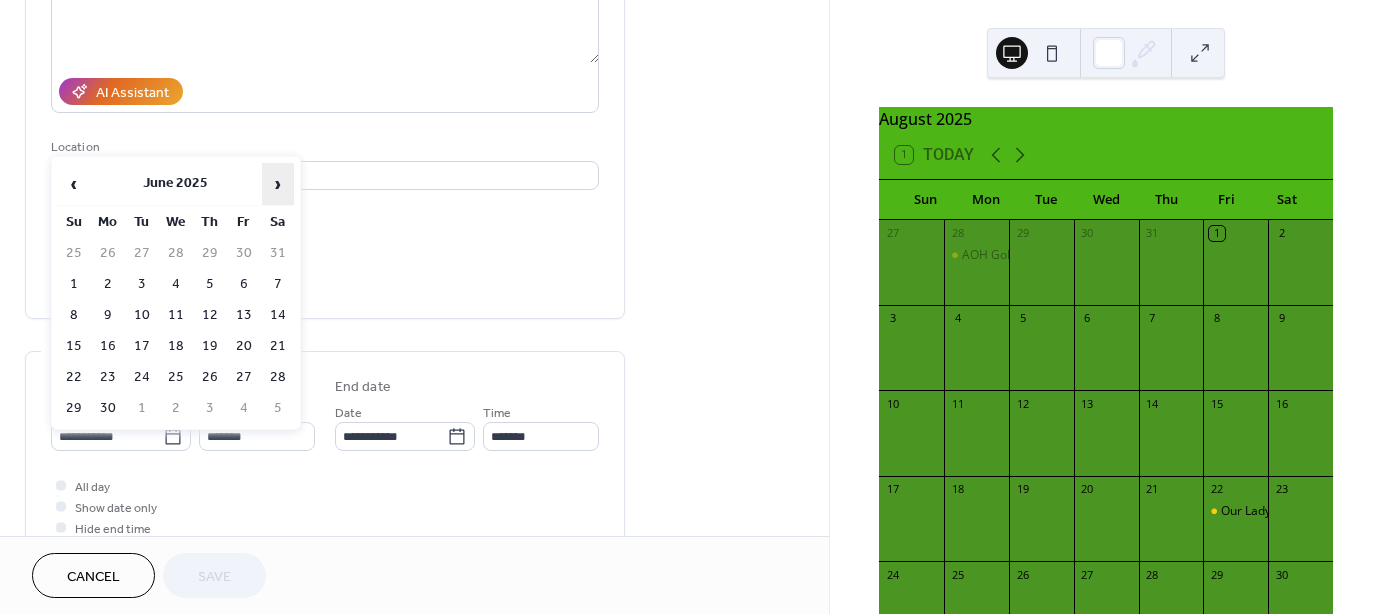 click on "›" at bounding box center (278, 184) 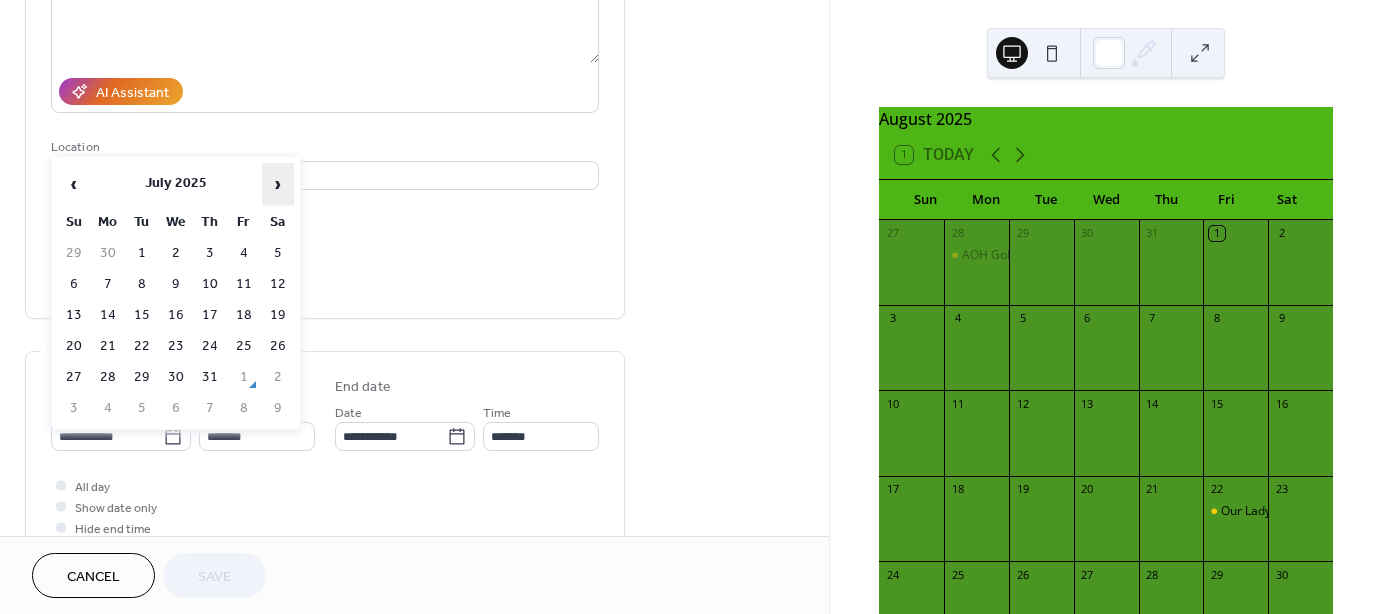 click on "›" at bounding box center (278, 184) 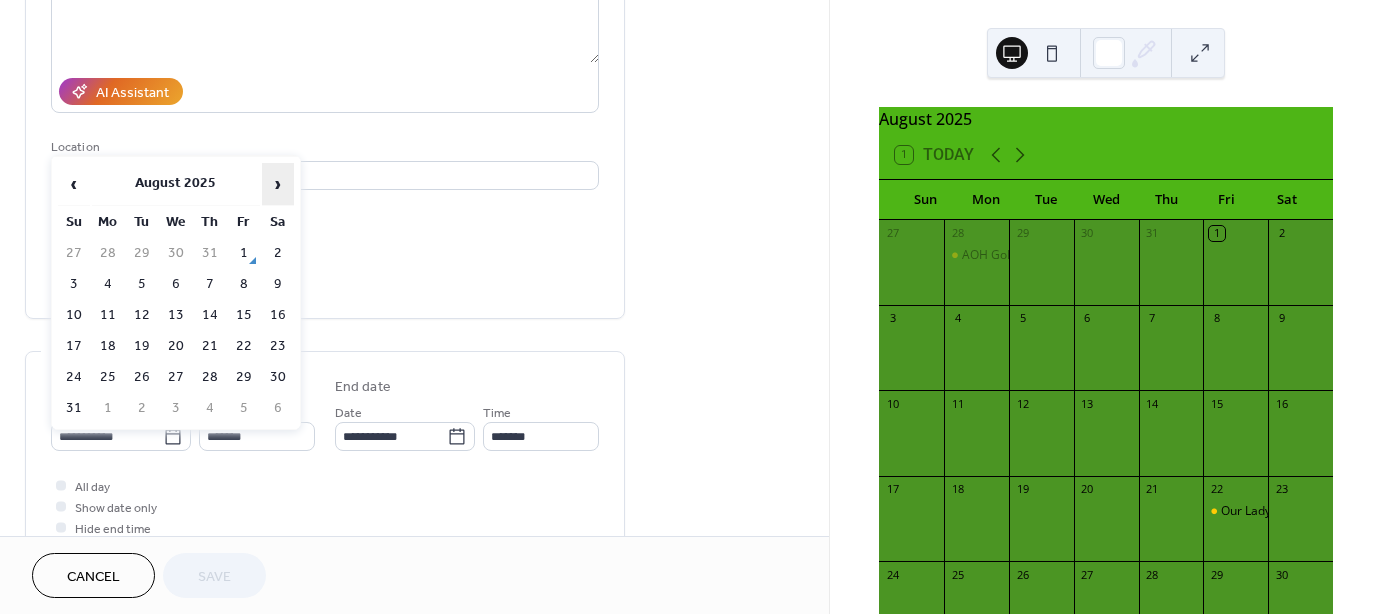 click on "›" at bounding box center [278, 184] 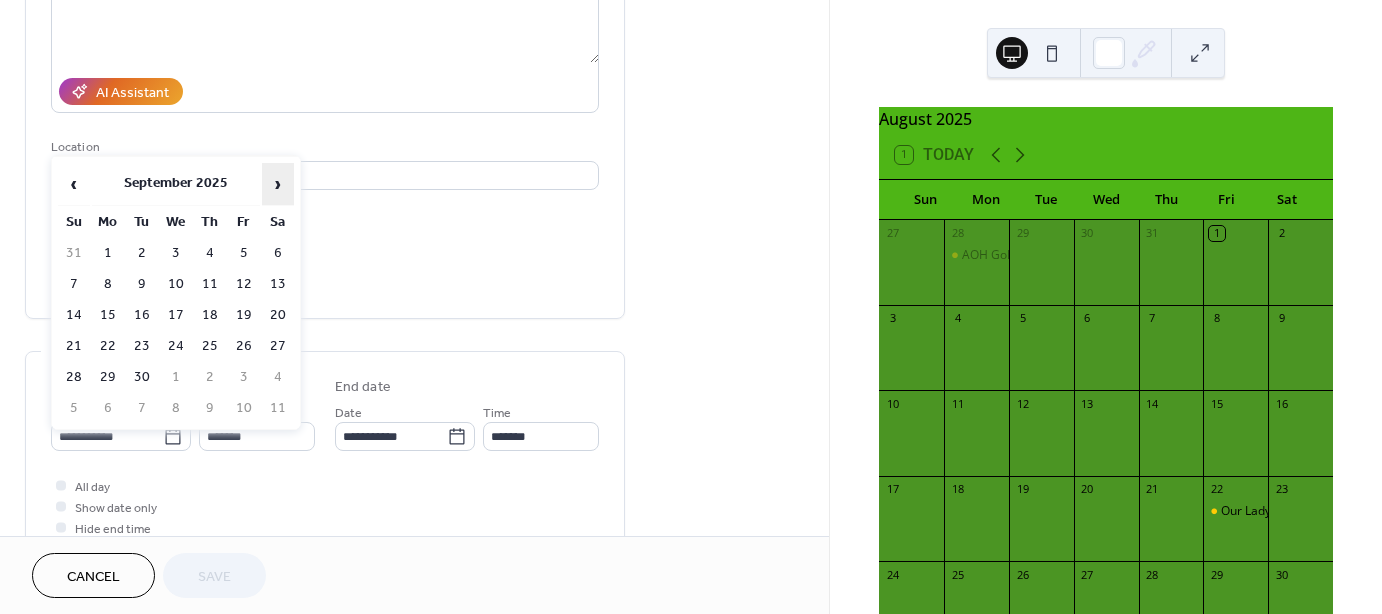 click on "›" at bounding box center [278, 184] 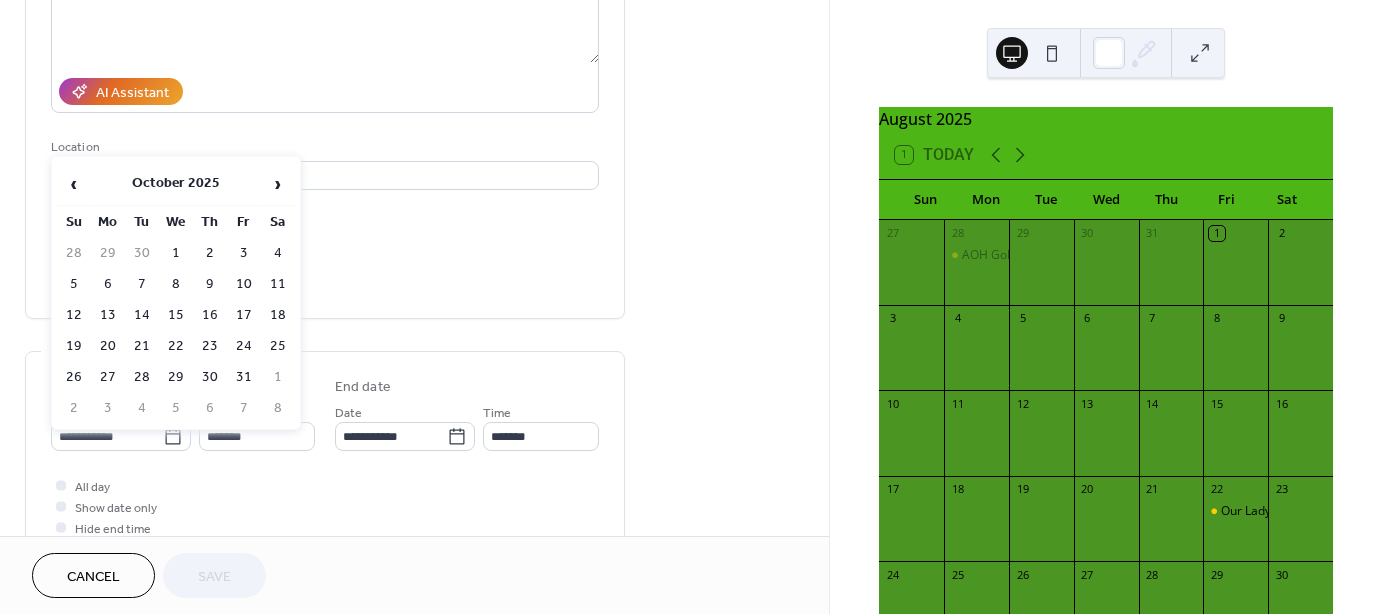 click on "‹" at bounding box center [74, 184] 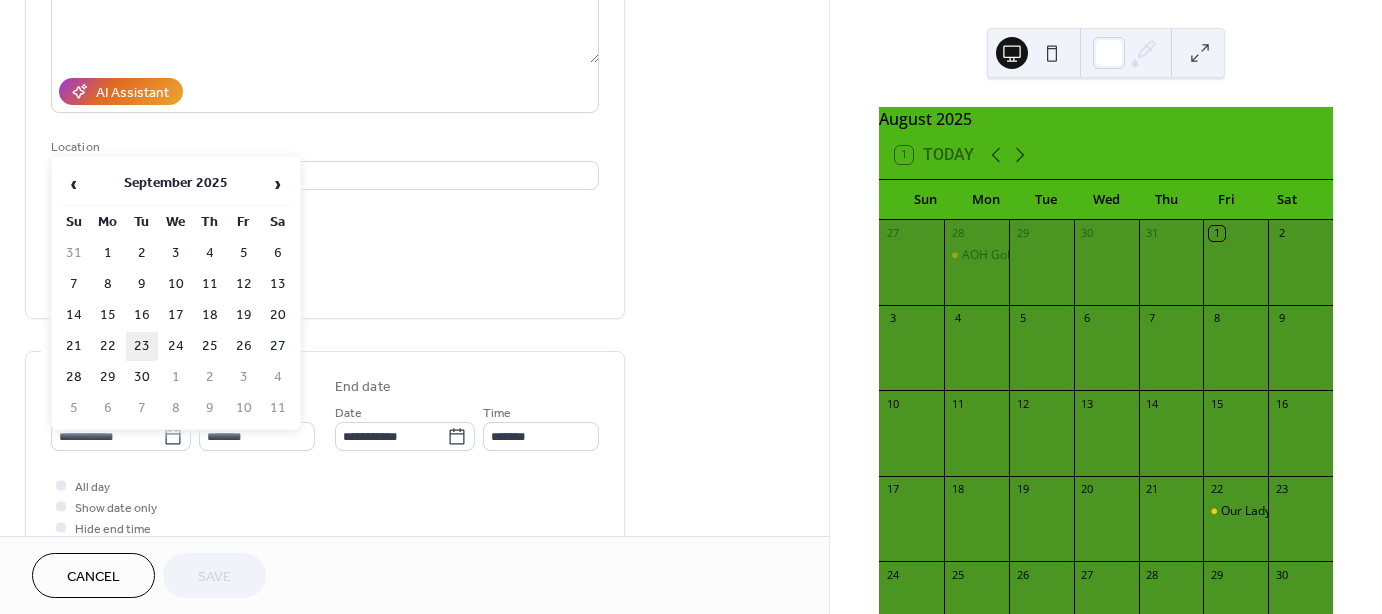 click on "23" at bounding box center [142, 346] 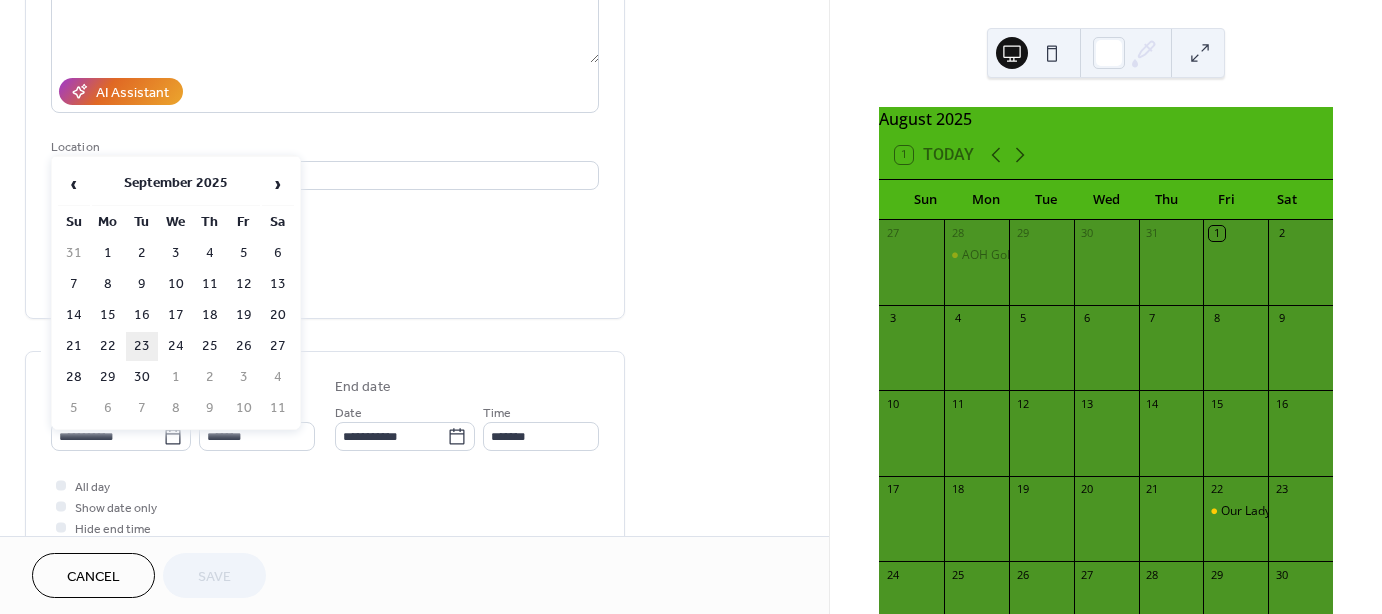 type on "**********" 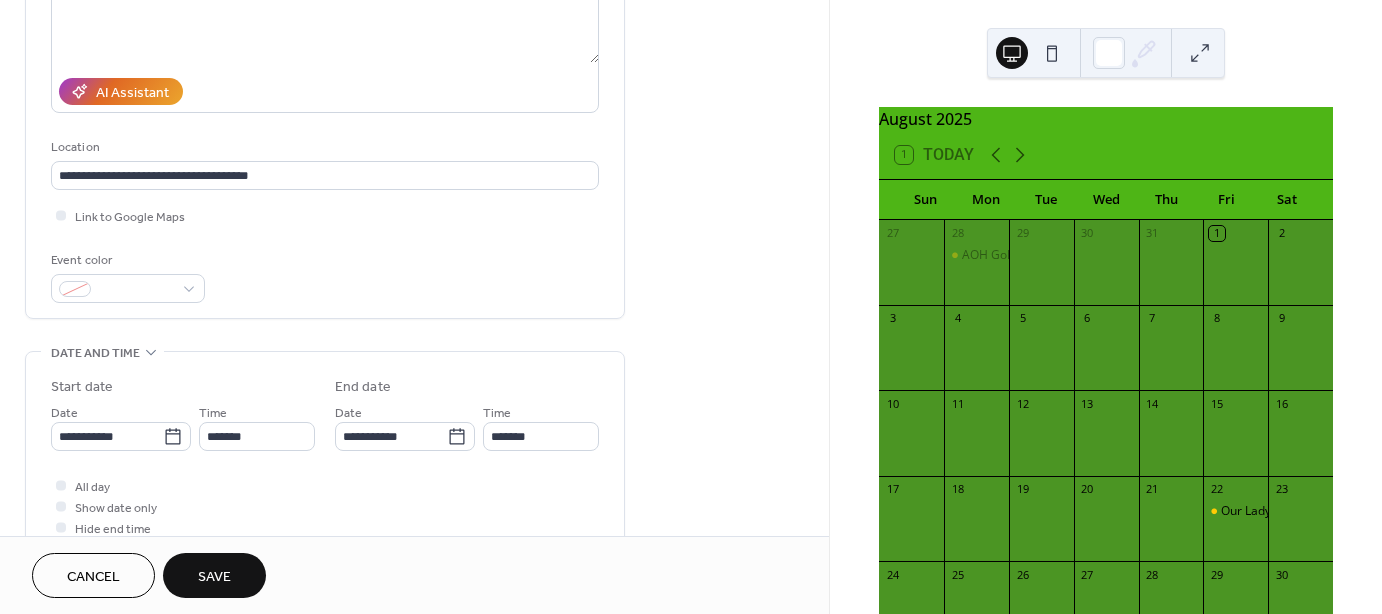 click on "Save" at bounding box center (214, 577) 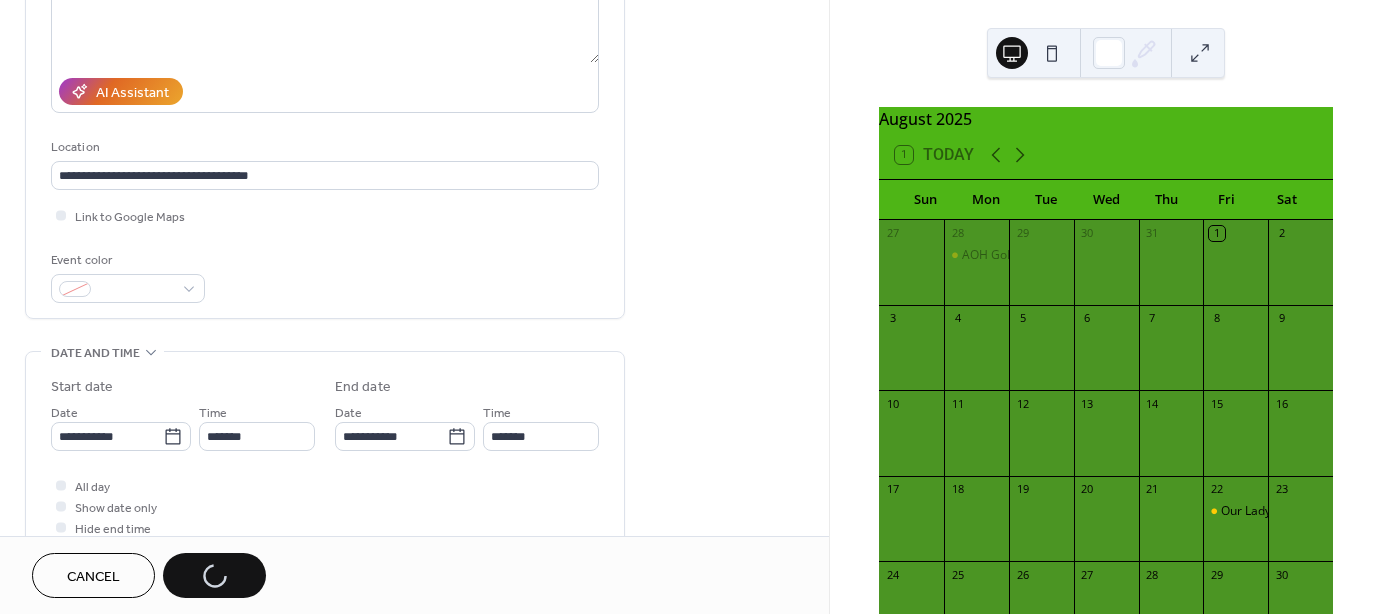 click on "Cancel Save" at bounding box center (149, 575) 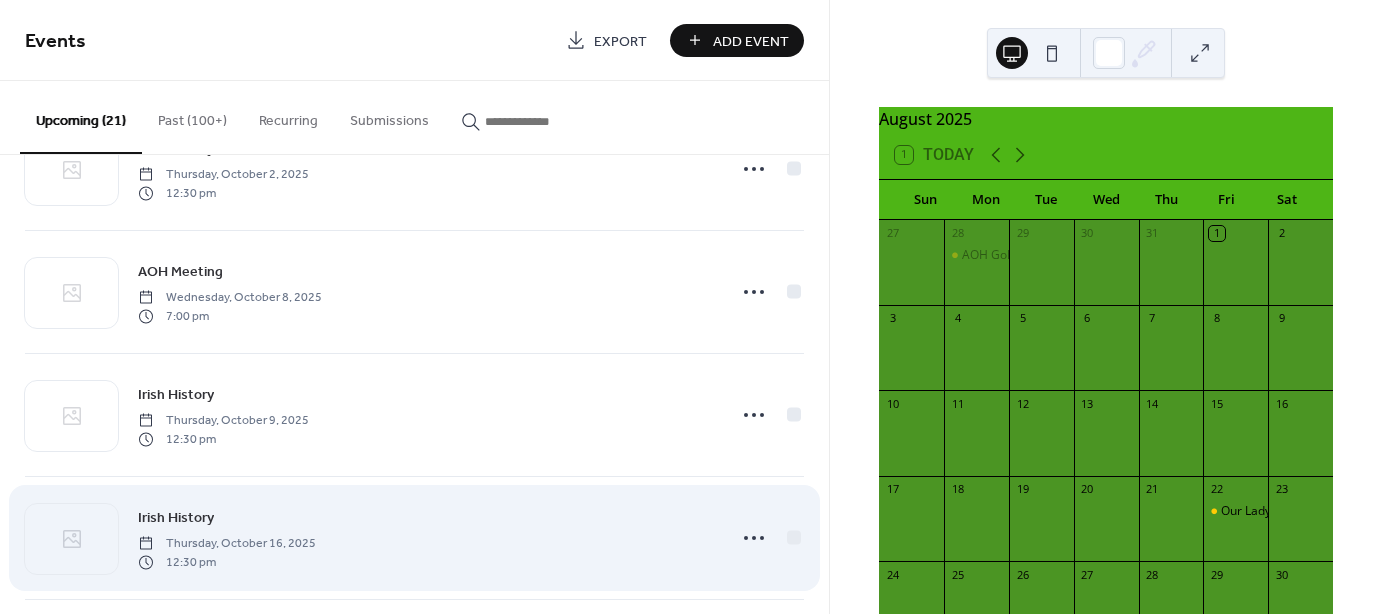 scroll, scrollTop: 800, scrollLeft: 0, axis: vertical 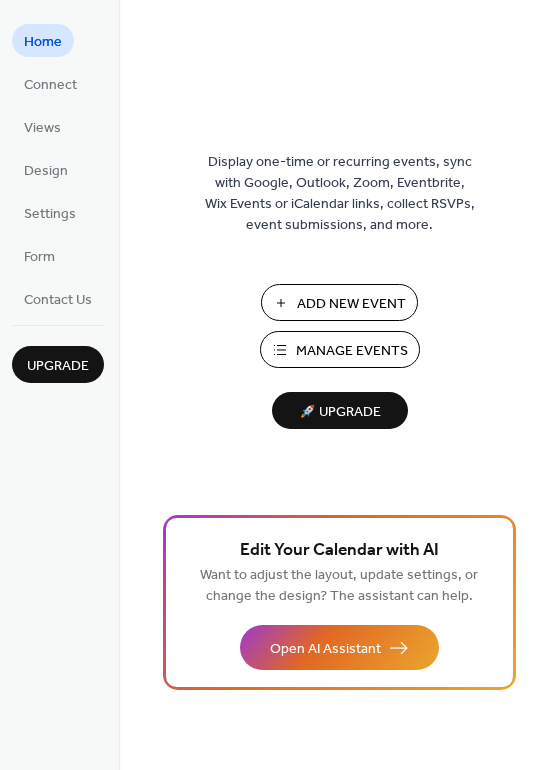 click on "Manage Events" at bounding box center (352, 351) 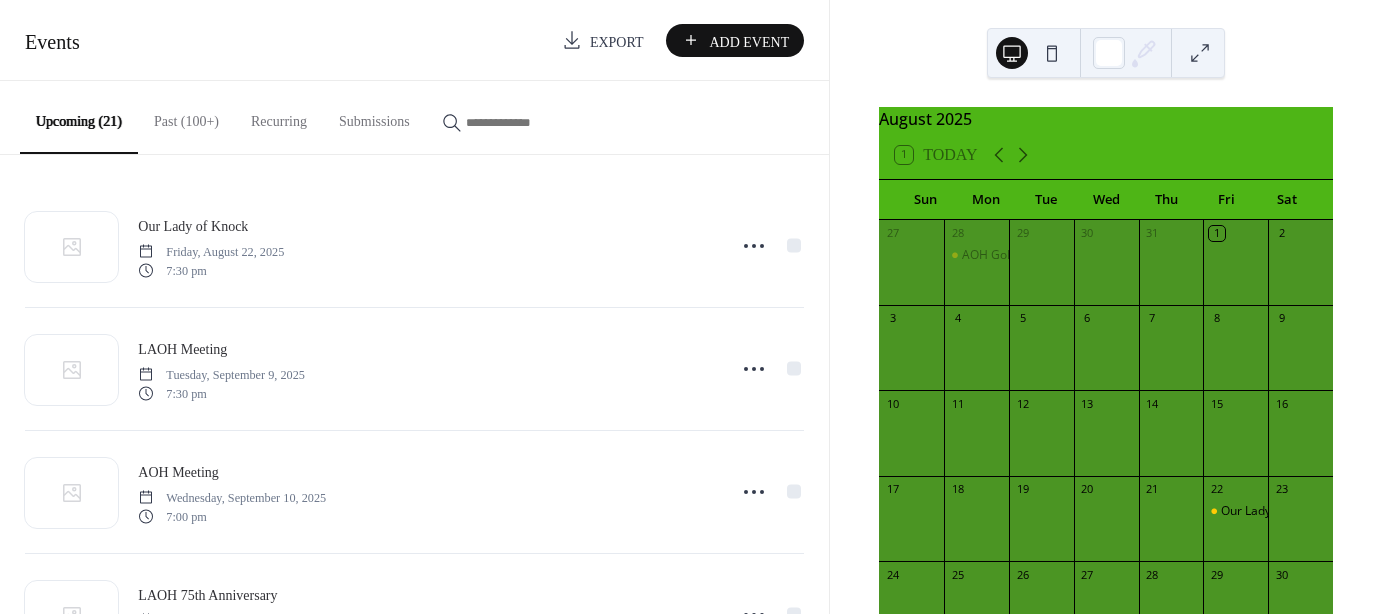 scroll, scrollTop: 0, scrollLeft: 0, axis: both 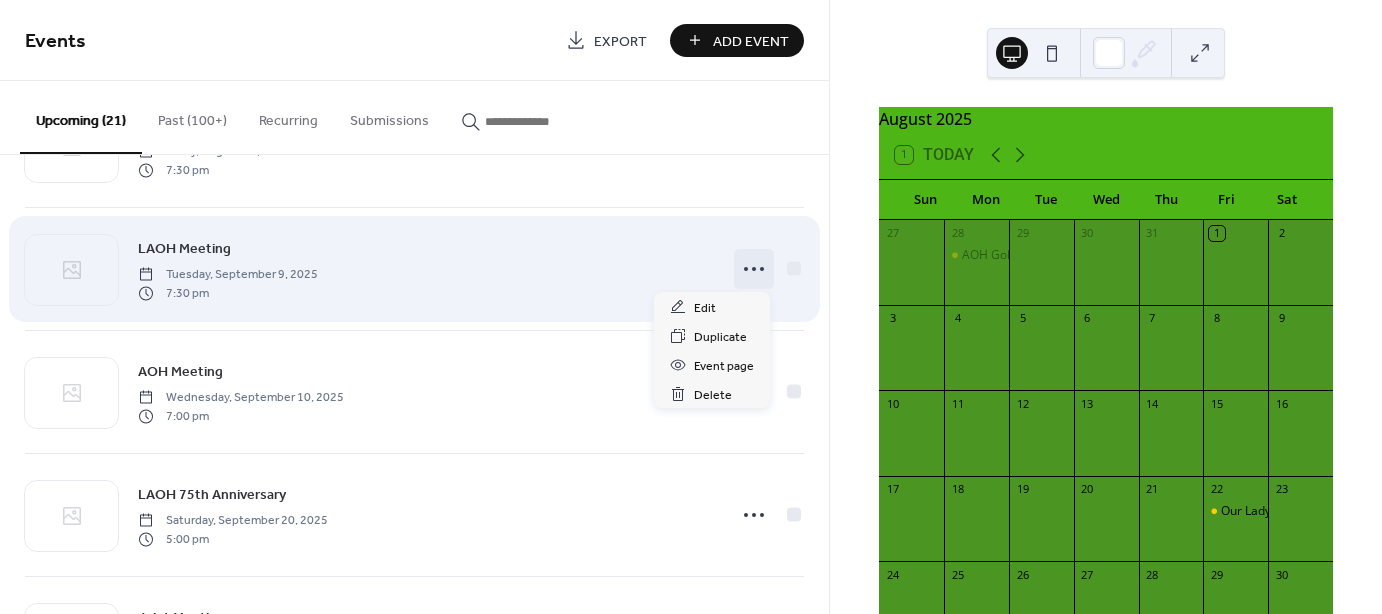 click 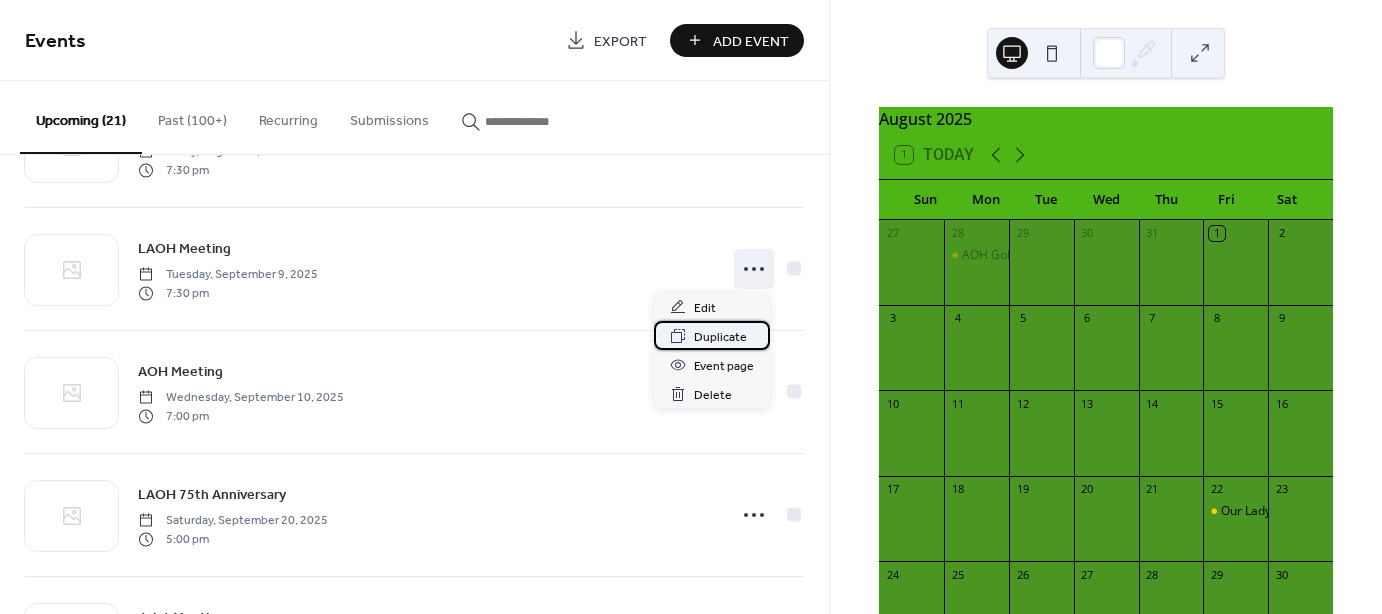 click on "Duplicate" at bounding box center [720, 337] 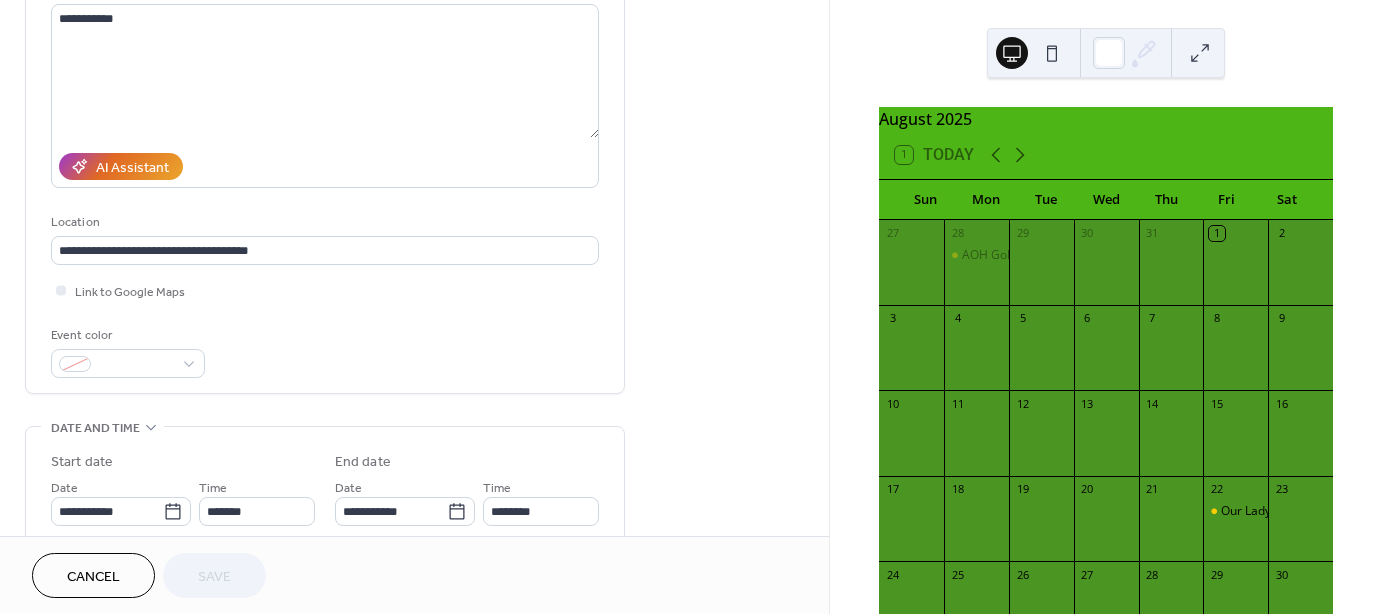 scroll, scrollTop: 300, scrollLeft: 0, axis: vertical 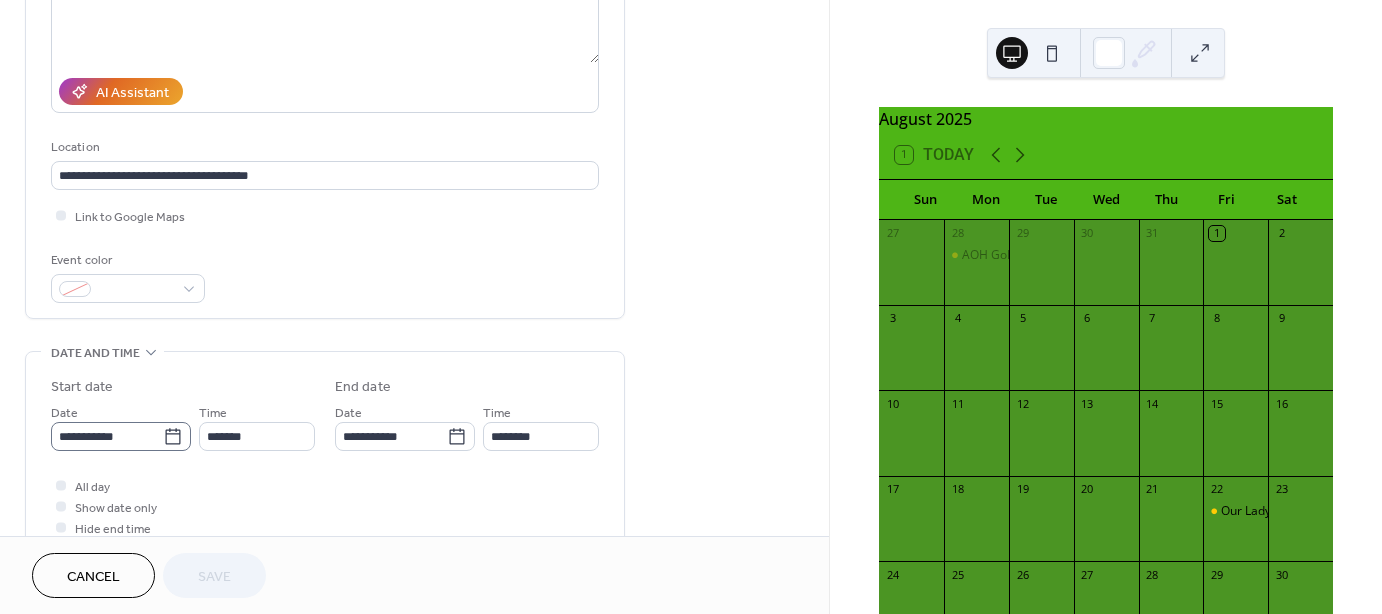 click 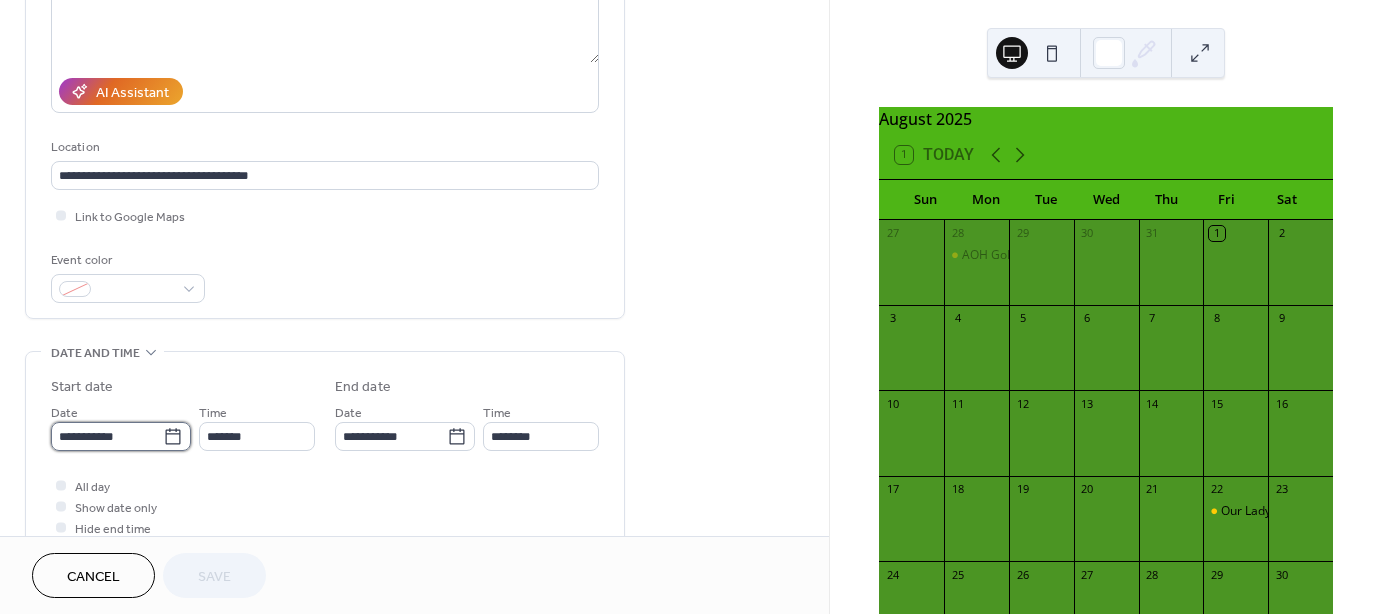 click on "**********" at bounding box center [107, 436] 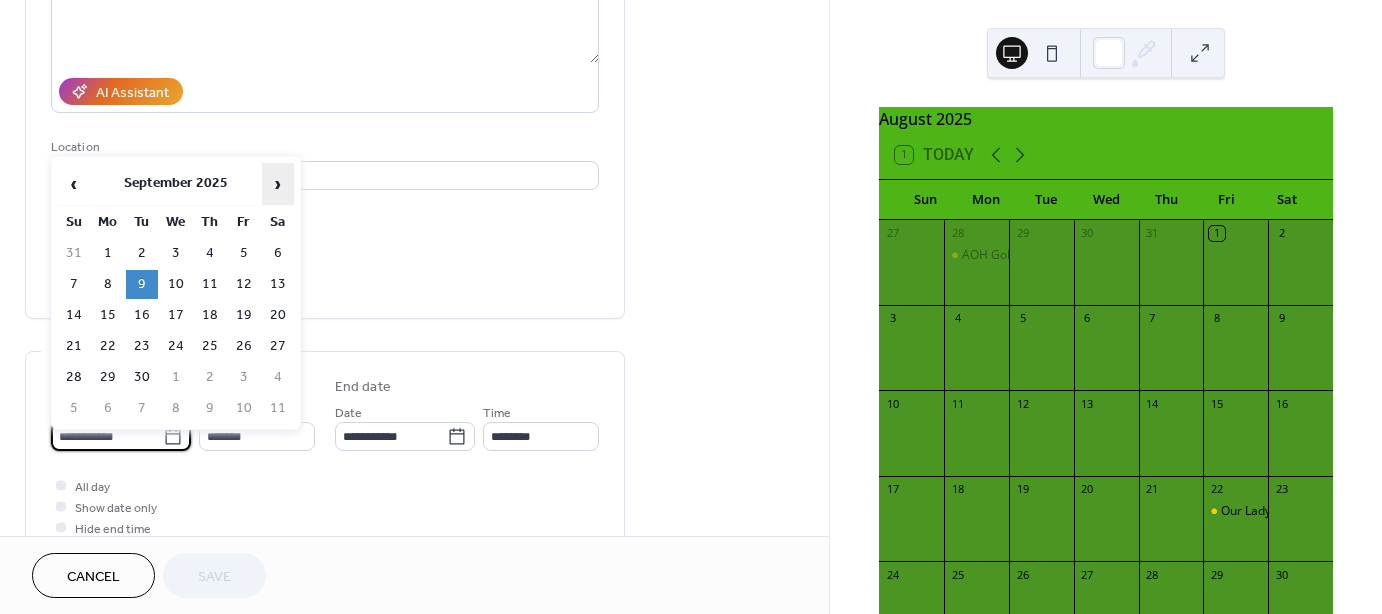 click on "›" at bounding box center [278, 184] 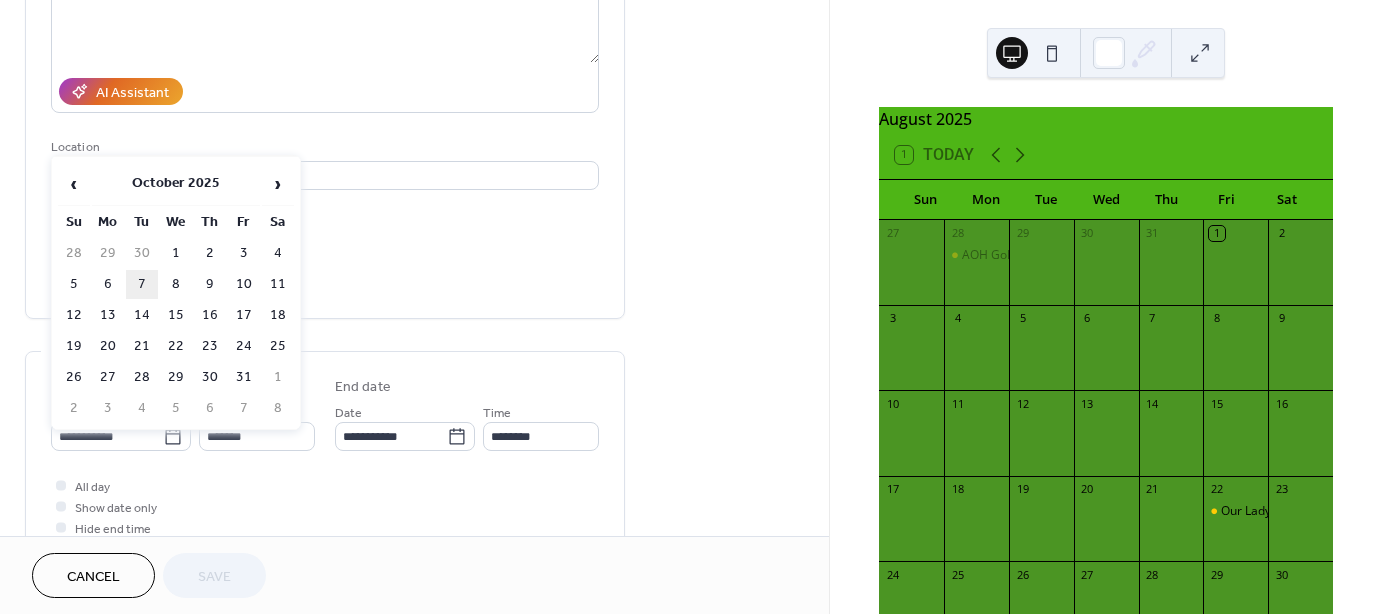 click on "7" at bounding box center (142, 284) 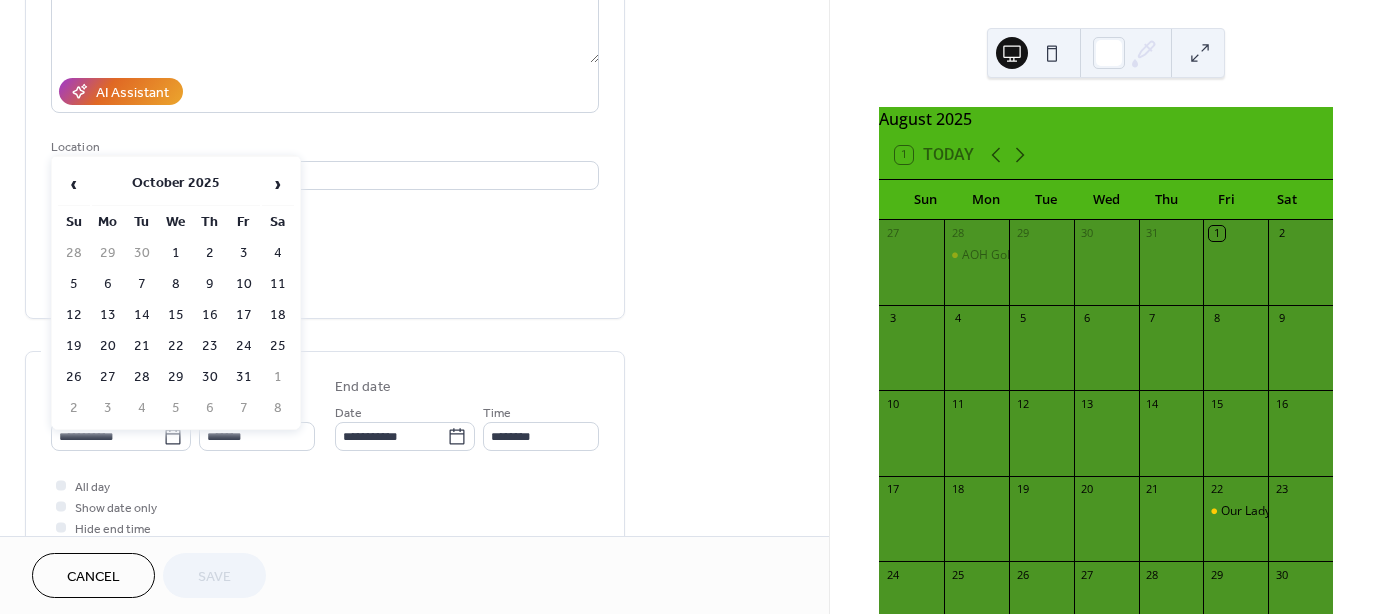 type on "**********" 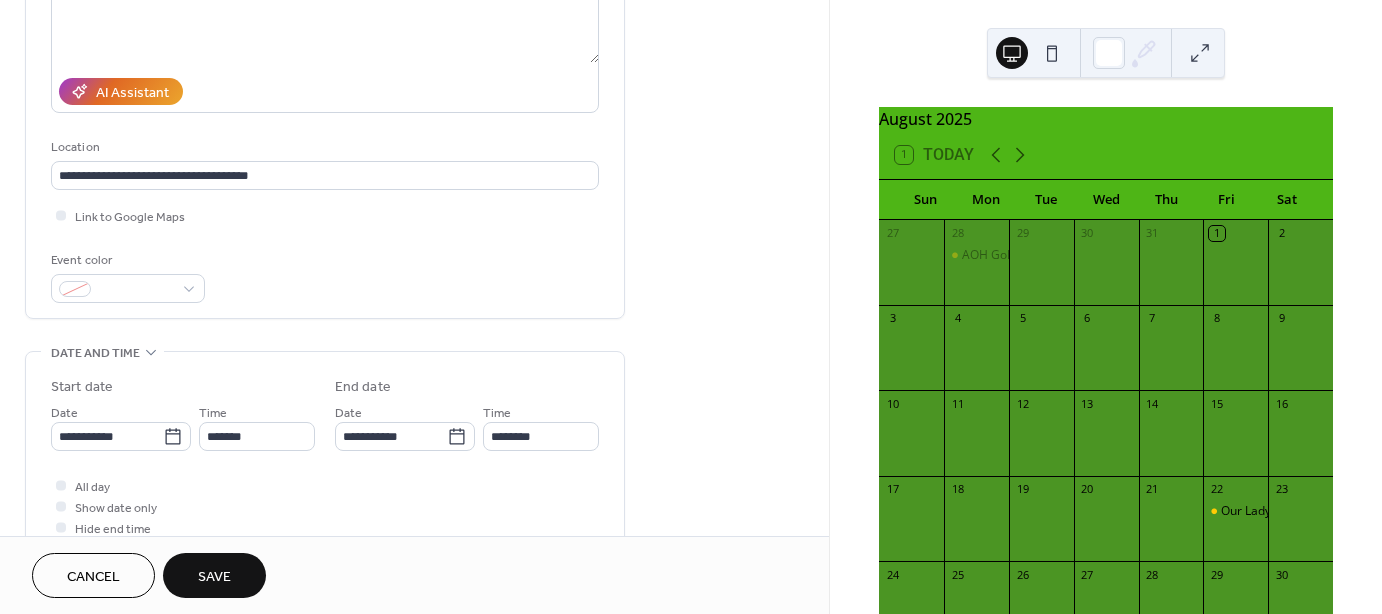 click on "Save" at bounding box center (214, 577) 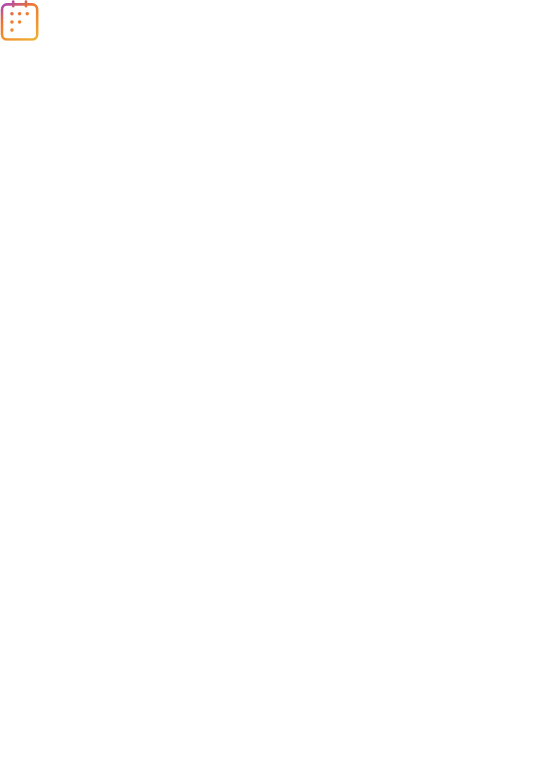 scroll, scrollTop: 0, scrollLeft: 0, axis: both 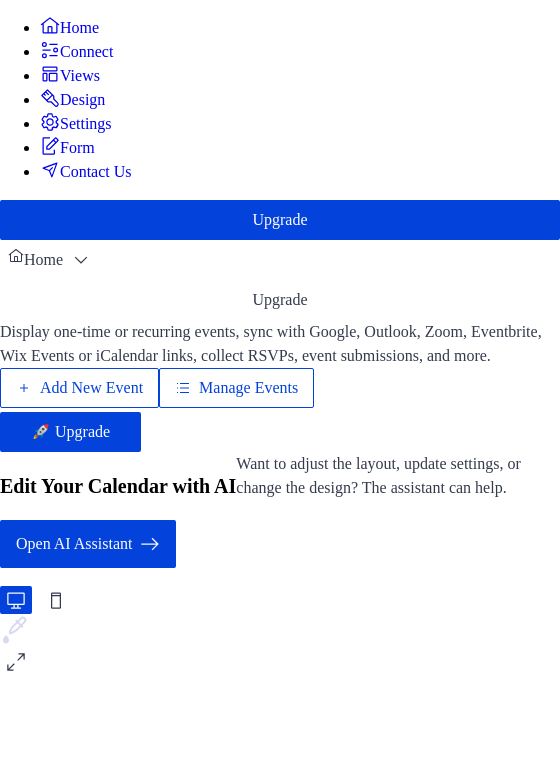 click on "Manage Events" at bounding box center [248, 388] 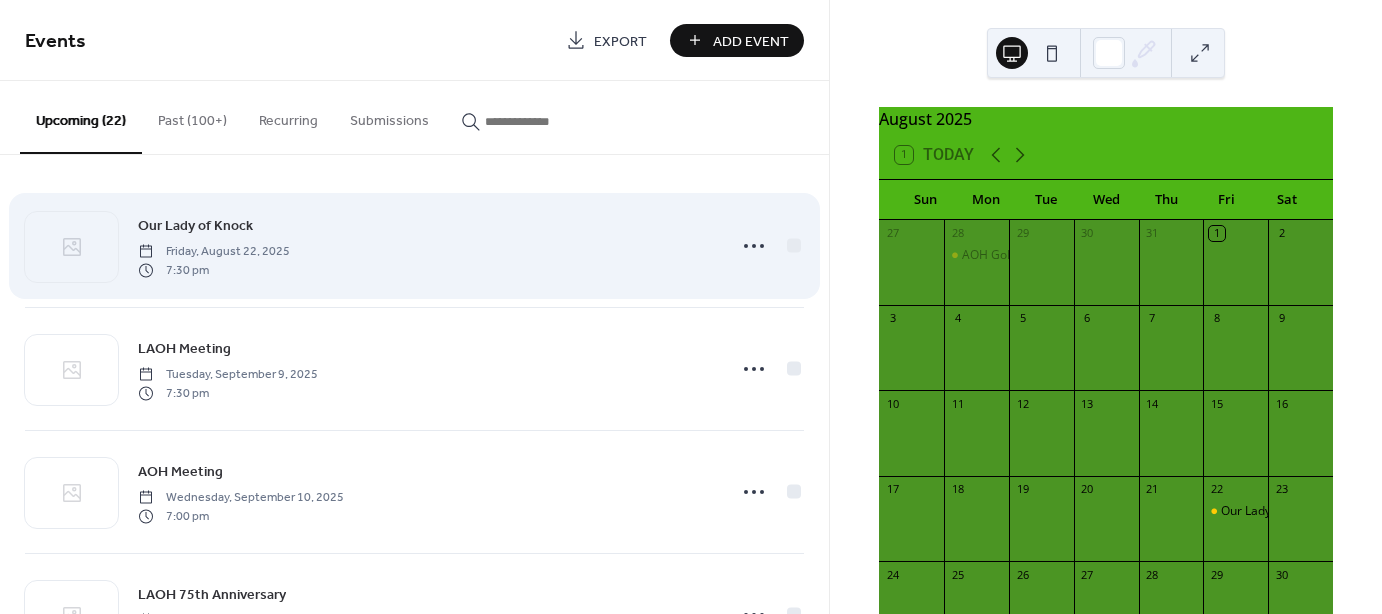 scroll, scrollTop: 0, scrollLeft: 0, axis: both 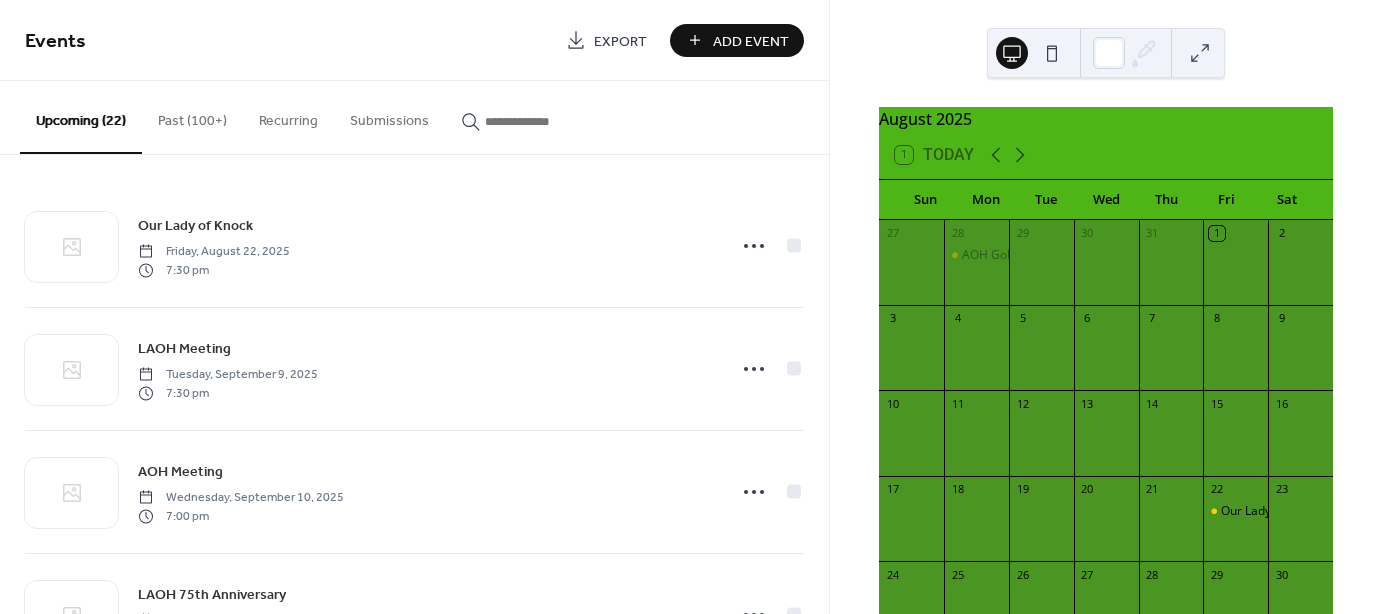 click on "Past (100+)" at bounding box center [192, 116] 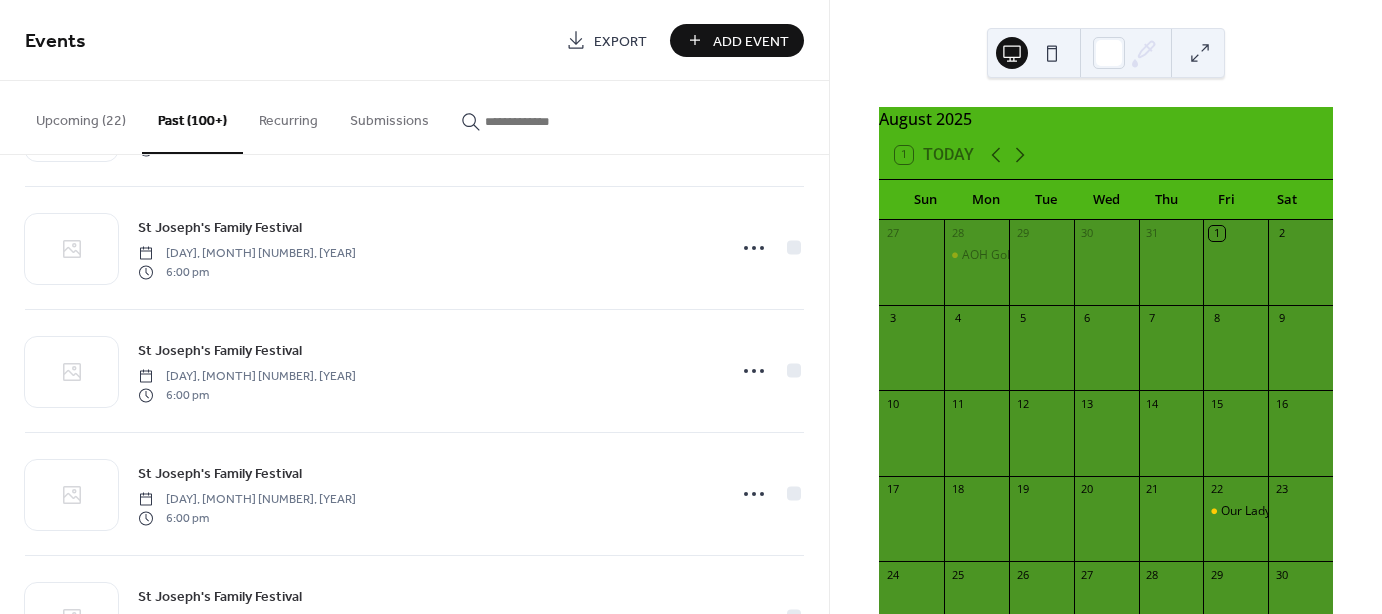 scroll, scrollTop: 5411, scrollLeft: 0, axis: vertical 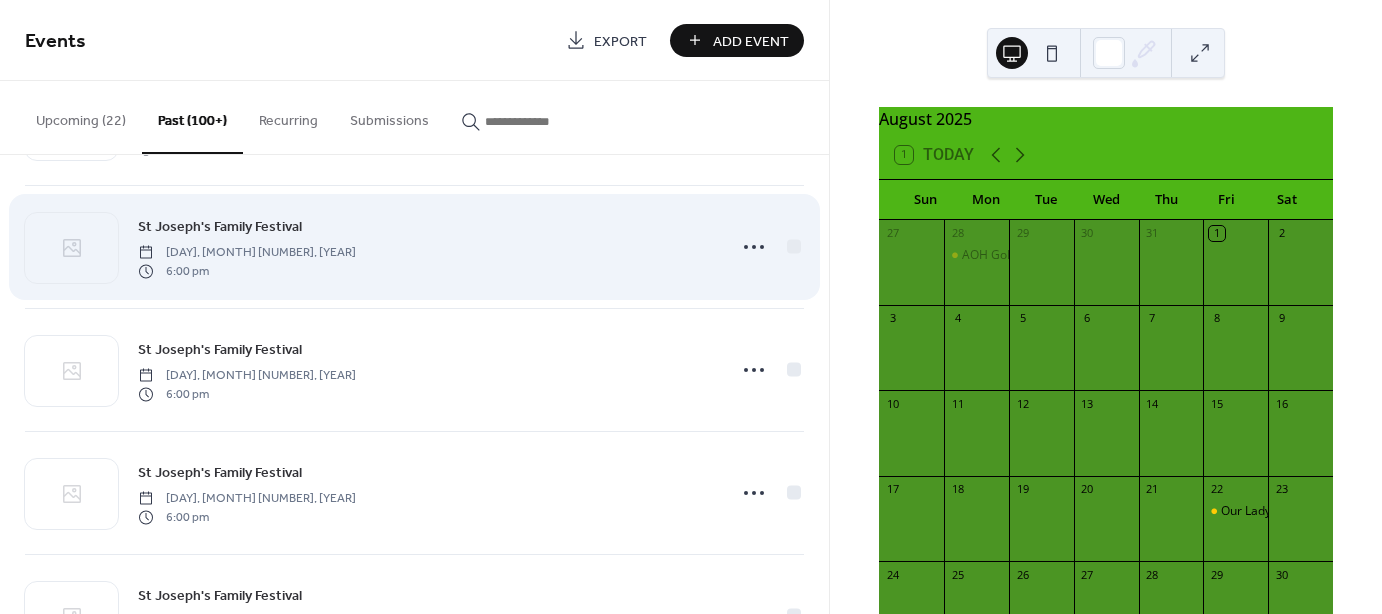 click on "St Joseph's Family Festival" at bounding box center [220, 227] 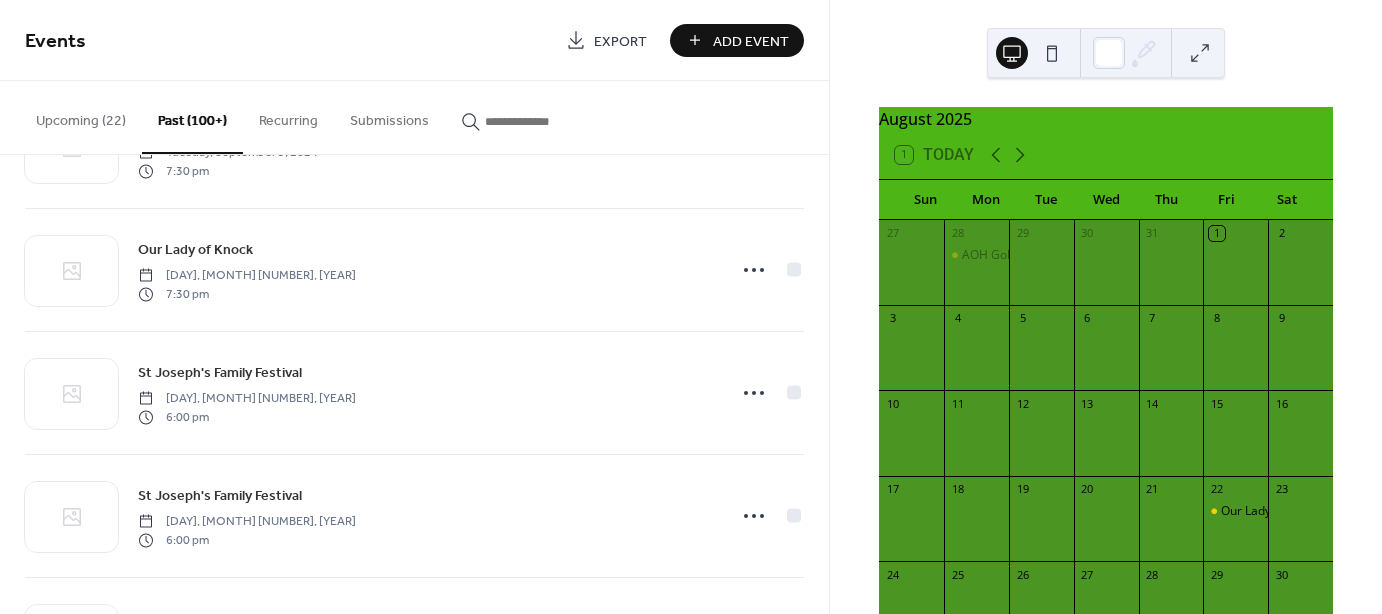 scroll, scrollTop: 5411, scrollLeft: 0, axis: vertical 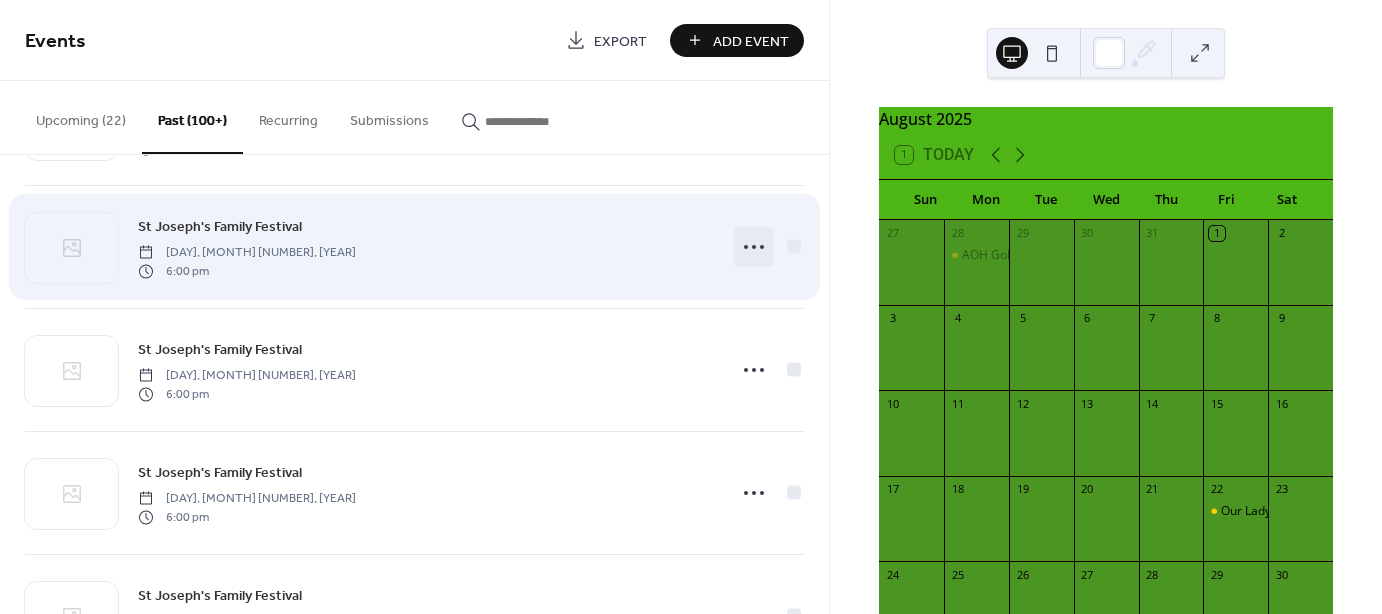 click 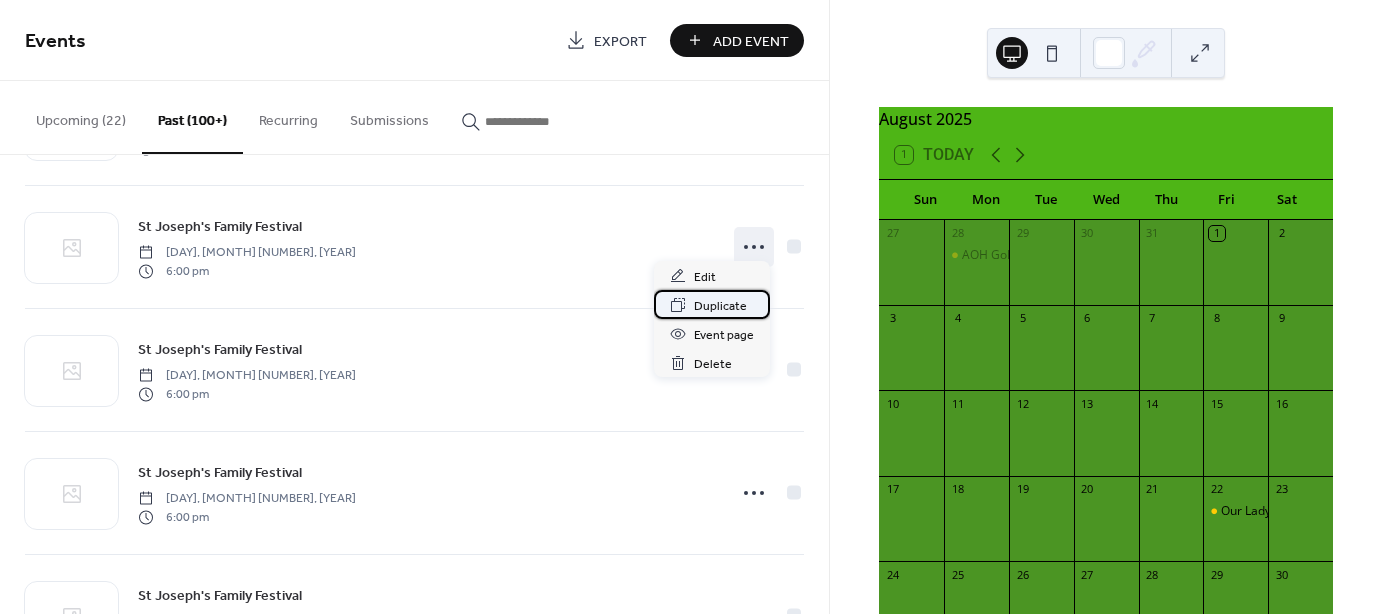 click on "Duplicate" at bounding box center (720, 306) 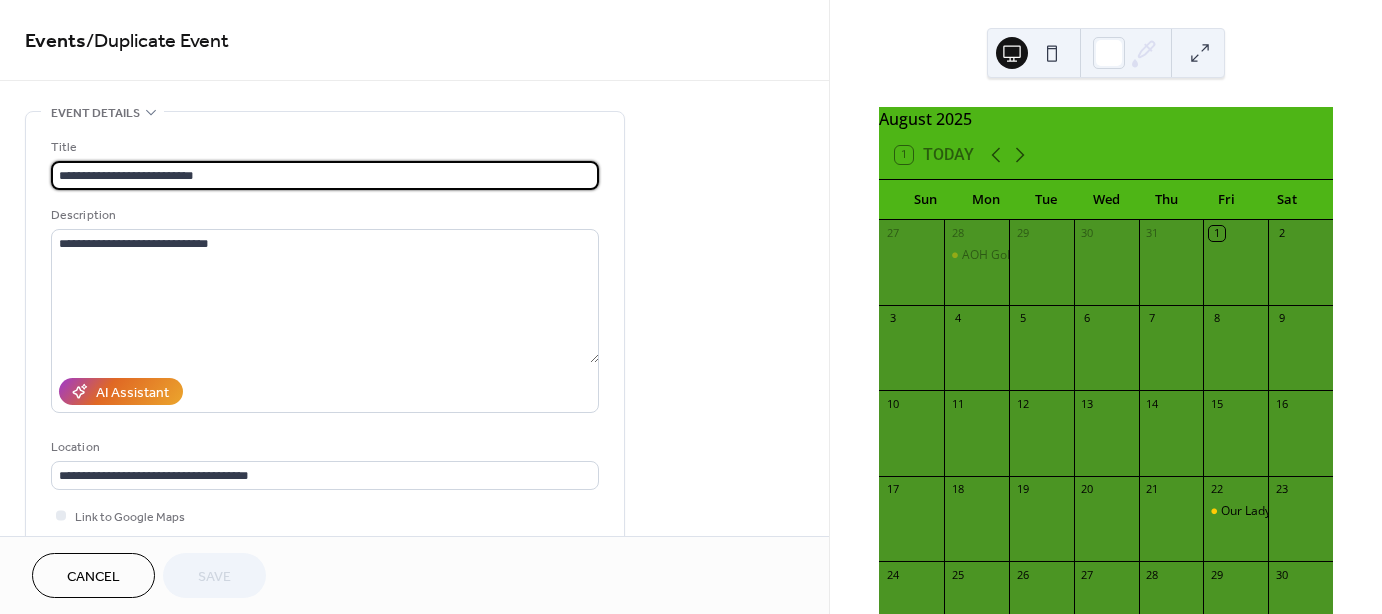 click on "**********" at bounding box center [325, 175] 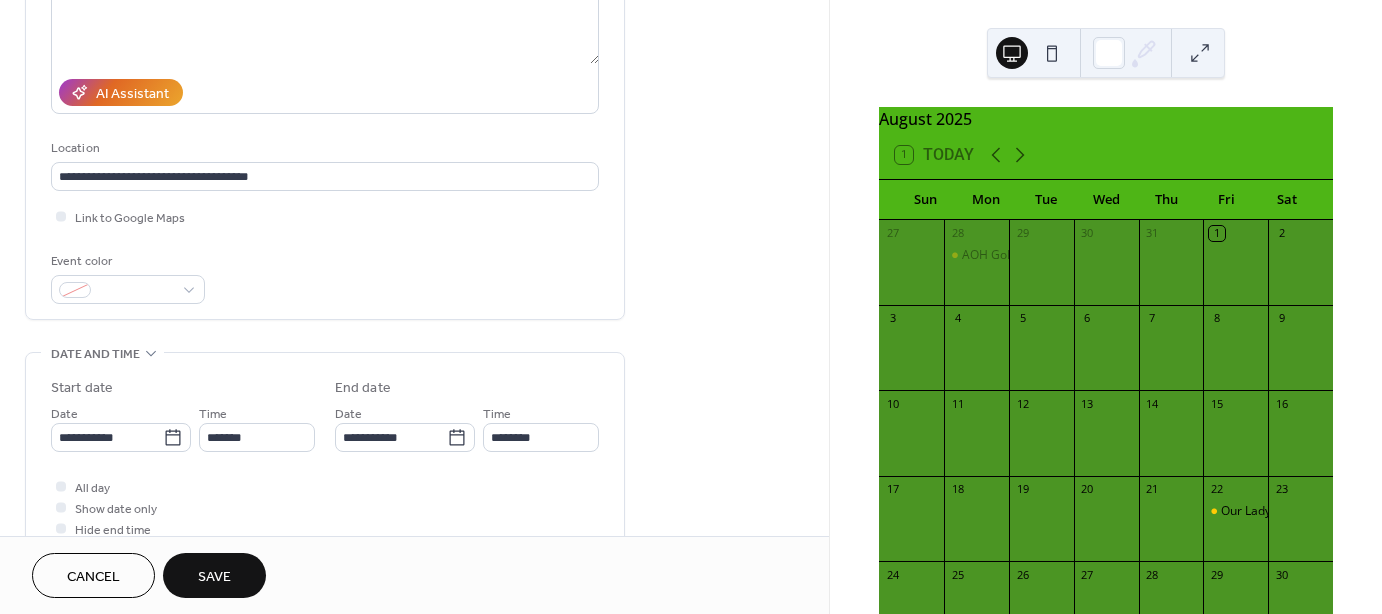 scroll, scrollTop: 300, scrollLeft: 0, axis: vertical 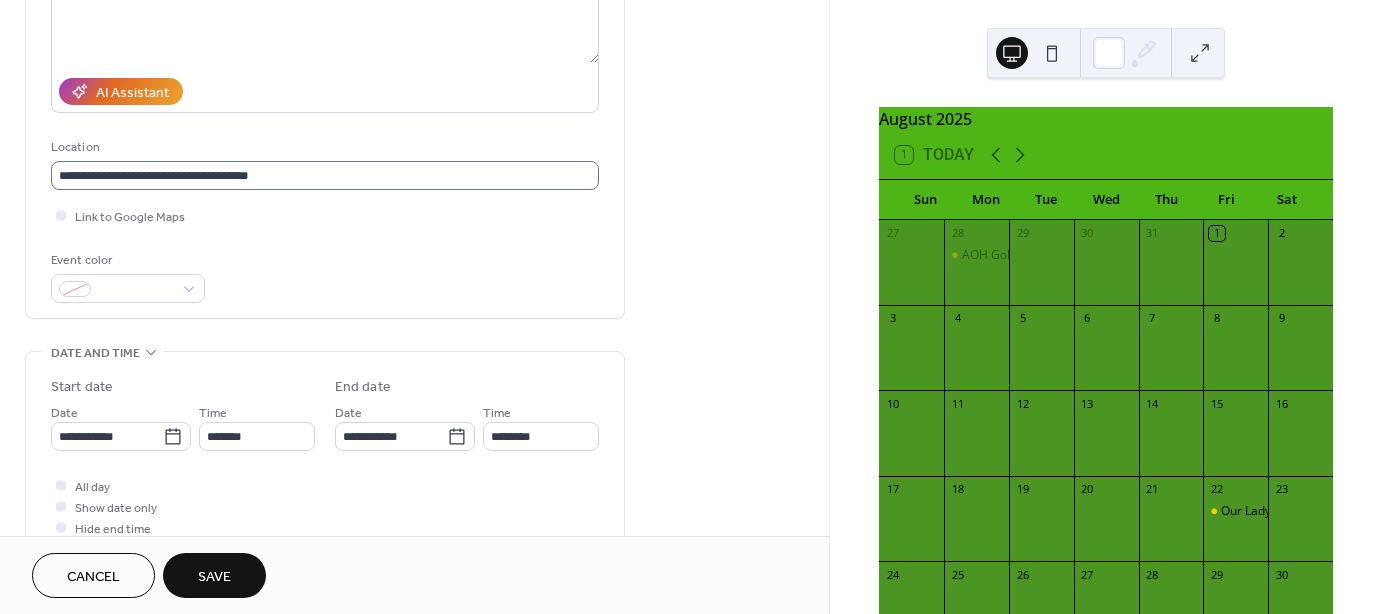 type on "**********" 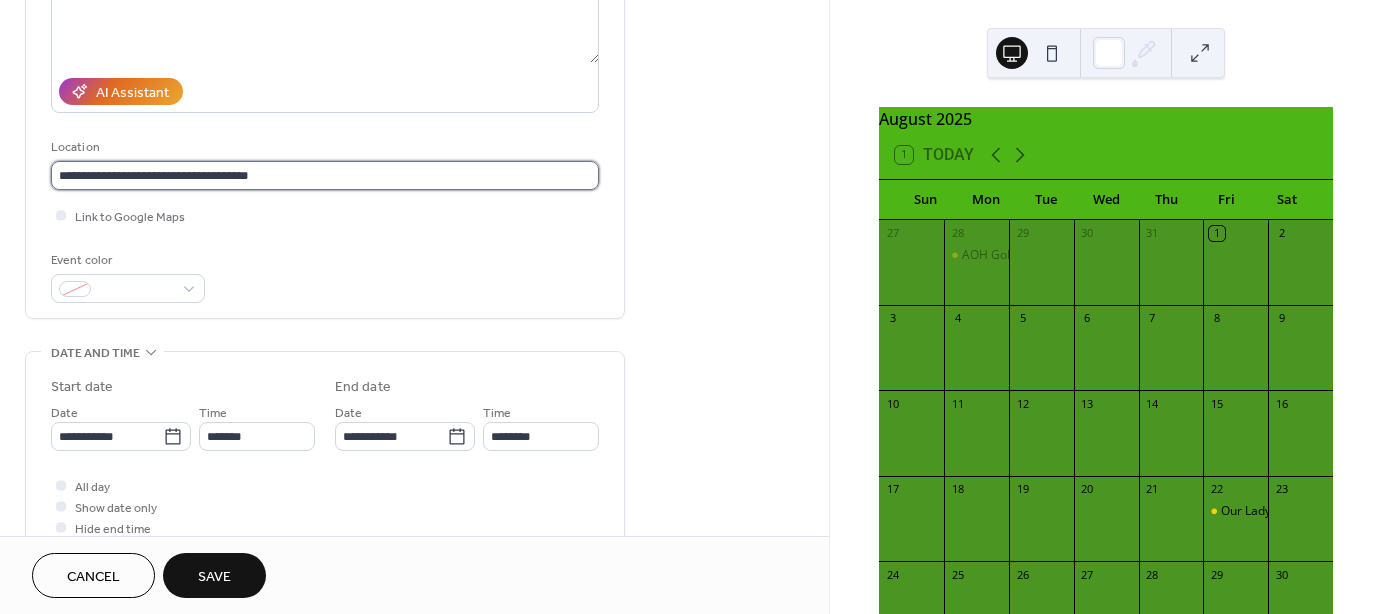 click on "**********" at bounding box center (325, 175) 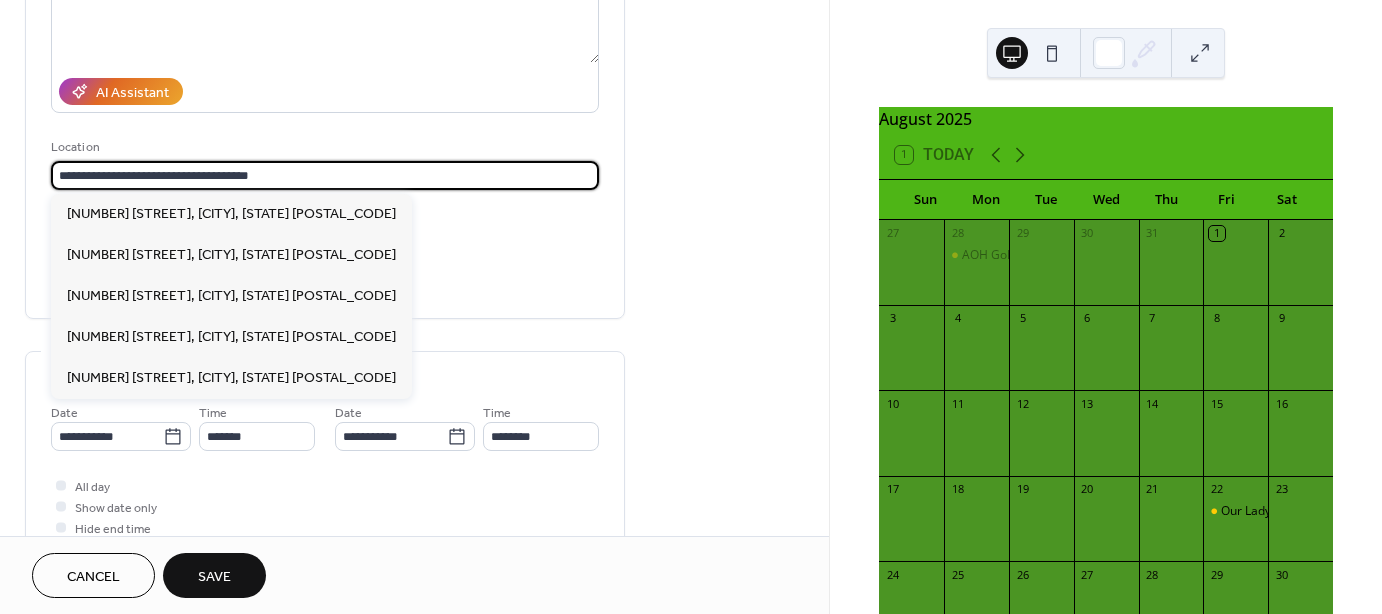 click on "**********" at bounding box center (325, 175) 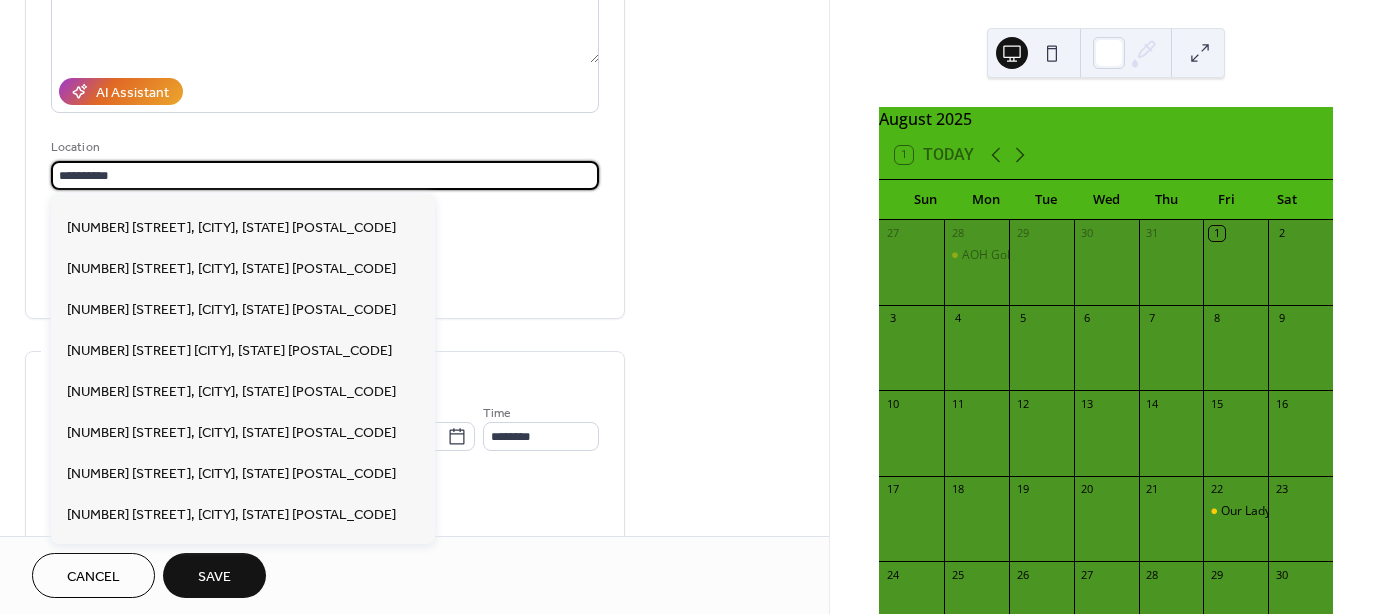 scroll, scrollTop: 400, scrollLeft: 0, axis: vertical 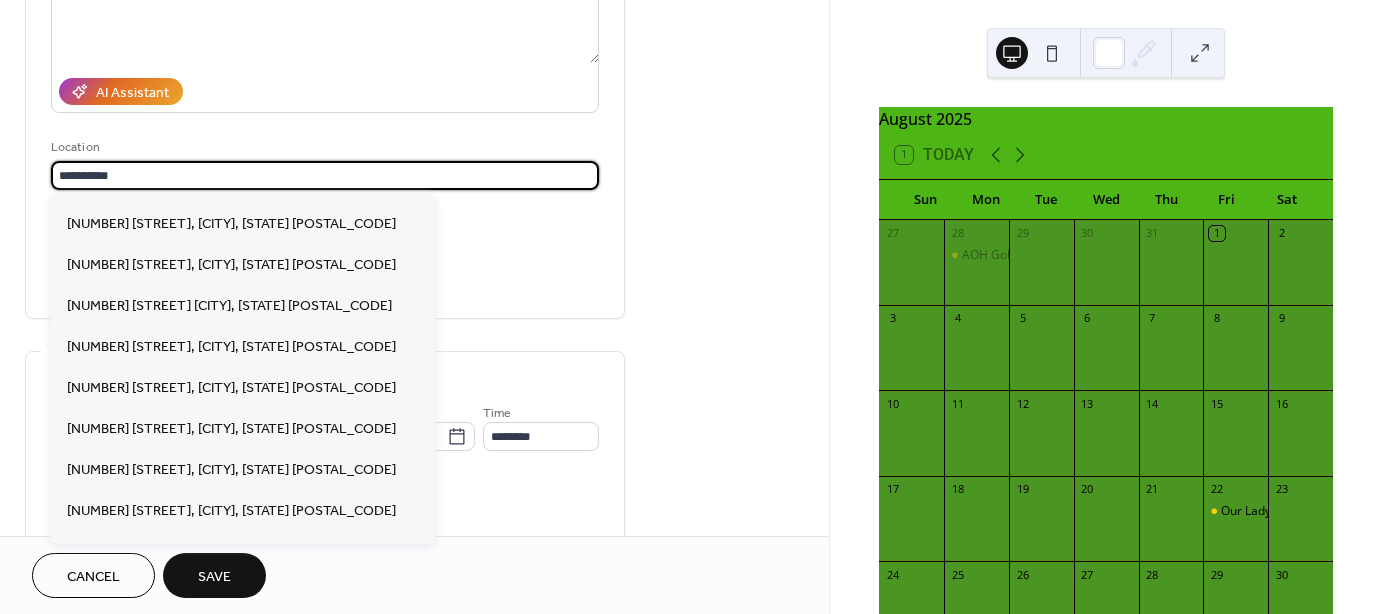 click on "**********" at bounding box center [325, 175] 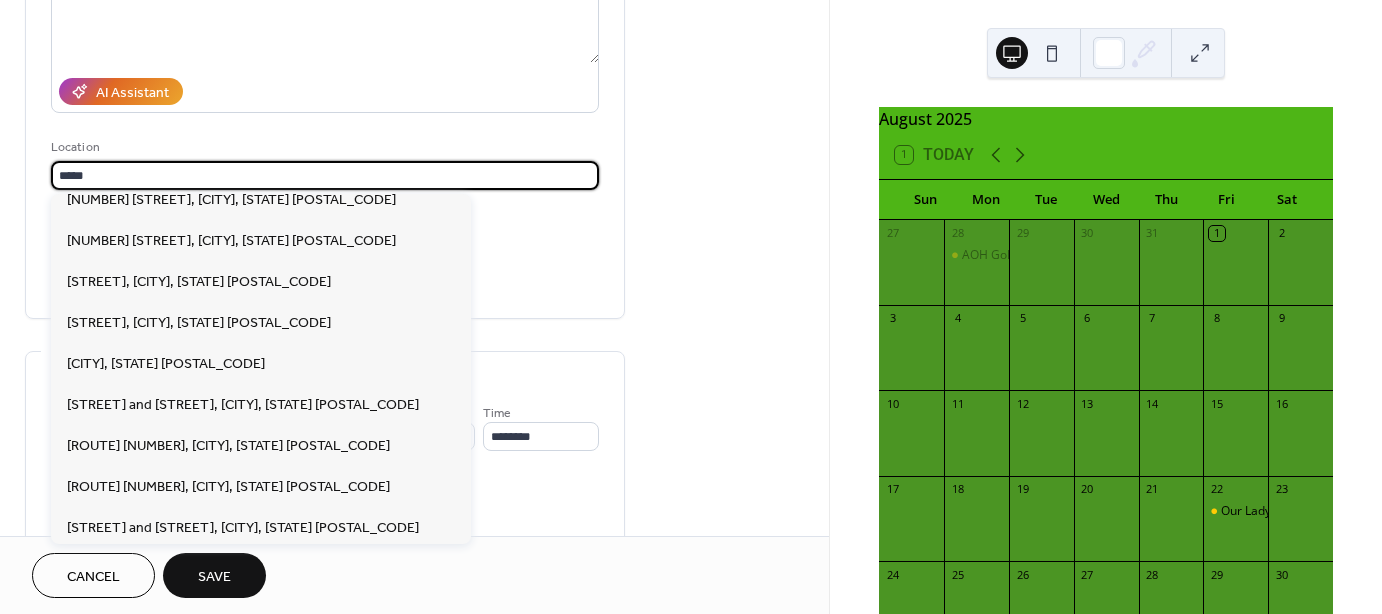 scroll, scrollTop: 1945, scrollLeft: 0, axis: vertical 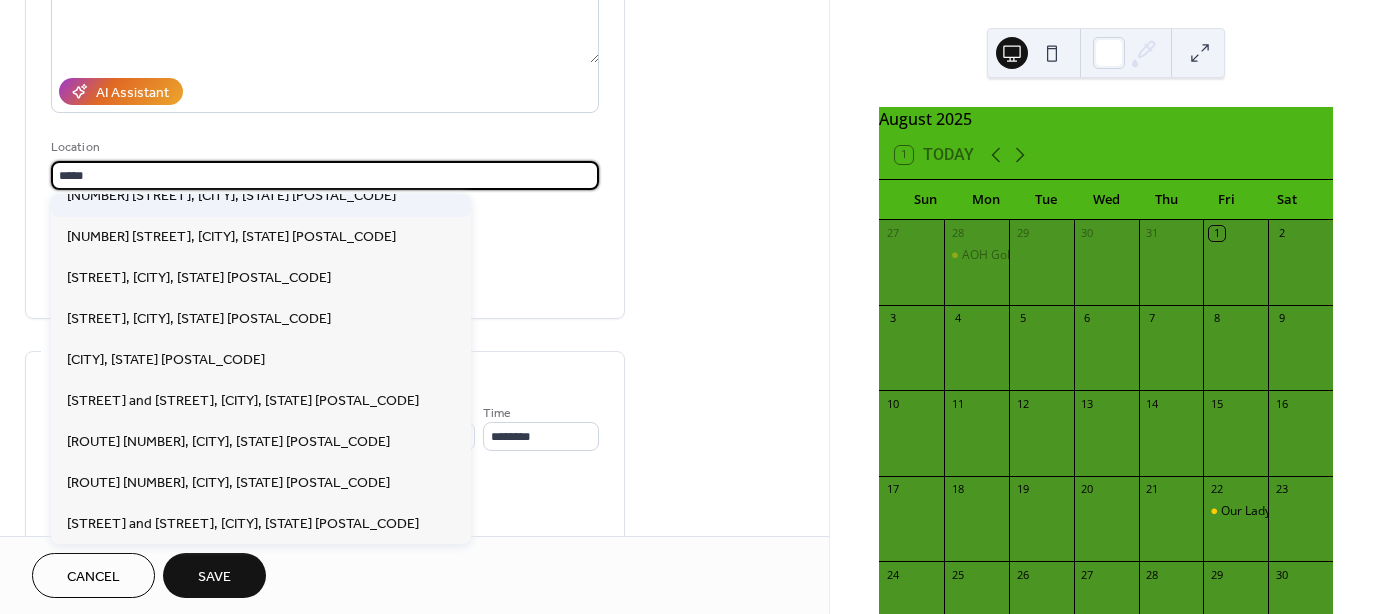 drag, startPoint x: 55, startPoint y: 176, endPoint x: 63, endPoint y: 196, distance: 21.540659 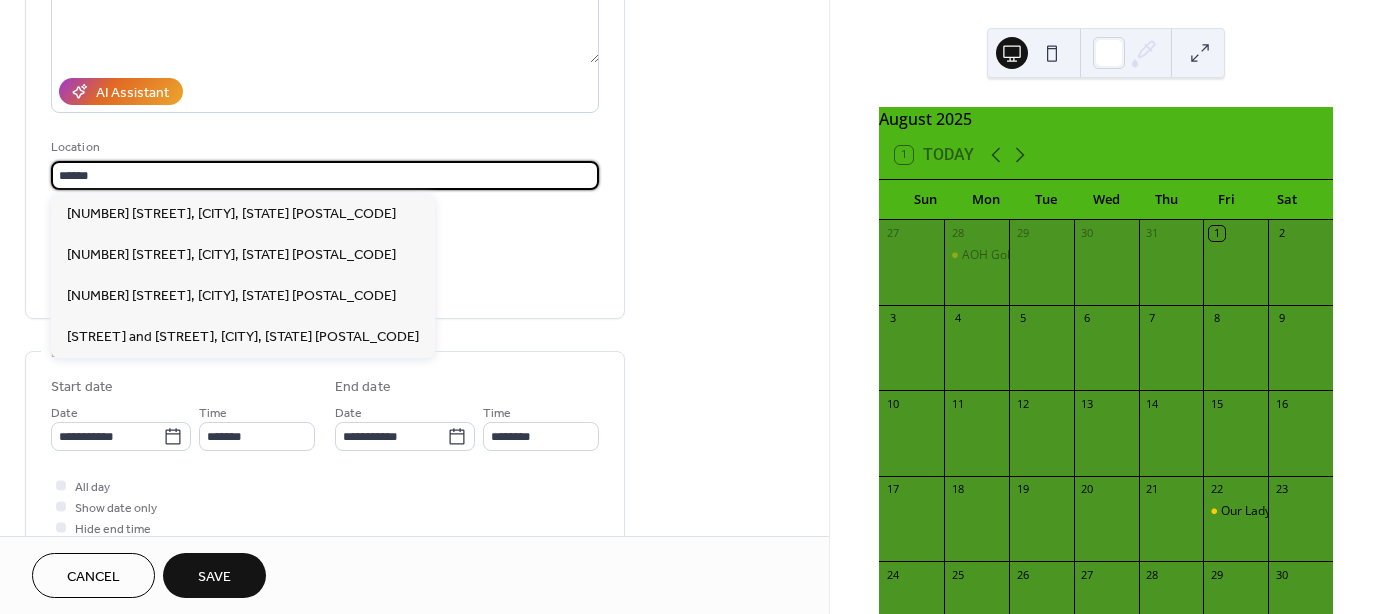 scroll, scrollTop: 0, scrollLeft: 0, axis: both 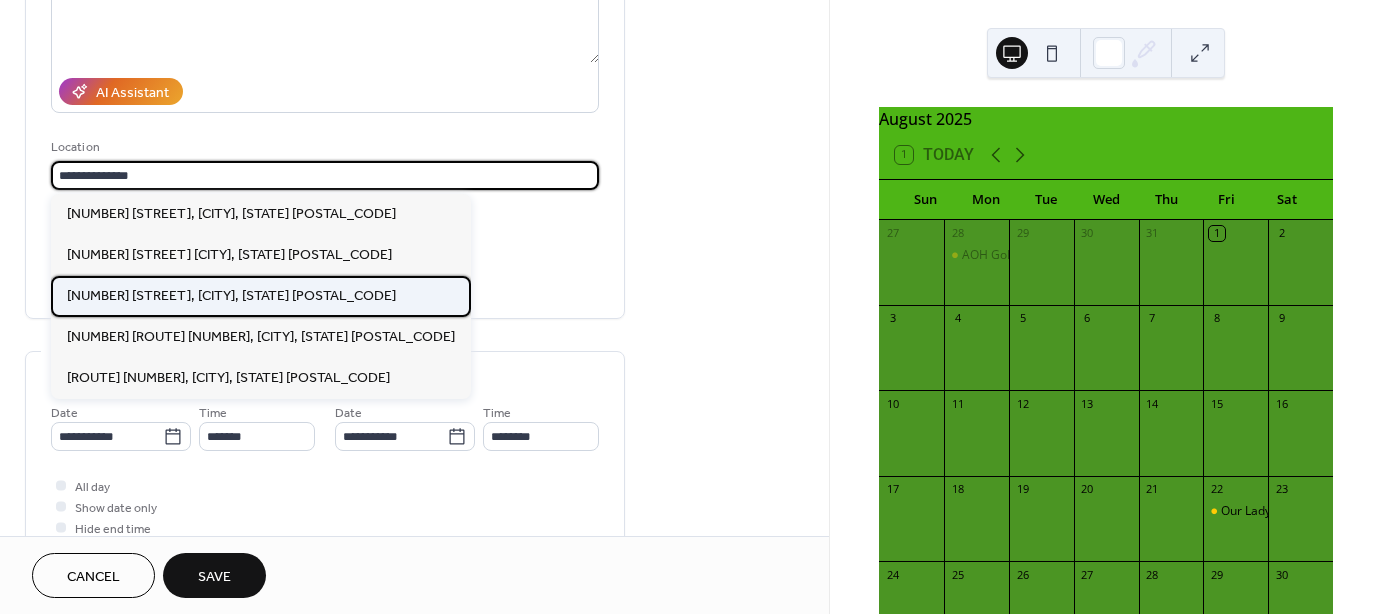 click on "[NUMBER] [STREET], [CITY], [STATE] [POSTAL_CODE]" at bounding box center (231, 295) 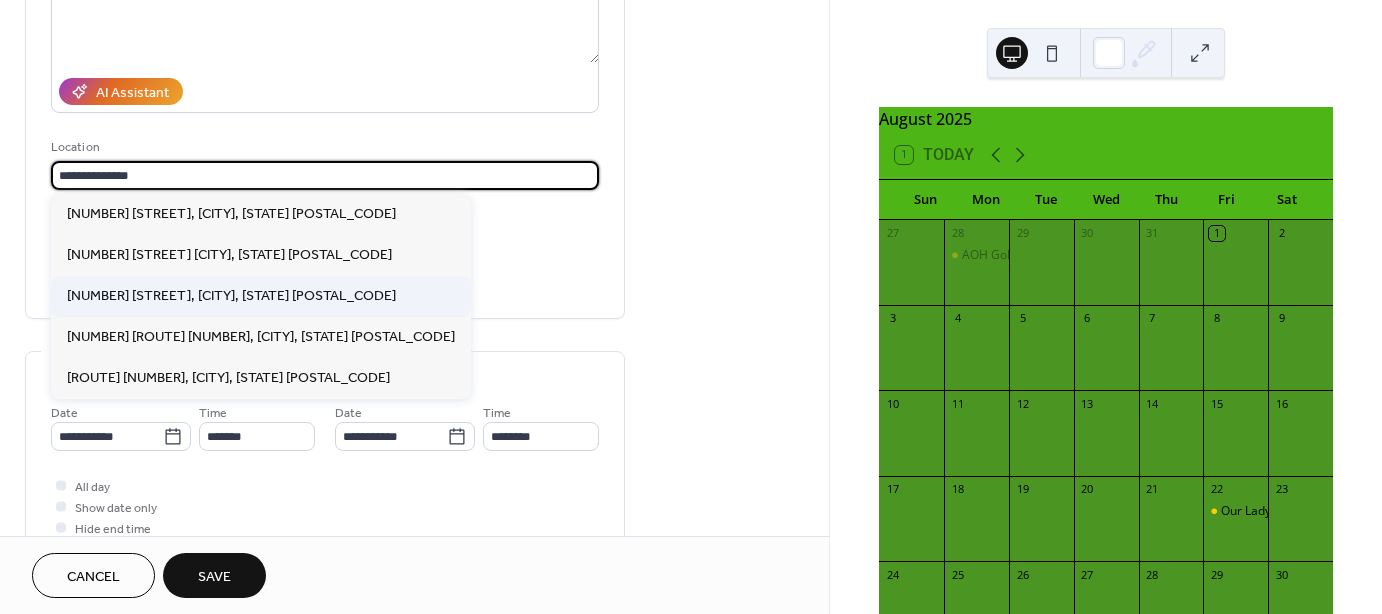 type on "**********" 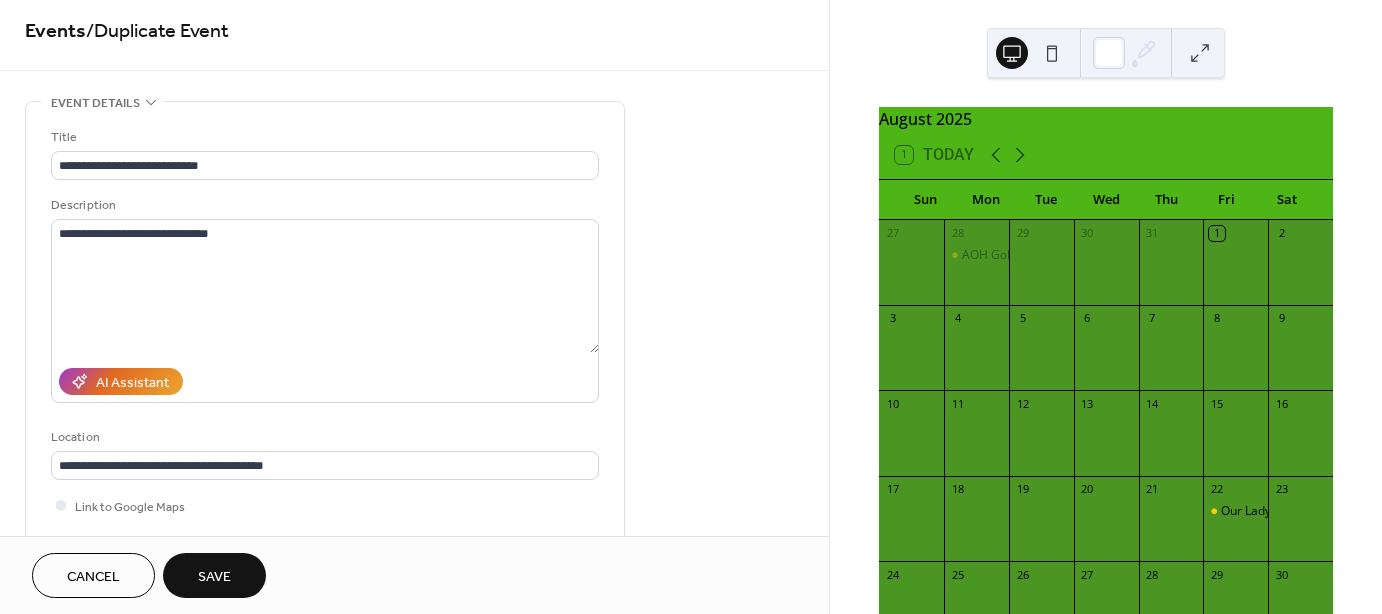 scroll, scrollTop: 0, scrollLeft: 0, axis: both 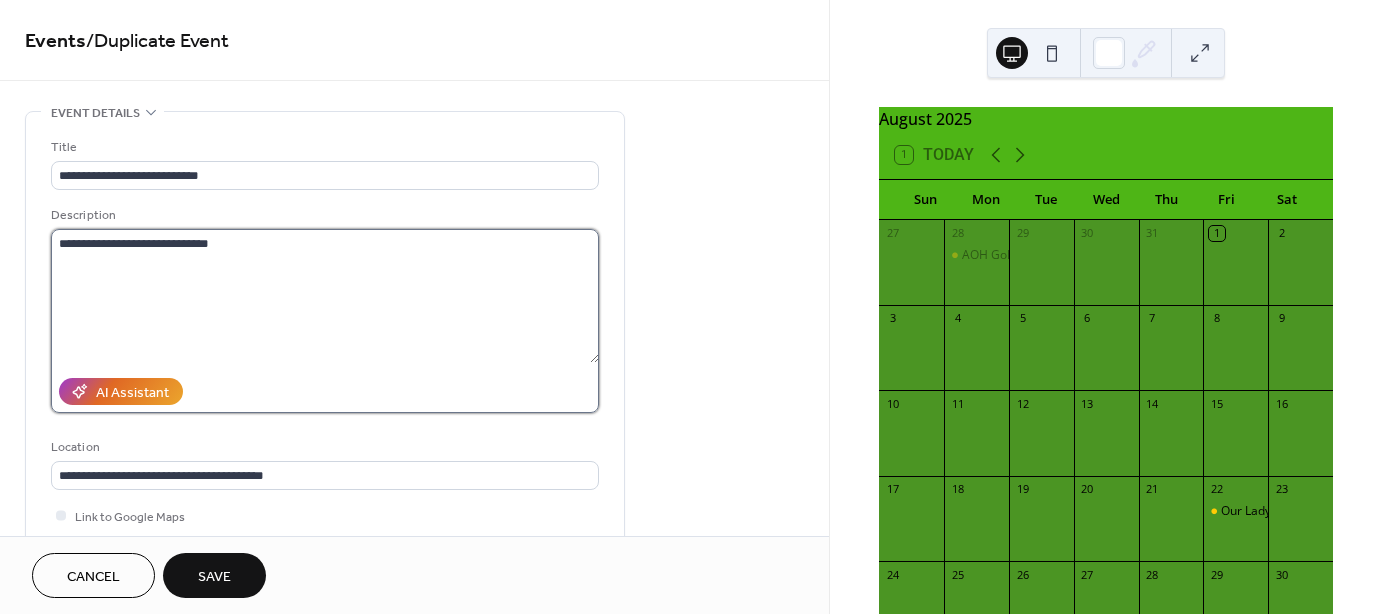 click on "**********" at bounding box center [325, 296] 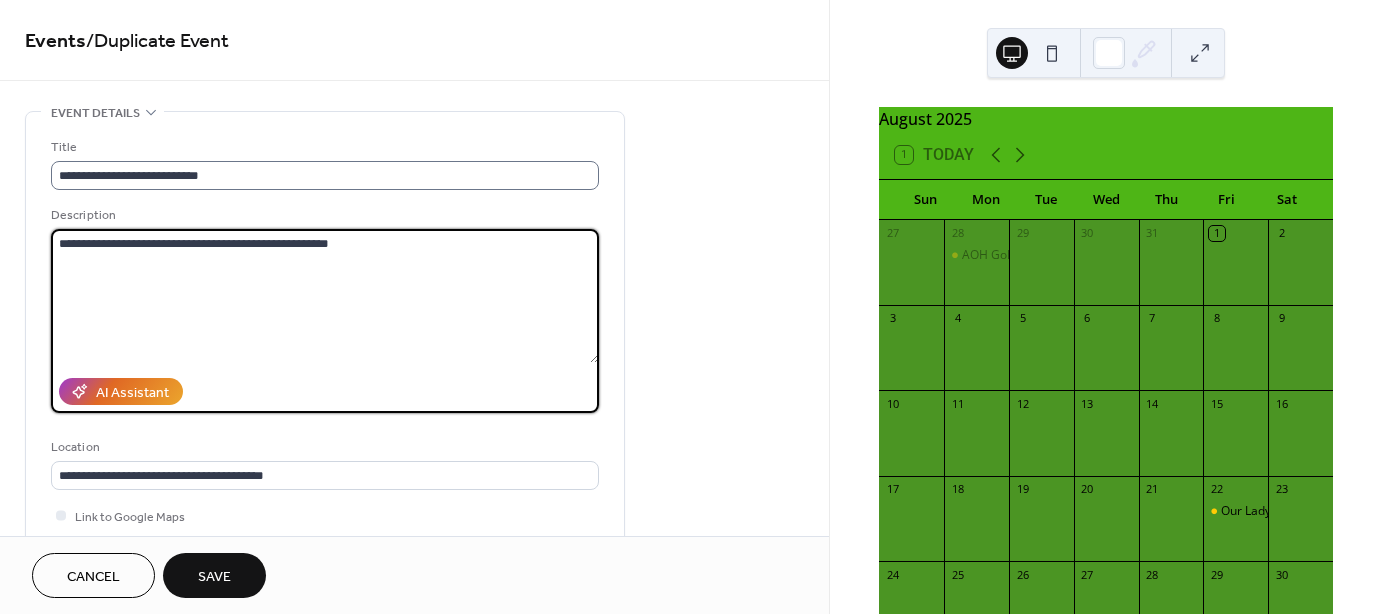 scroll, scrollTop: 1, scrollLeft: 0, axis: vertical 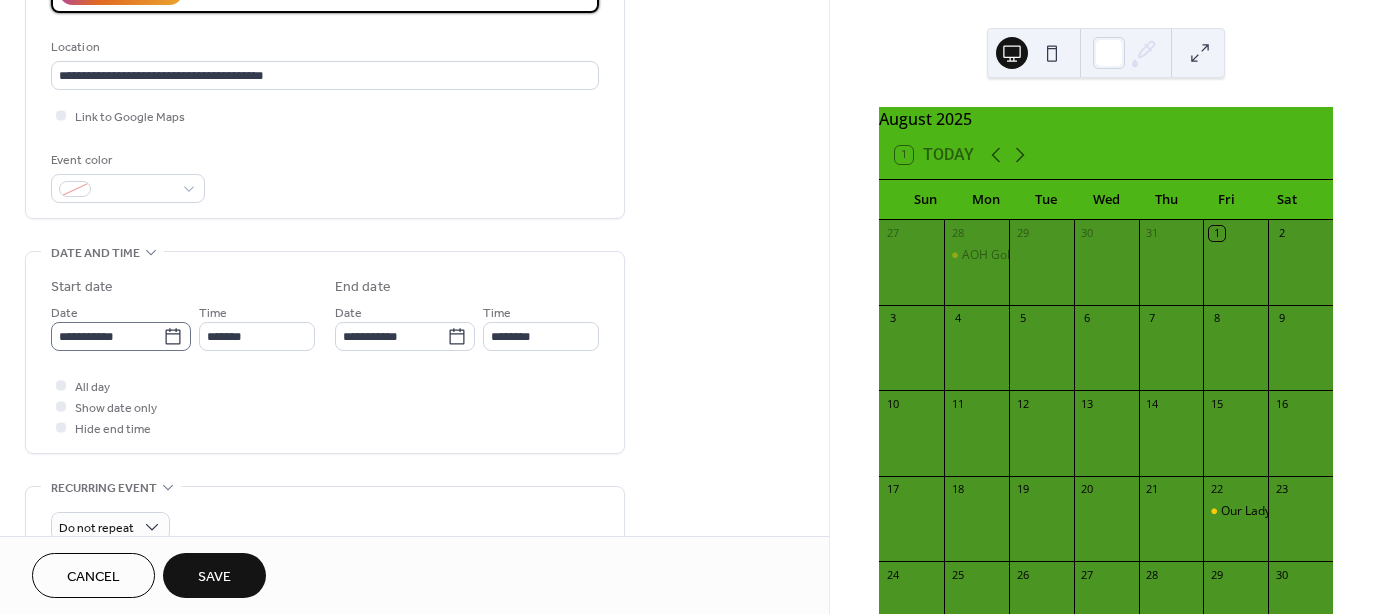 type on "**********" 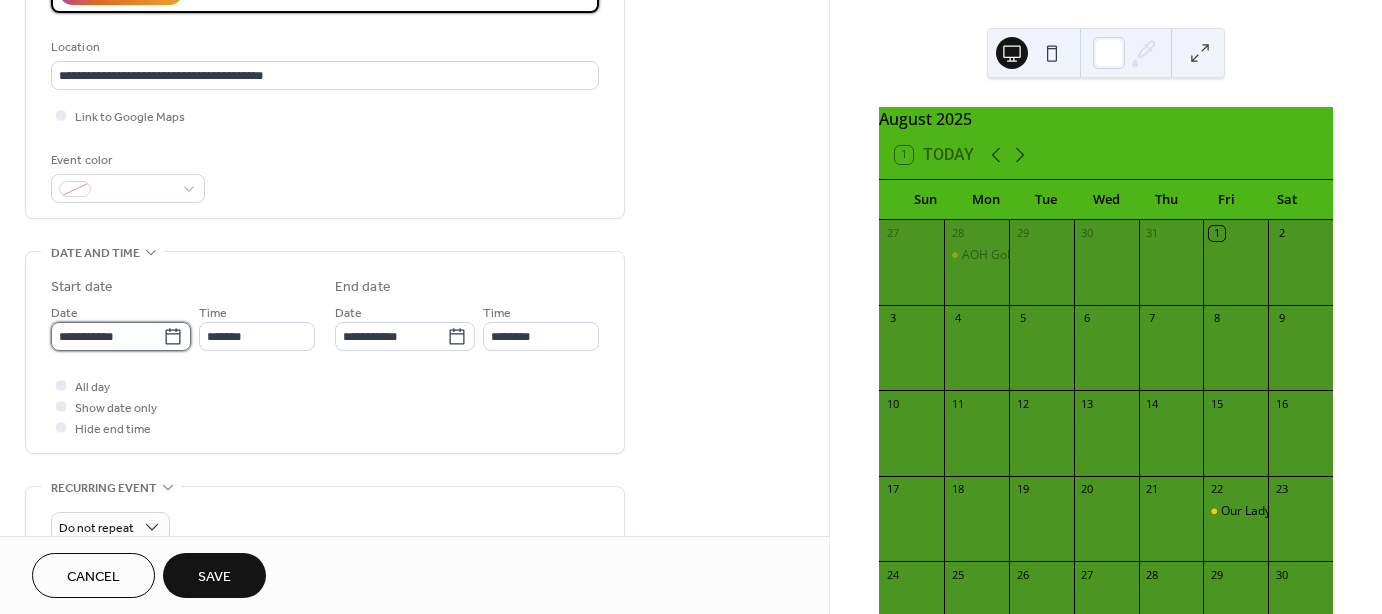 click on "**********" at bounding box center [107, 336] 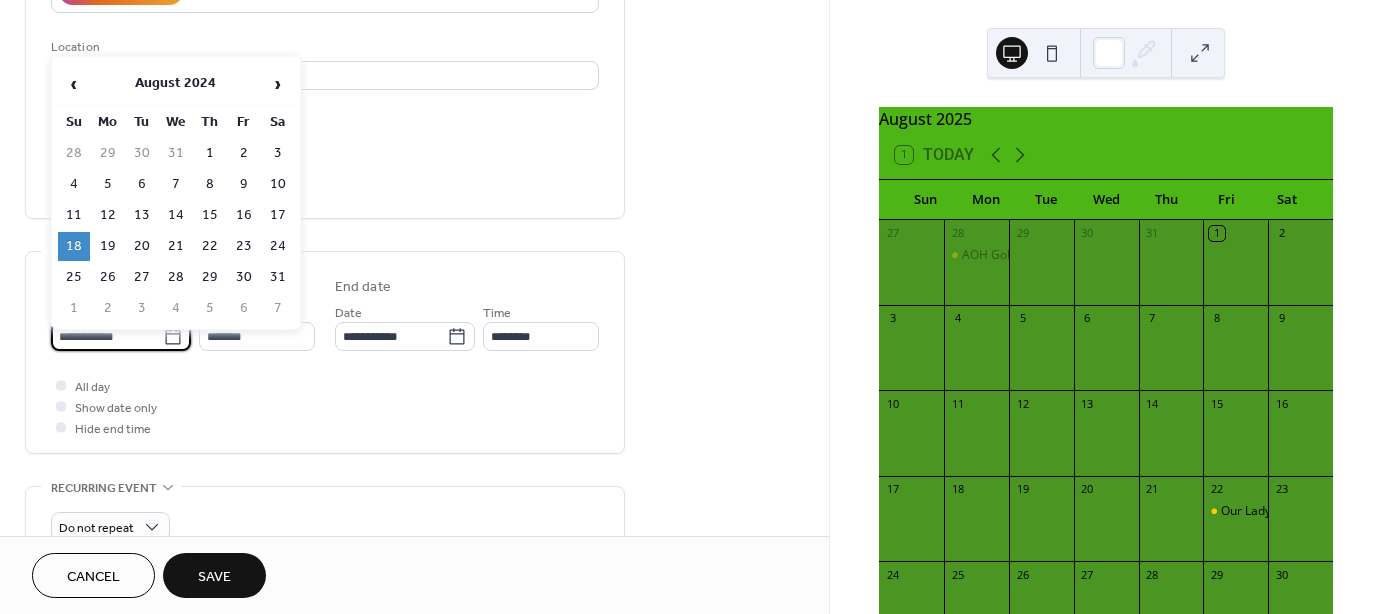 click on "›" at bounding box center (278, 84) 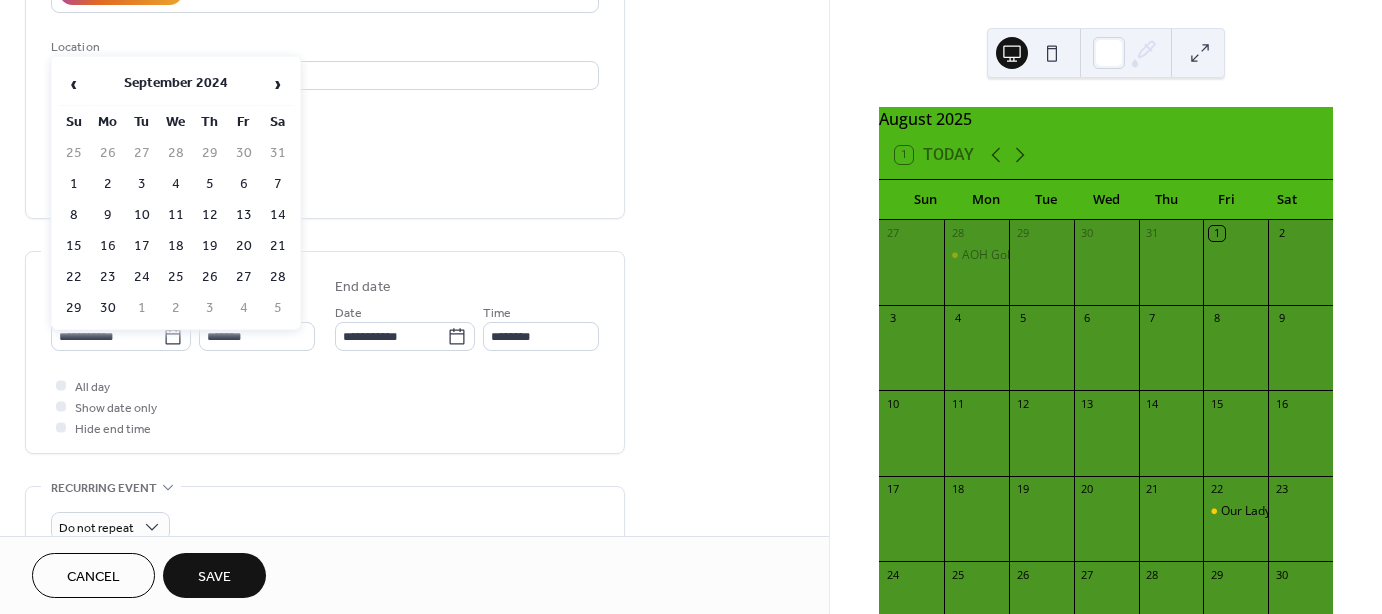 click on "›" at bounding box center (278, 84) 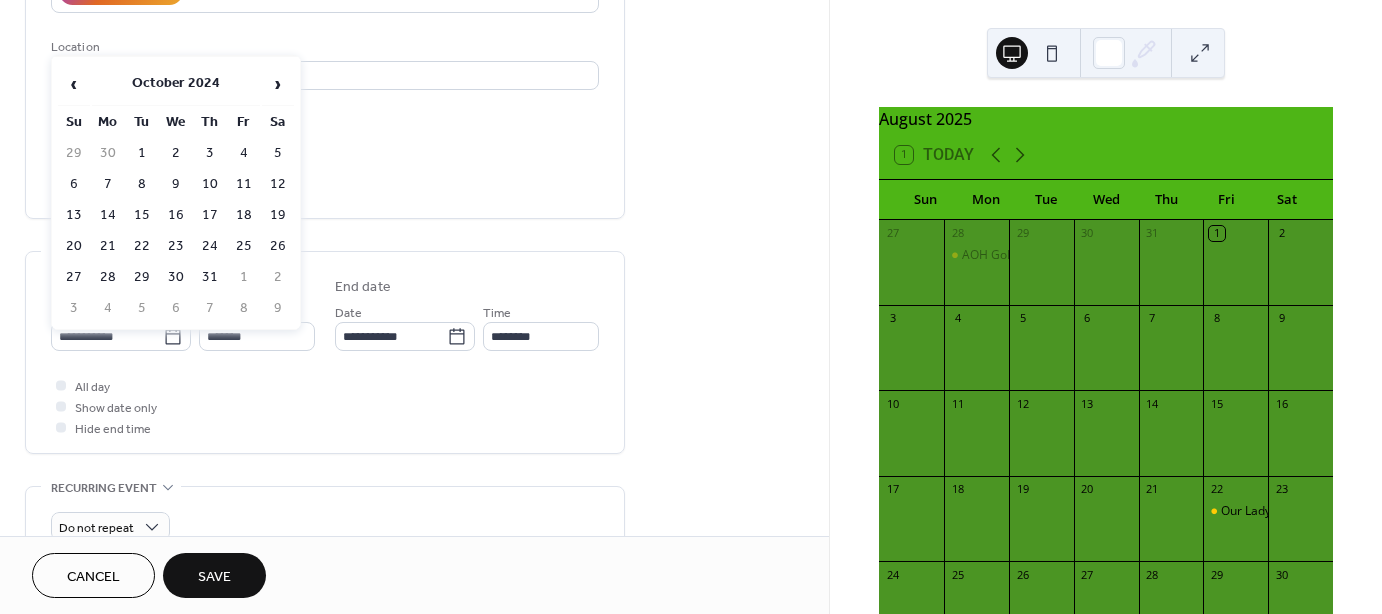 click on "›" at bounding box center (278, 84) 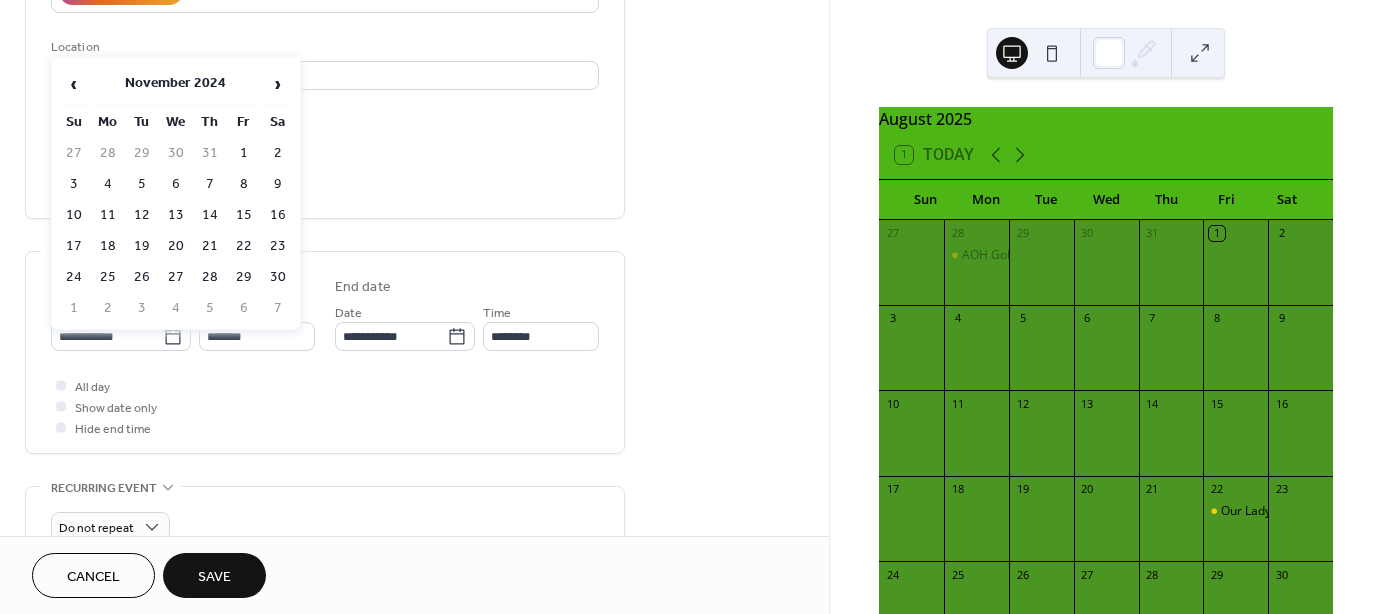 click on "›" at bounding box center [278, 84] 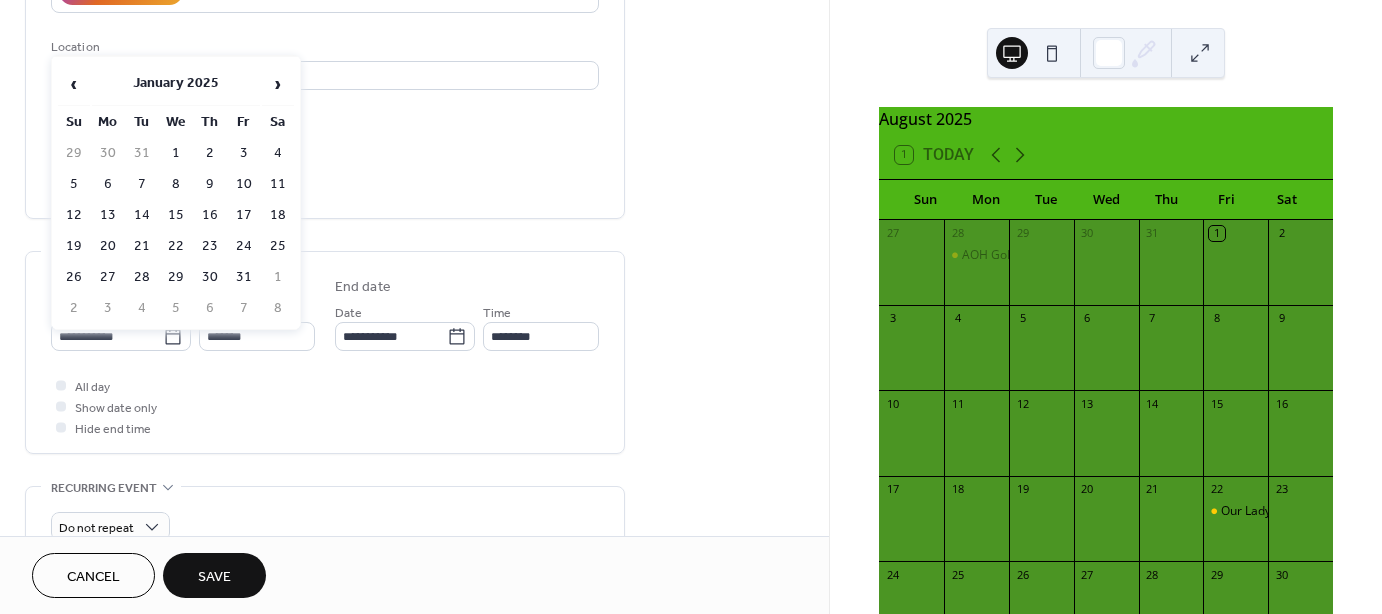 click on "›" at bounding box center [278, 84] 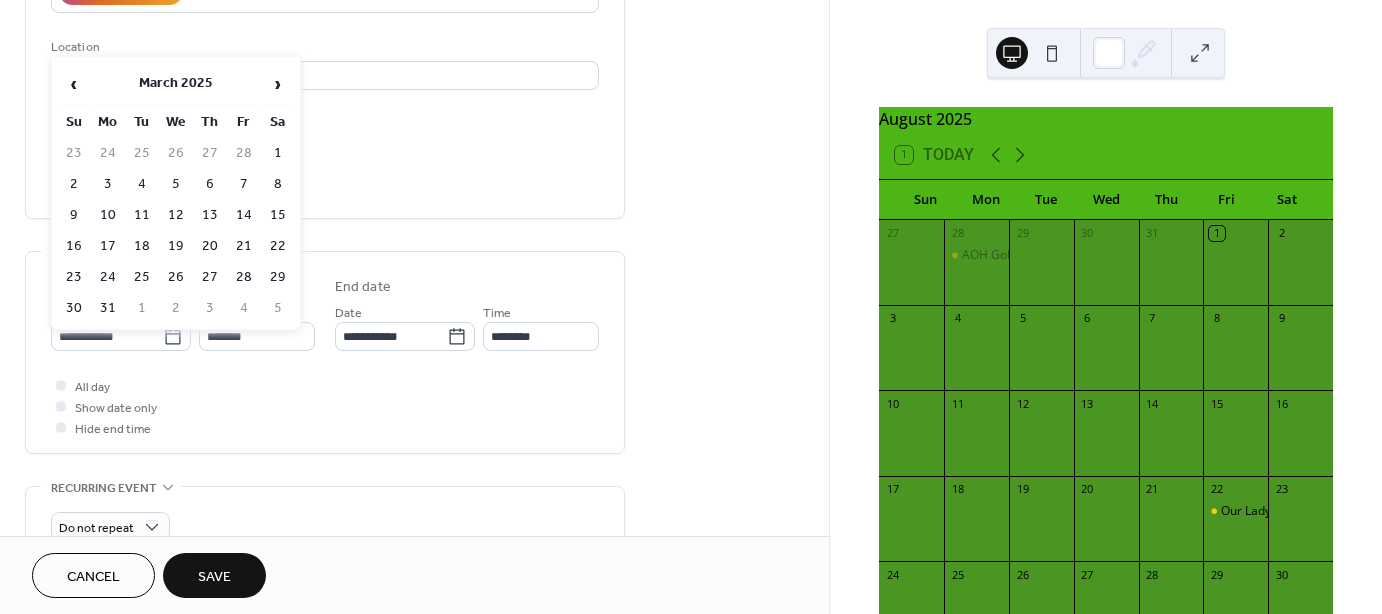 click on "›" at bounding box center [278, 84] 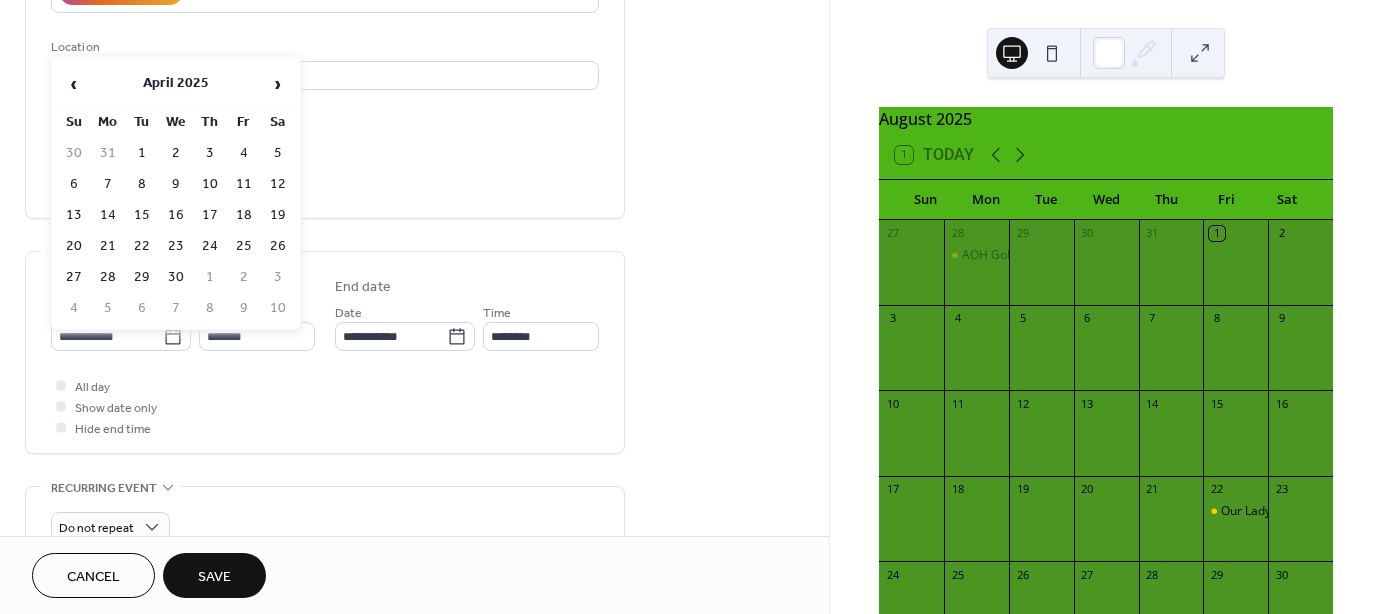 click on "›" at bounding box center (278, 84) 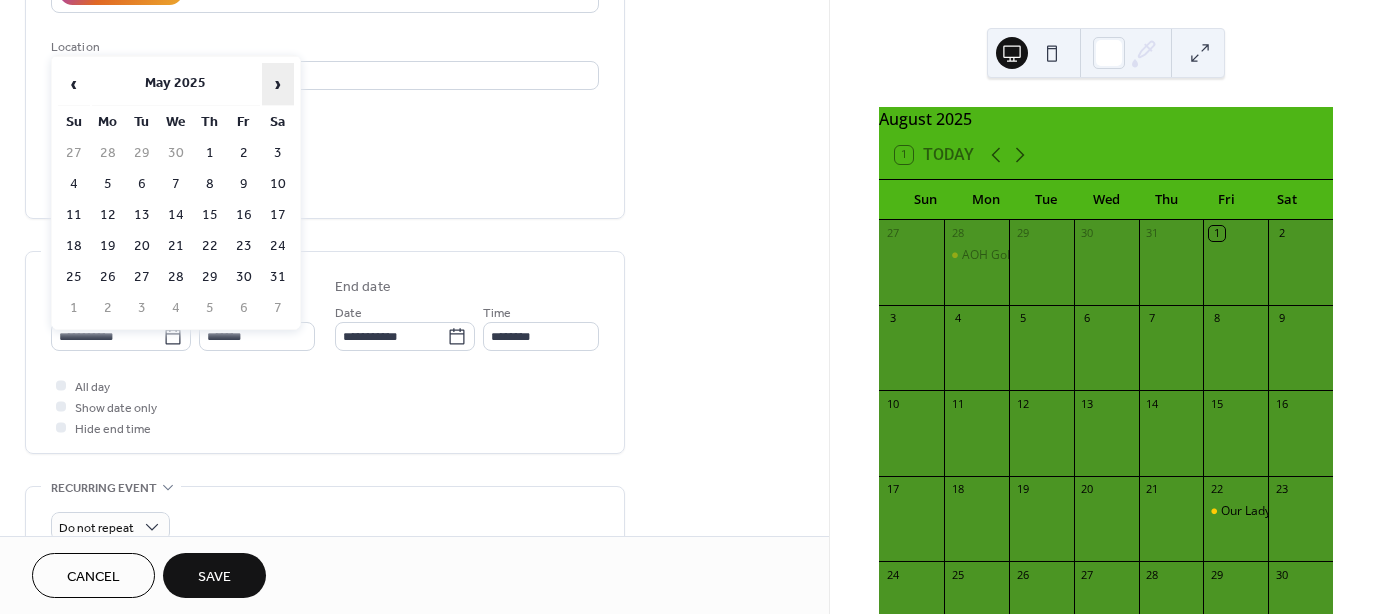click on "›" at bounding box center [278, 84] 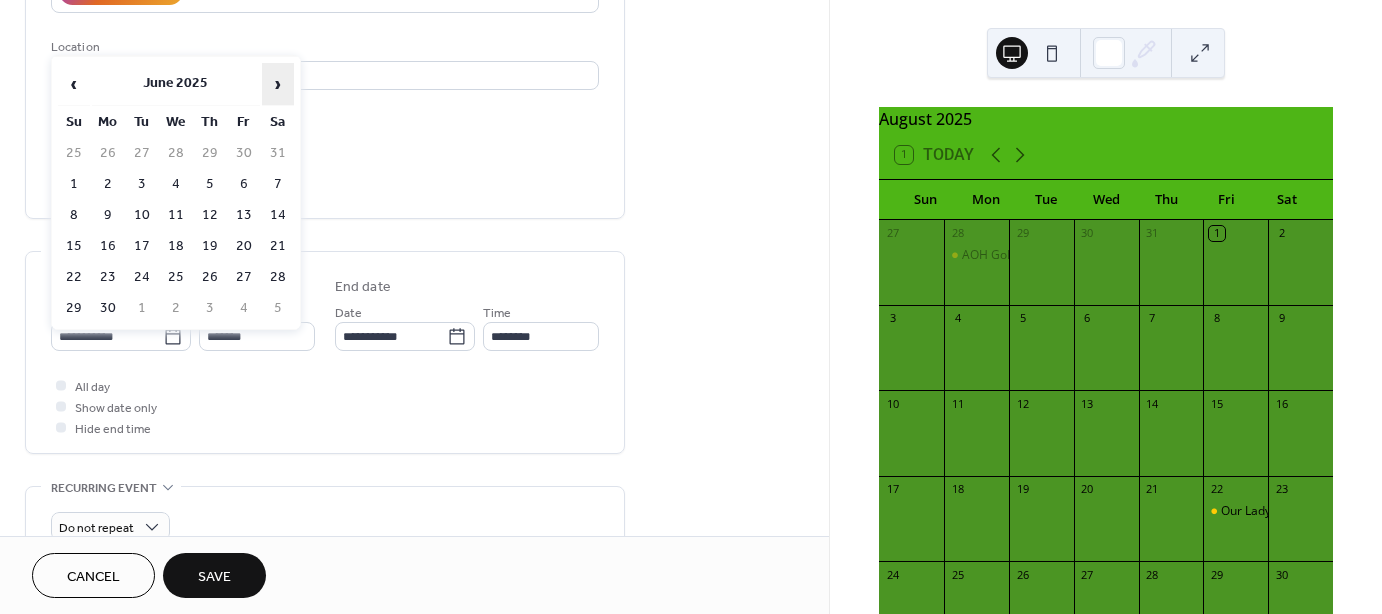 click on "›" at bounding box center (278, 84) 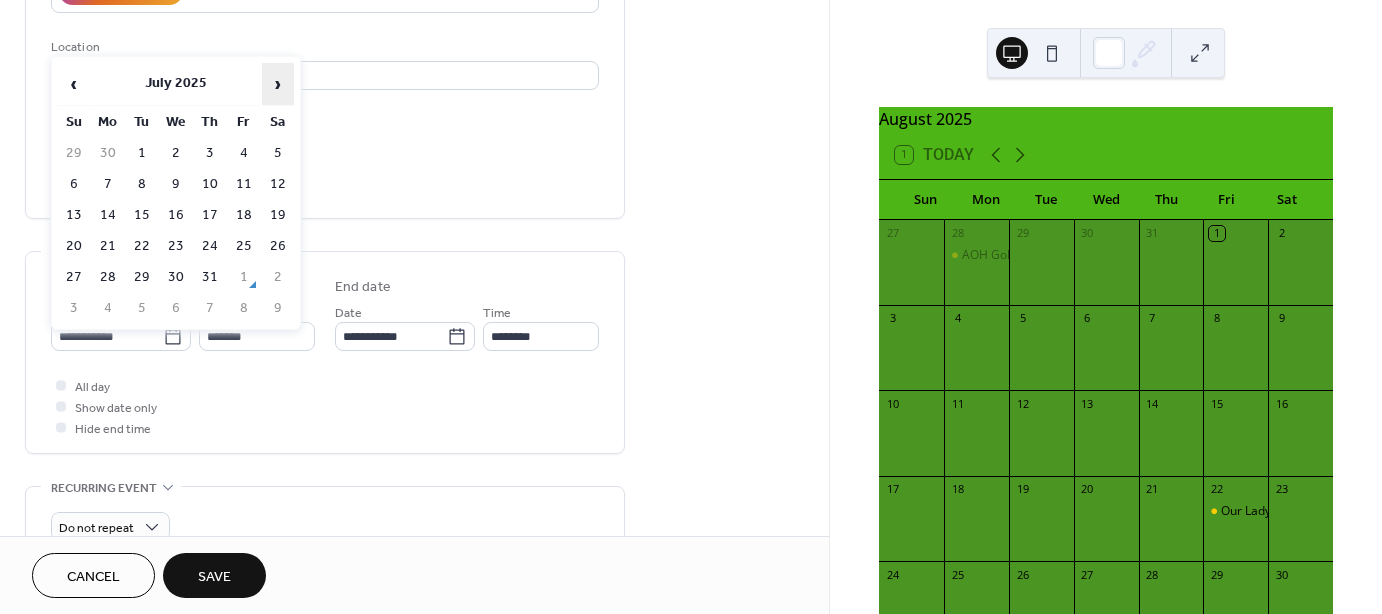 click on "›" at bounding box center [278, 84] 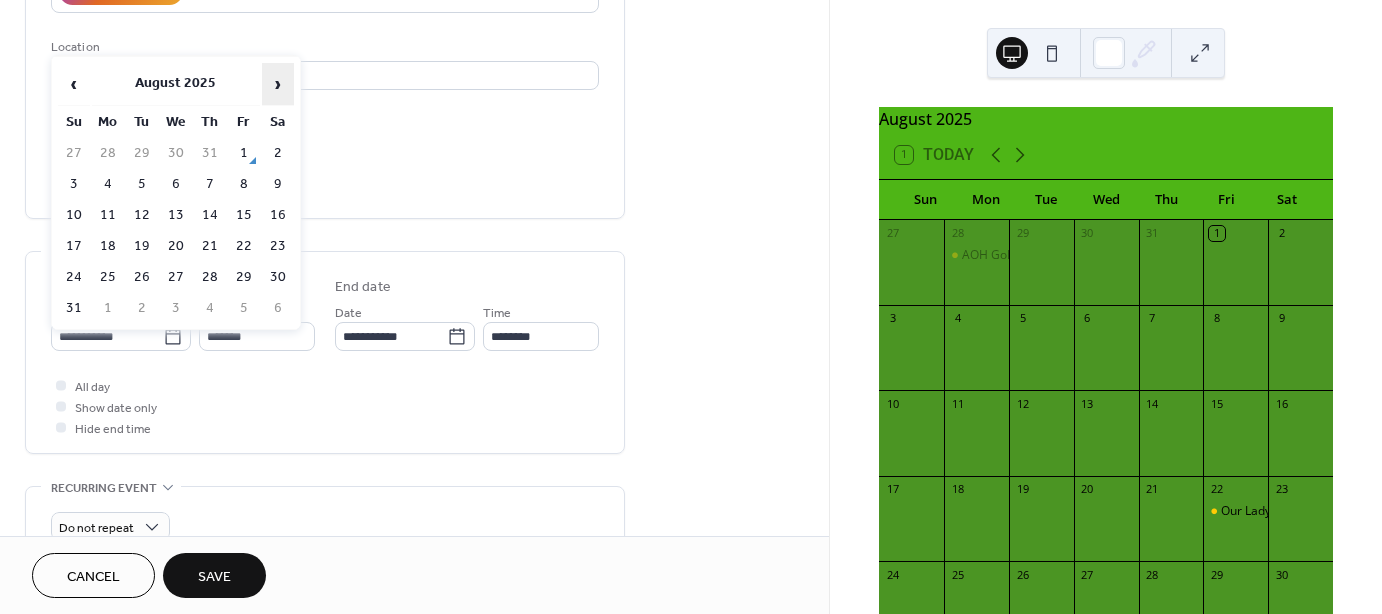 click on "›" at bounding box center [278, 84] 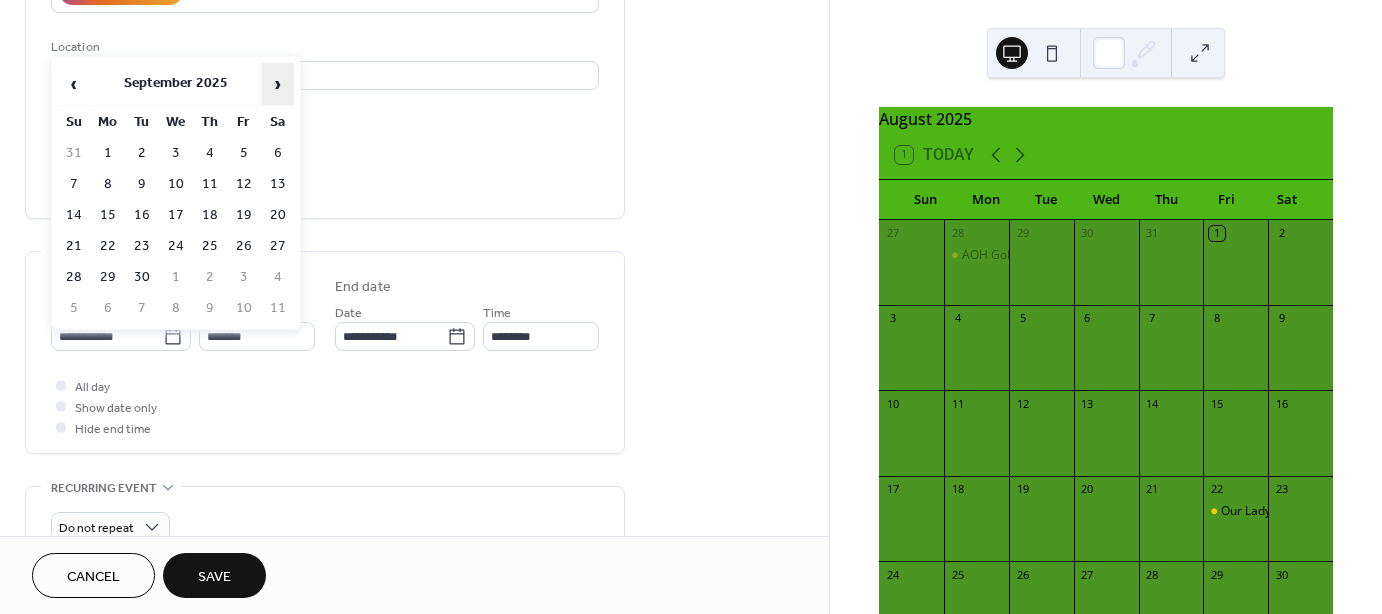 click on "›" at bounding box center [278, 84] 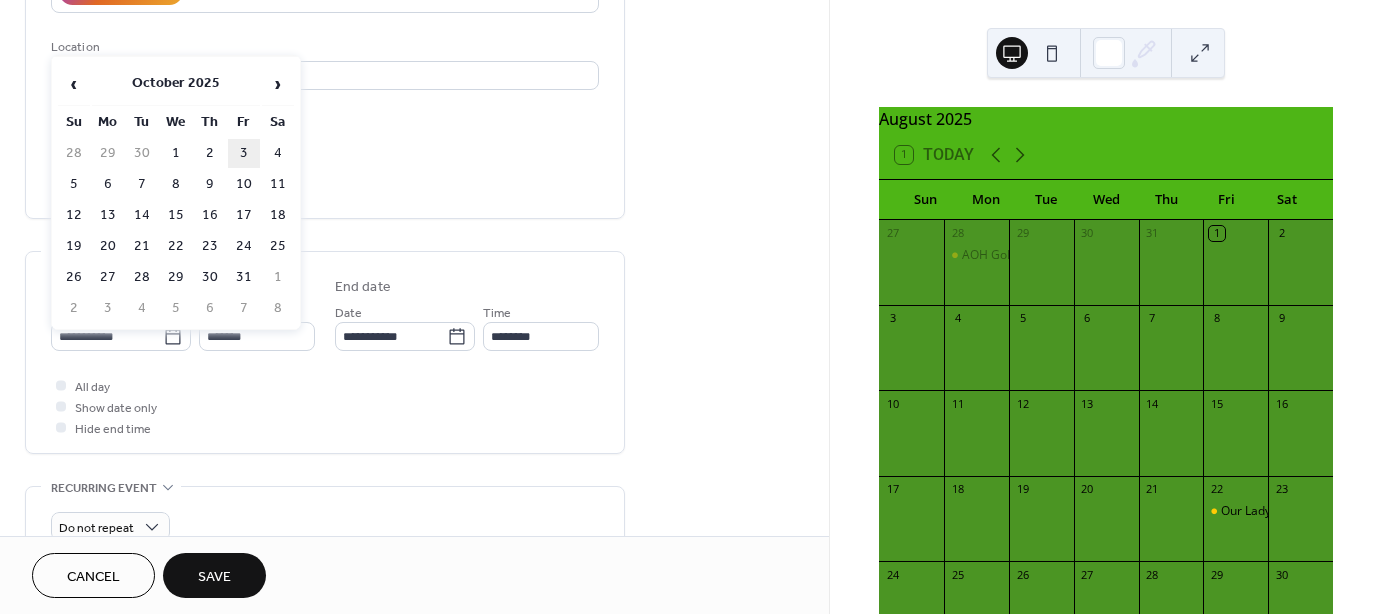 click on "3" at bounding box center (244, 153) 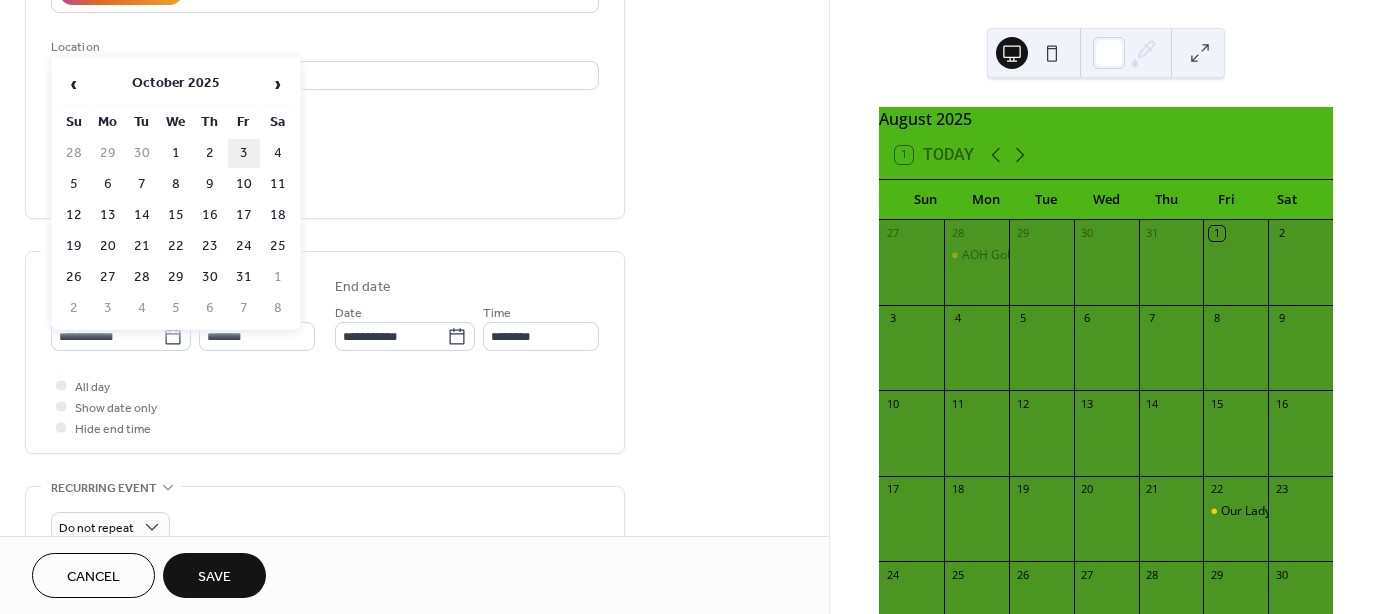 type on "**********" 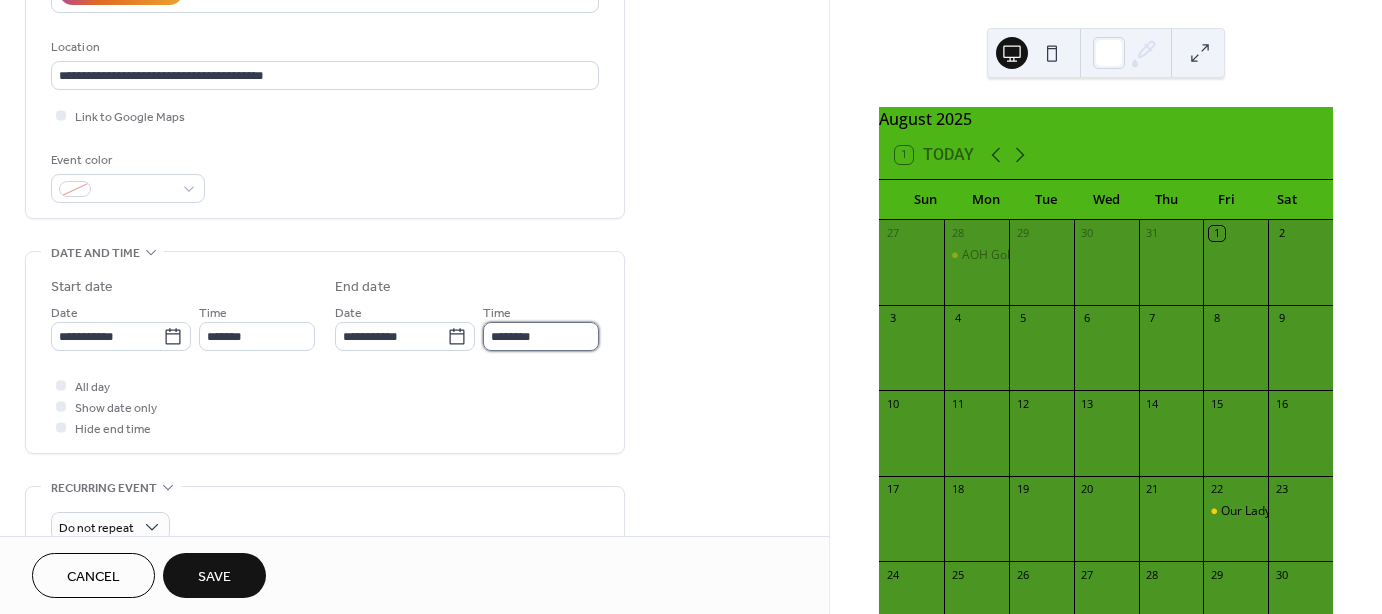 click on "********" at bounding box center [541, 336] 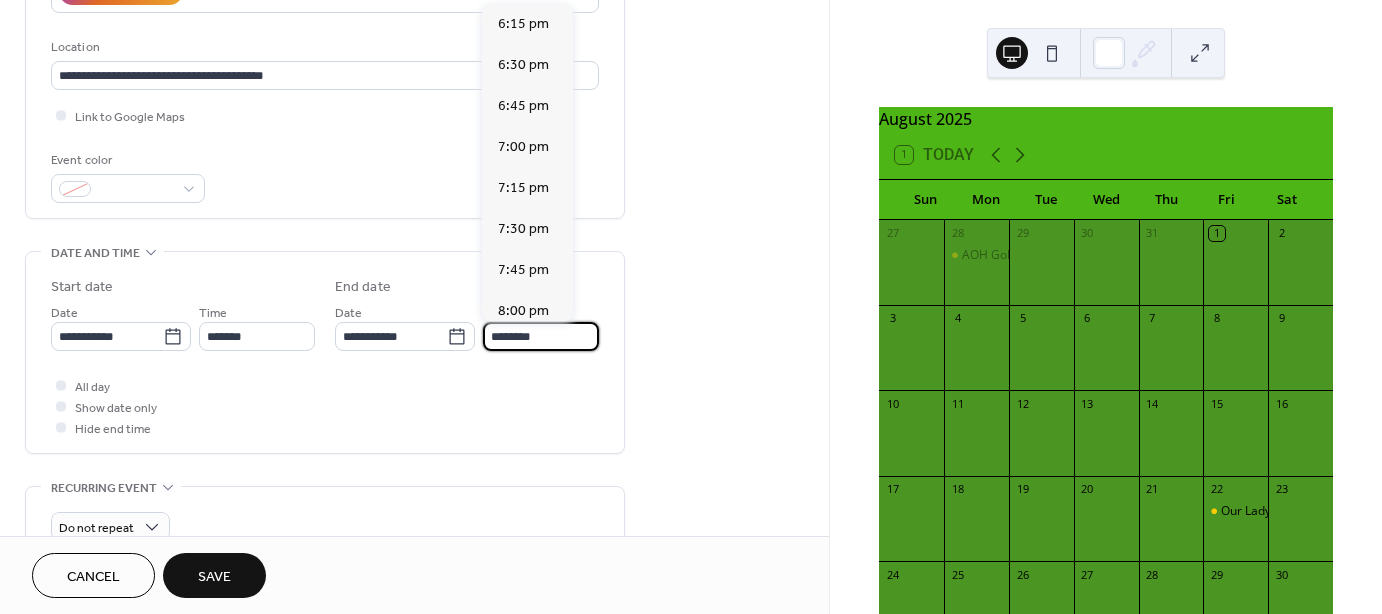 scroll, scrollTop: 615, scrollLeft: 0, axis: vertical 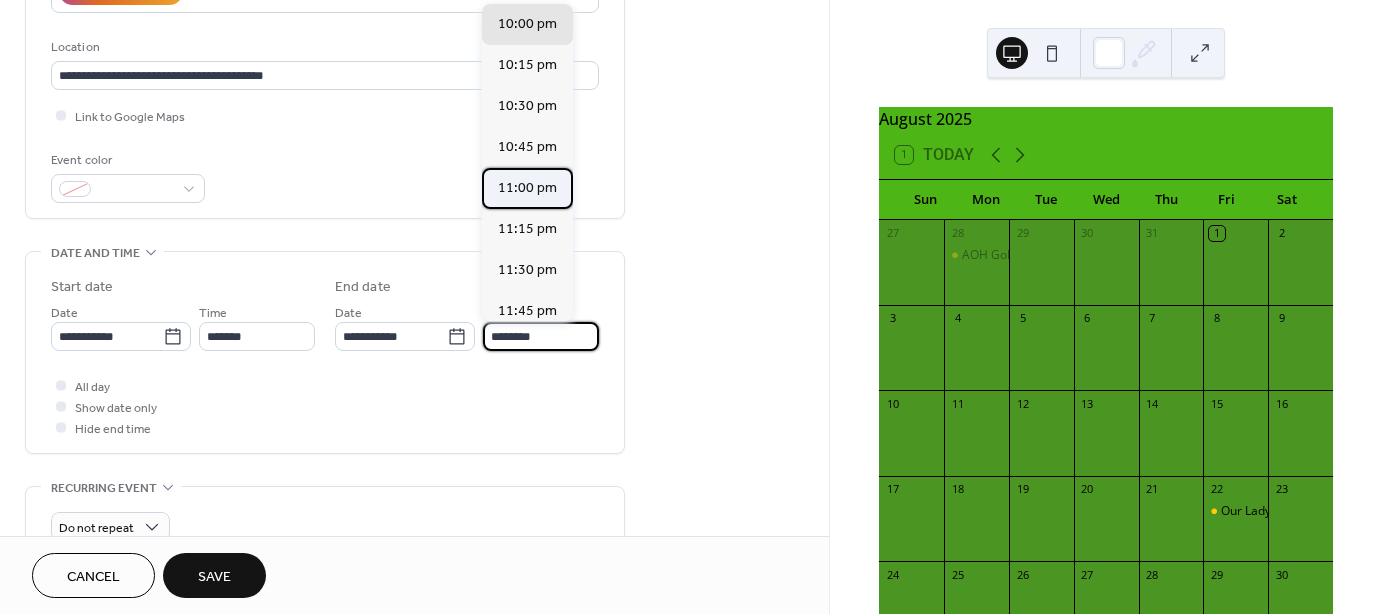click on "11:00 pm" at bounding box center [527, 188] 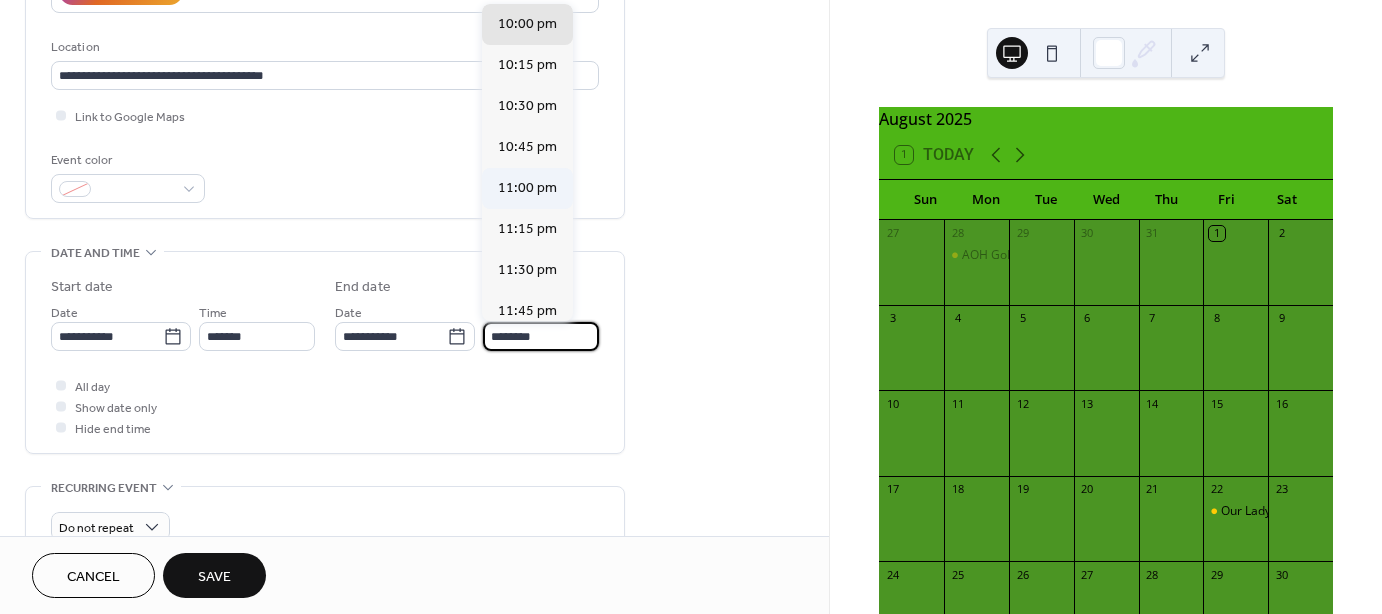 type on "********" 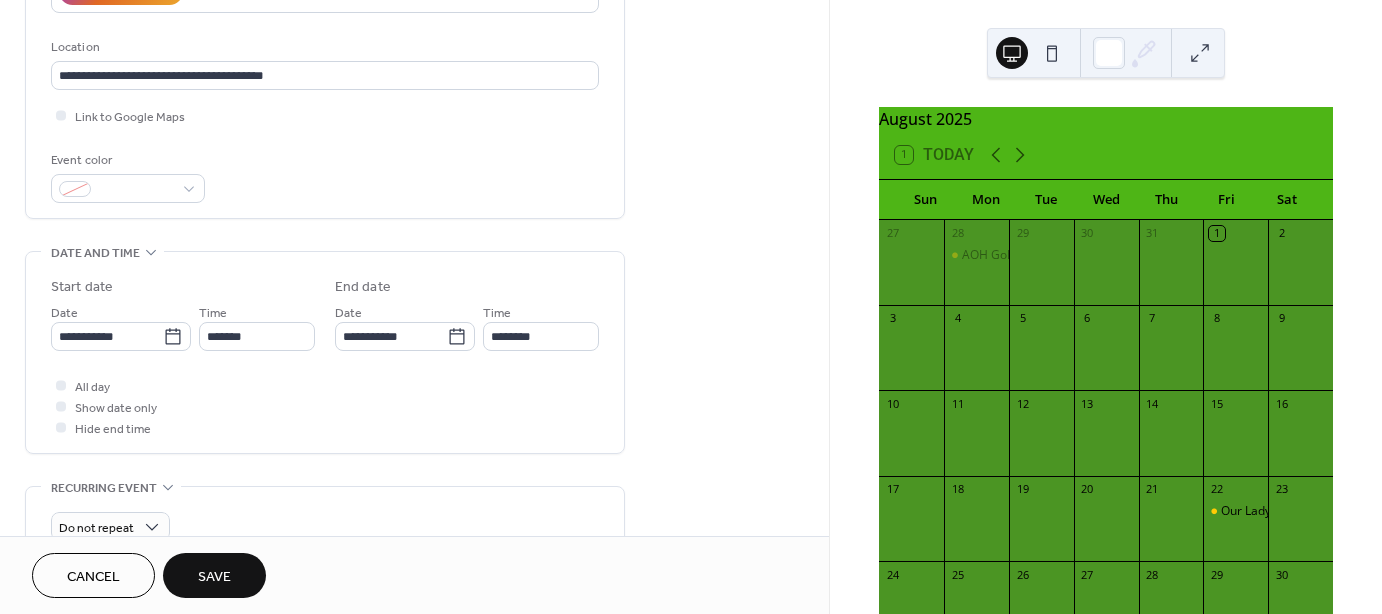 click on "Save" at bounding box center (214, 577) 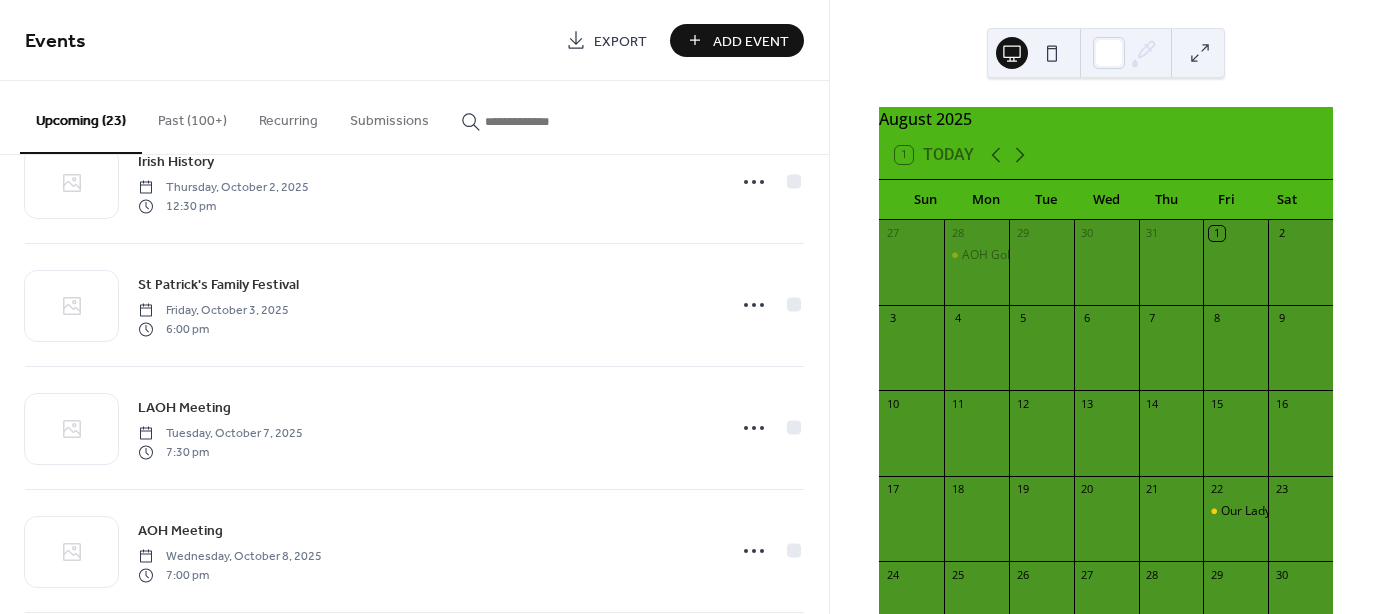 scroll, scrollTop: 800, scrollLeft: 0, axis: vertical 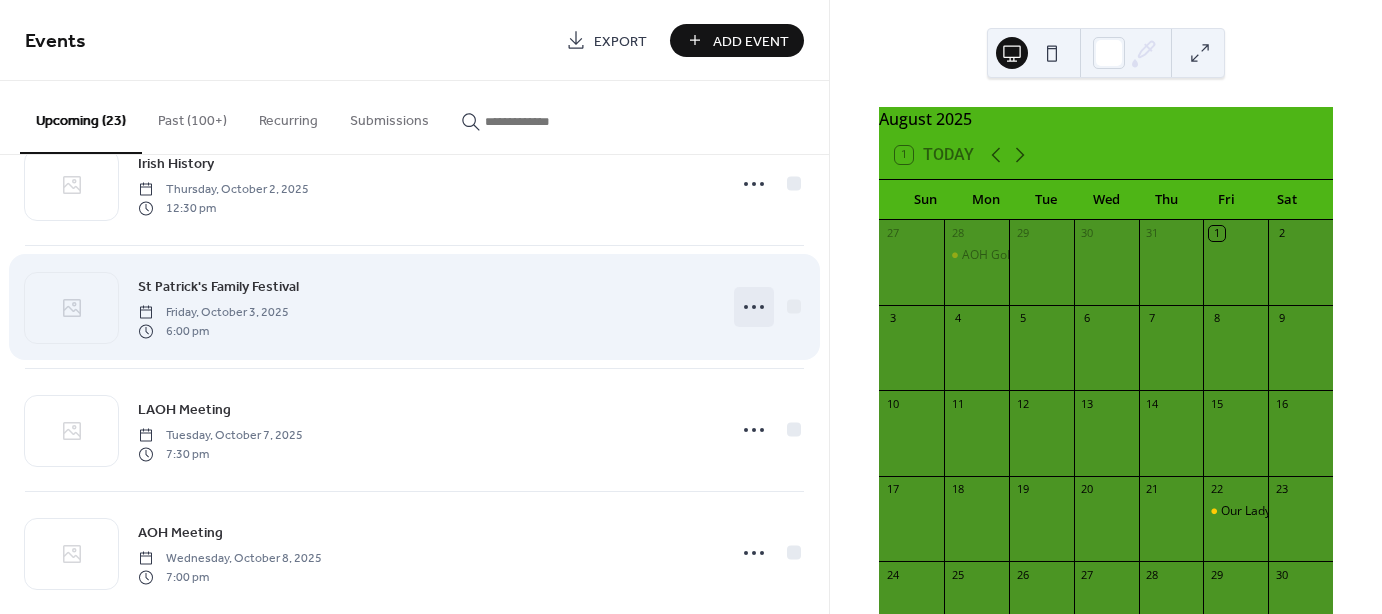 click 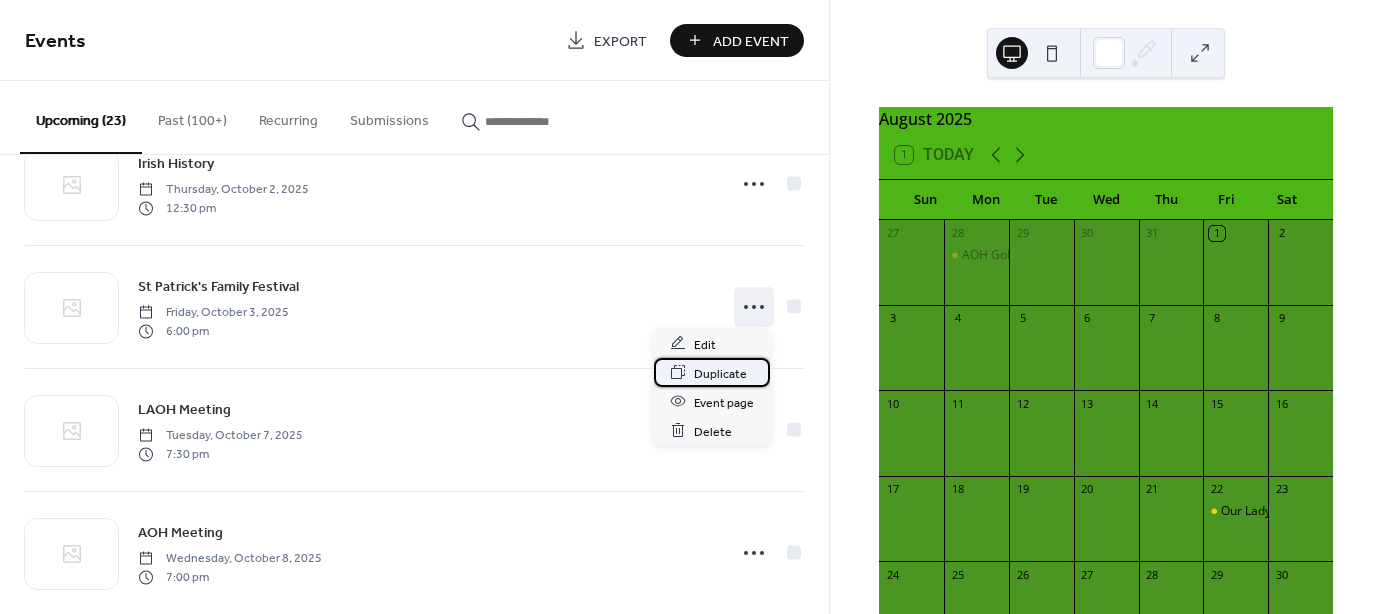 click on "Duplicate" at bounding box center (720, 373) 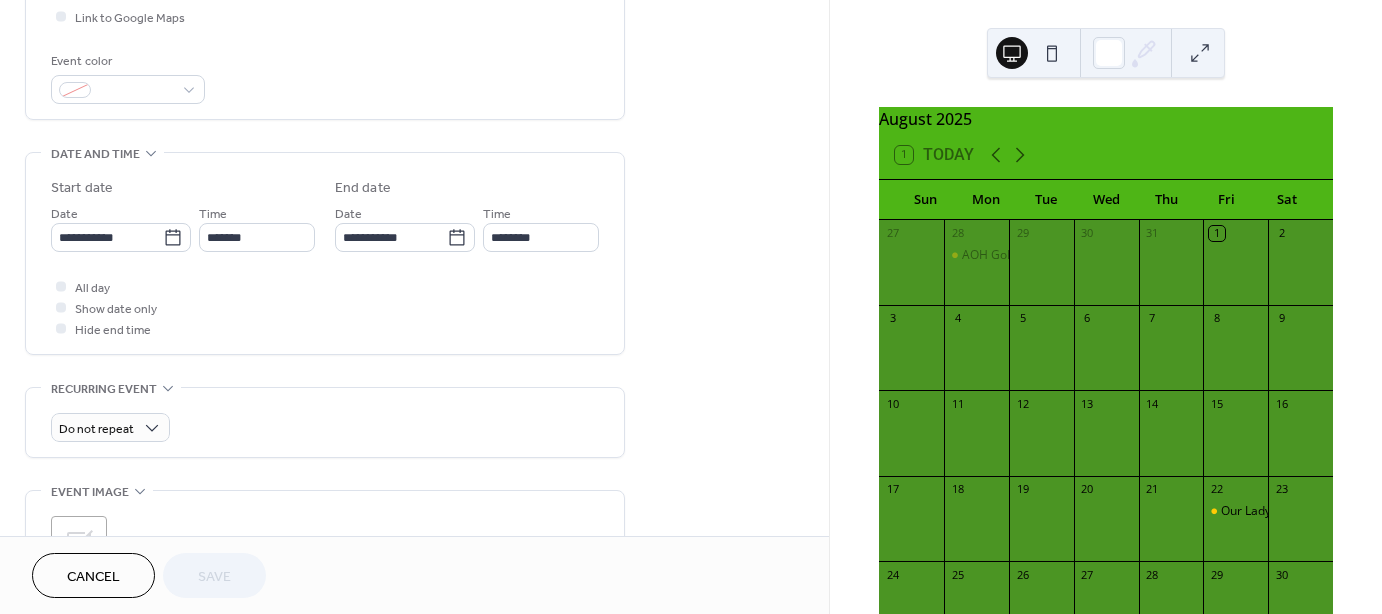 scroll, scrollTop: 500, scrollLeft: 0, axis: vertical 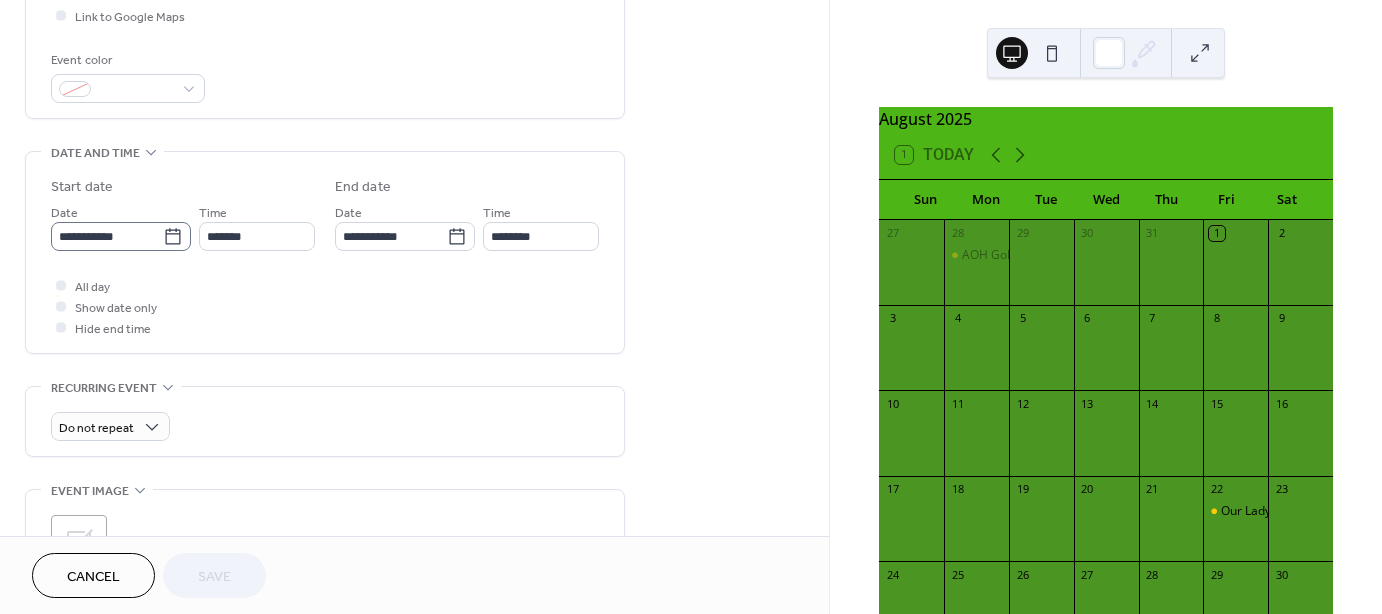 click 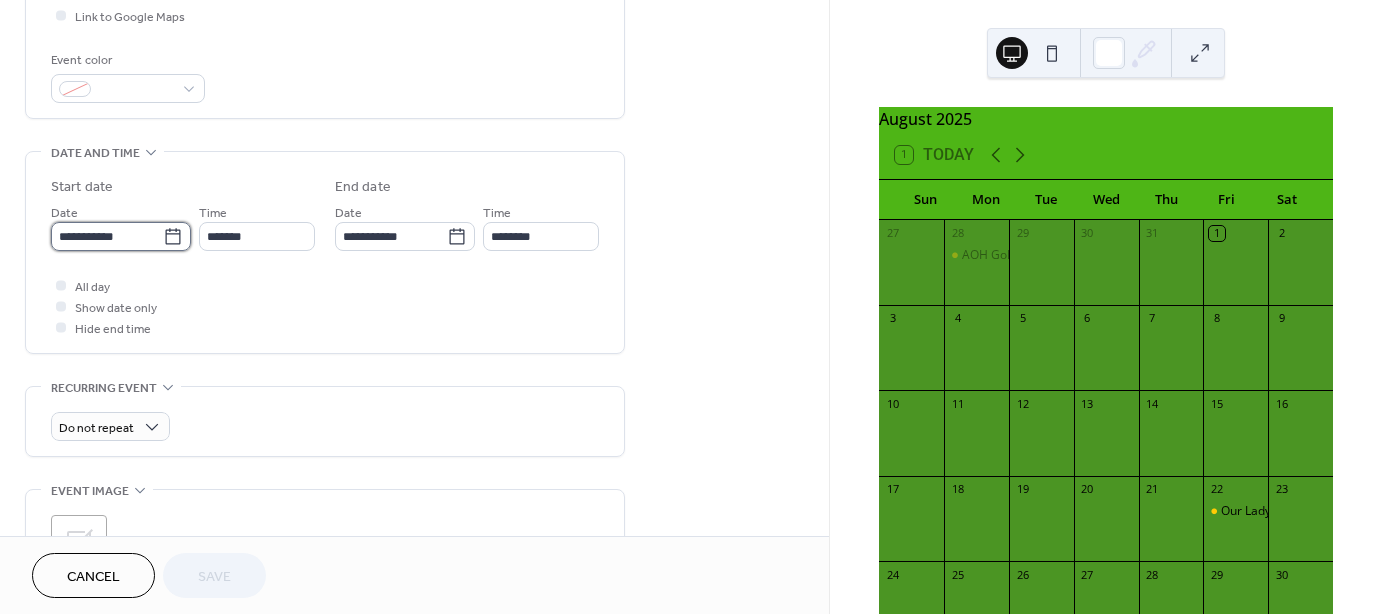 click on "**********" at bounding box center (107, 236) 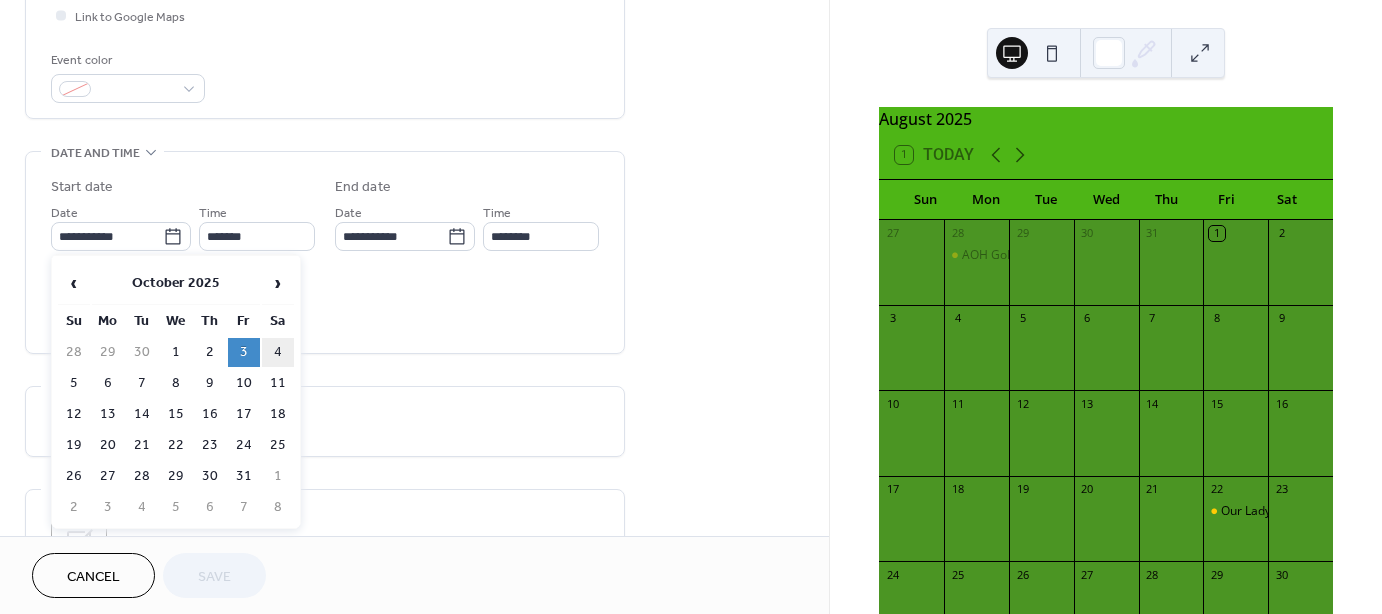 click on "4" at bounding box center [278, 352] 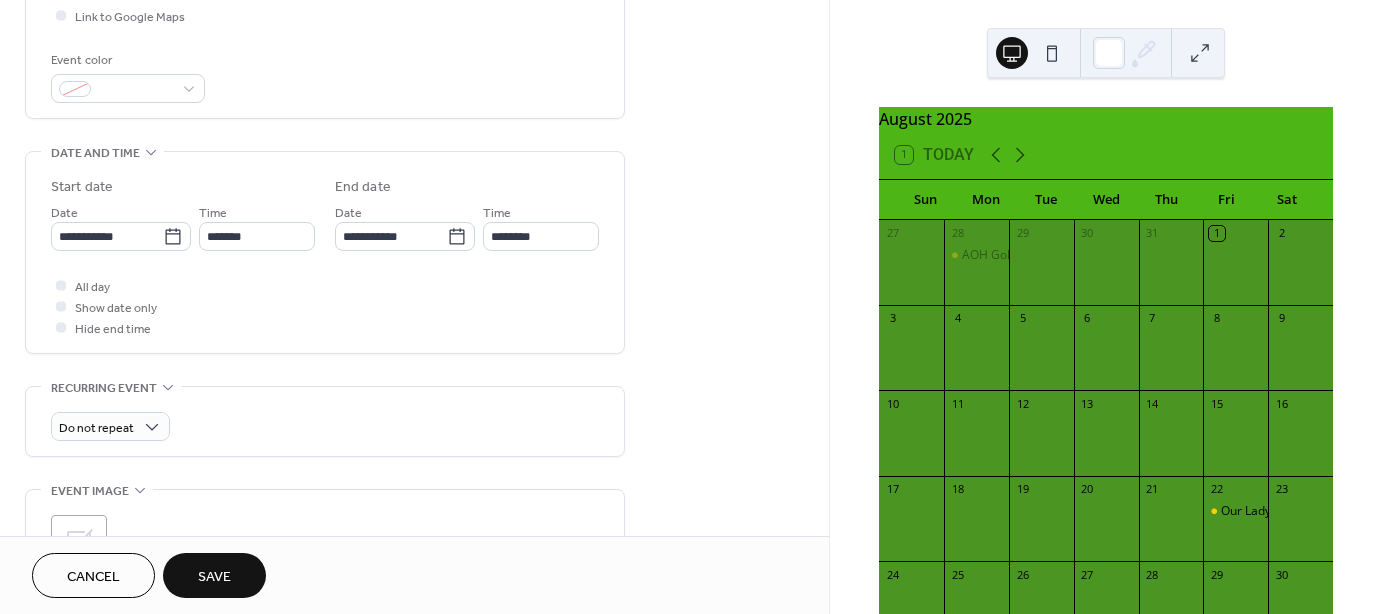 click on "Save" at bounding box center [214, 575] 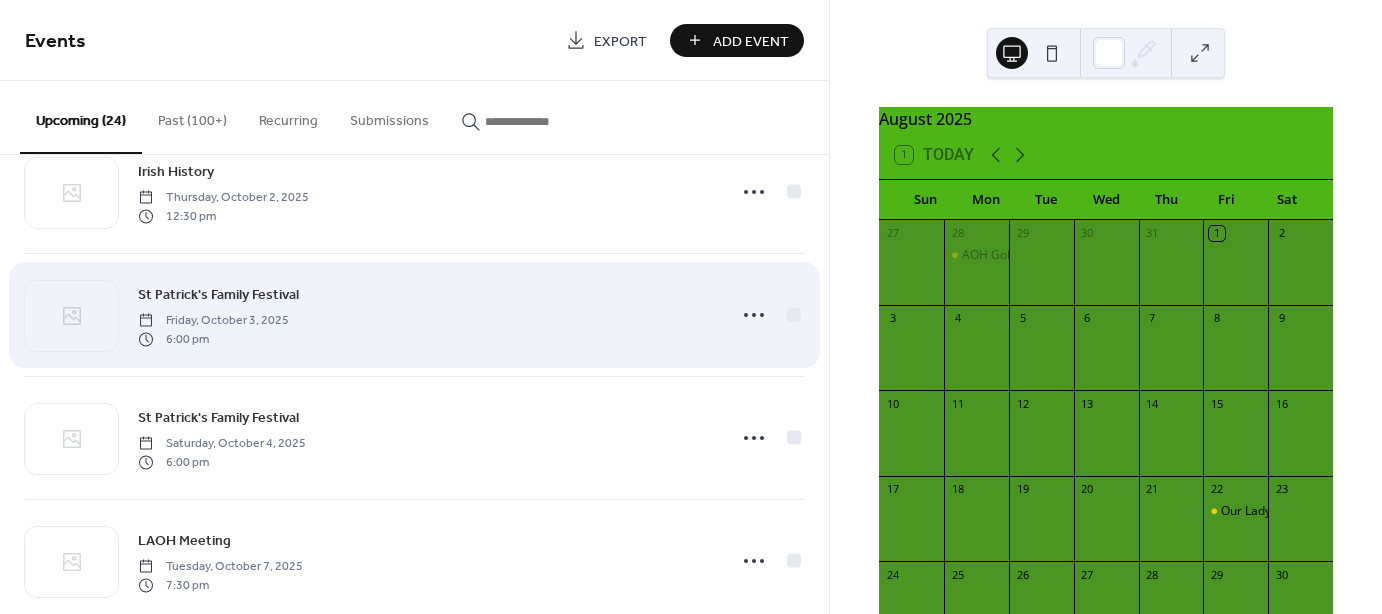 scroll, scrollTop: 800, scrollLeft: 0, axis: vertical 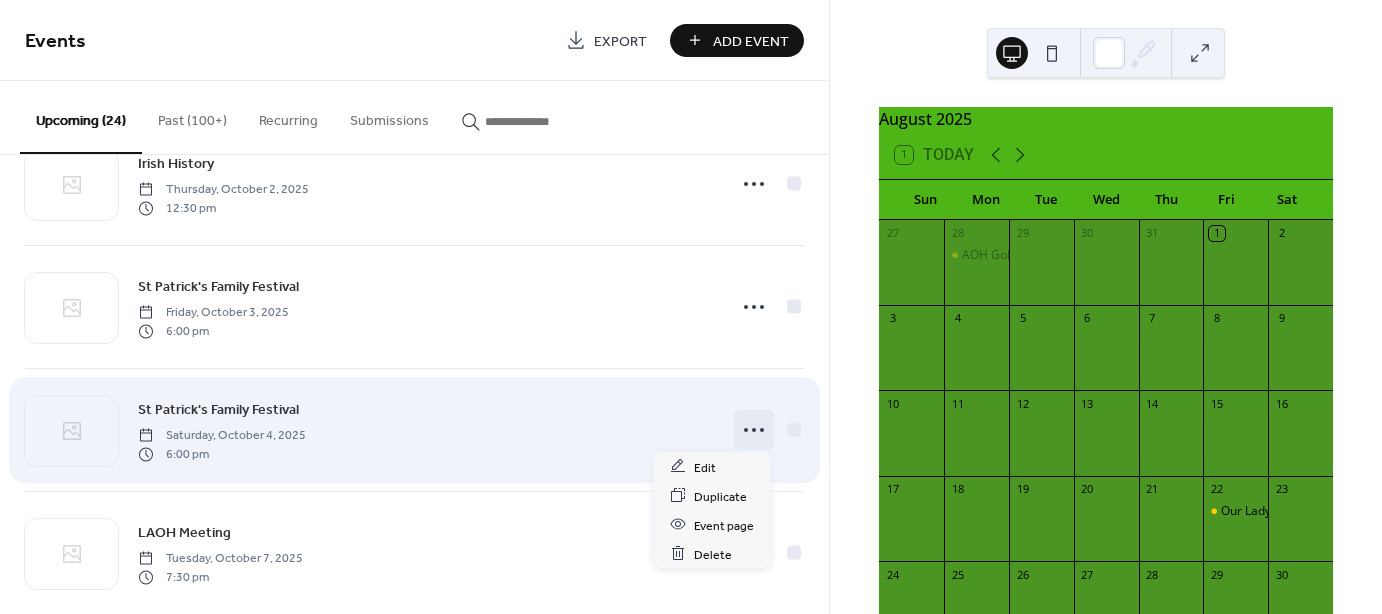 click 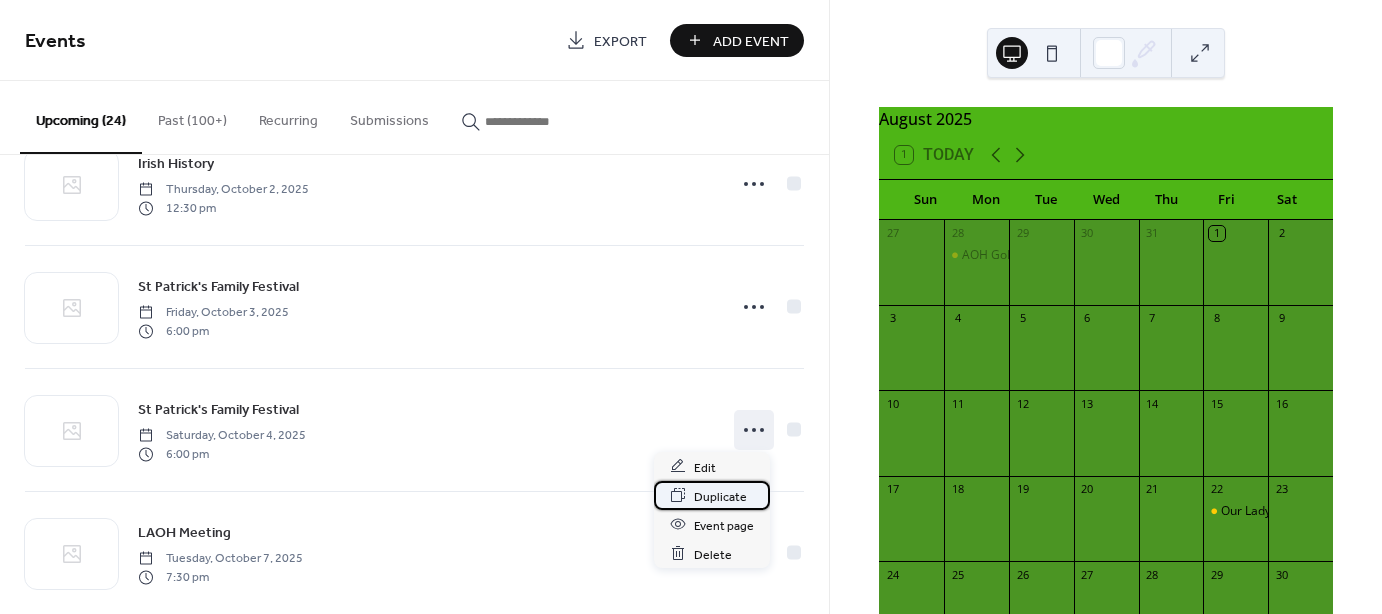 click on "Duplicate" at bounding box center [720, 496] 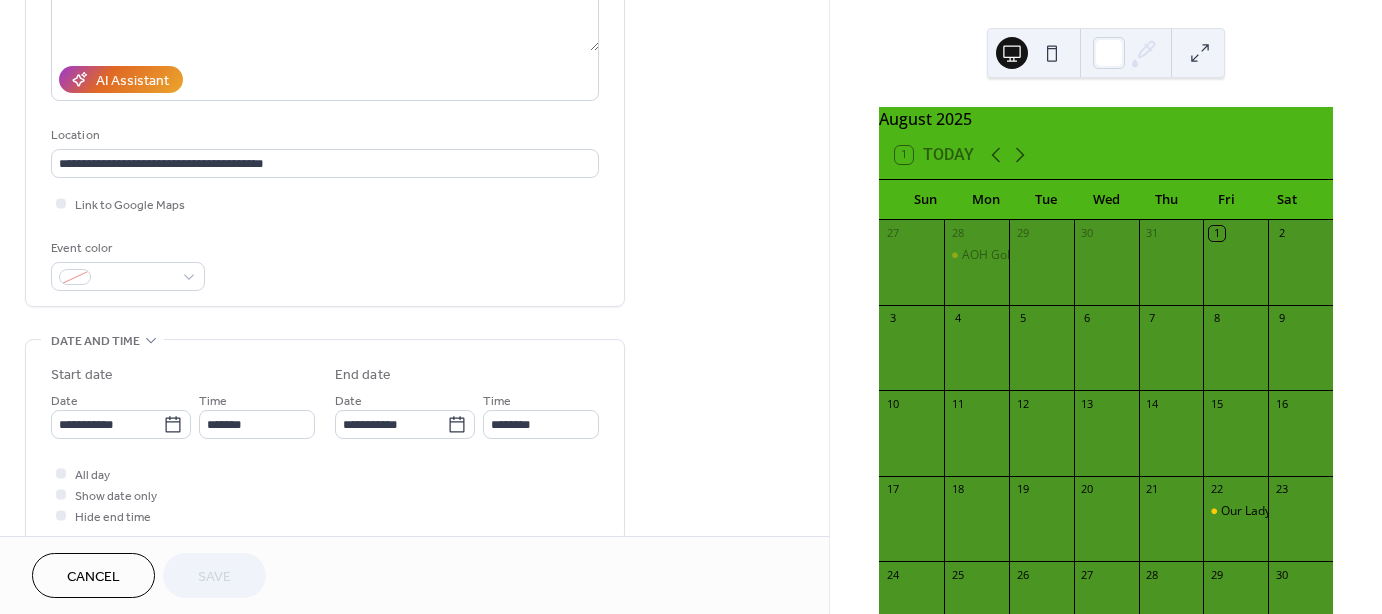 scroll, scrollTop: 400, scrollLeft: 0, axis: vertical 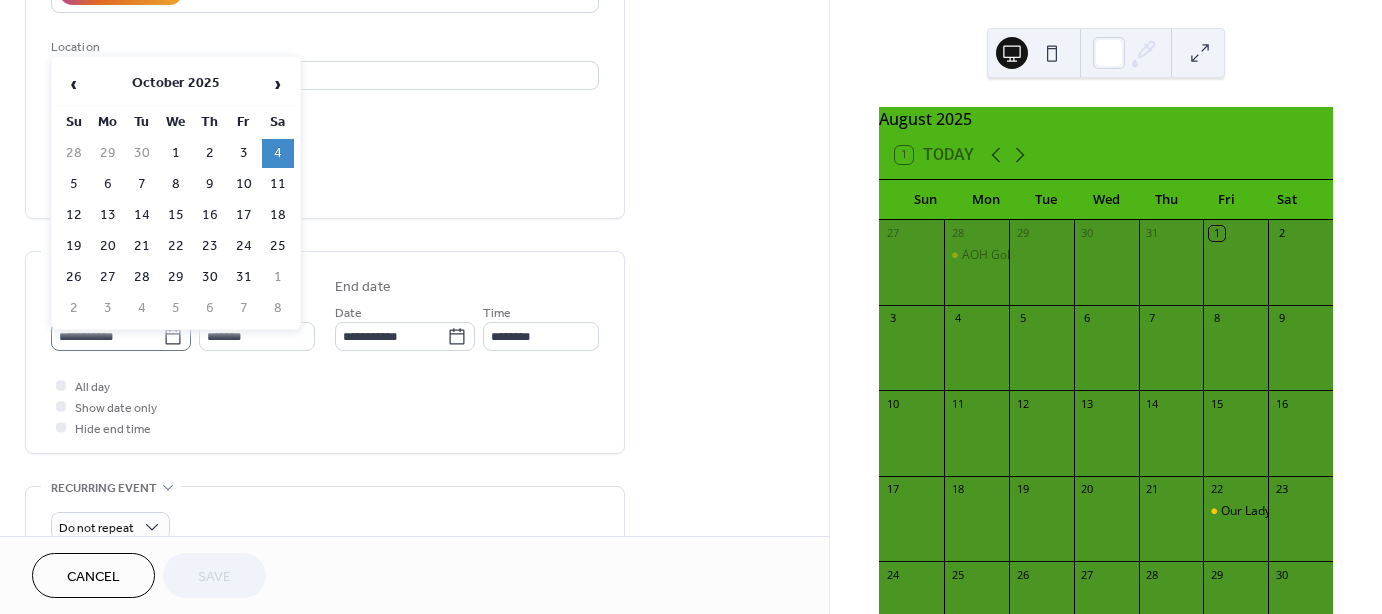 click 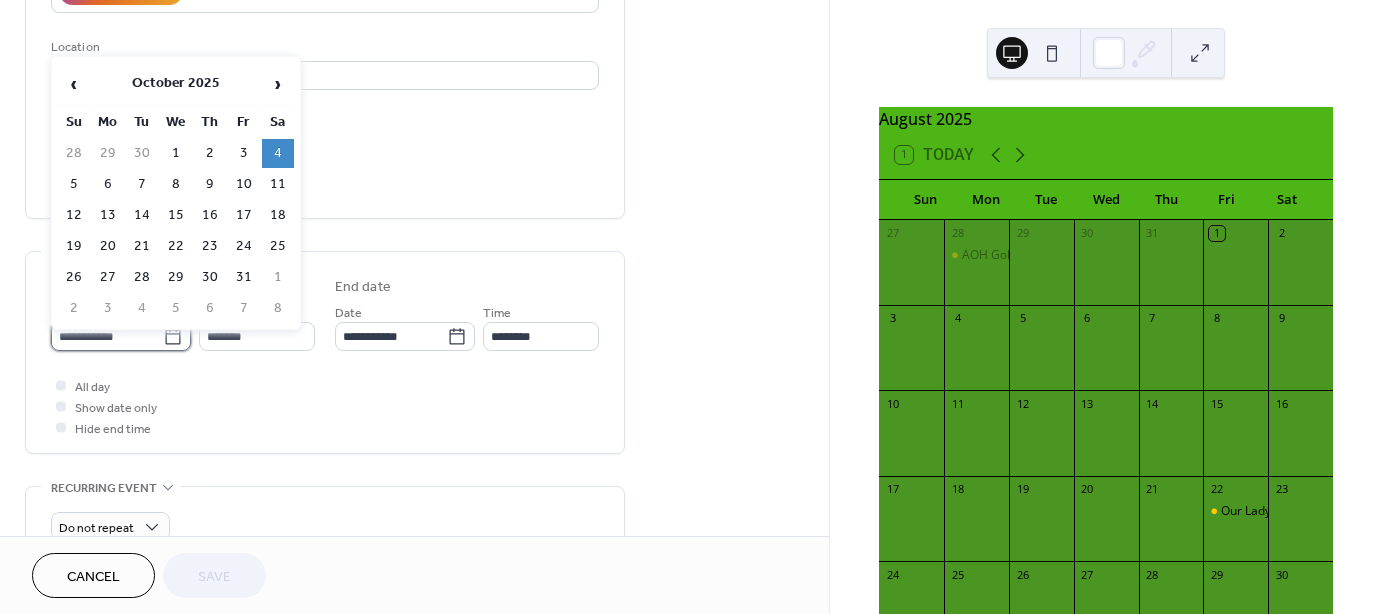 click on "**********" at bounding box center (107, 336) 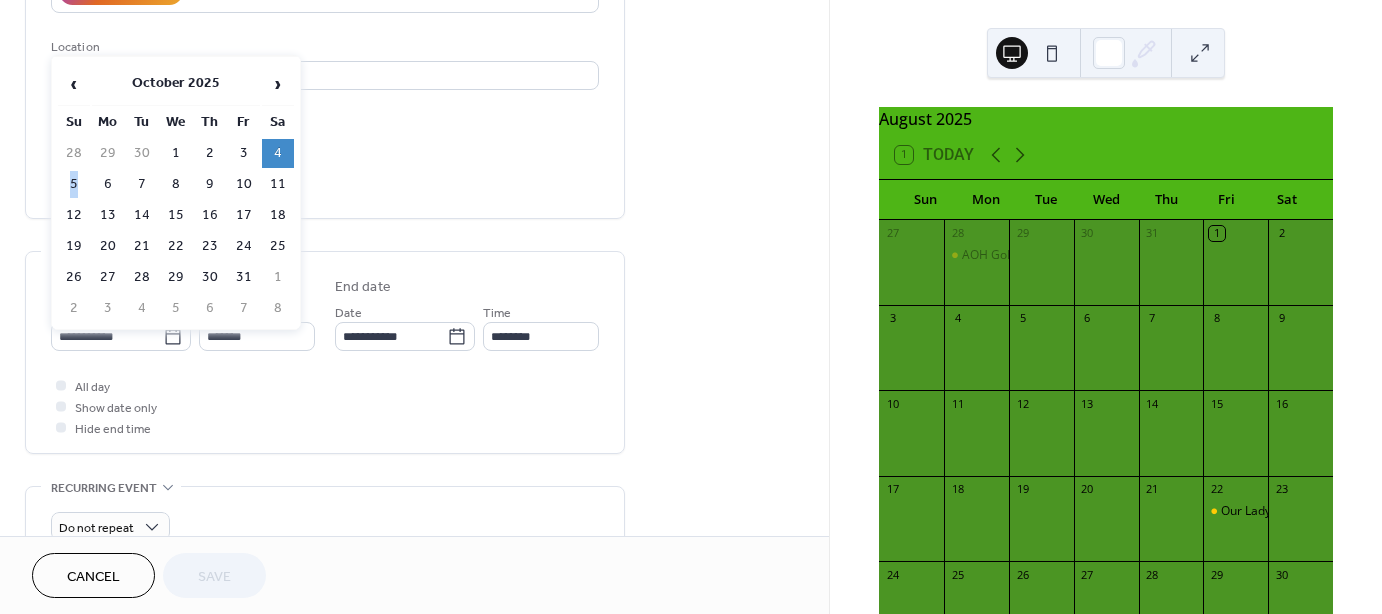 click on "5" at bounding box center (74, 184) 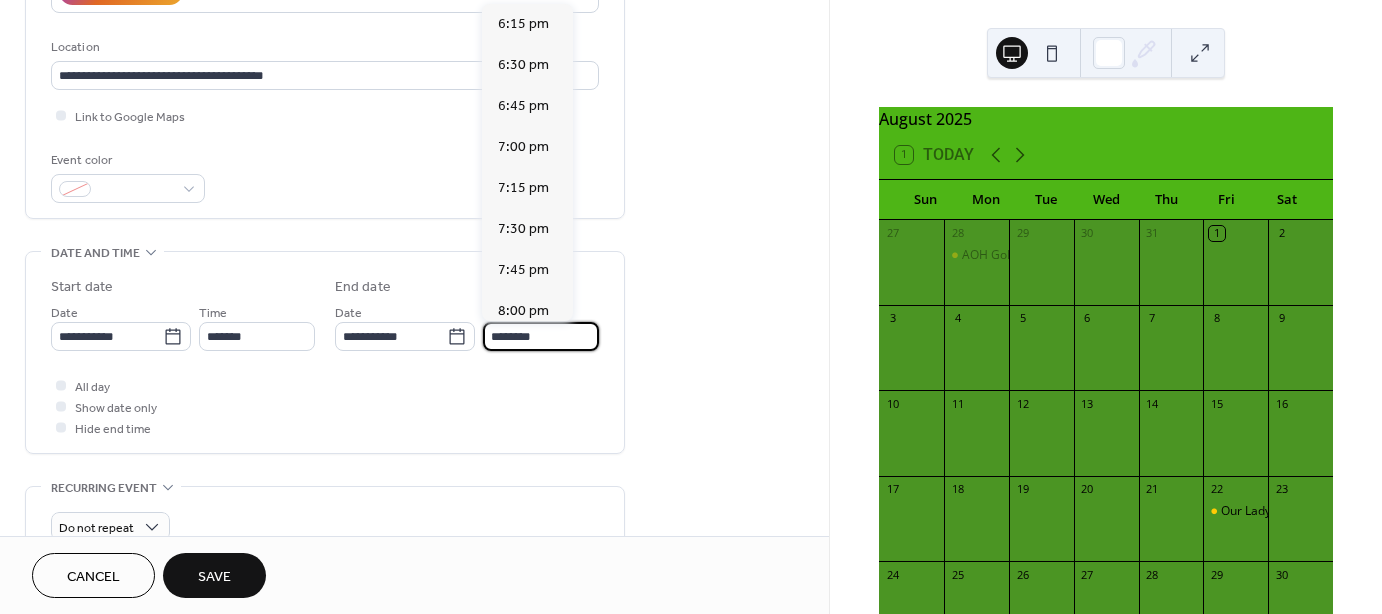 click on "********" at bounding box center [541, 336] 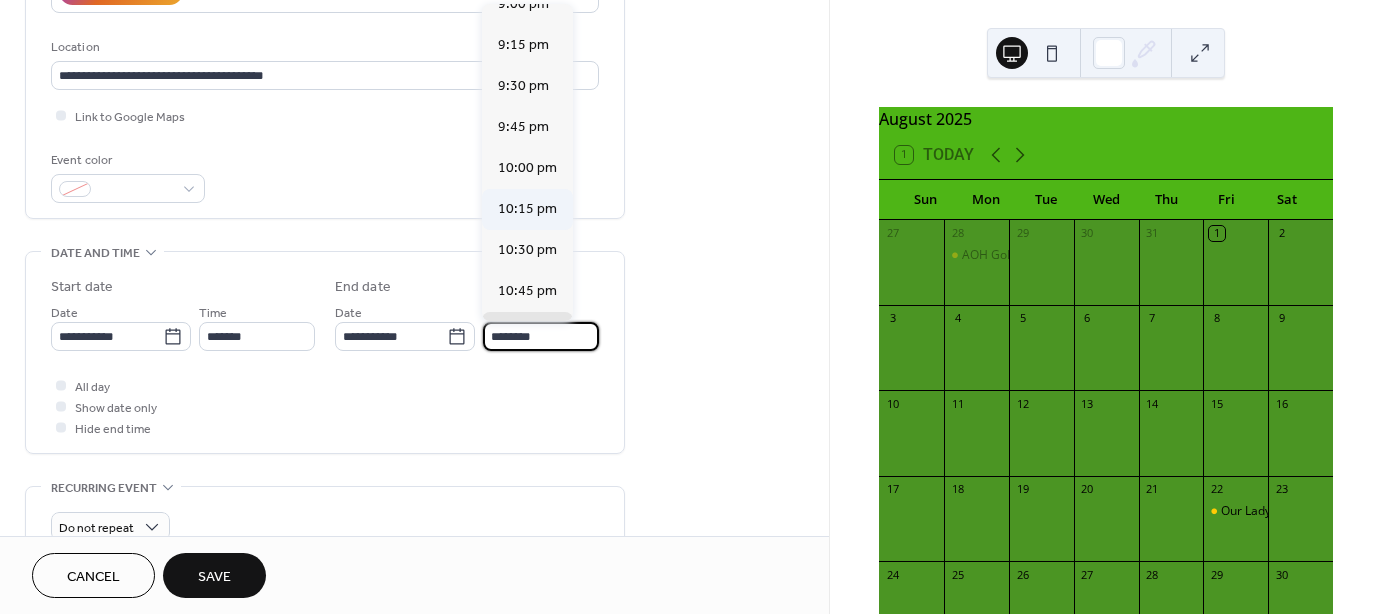 scroll, scrollTop: 425, scrollLeft: 0, axis: vertical 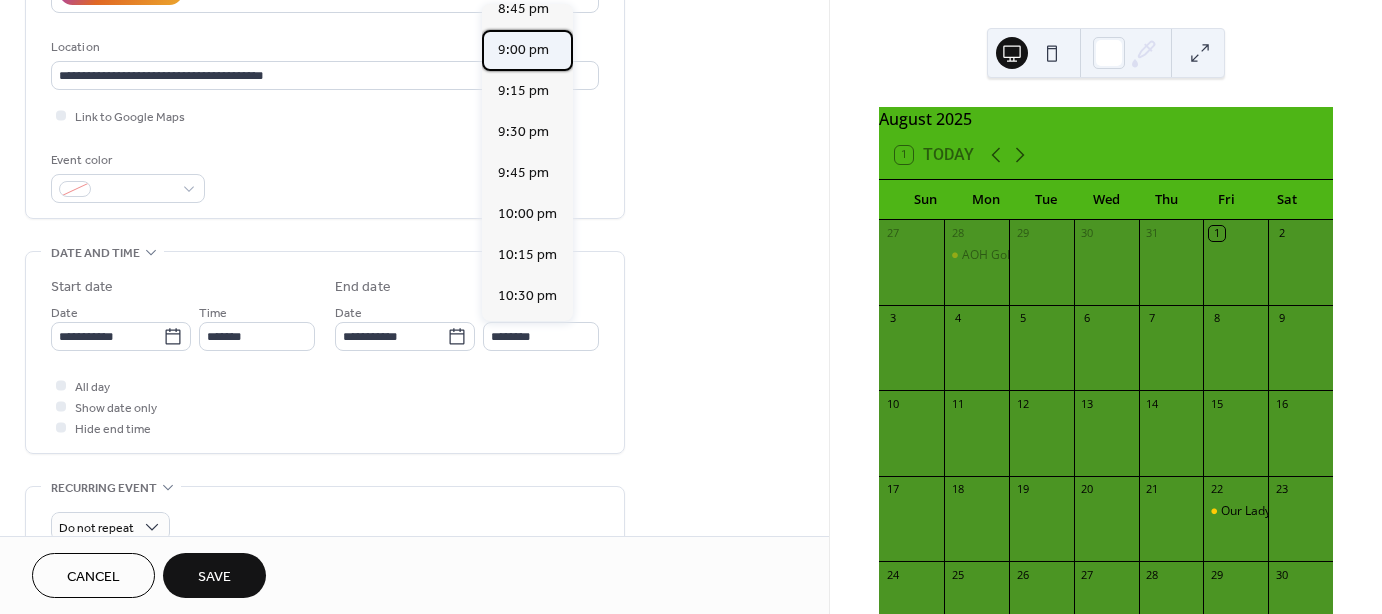 click on "9:00 pm" at bounding box center [523, 50] 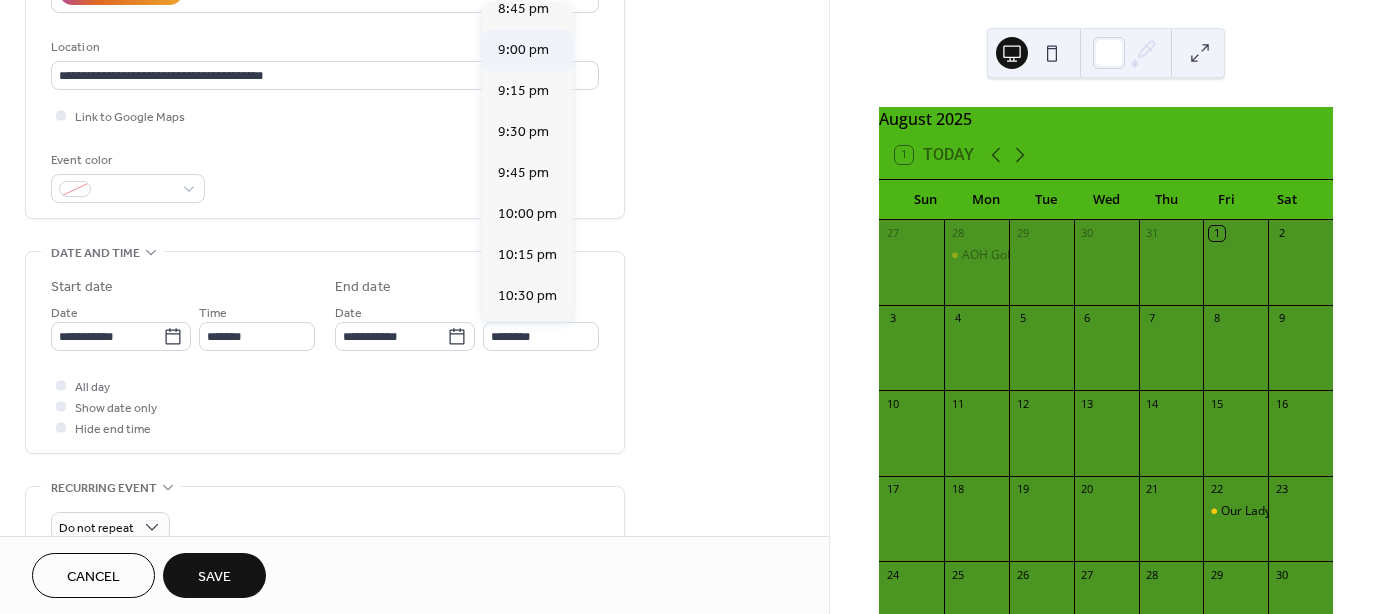 type on "*******" 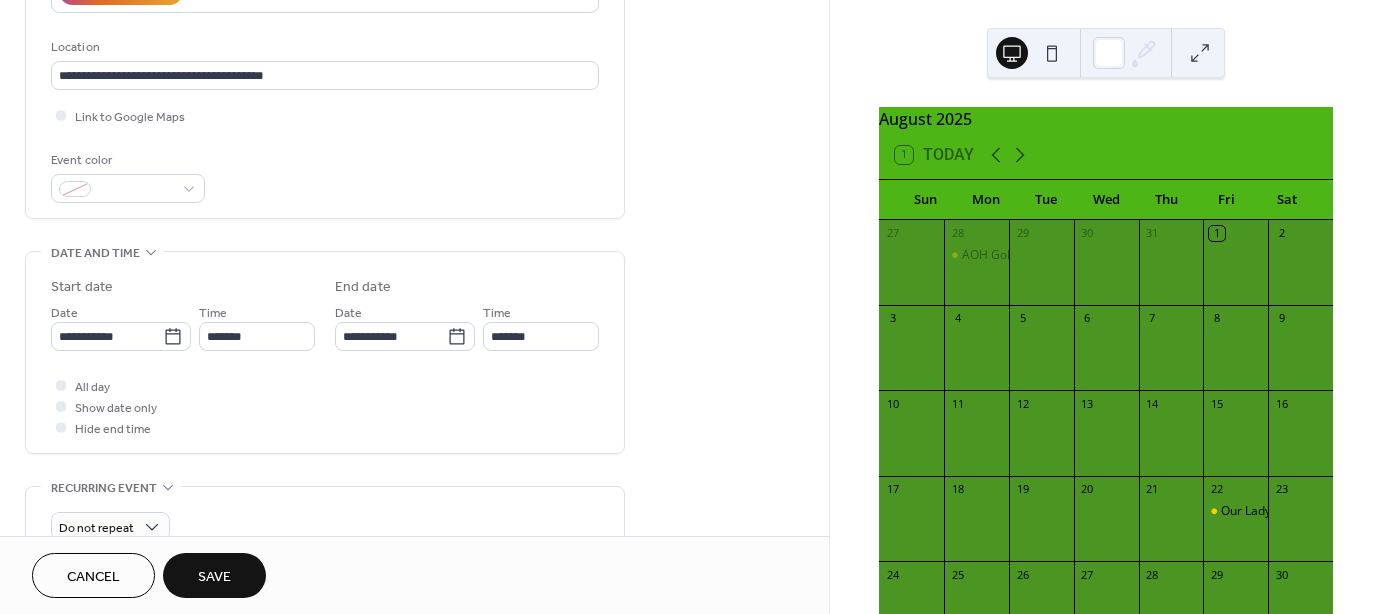 click on "Save" at bounding box center [214, 575] 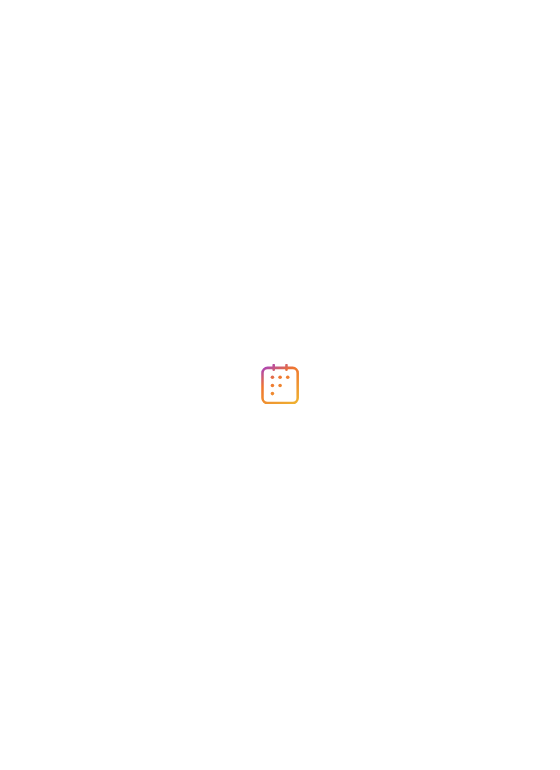 scroll, scrollTop: 0, scrollLeft: 0, axis: both 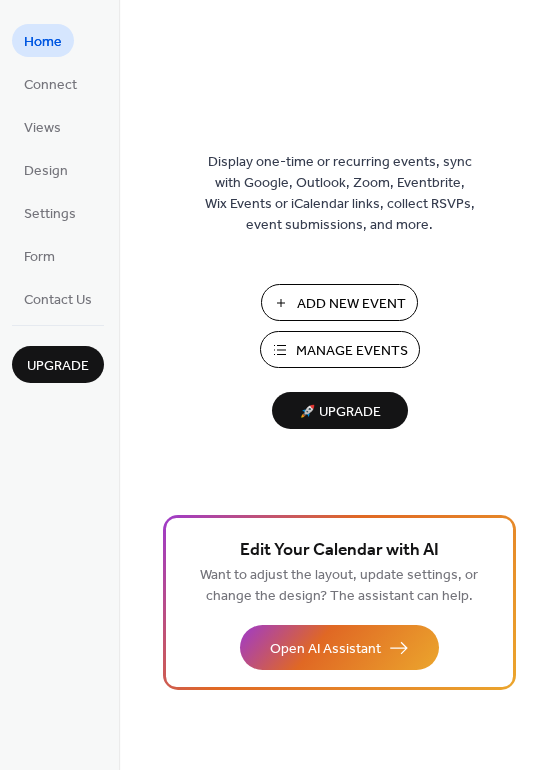 click on "Manage Events" at bounding box center [352, 351] 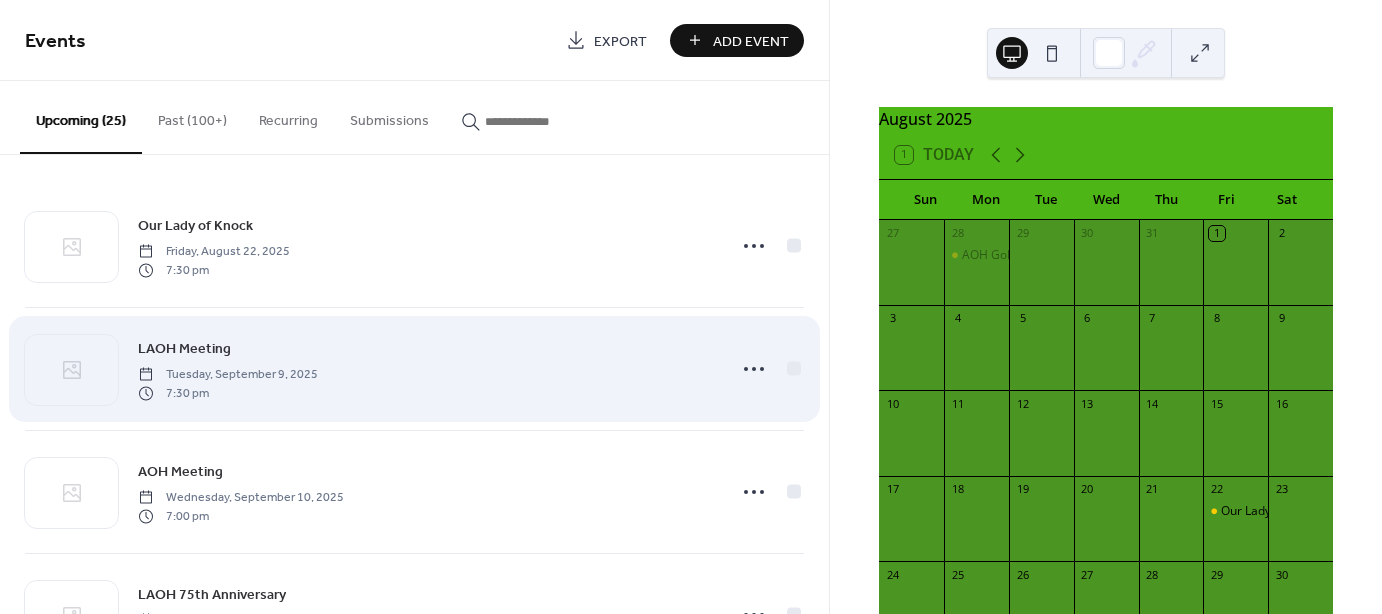 scroll, scrollTop: 0, scrollLeft: 0, axis: both 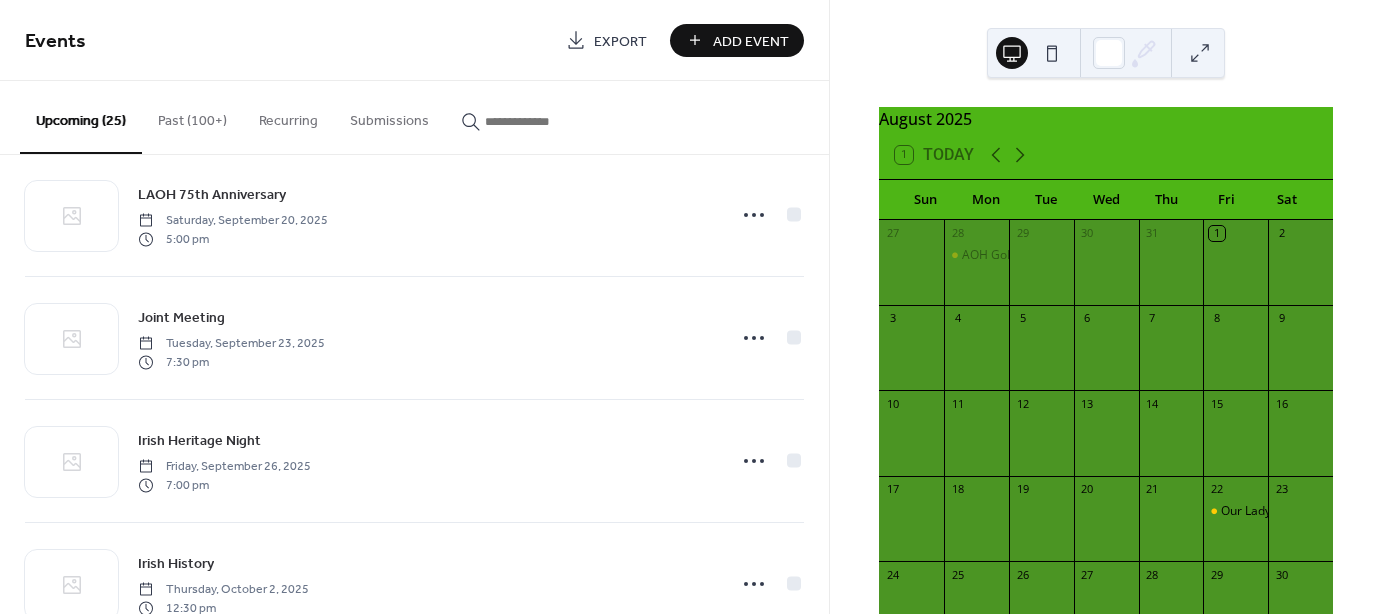 click on "Past (100+)" at bounding box center [192, 116] 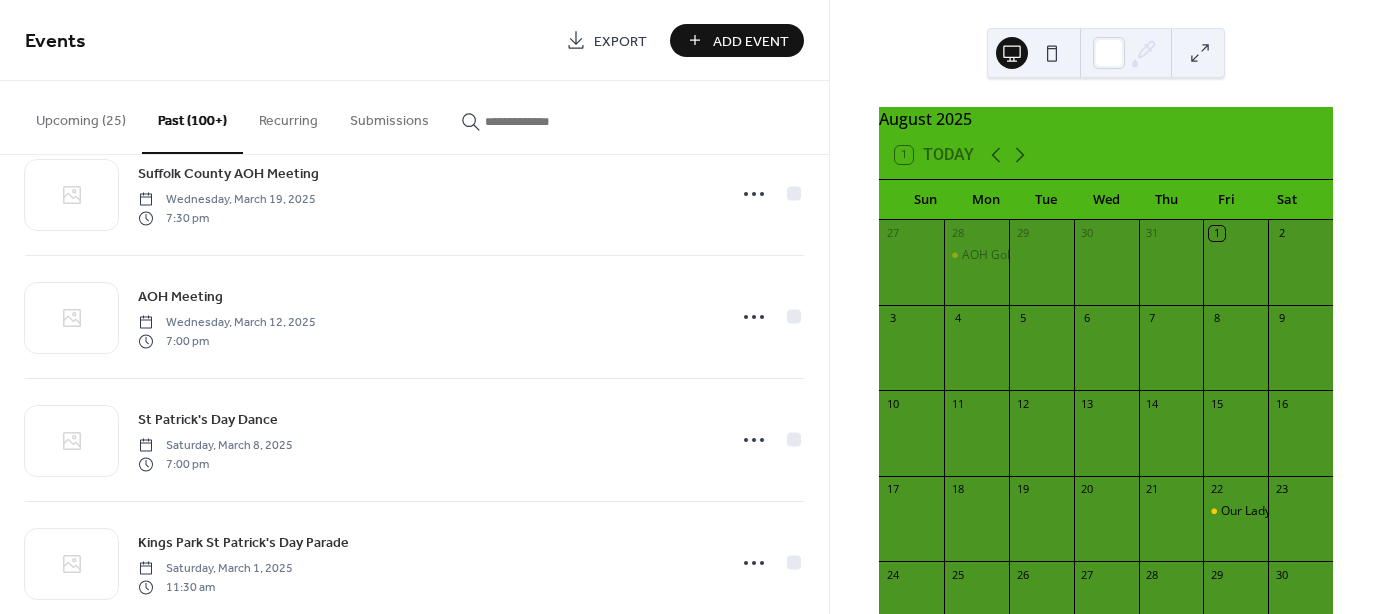 scroll, scrollTop: 500, scrollLeft: 0, axis: vertical 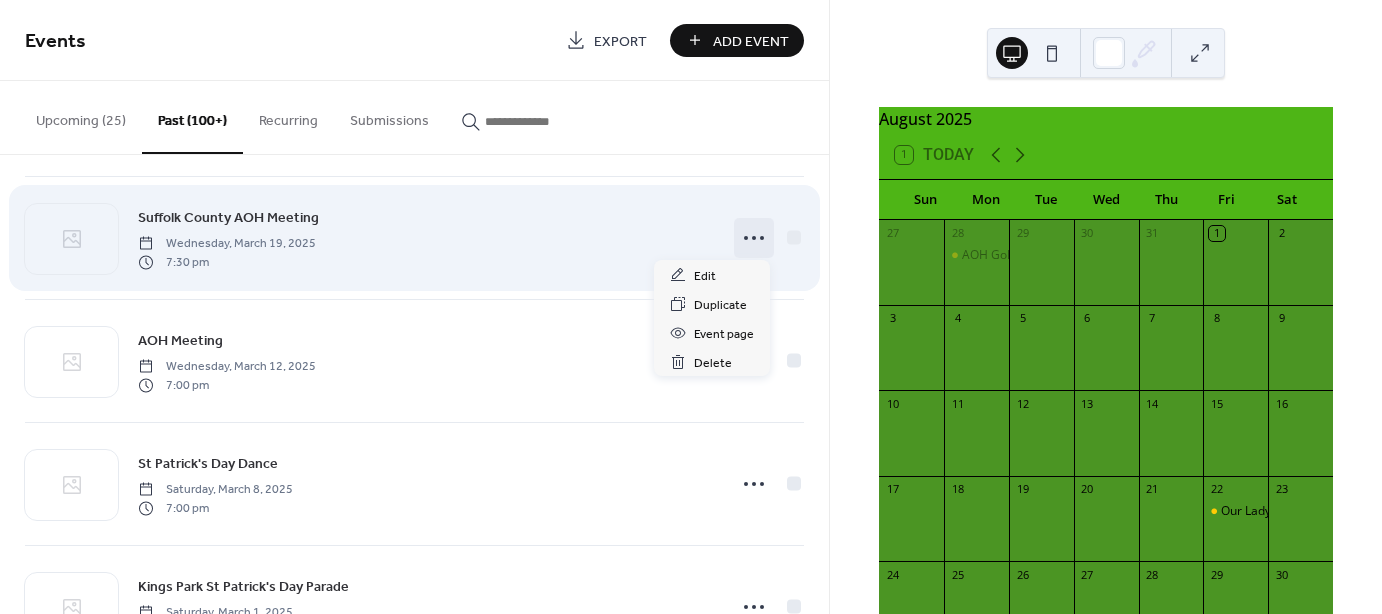 click 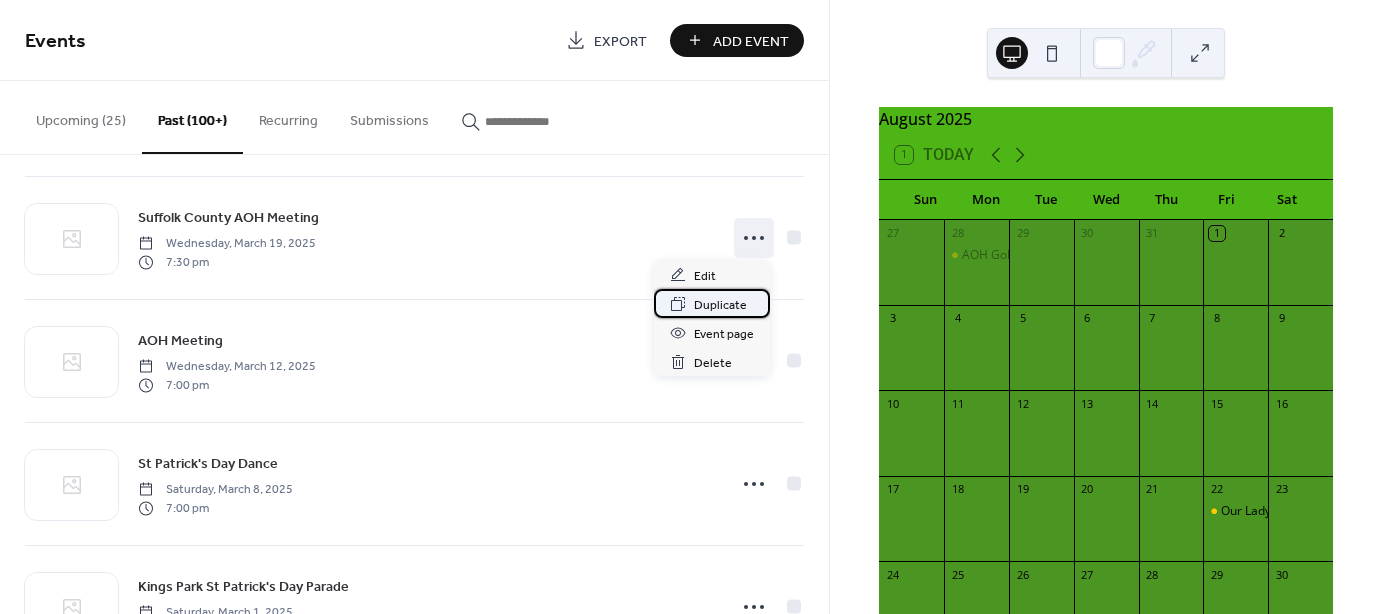 click on "Duplicate" at bounding box center [720, 305] 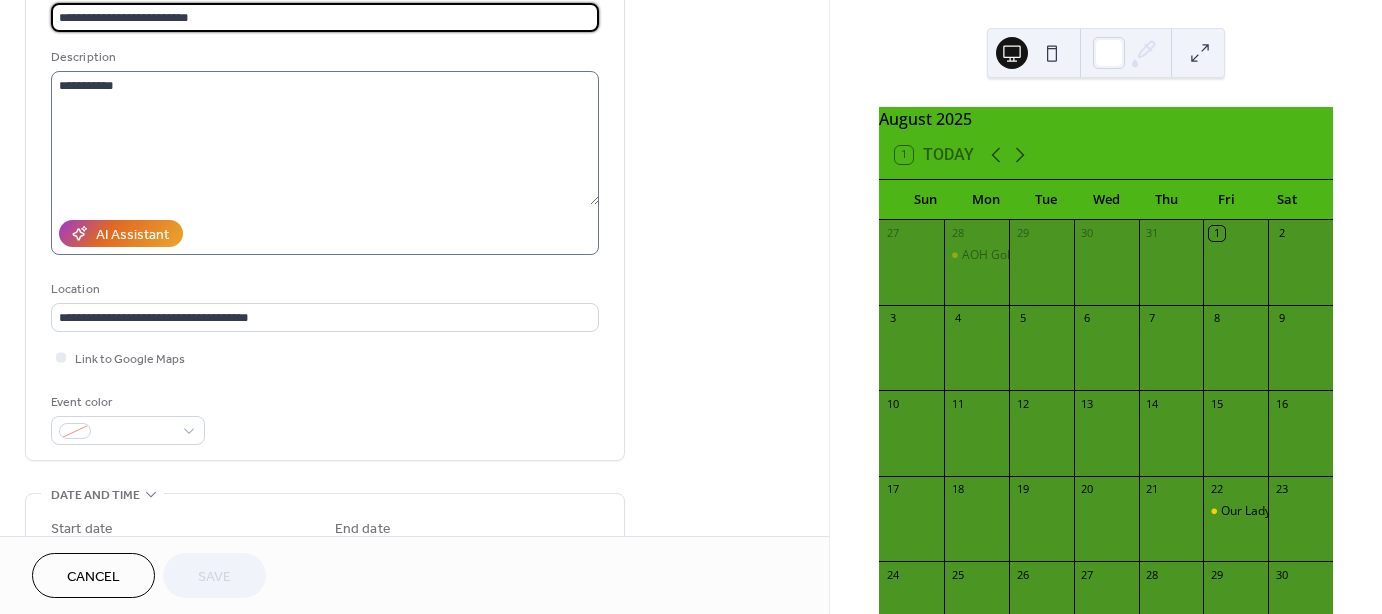 scroll, scrollTop: 200, scrollLeft: 0, axis: vertical 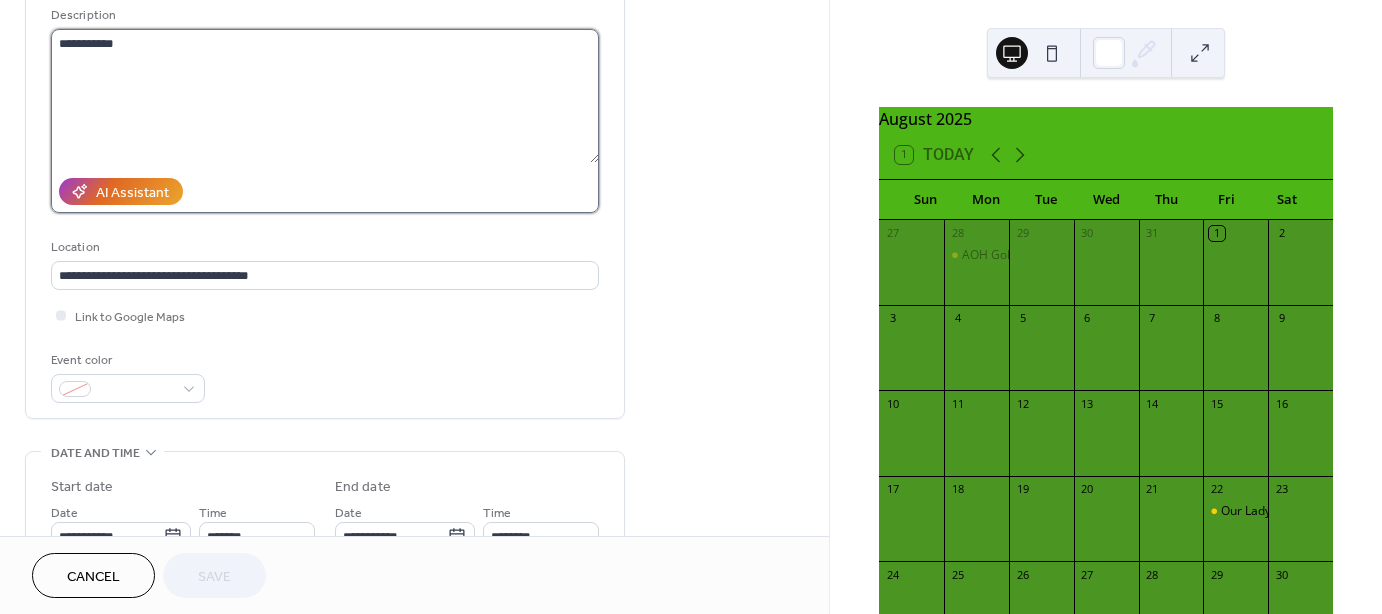 click on "**********" at bounding box center (325, 96) 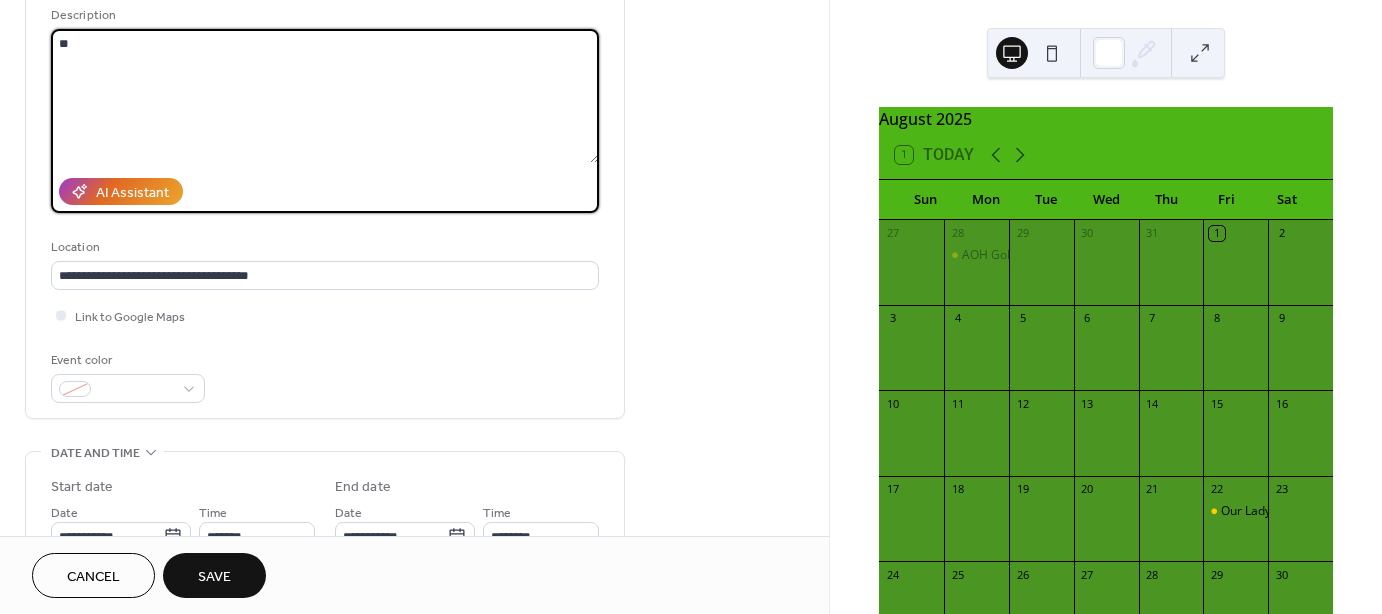 type on "*" 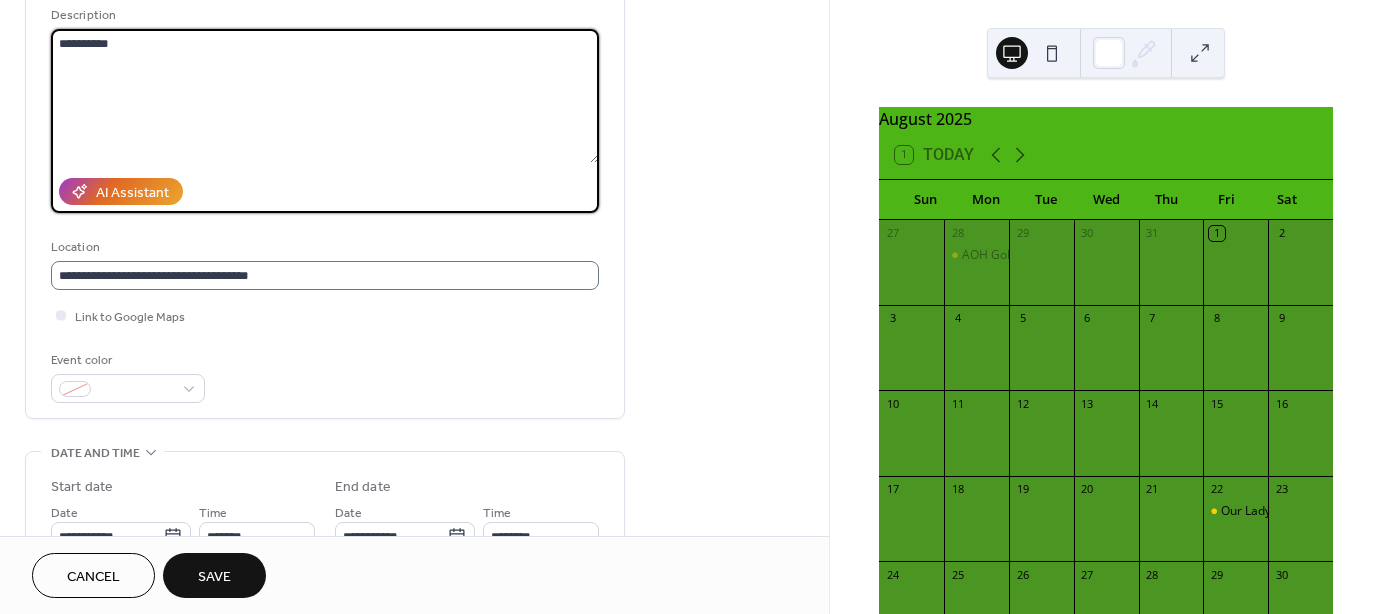 type on "**********" 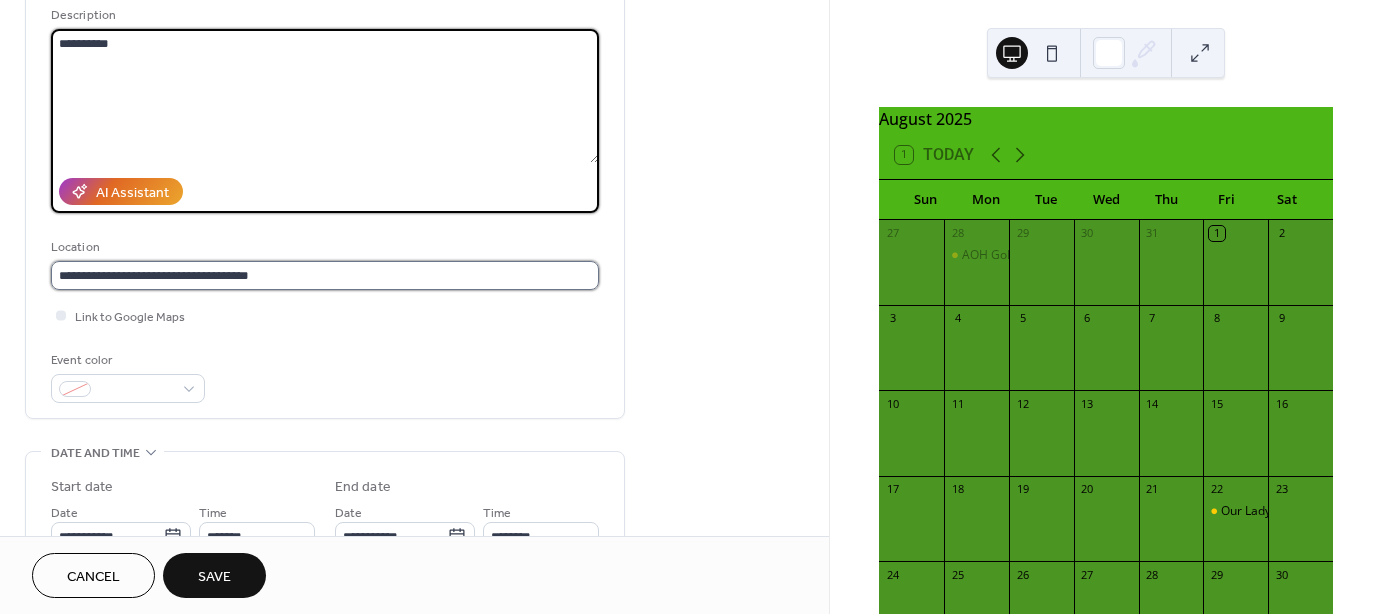 drag, startPoint x: 276, startPoint y: 271, endPoint x: 289, endPoint y: 267, distance: 13.601471 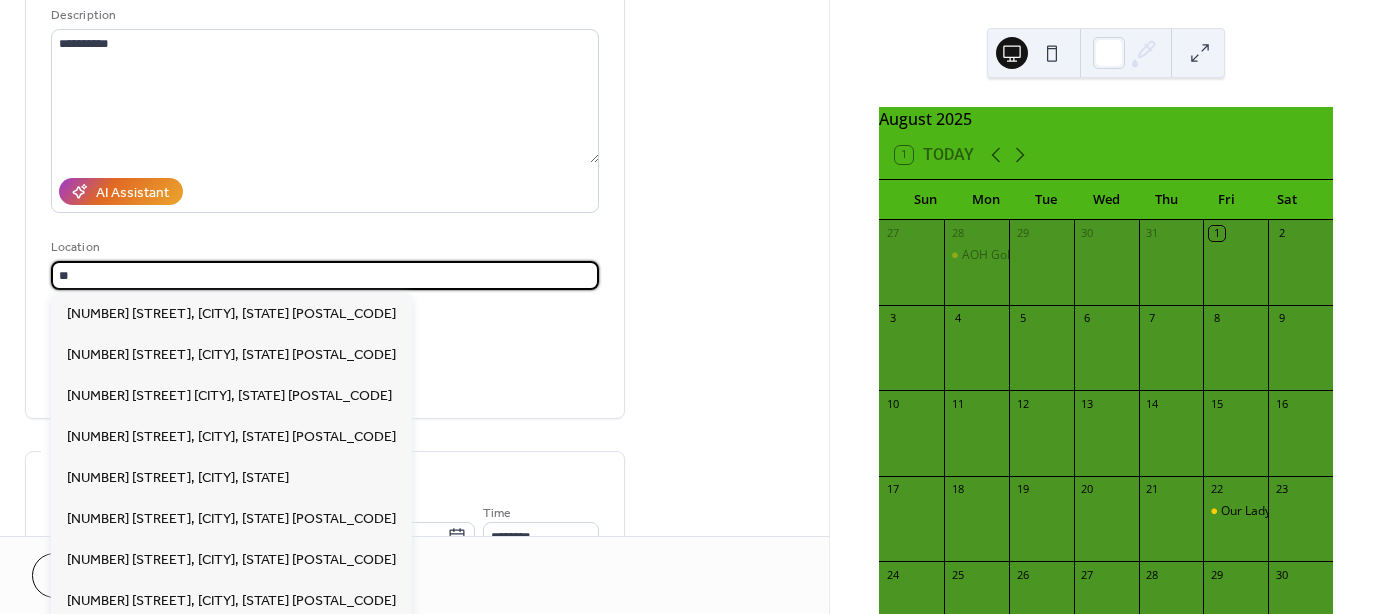 type on "*" 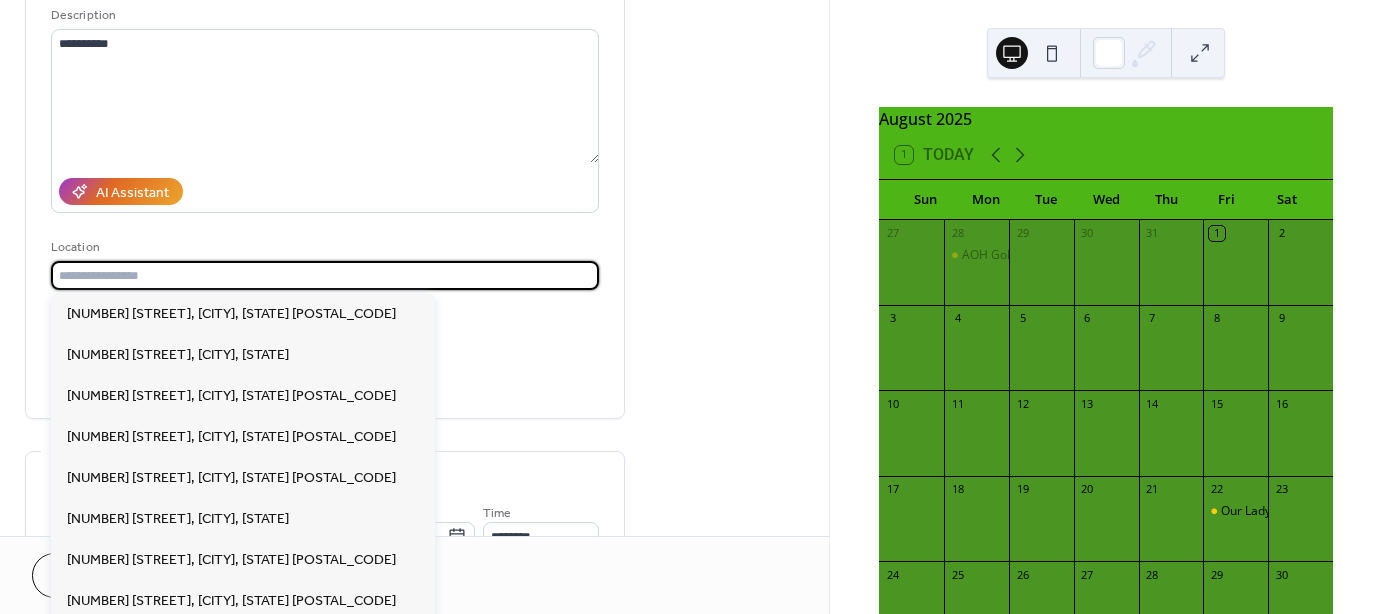 type 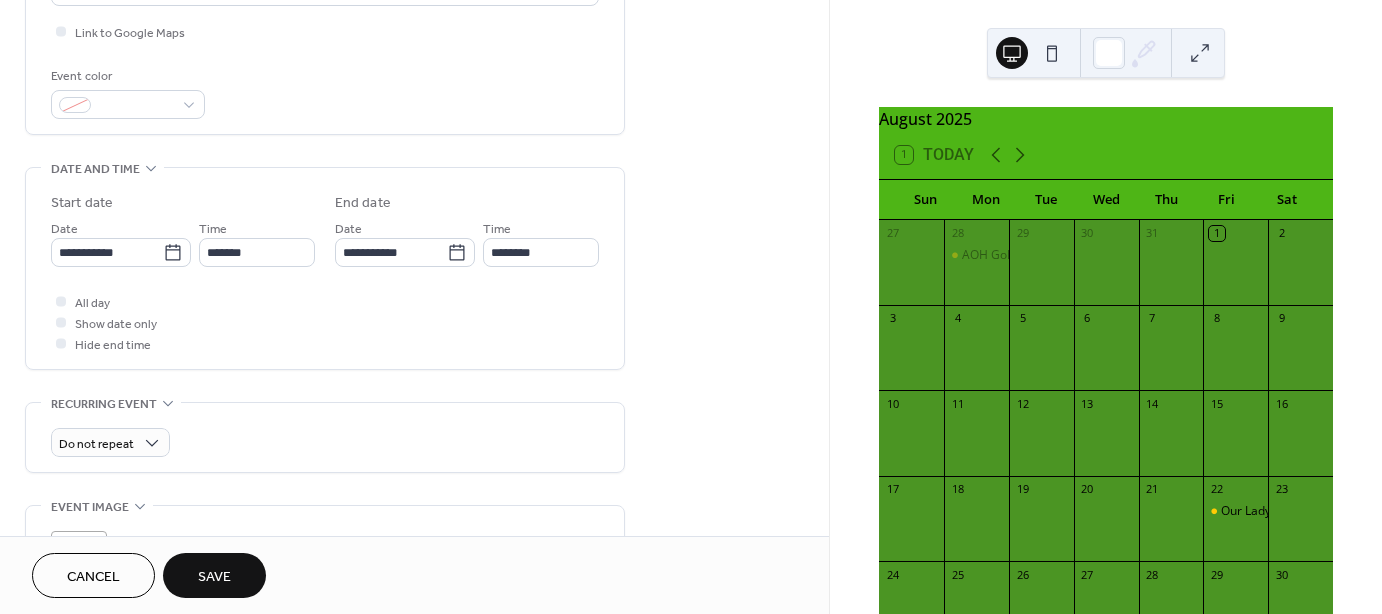 scroll, scrollTop: 500, scrollLeft: 0, axis: vertical 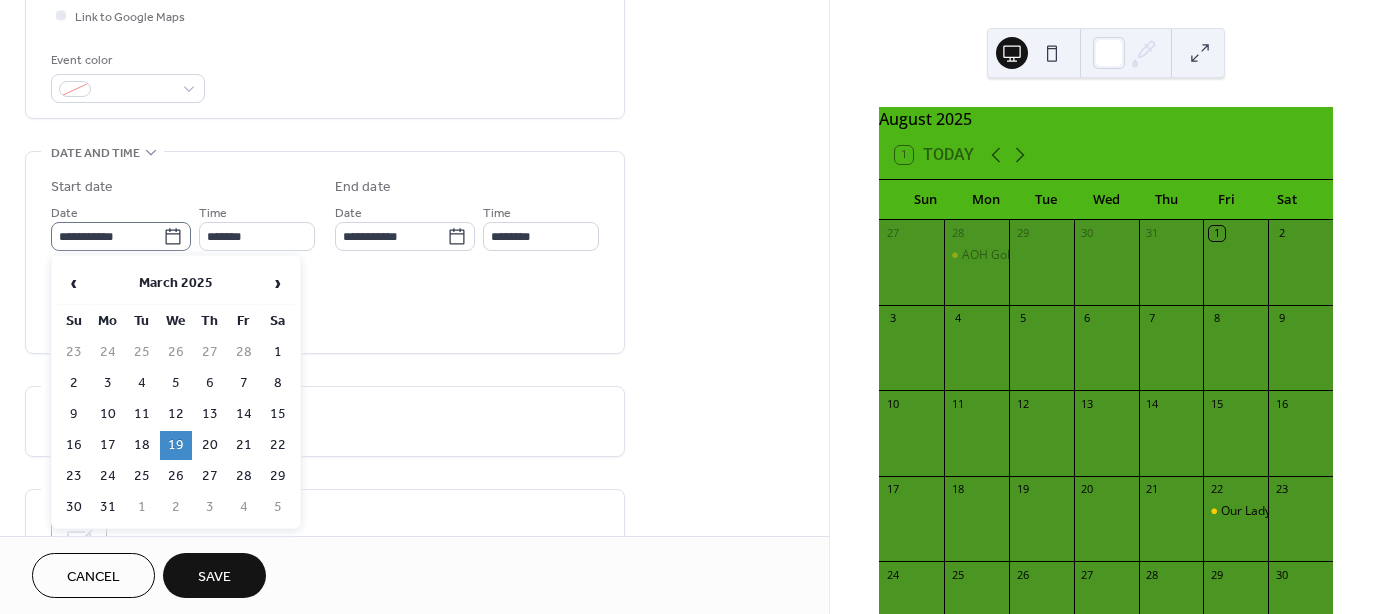 click 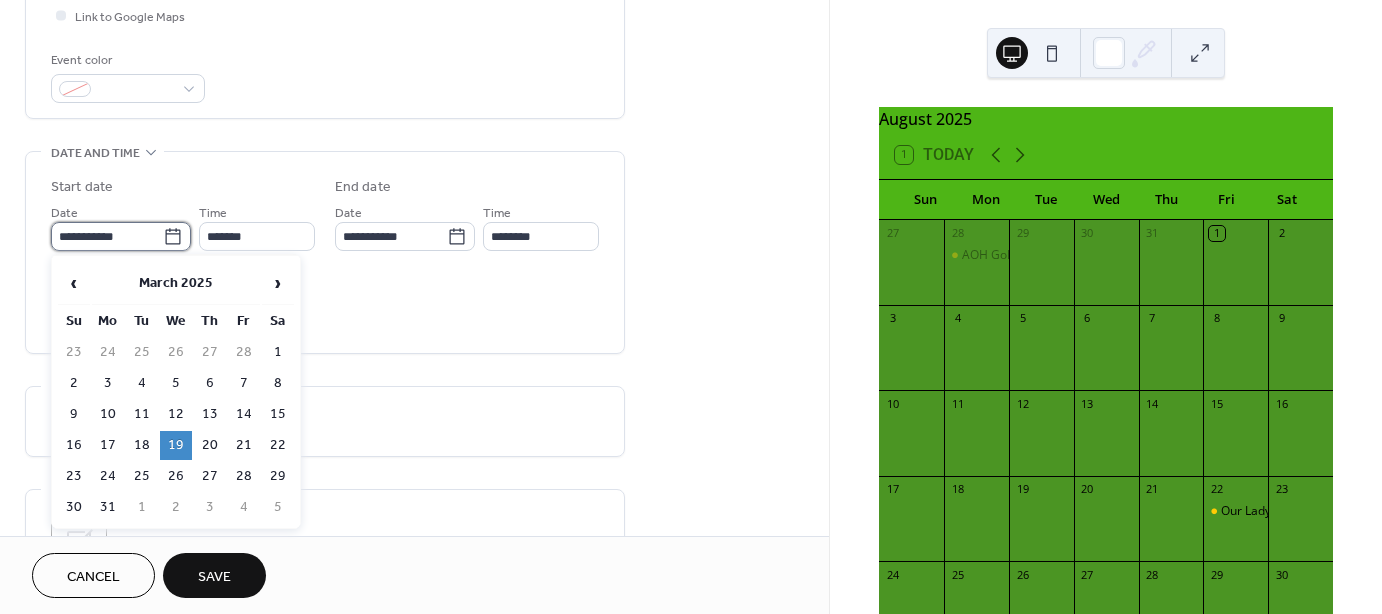 click on "**********" at bounding box center [107, 236] 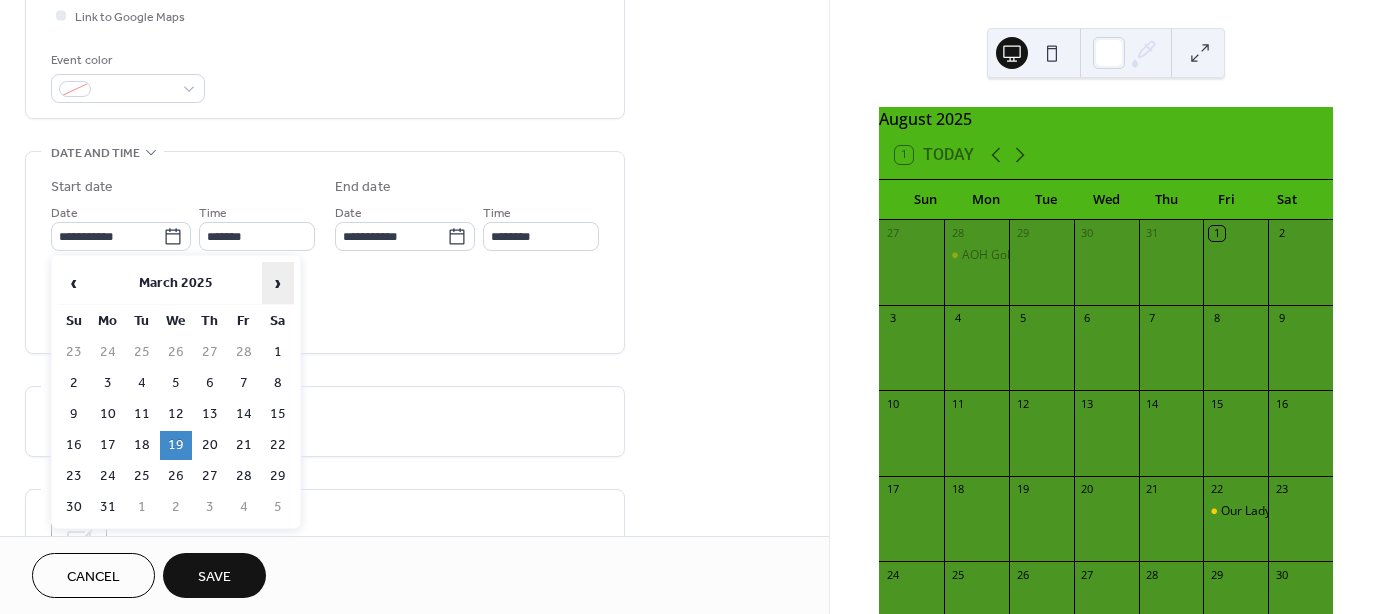 click on "›" at bounding box center [278, 283] 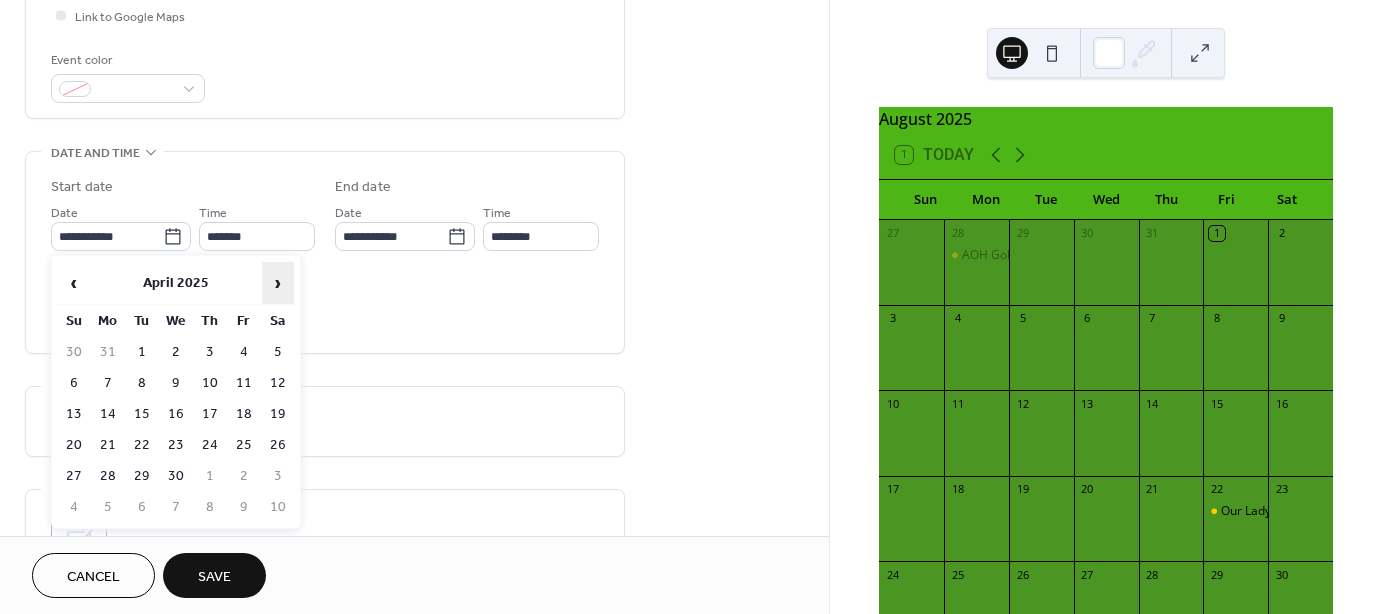 click on "›" at bounding box center [278, 283] 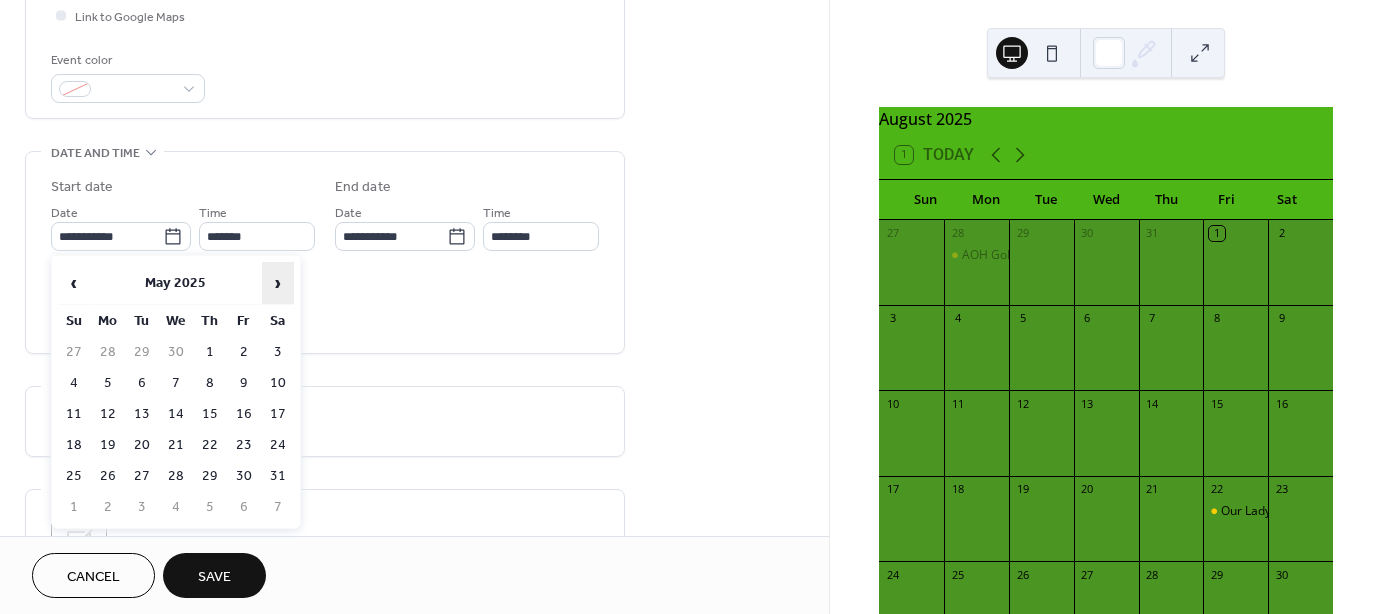 click on "›" at bounding box center [278, 283] 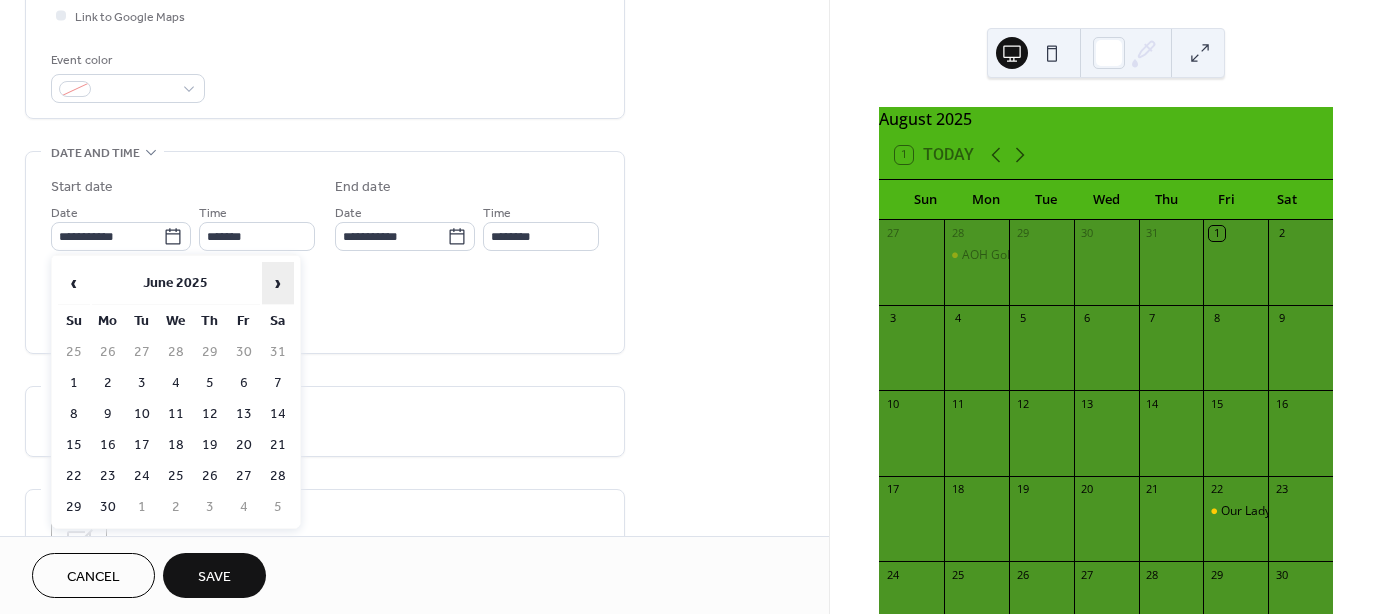 click on "›" at bounding box center (278, 283) 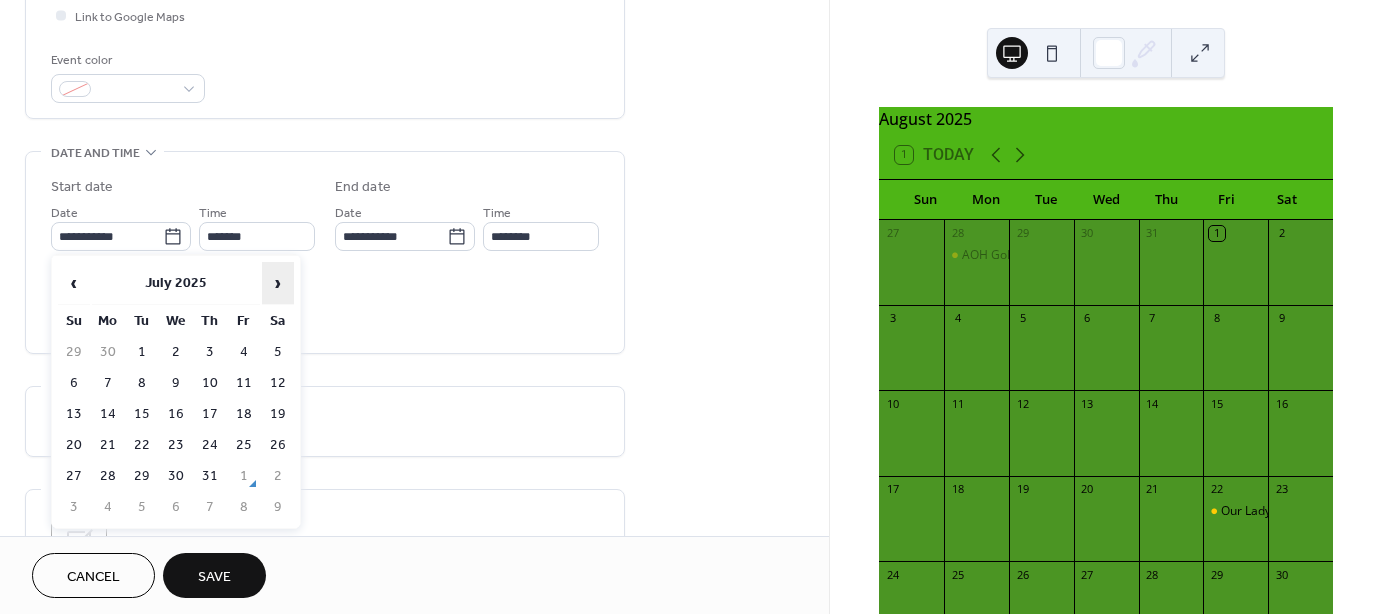 click on "›" at bounding box center [278, 283] 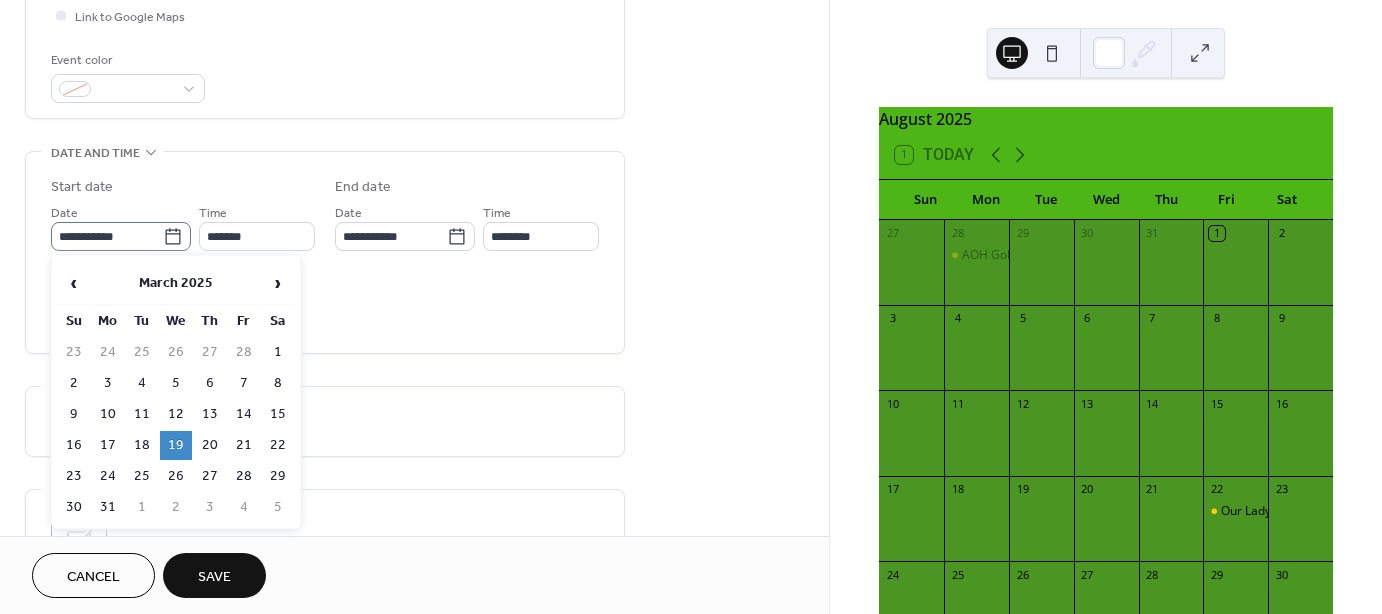 click 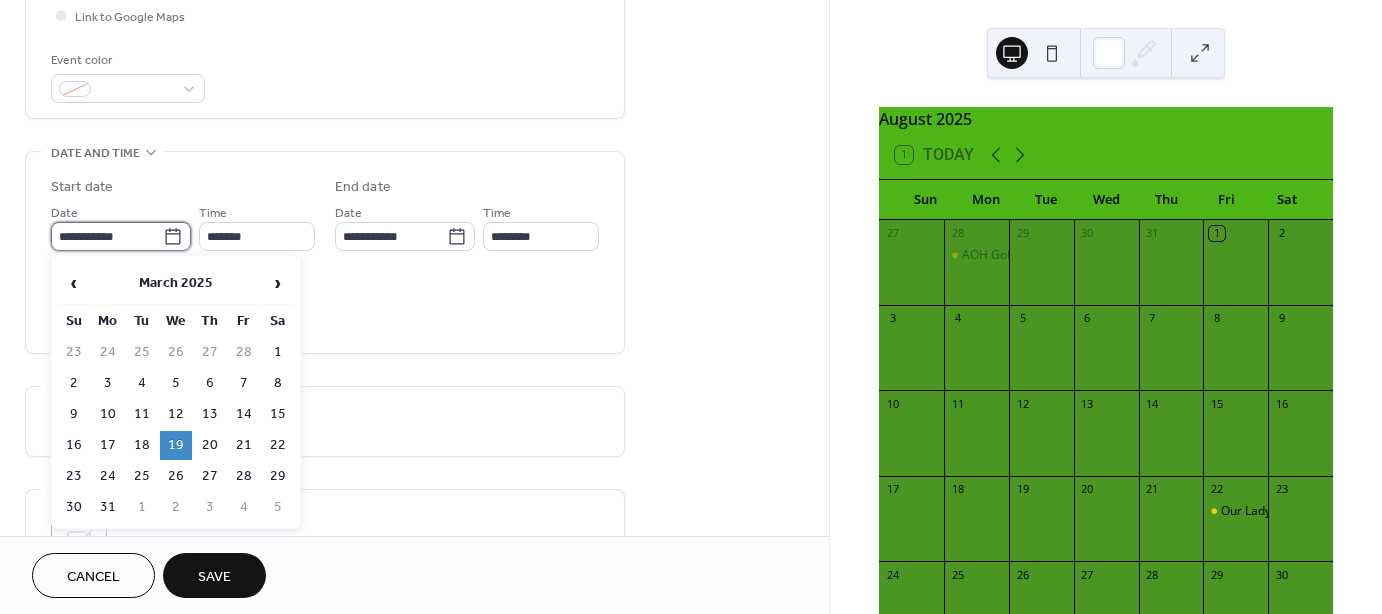 click on "**********" at bounding box center [107, 236] 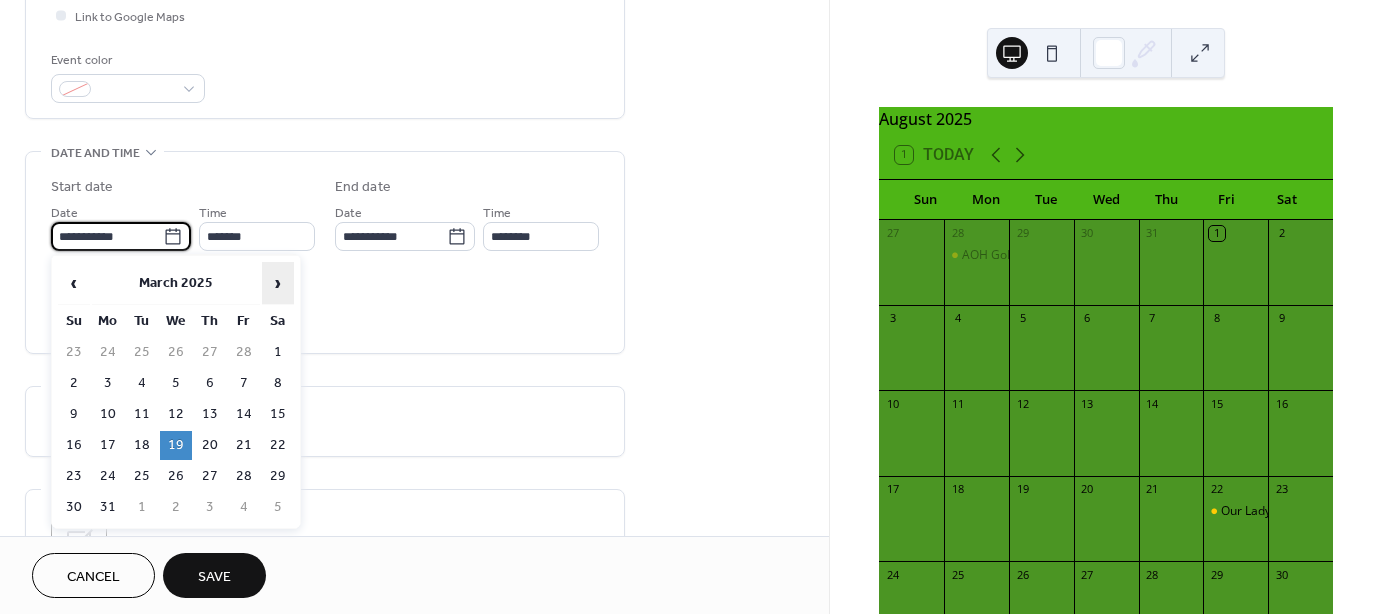 click on "›" at bounding box center [278, 283] 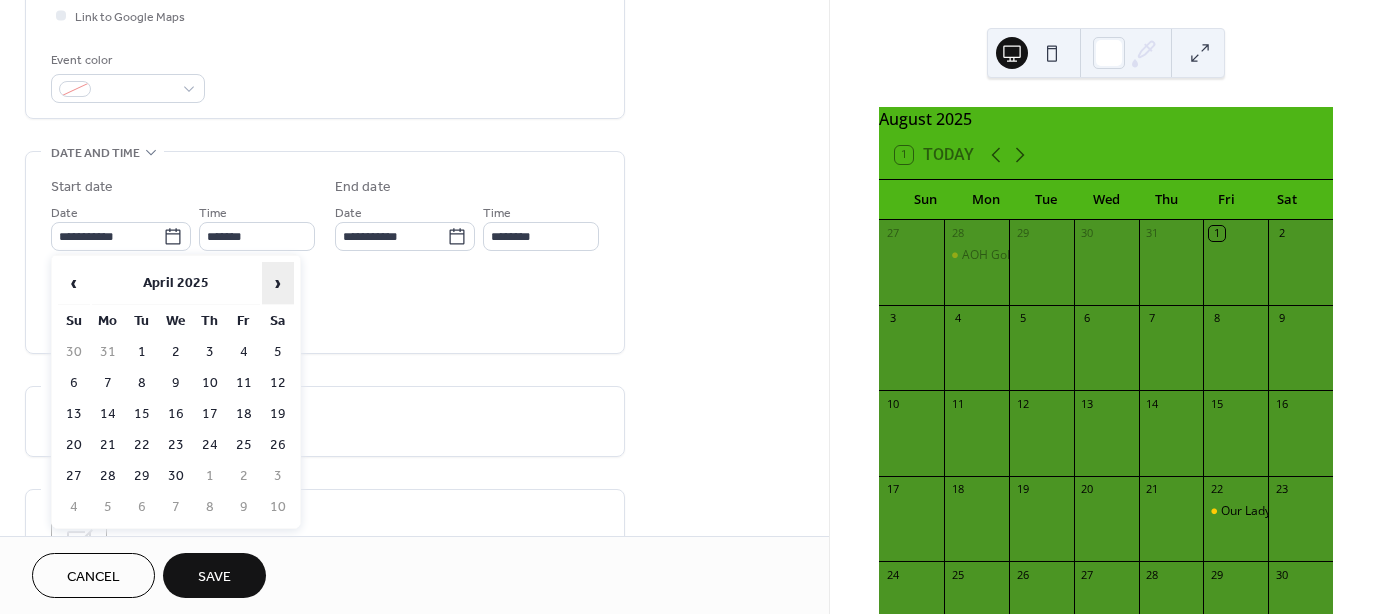 click on "›" at bounding box center (278, 283) 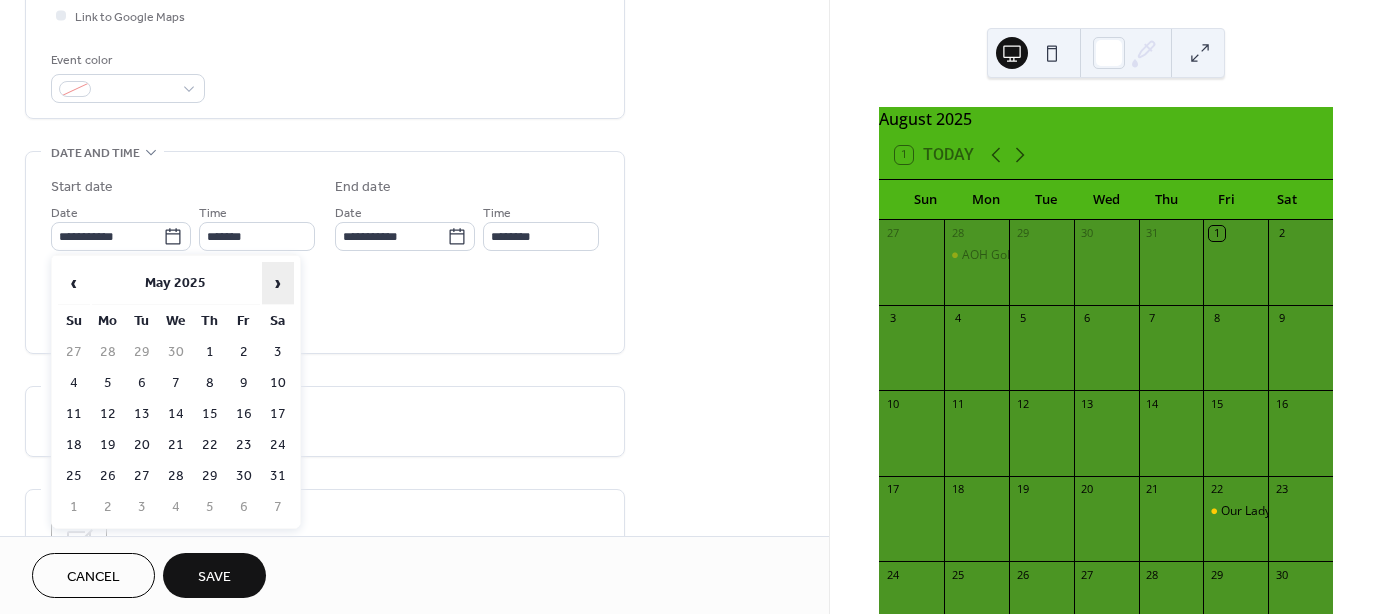 click on "›" at bounding box center (278, 283) 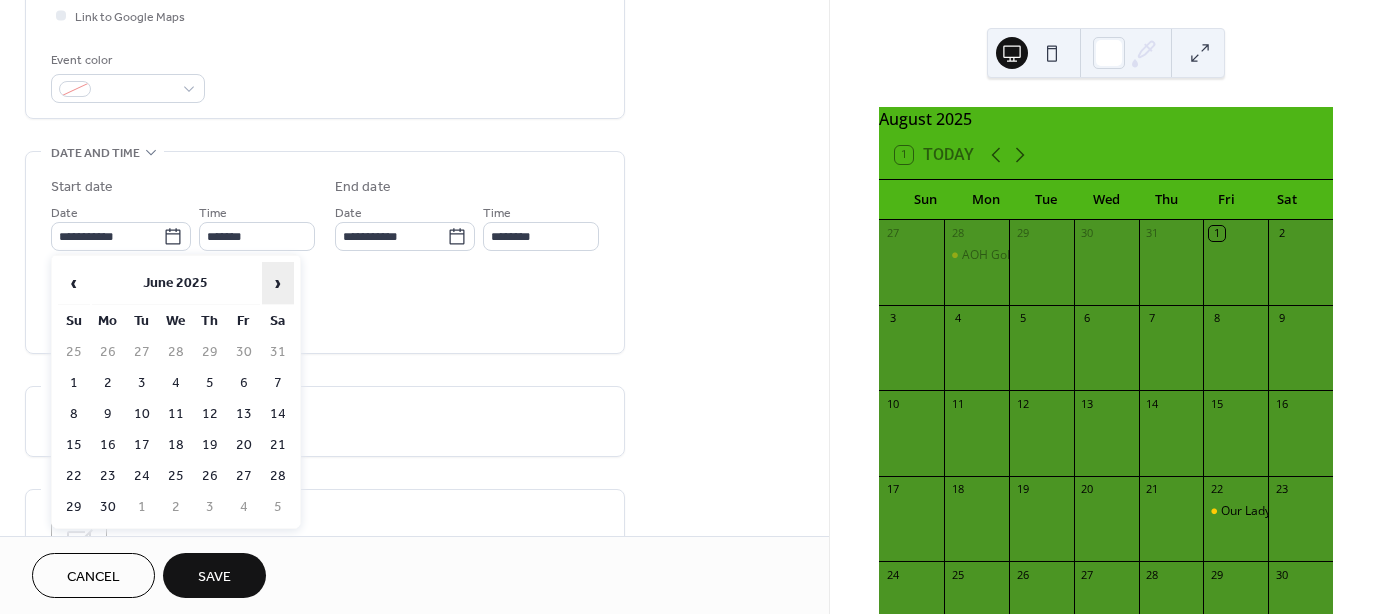 click on "›" at bounding box center (278, 283) 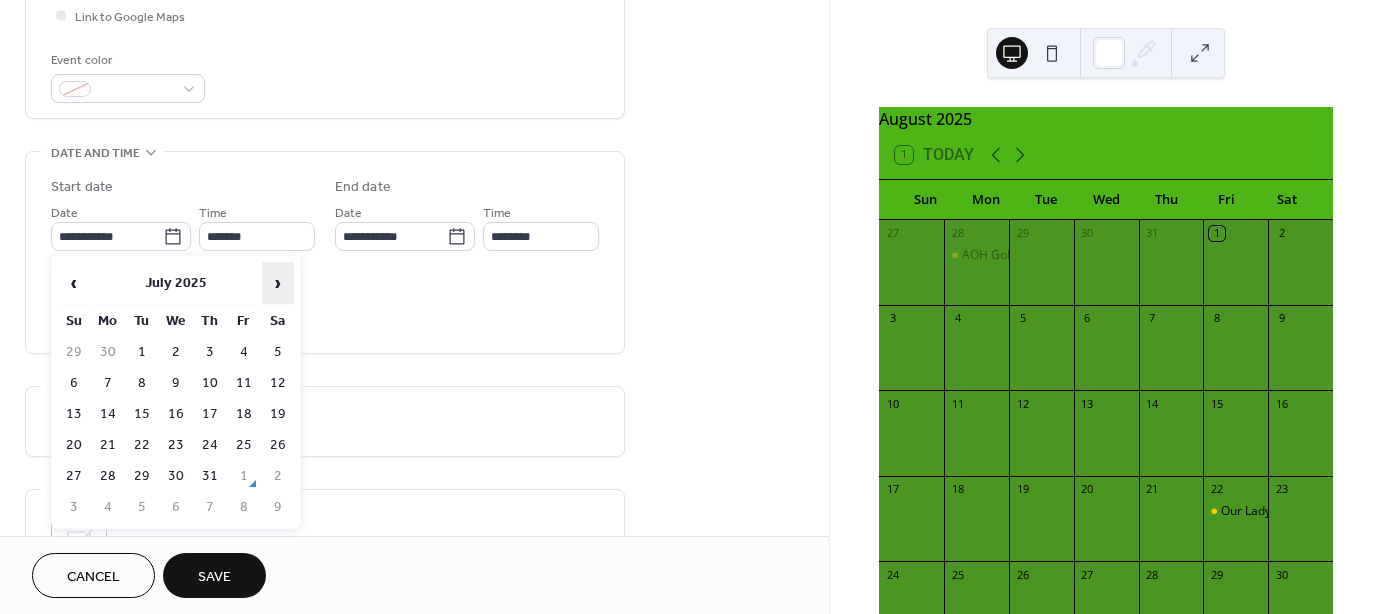 click on "›" at bounding box center [278, 283] 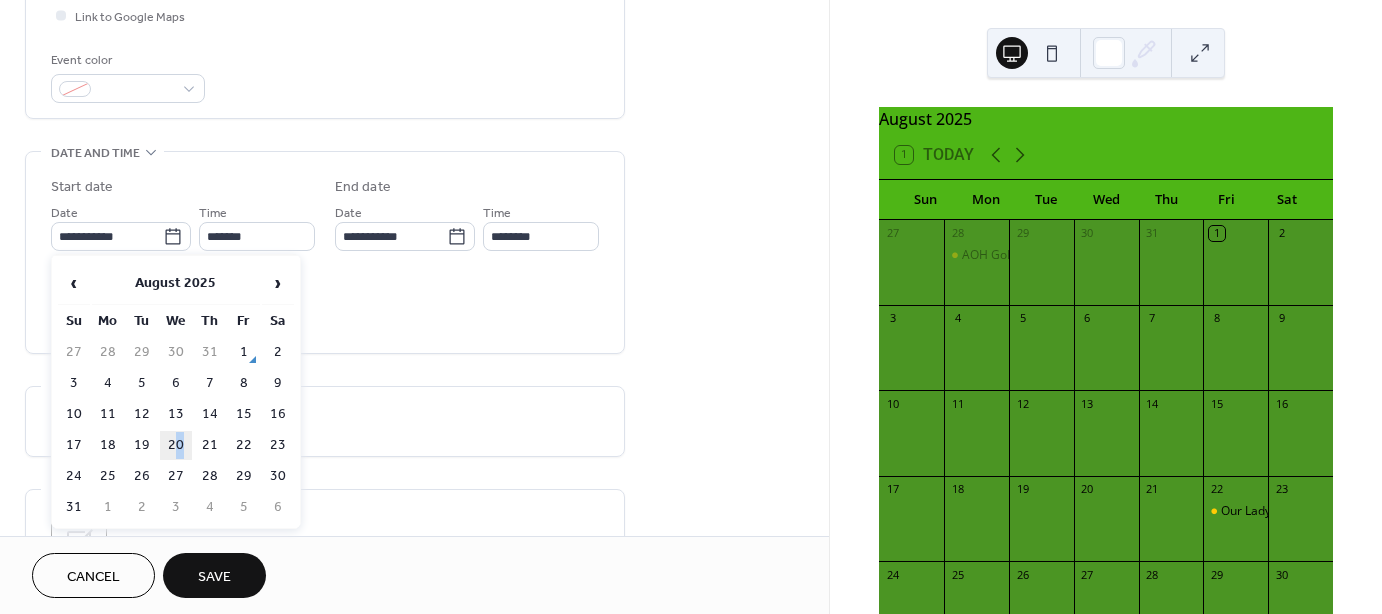 click on "20" at bounding box center (176, 445) 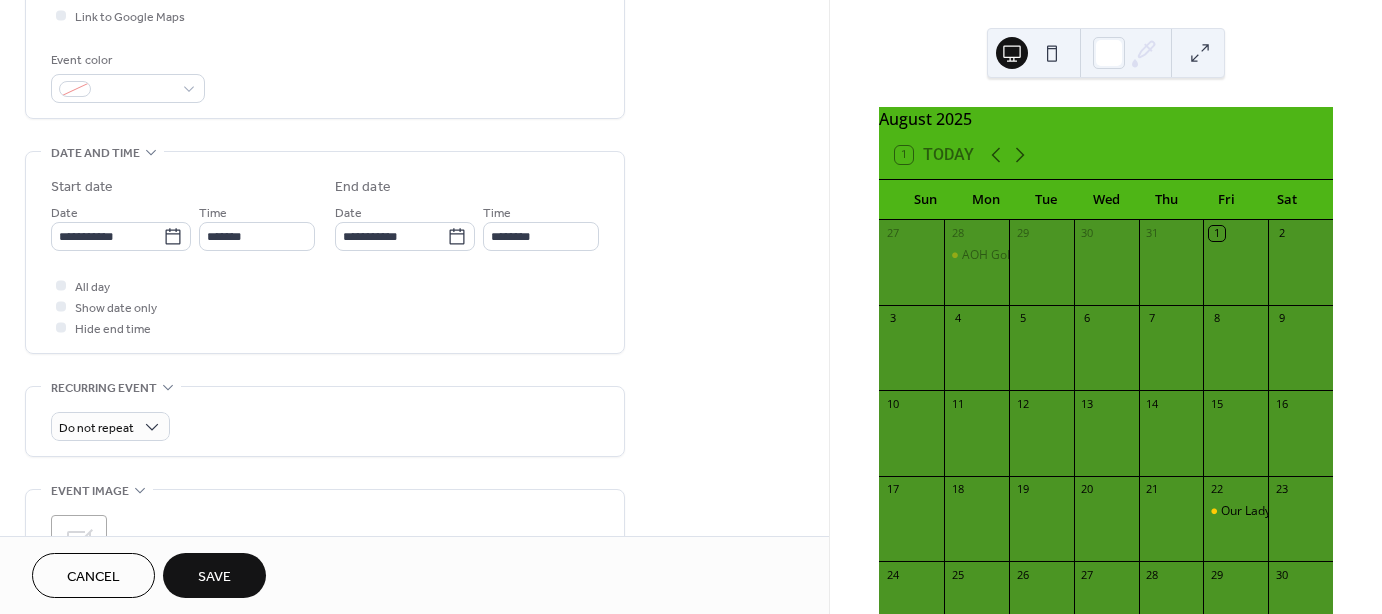 type on "**********" 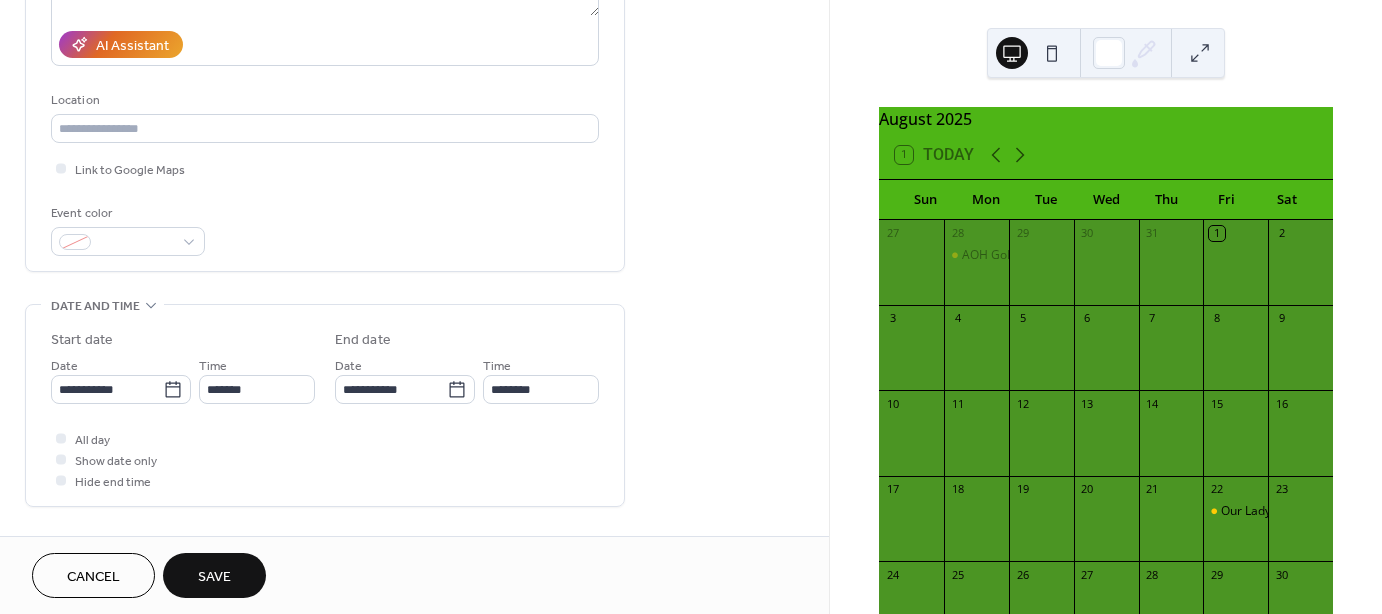 scroll, scrollTop: 300, scrollLeft: 0, axis: vertical 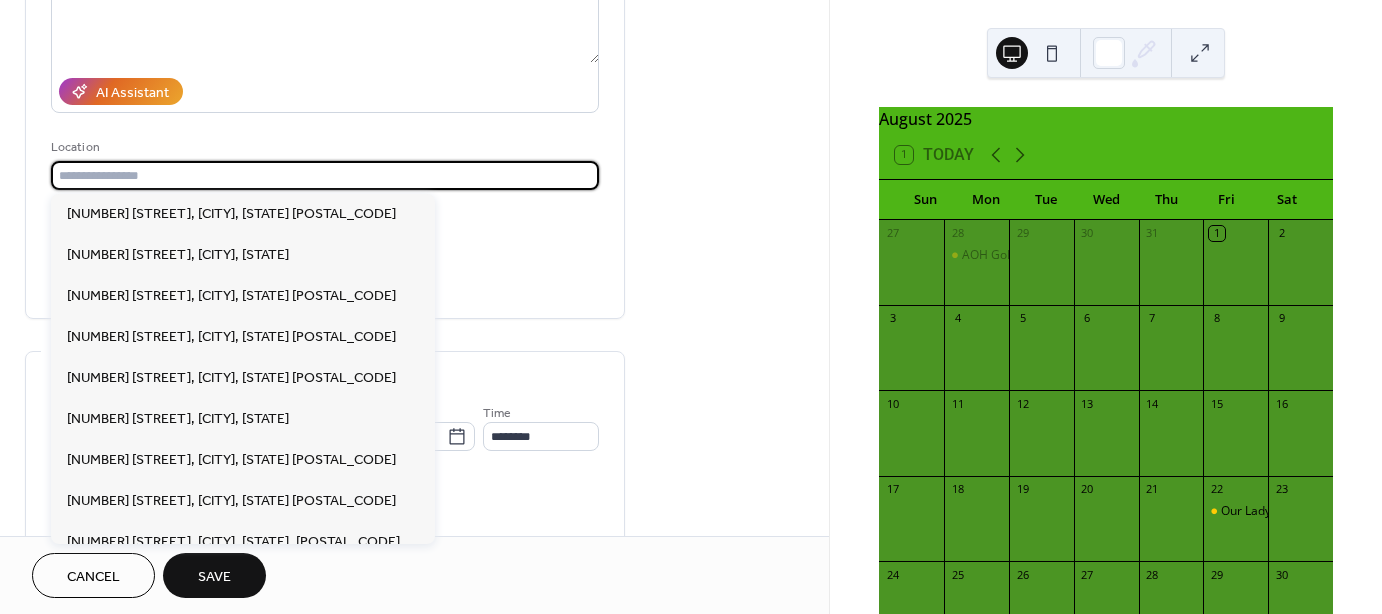 paste on "**********" 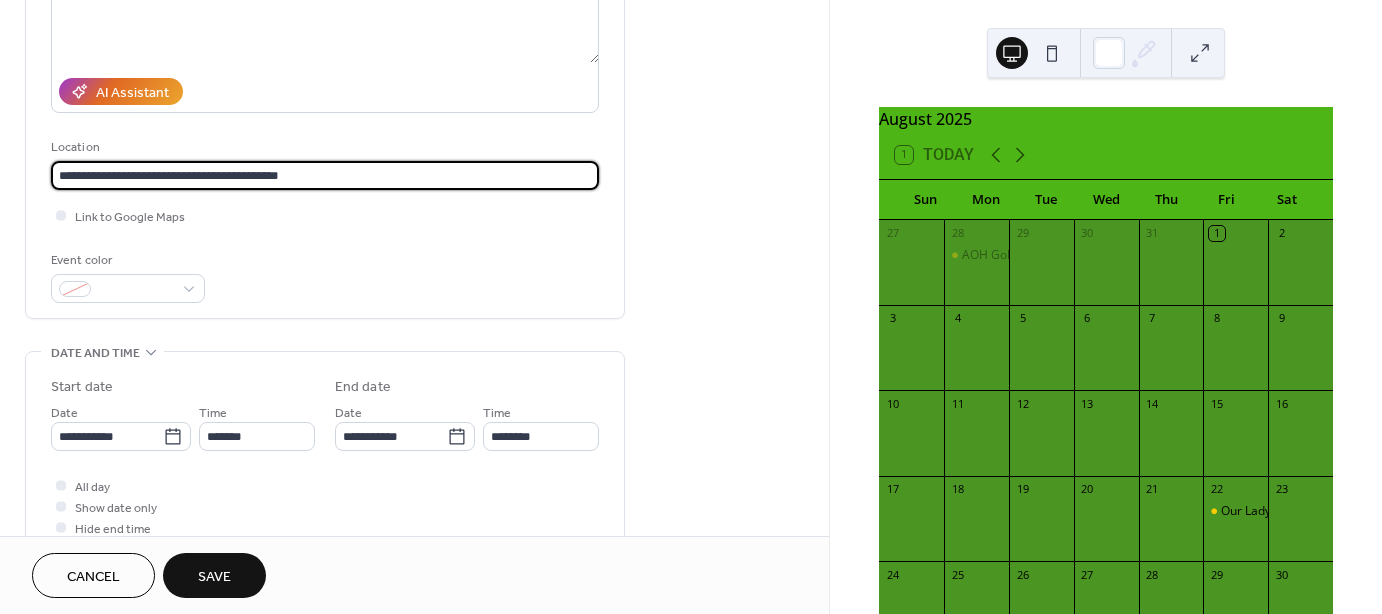 type on "**********" 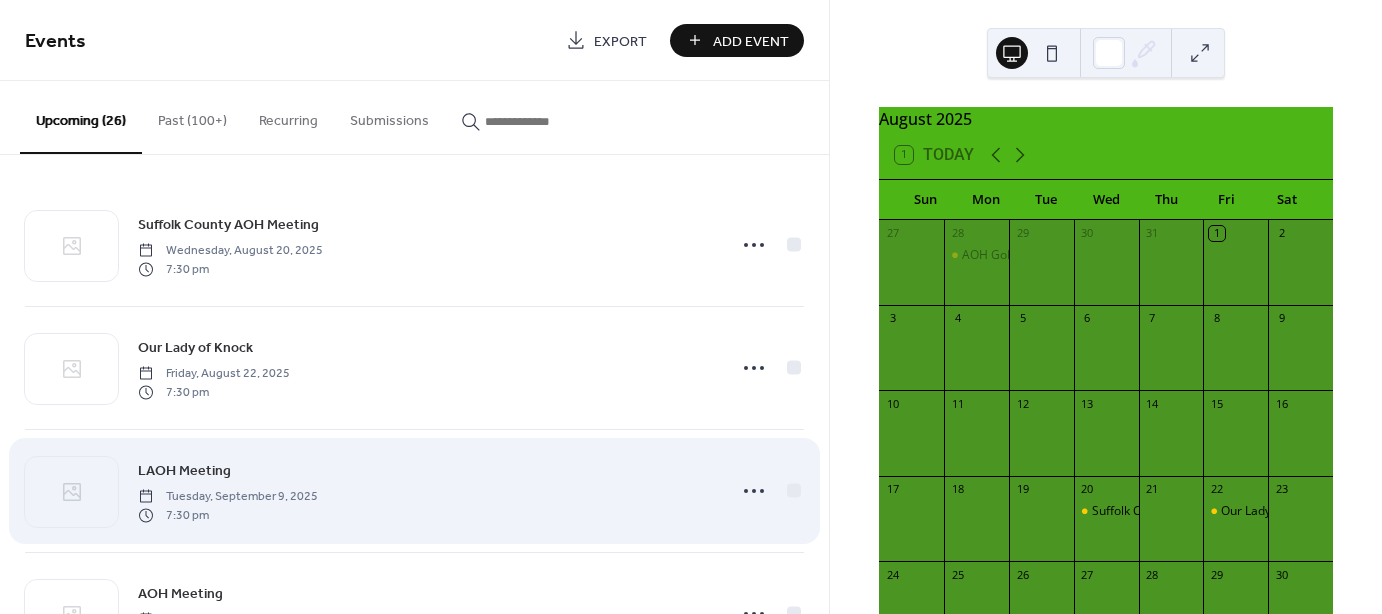 scroll, scrollTop: 0, scrollLeft: 0, axis: both 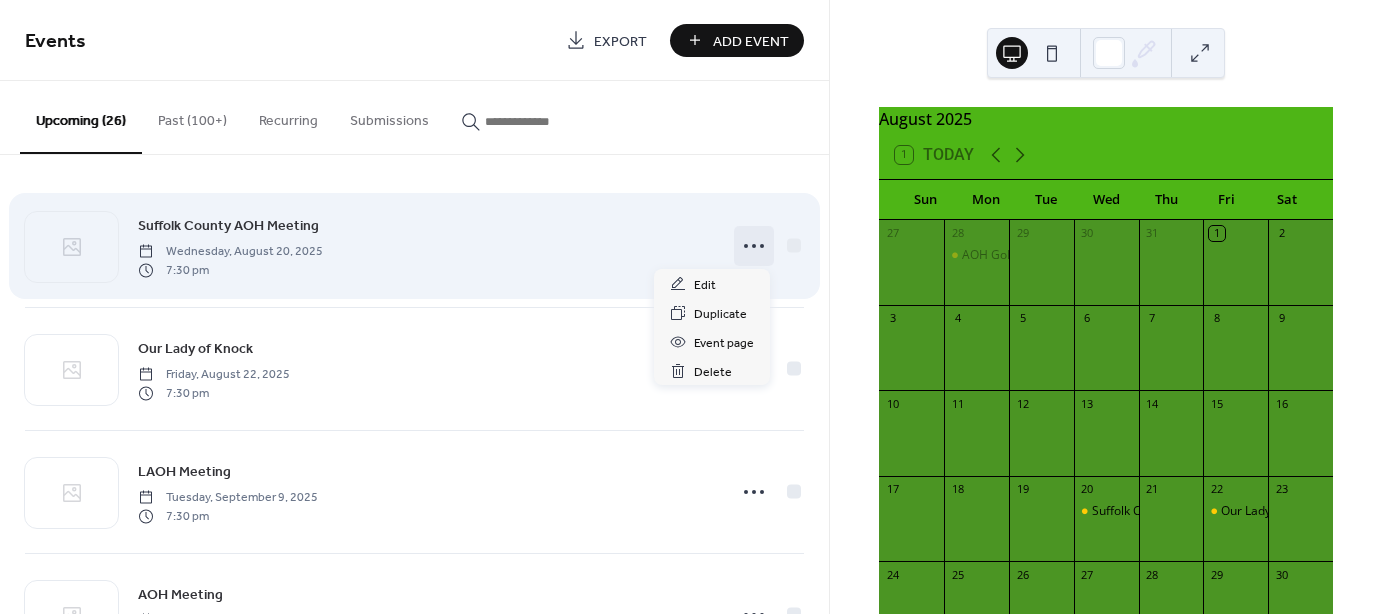 click 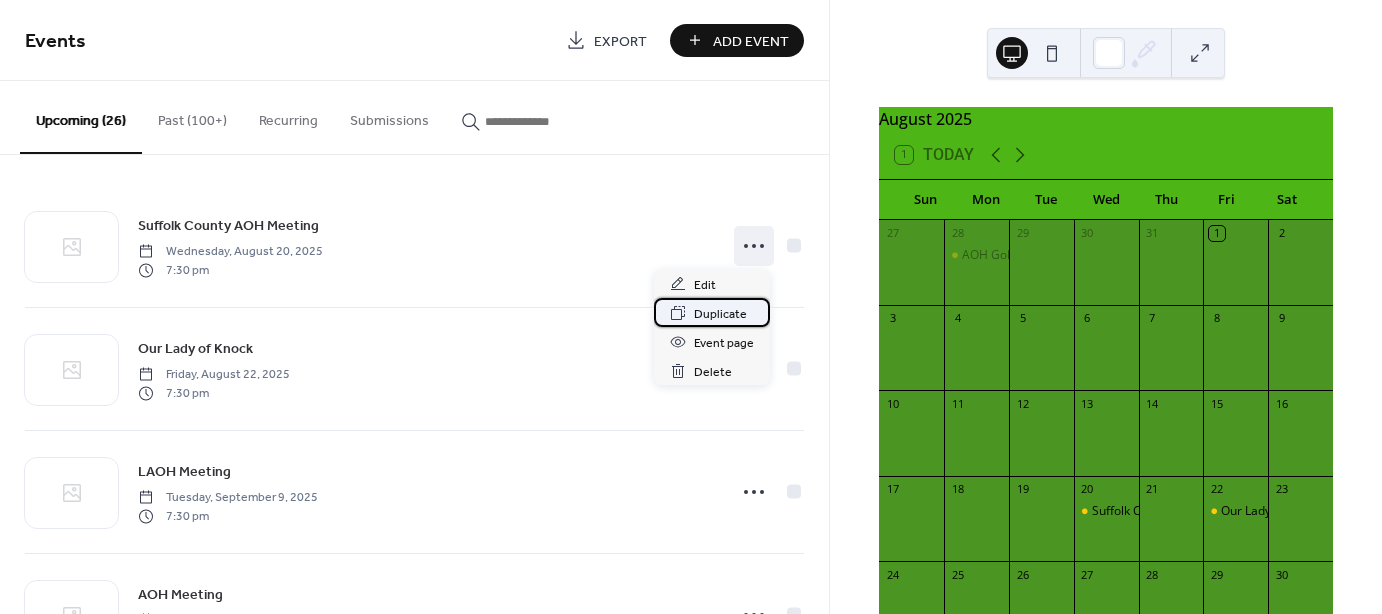click on "Duplicate" at bounding box center (720, 314) 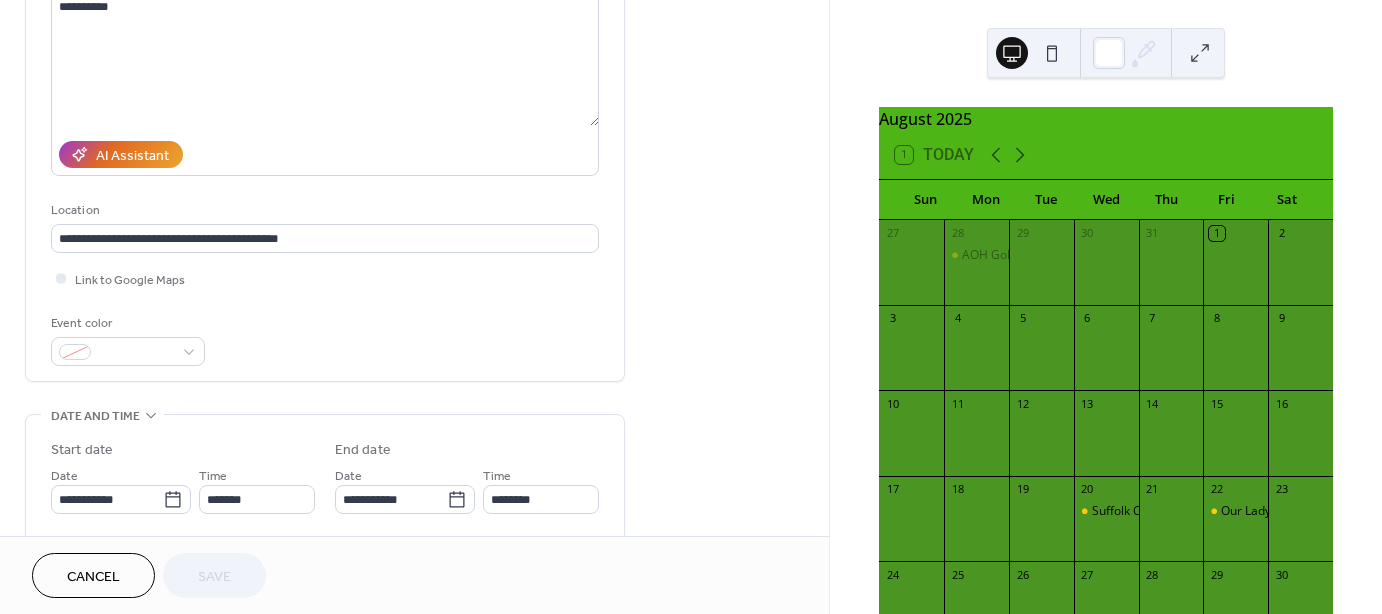 scroll, scrollTop: 300, scrollLeft: 0, axis: vertical 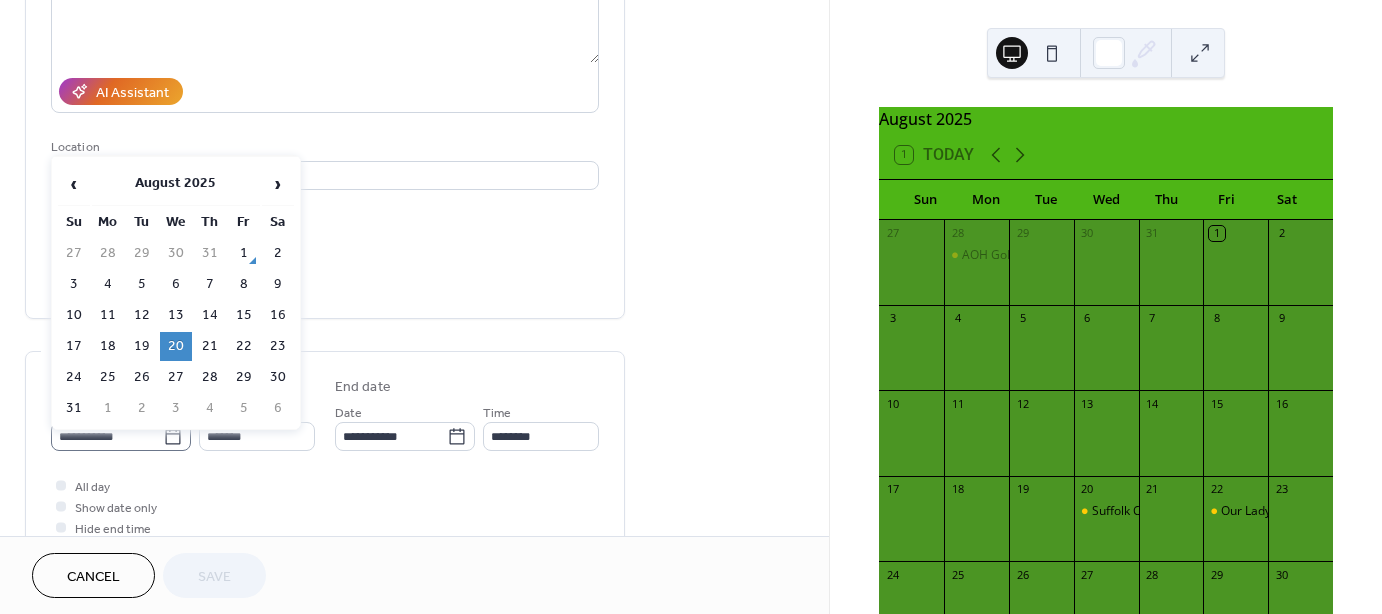 click 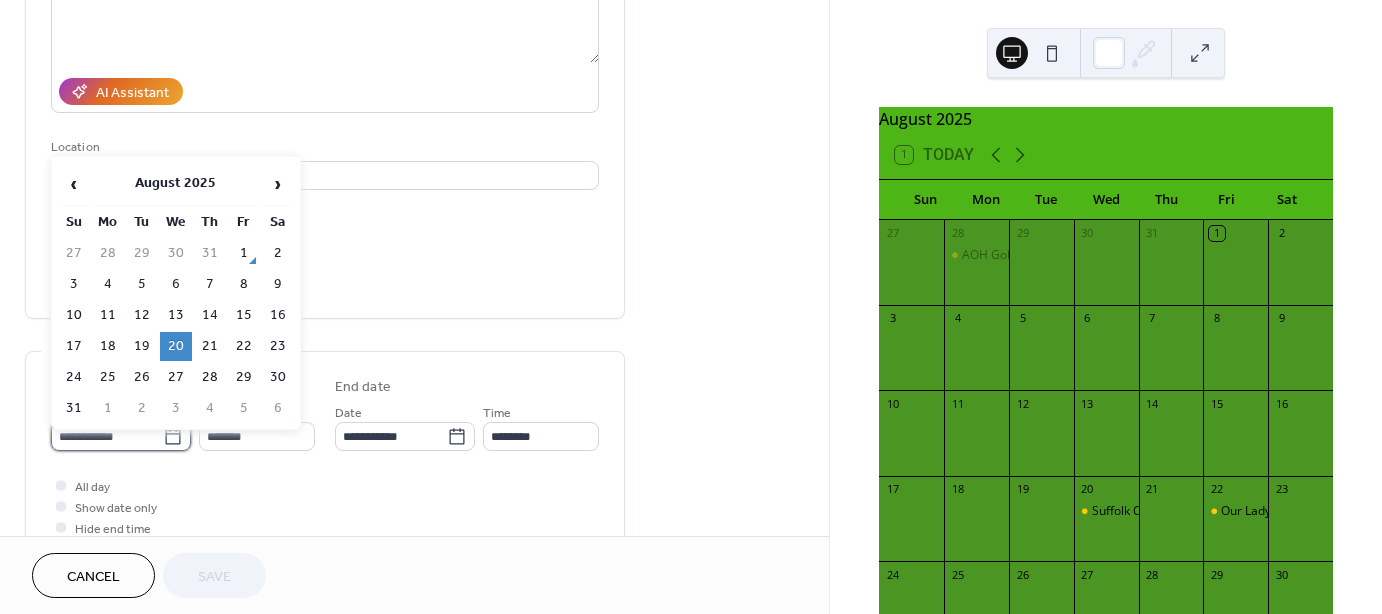 click on "**********" at bounding box center [107, 436] 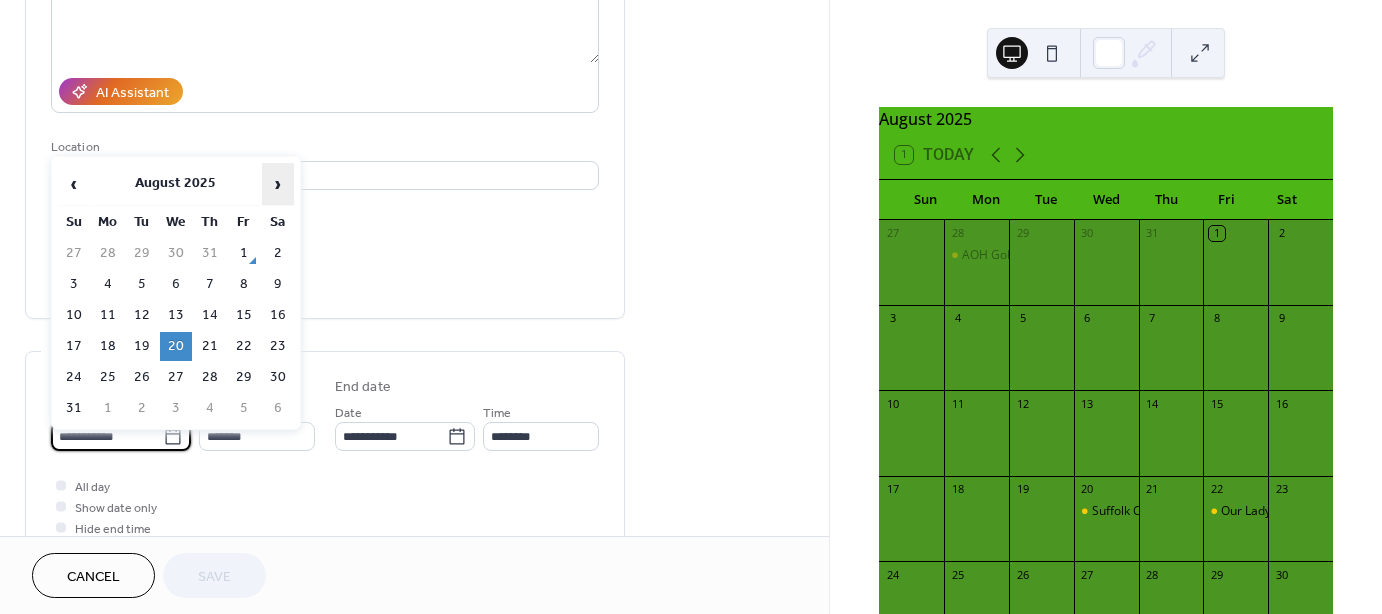 click on "›" at bounding box center [278, 184] 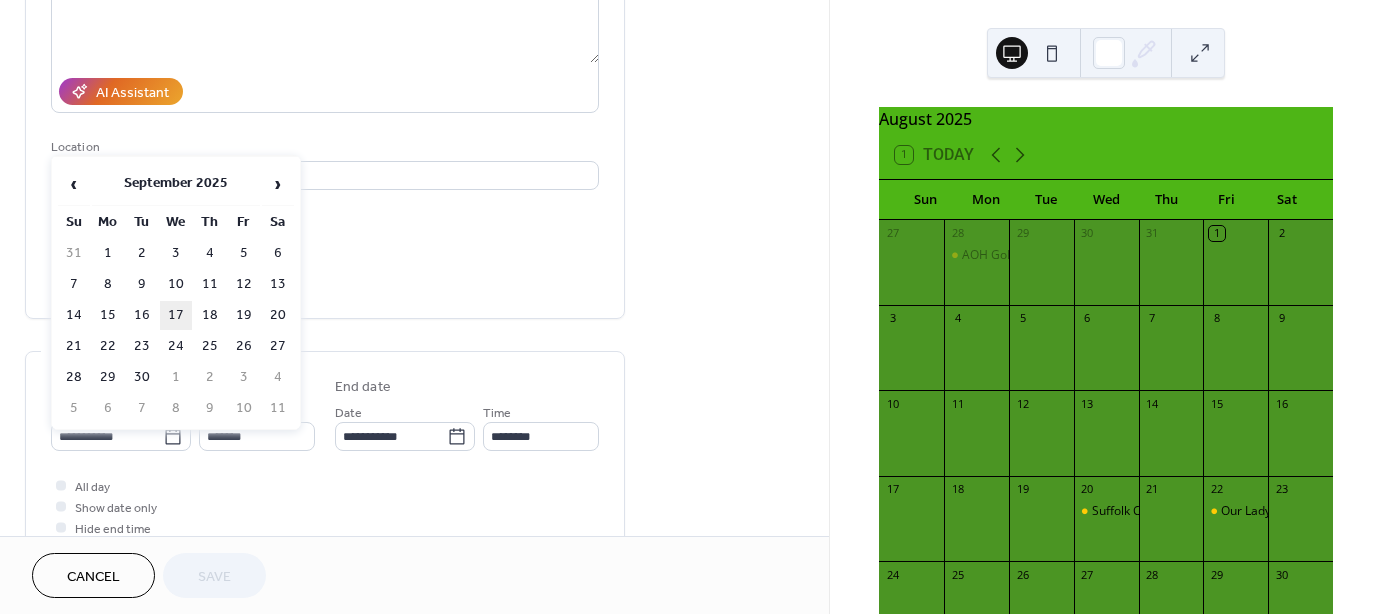 click on "17" at bounding box center [176, 315] 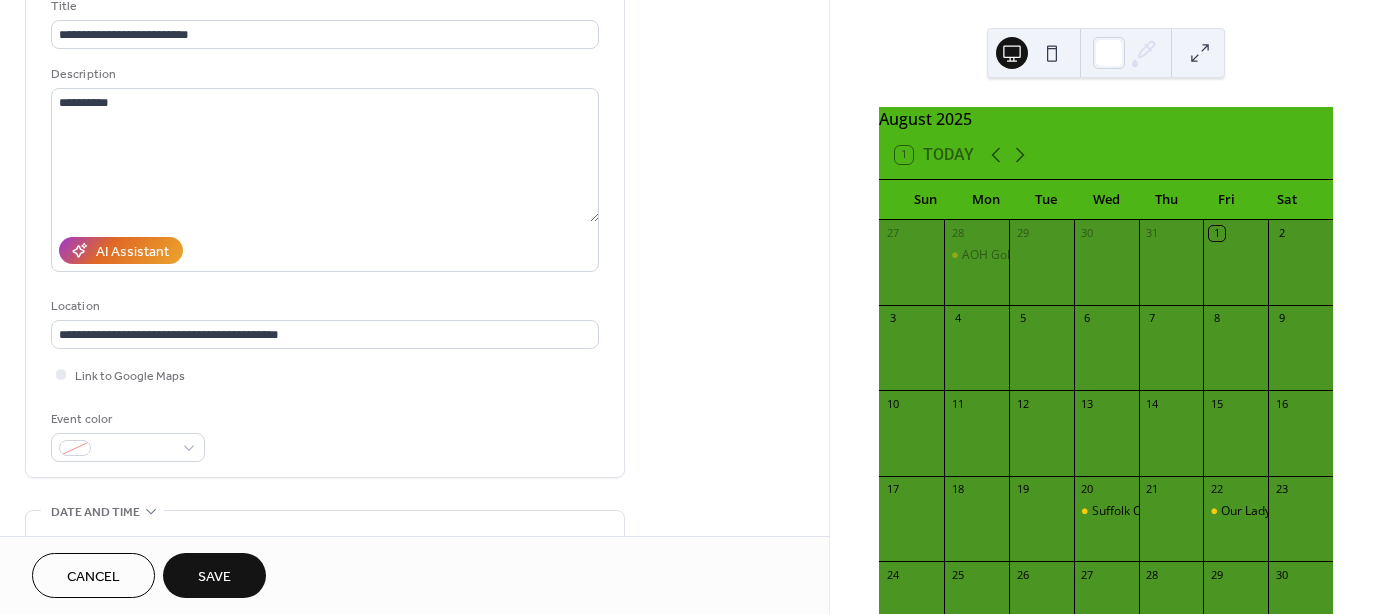 scroll, scrollTop: 100, scrollLeft: 0, axis: vertical 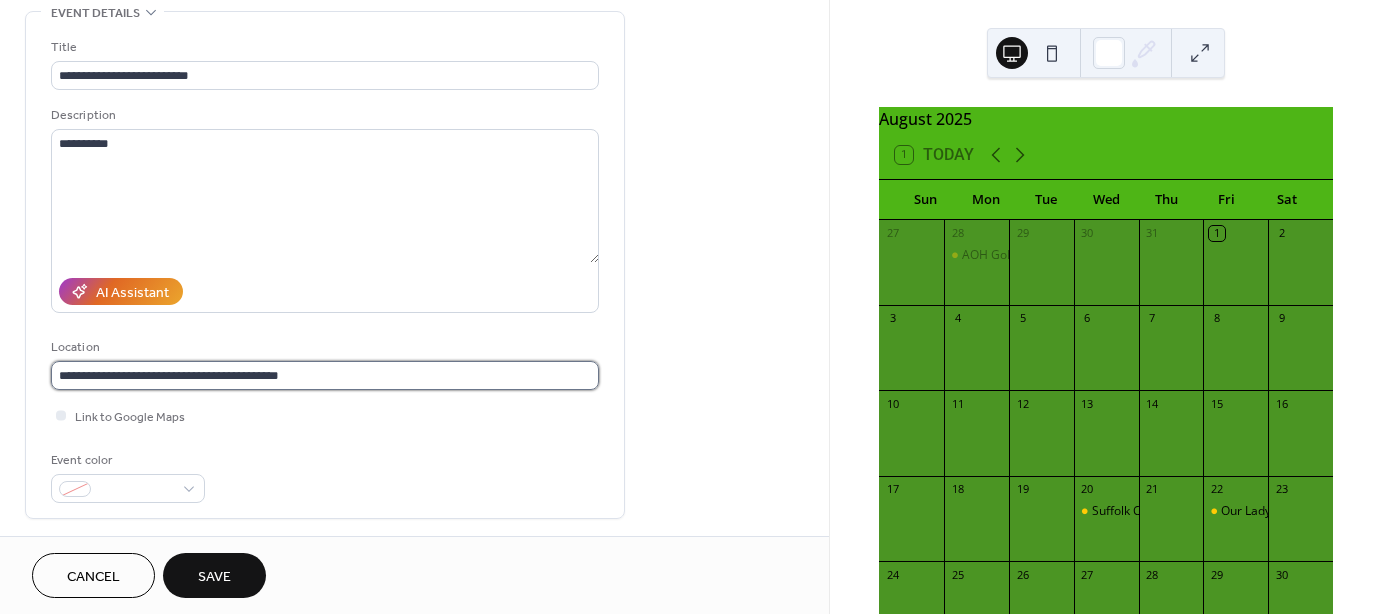 click on "**********" at bounding box center [325, 375] 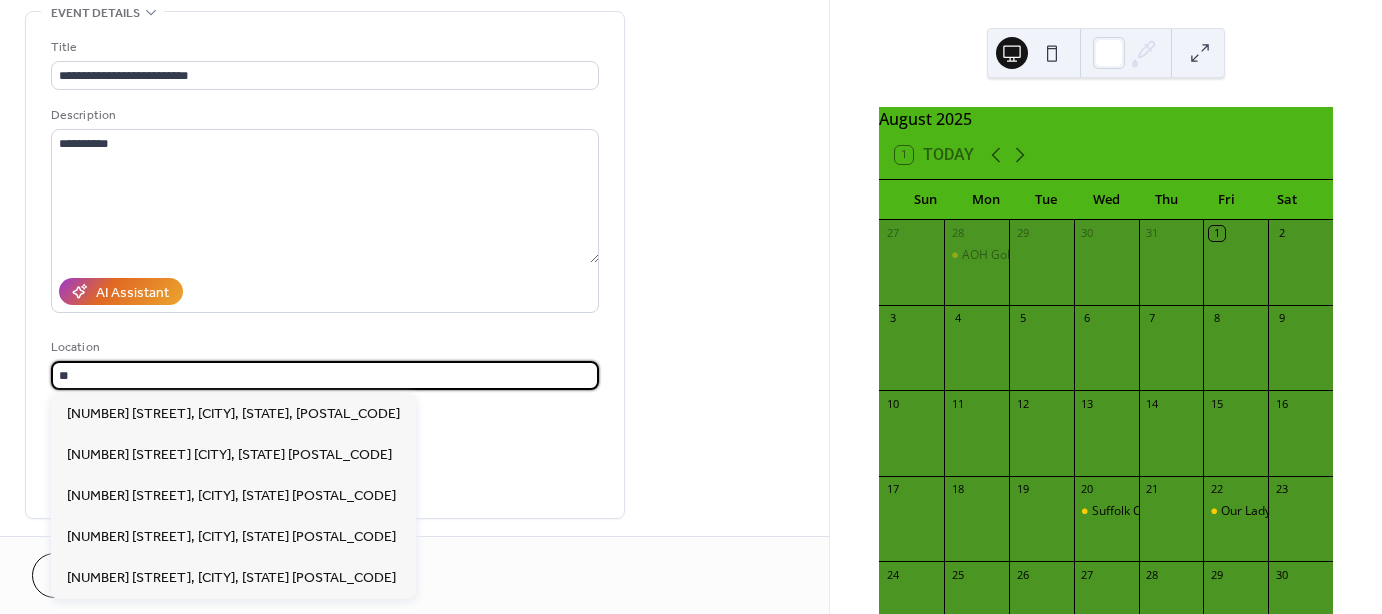 type on "*" 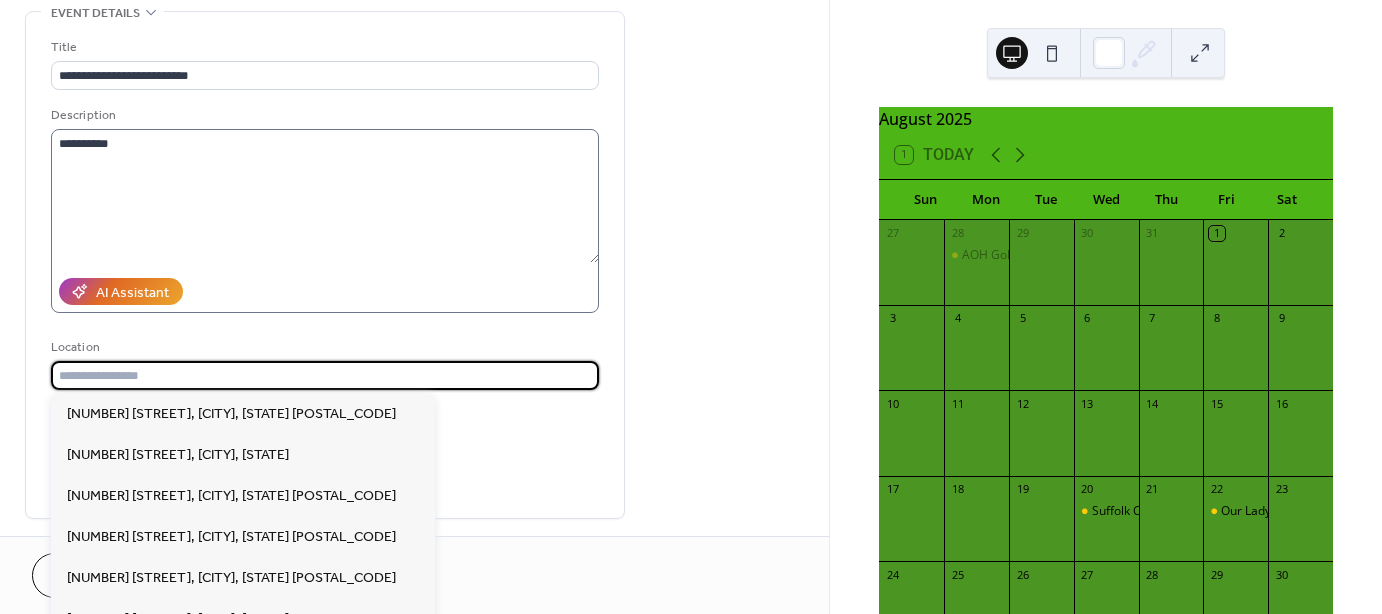 type 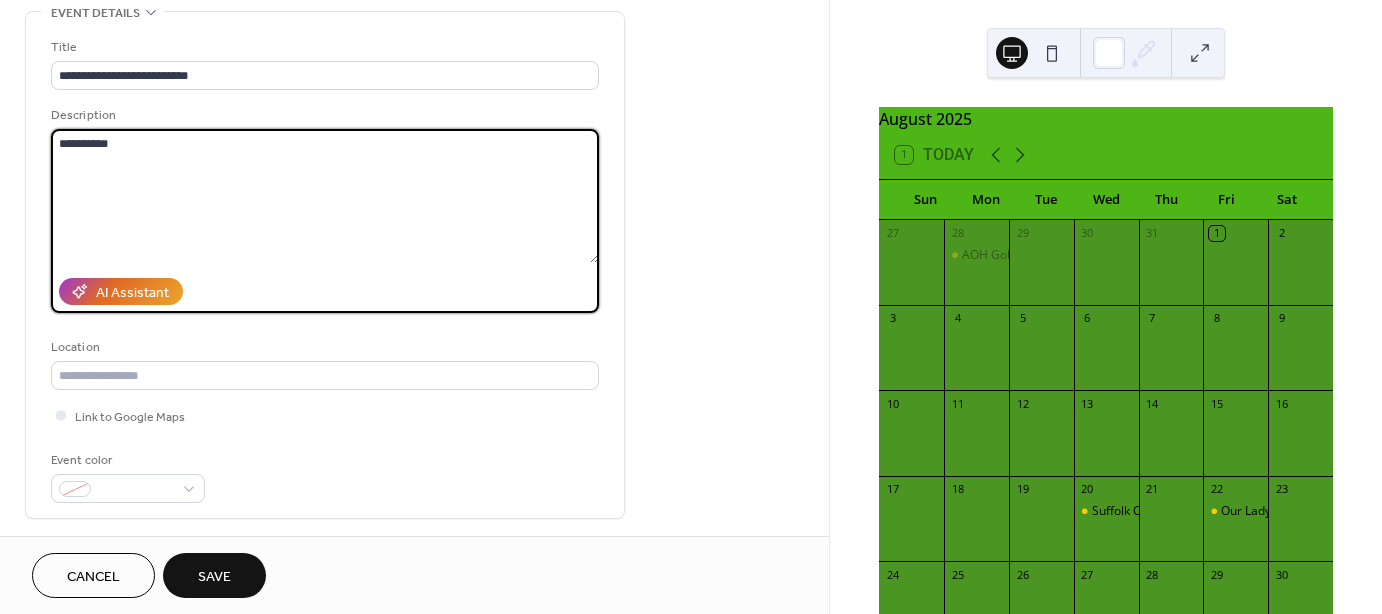 drag, startPoint x: 111, startPoint y: 142, endPoint x: 163, endPoint y: 155, distance: 53.600372 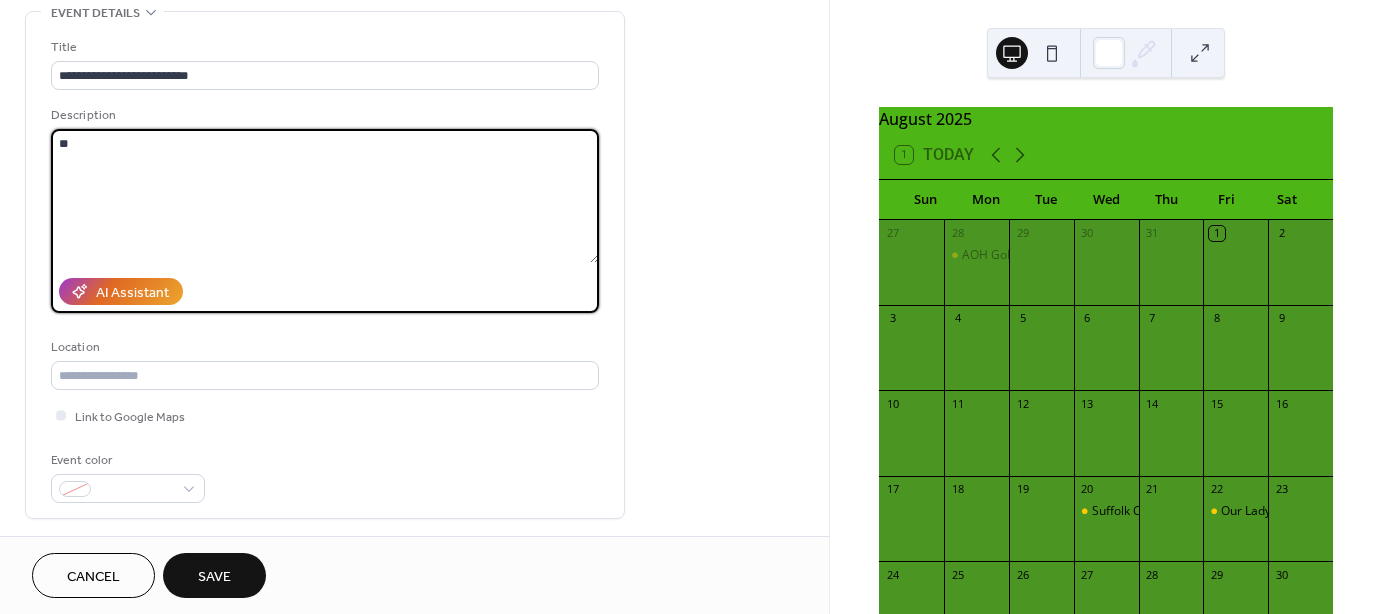 type on "*" 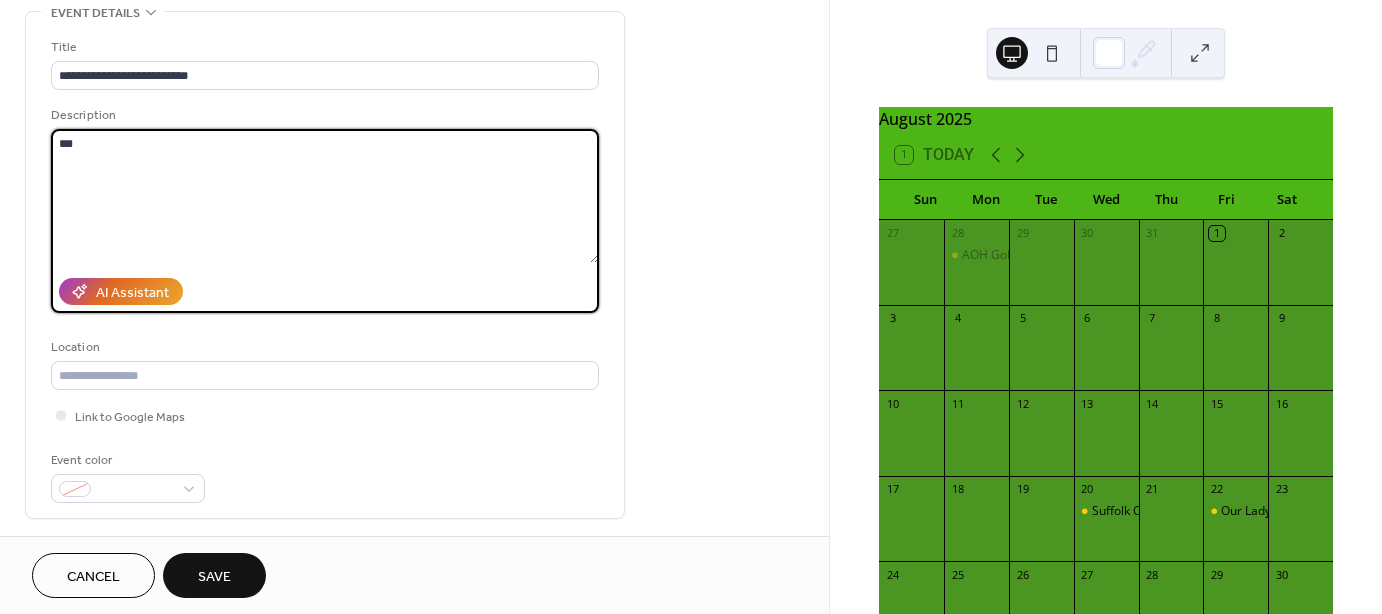 type on "***" 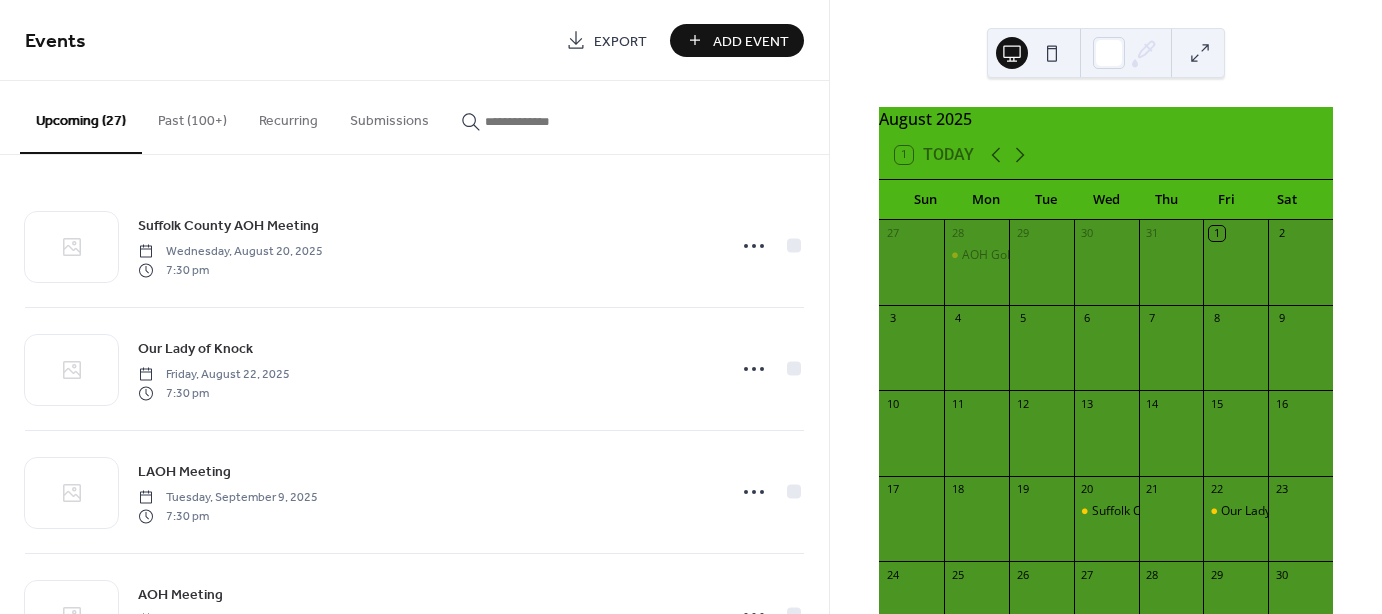 click on "Past (100+)" at bounding box center (192, 116) 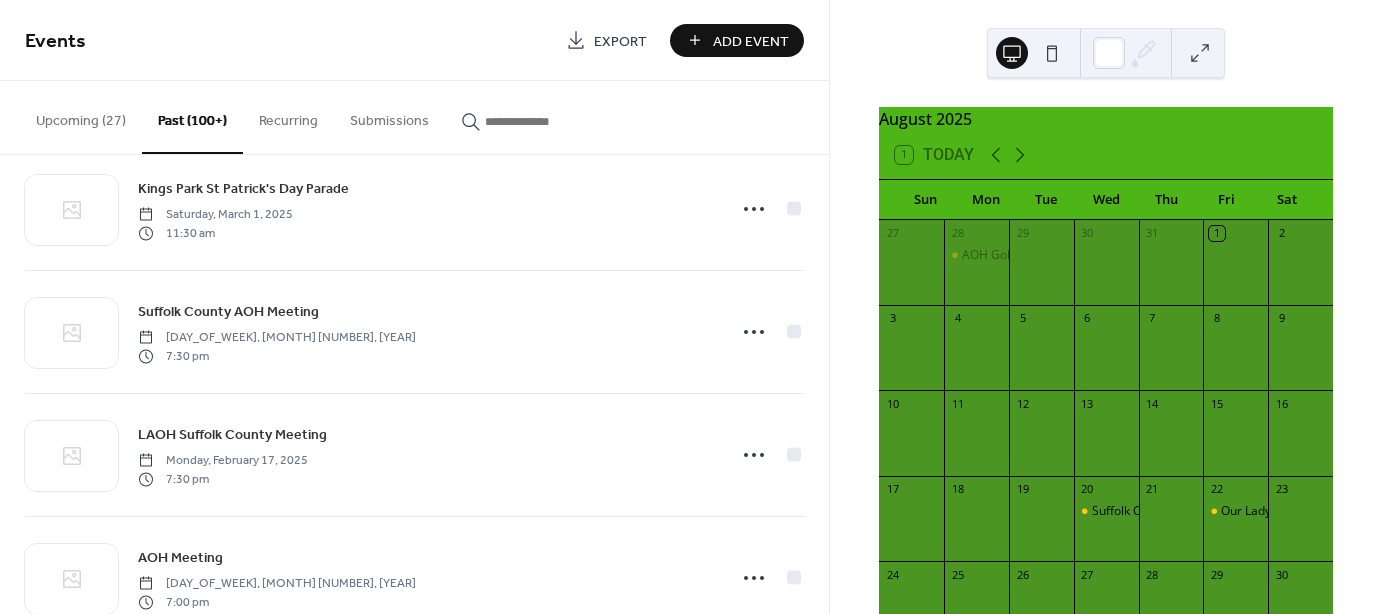 scroll, scrollTop: 1100, scrollLeft: 0, axis: vertical 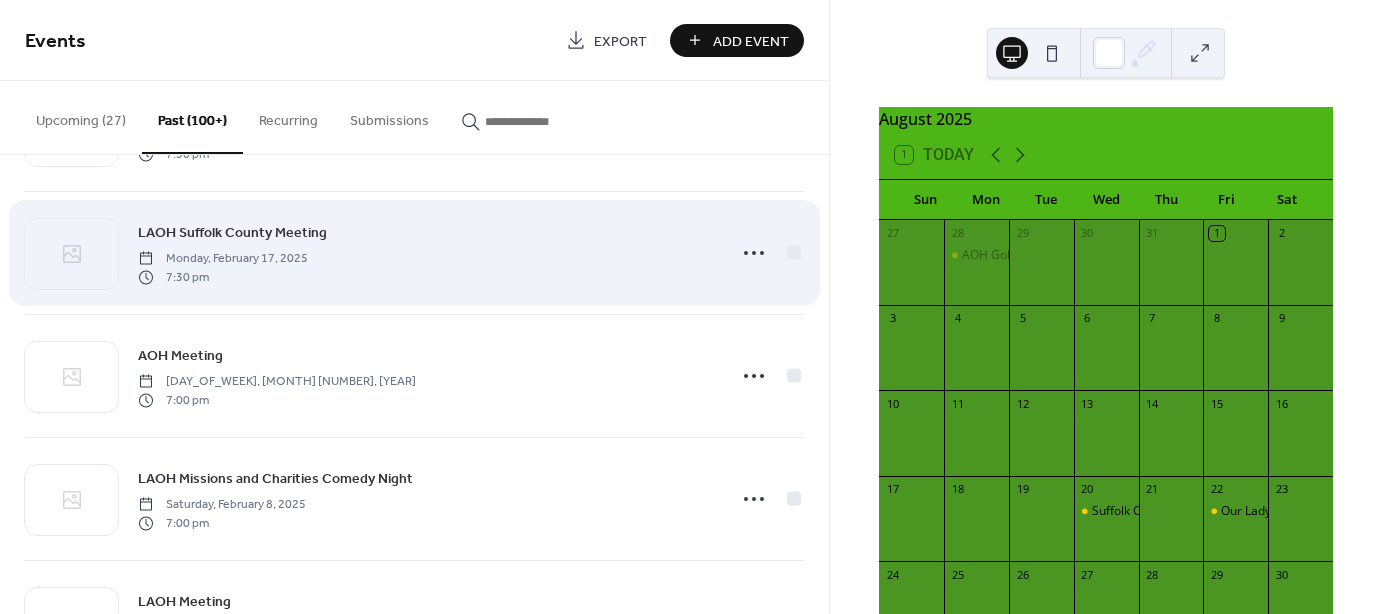 click on "LAOH Suffolk County Meeting" at bounding box center (232, 233) 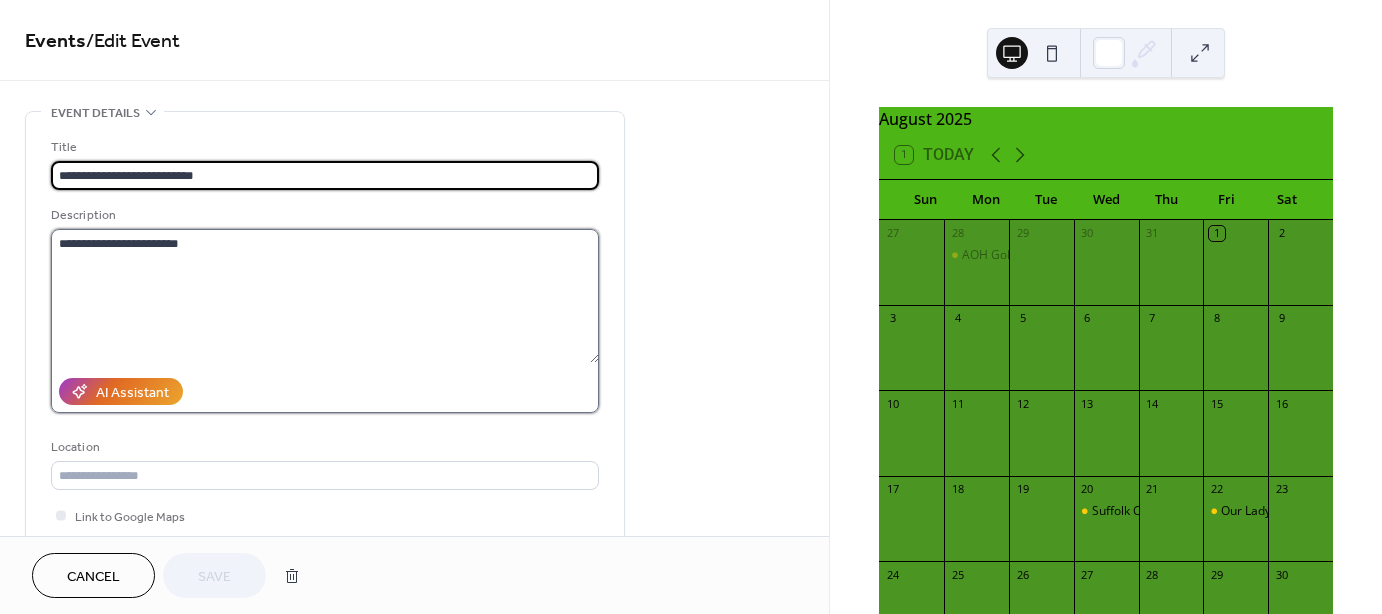 click on "**********" at bounding box center [325, 296] 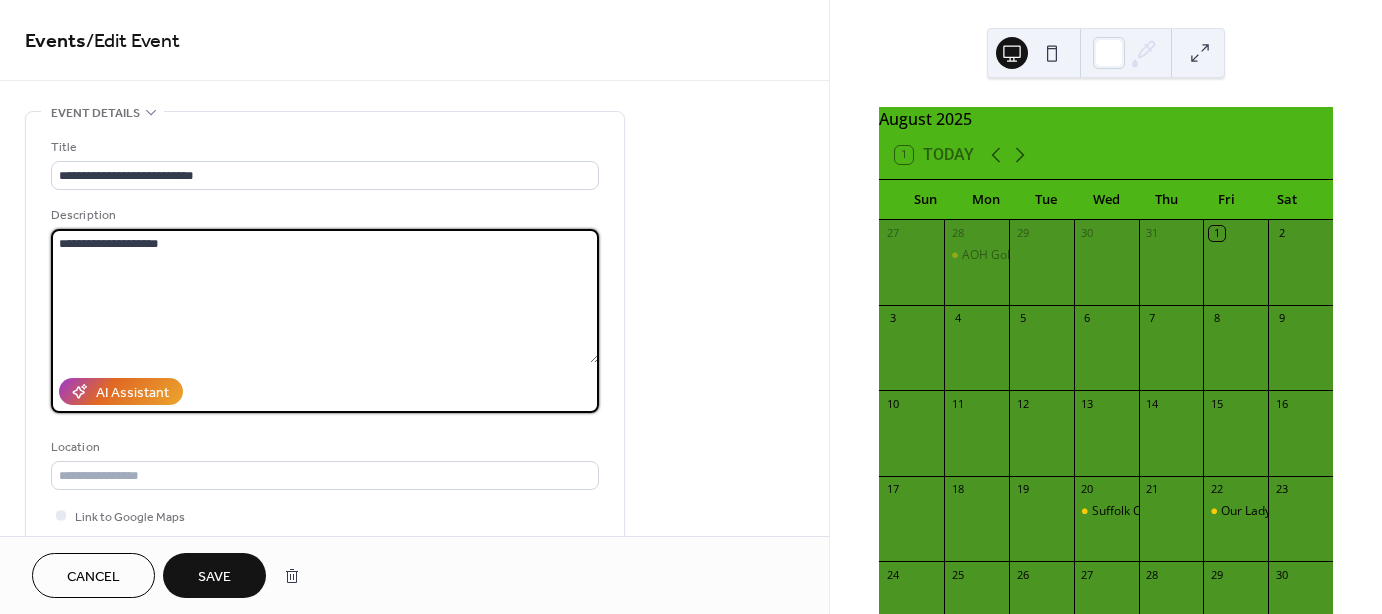 scroll, scrollTop: 400, scrollLeft: 0, axis: vertical 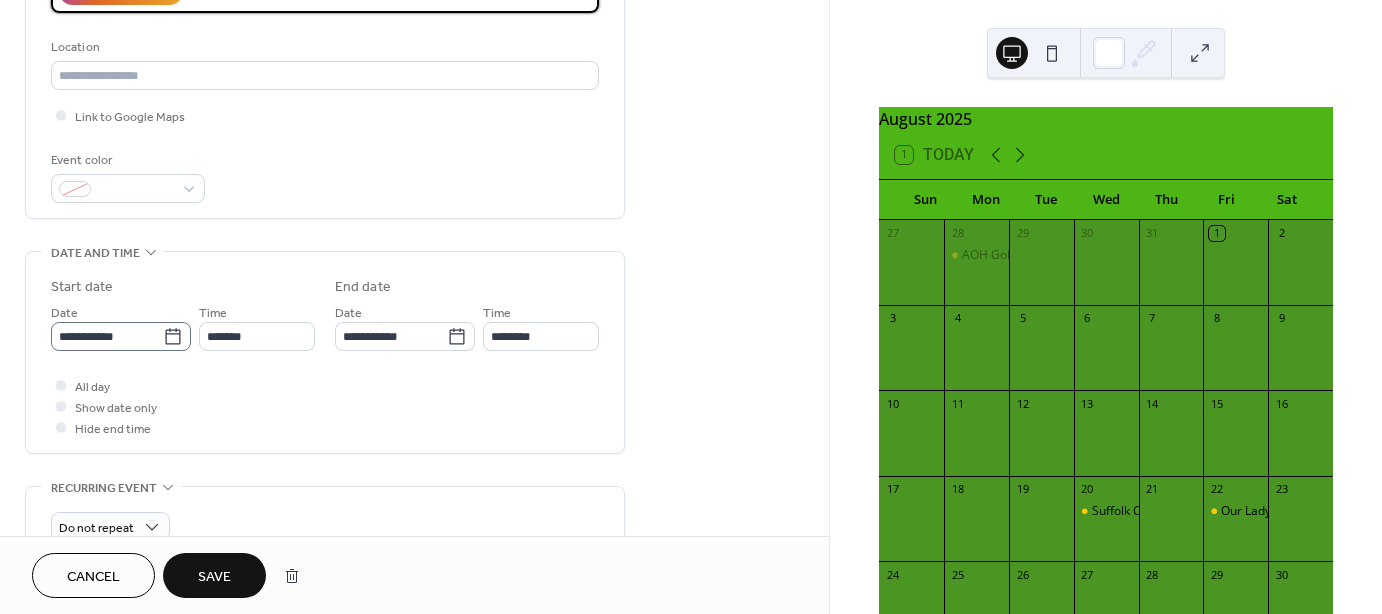 type on "**********" 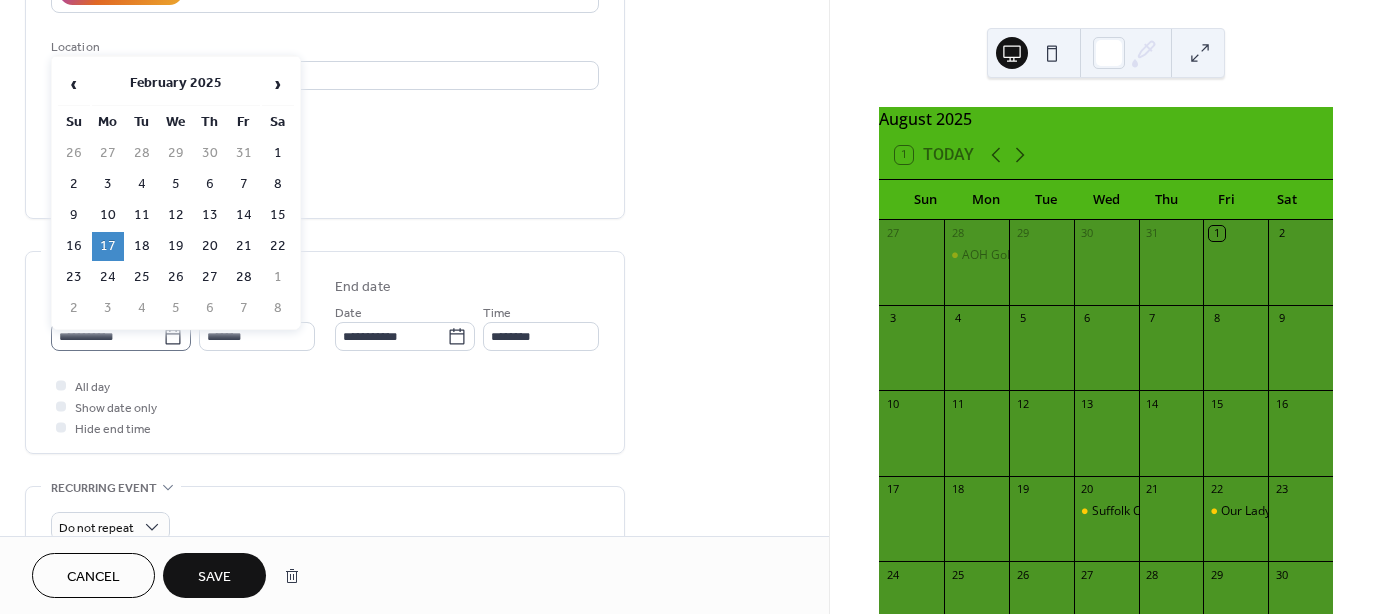 click 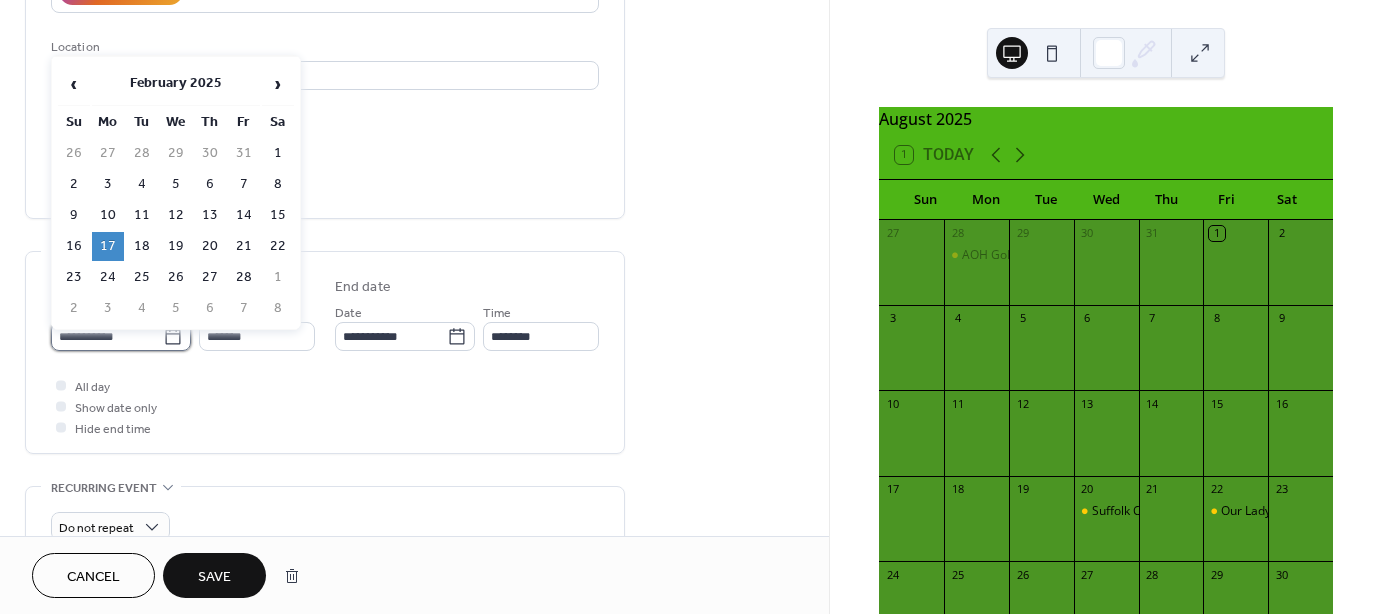 click on "**********" at bounding box center [107, 336] 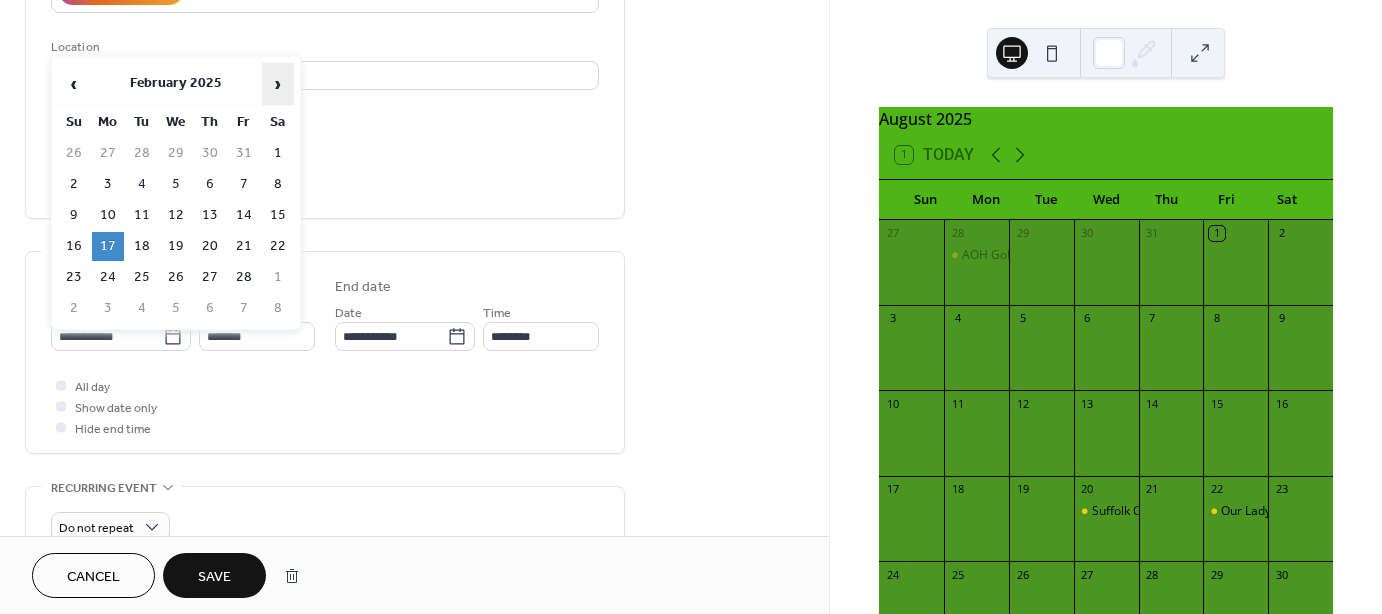 click on "›" at bounding box center (278, 84) 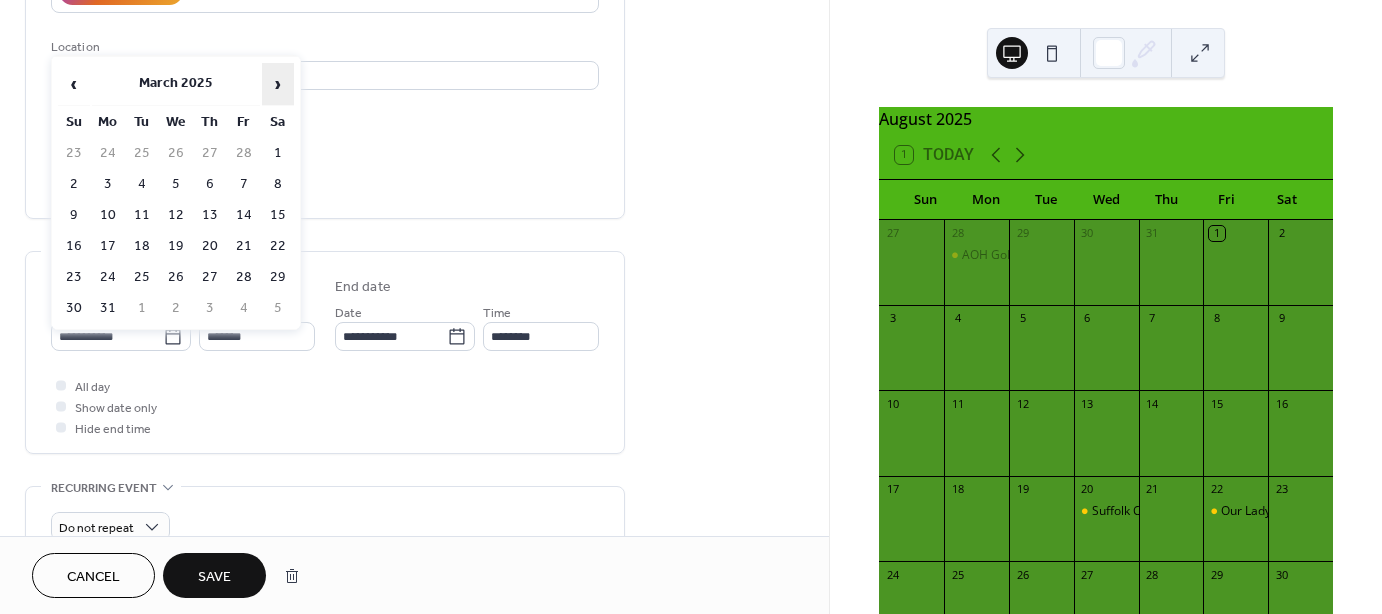 click on "›" at bounding box center [278, 84] 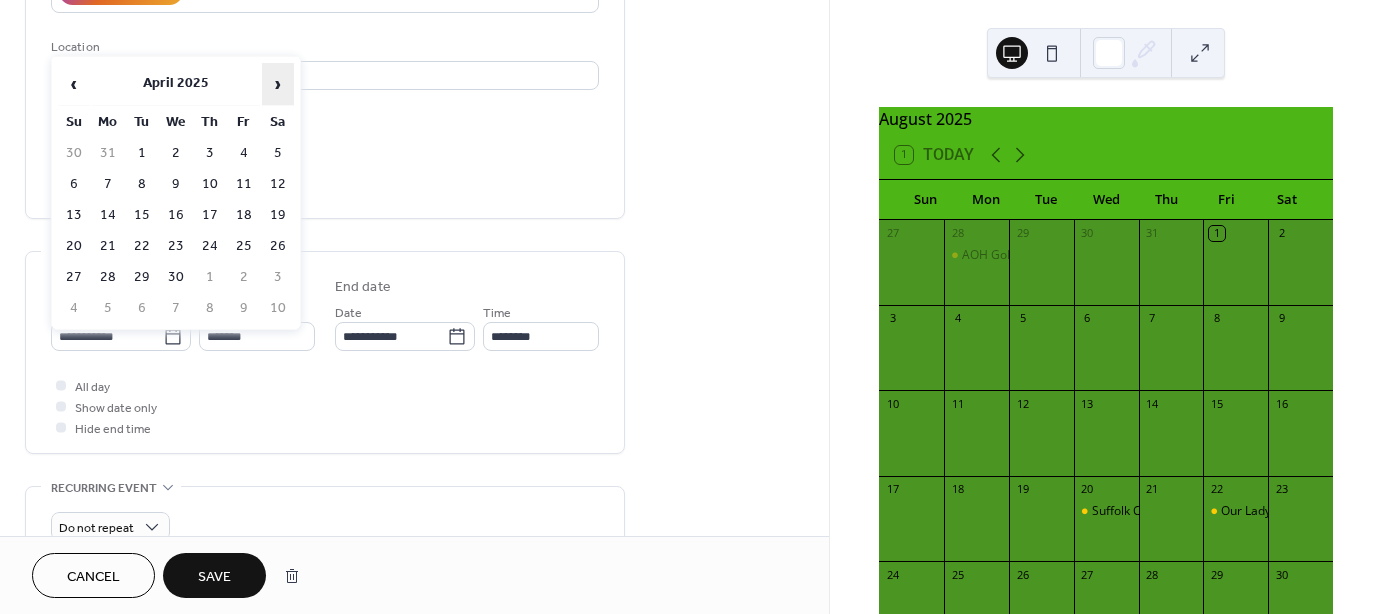 click on "›" at bounding box center (278, 84) 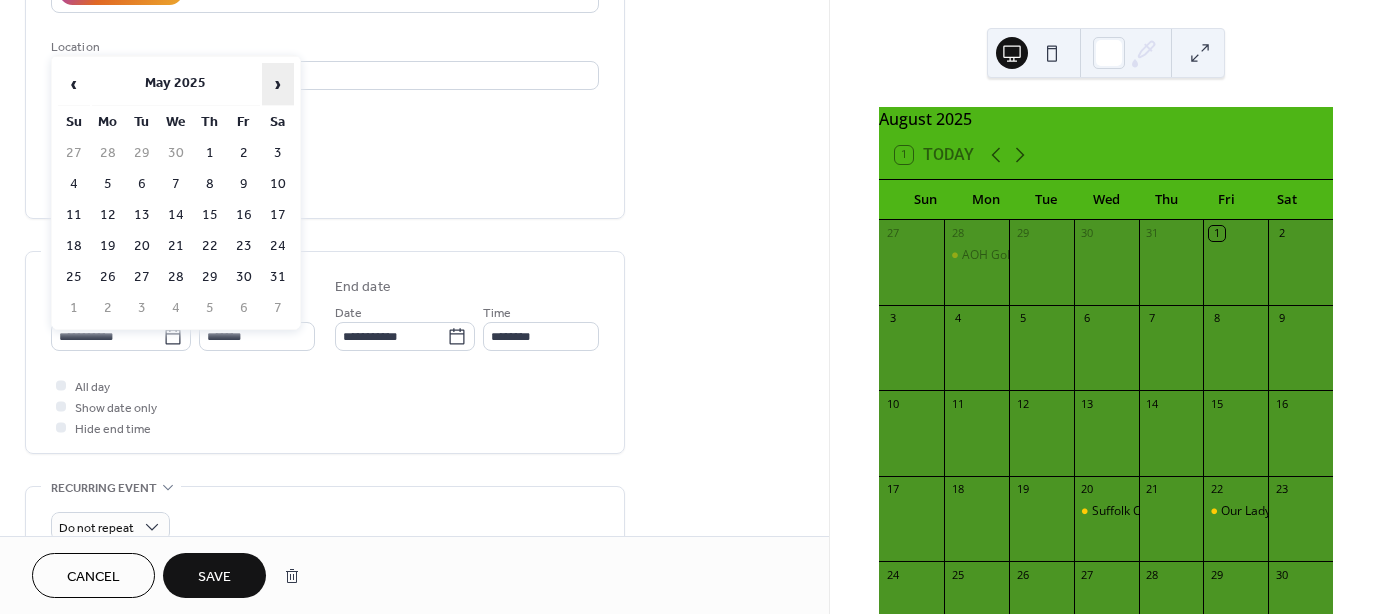 click on "›" at bounding box center (278, 84) 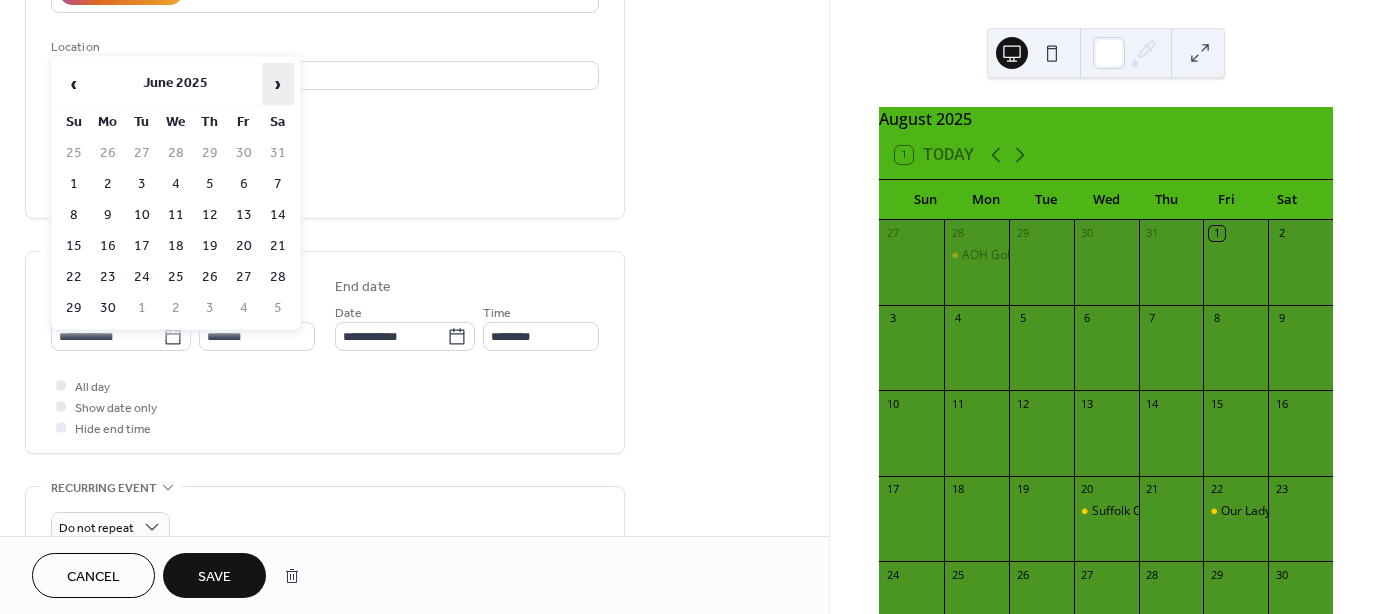 click on "›" at bounding box center (278, 84) 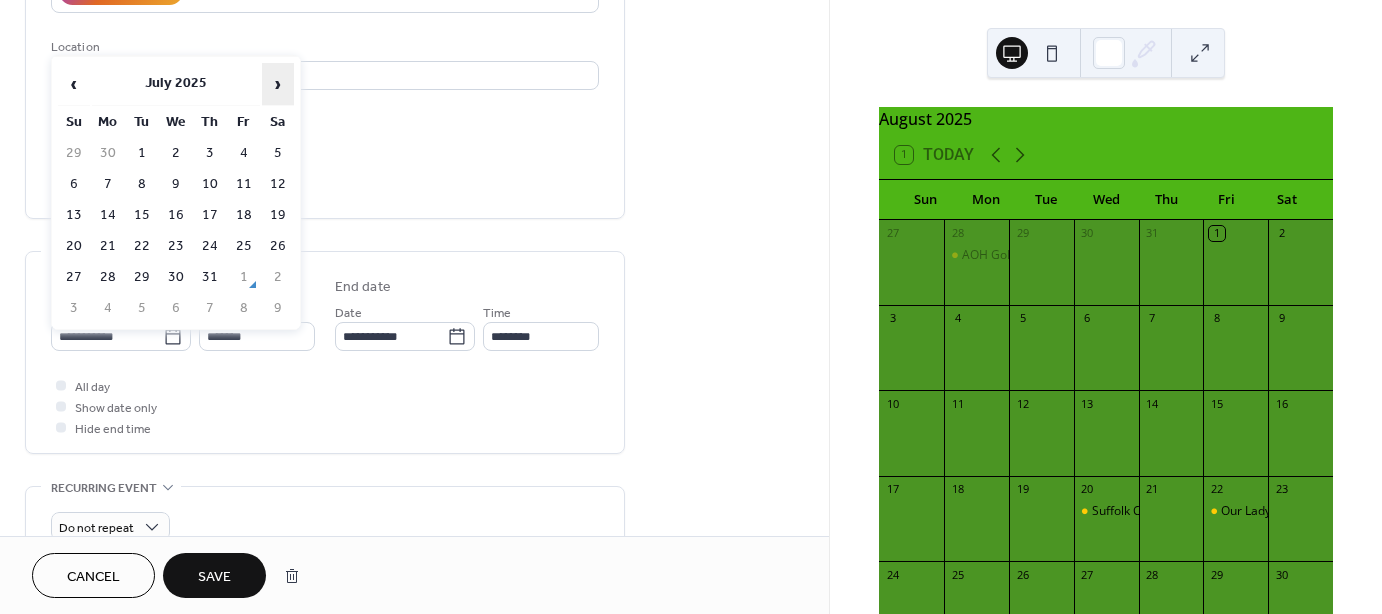 click on "›" at bounding box center [278, 84] 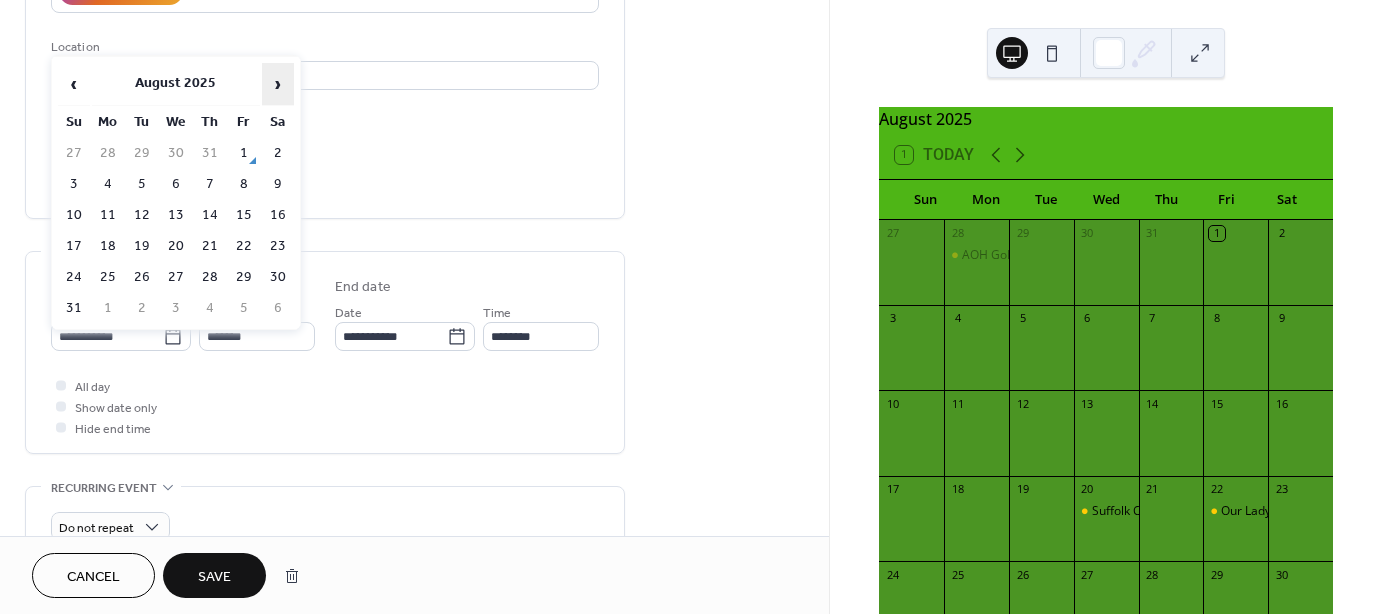 click on "›" at bounding box center [278, 84] 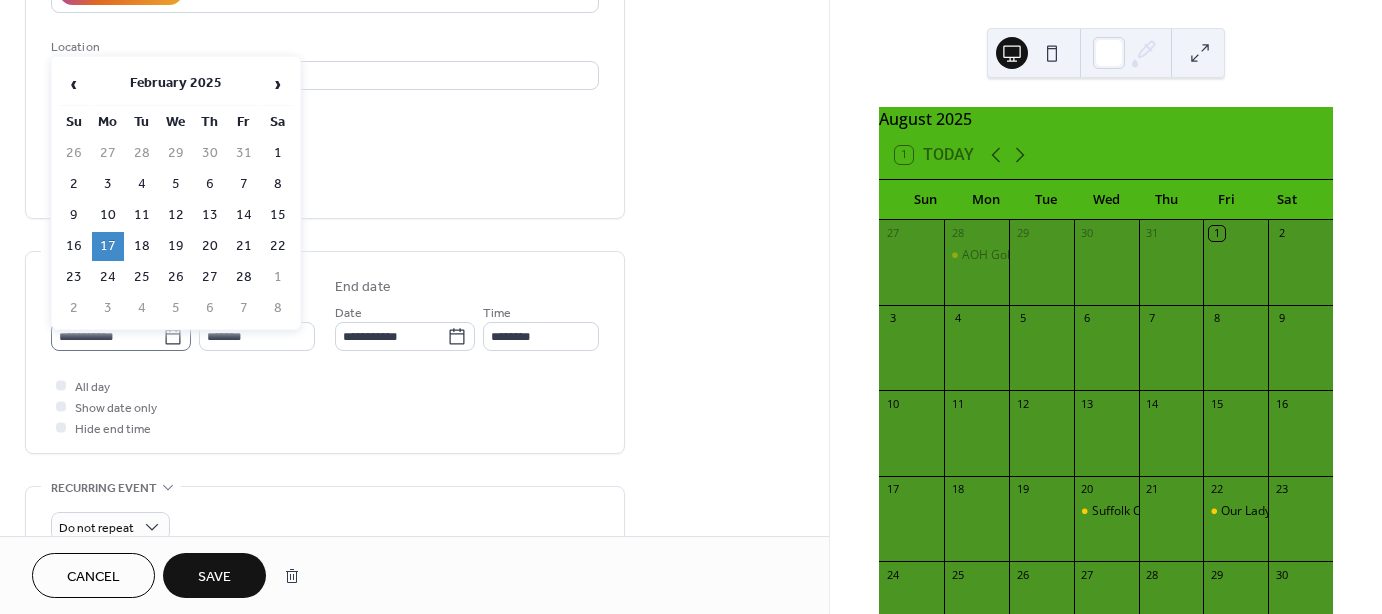 click 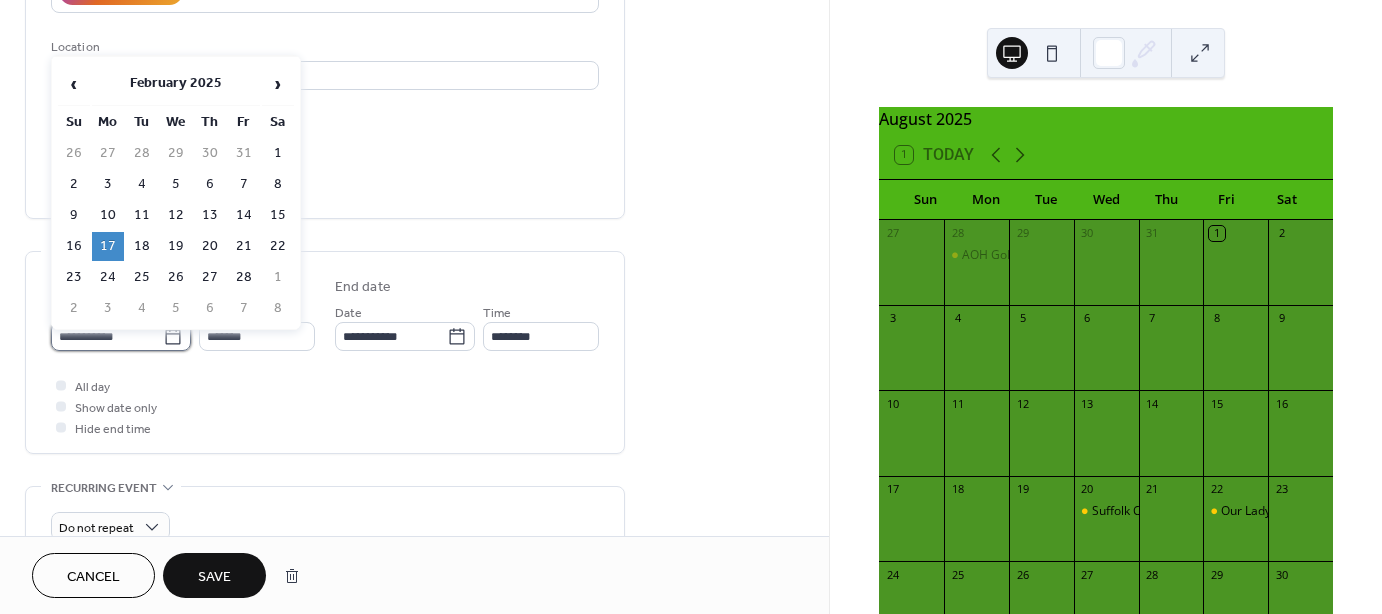 click on "**********" at bounding box center (107, 336) 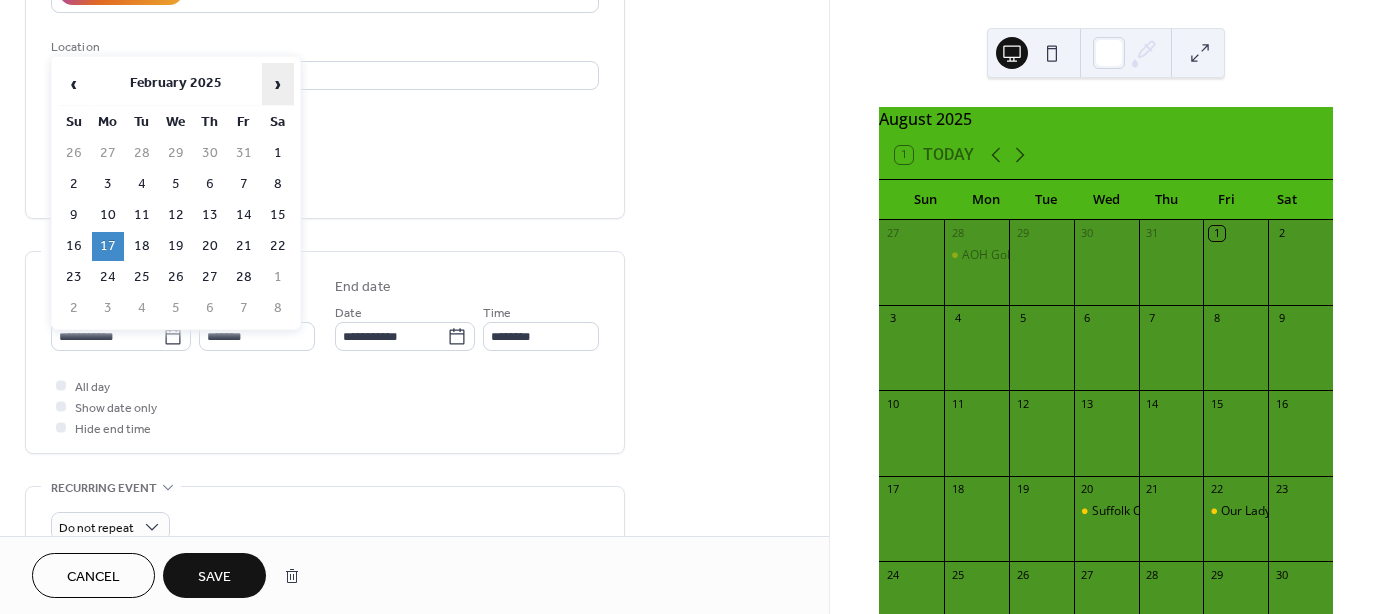 click on "›" at bounding box center (278, 84) 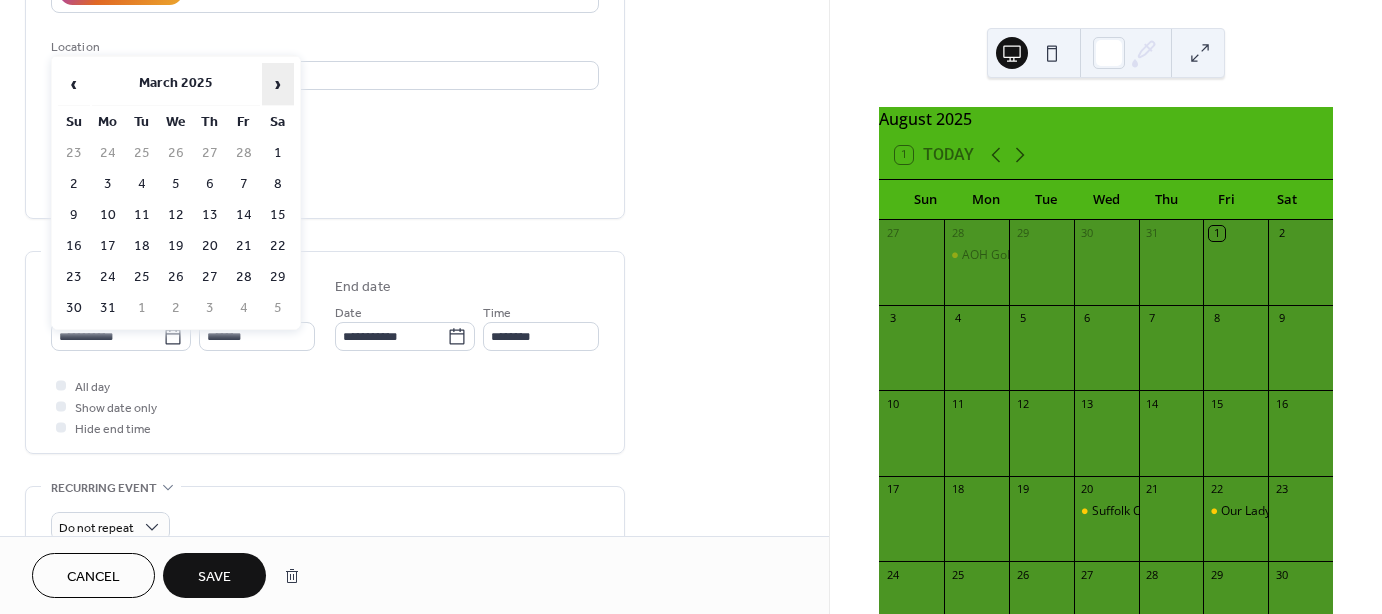 click on "›" at bounding box center (278, 84) 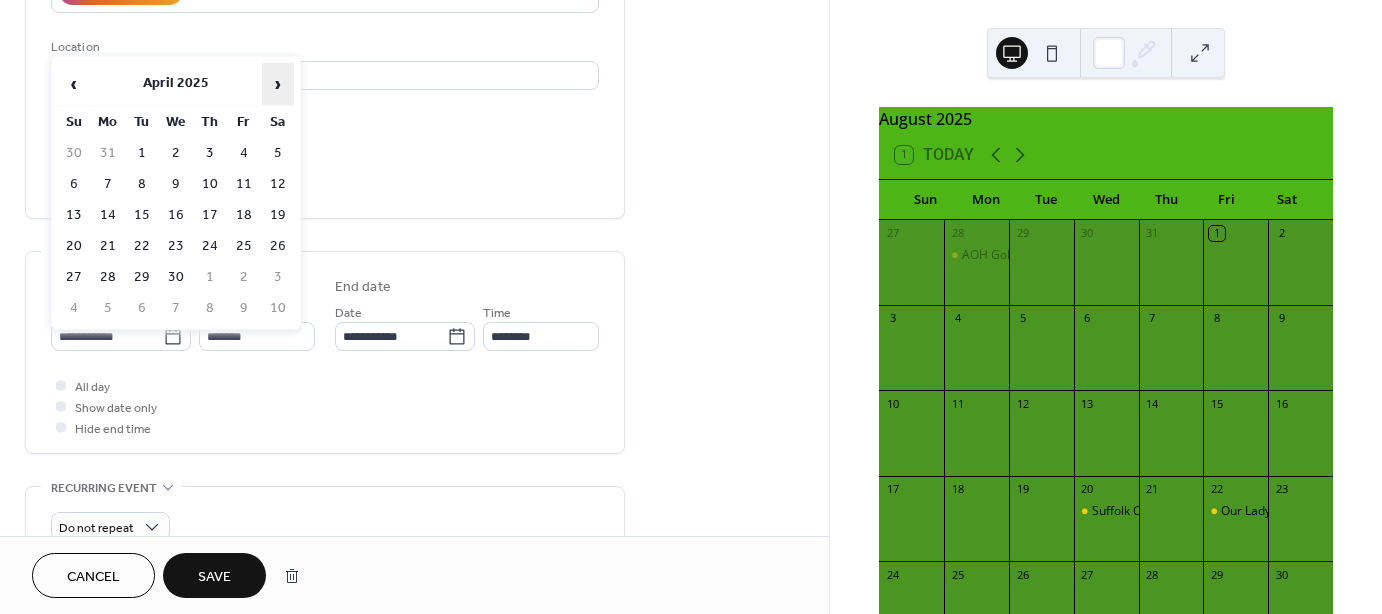 click on "›" at bounding box center (278, 84) 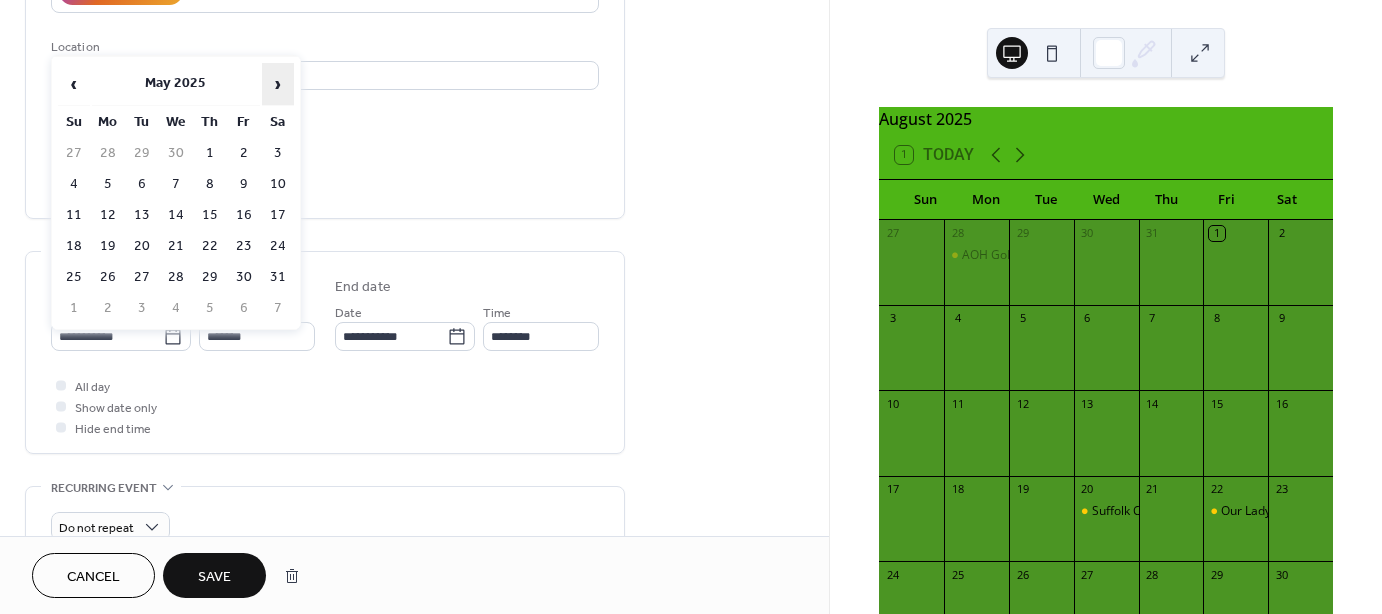 click on "›" at bounding box center (278, 84) 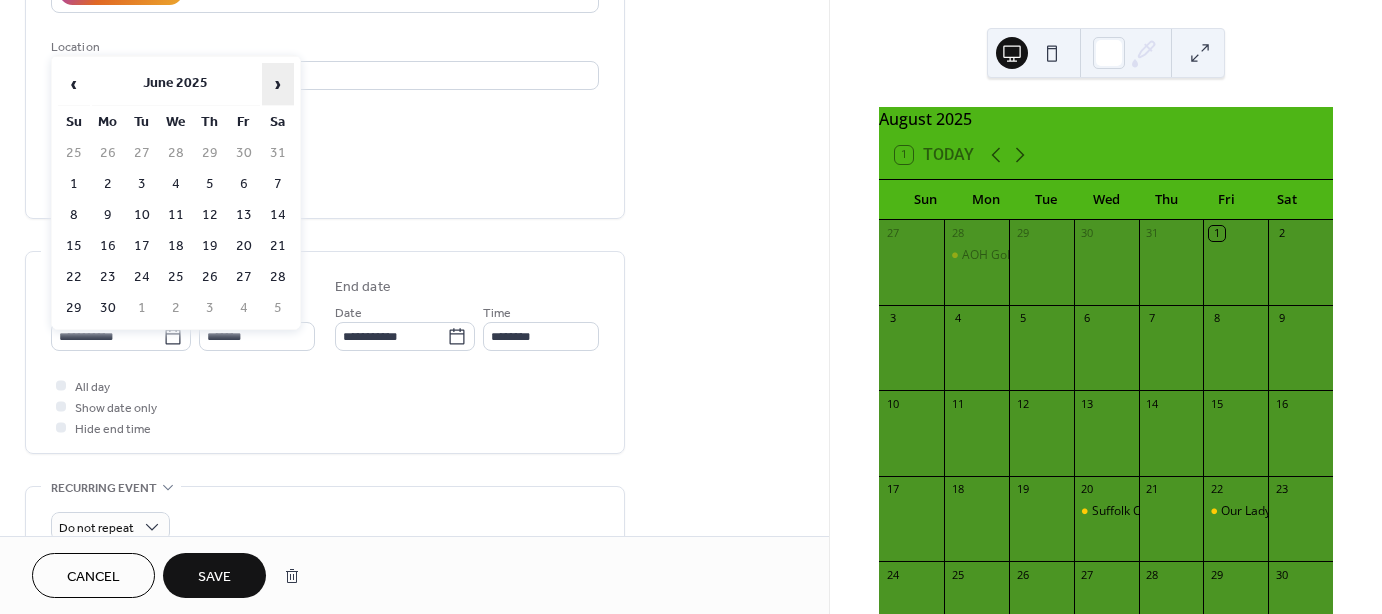 click on "›" at bounding box center [278, 84] 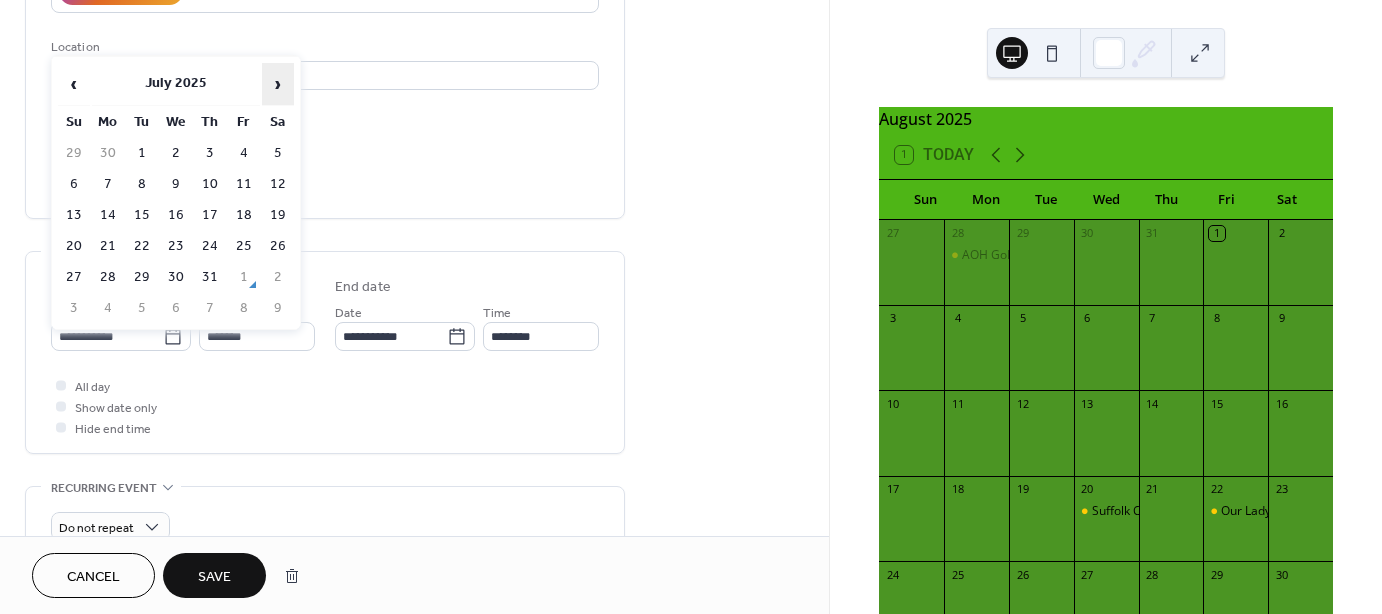 click on "›" at bounding box center [278, 84] 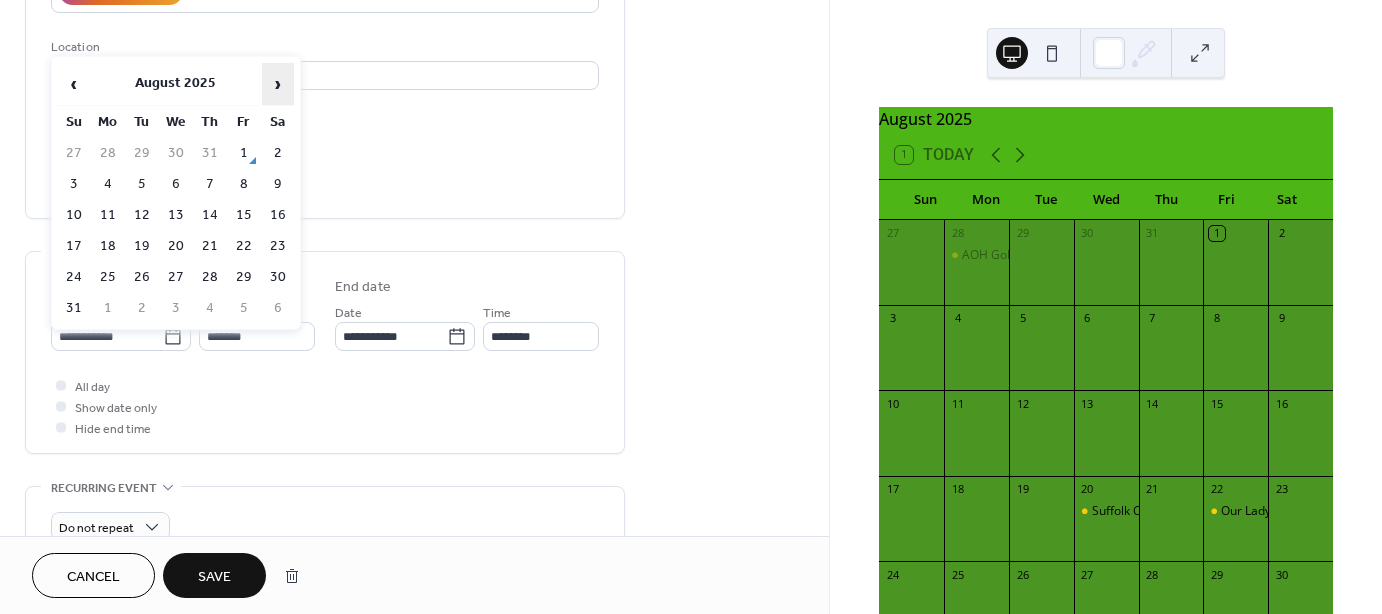 click on "›" at bounding box center [278, 84] 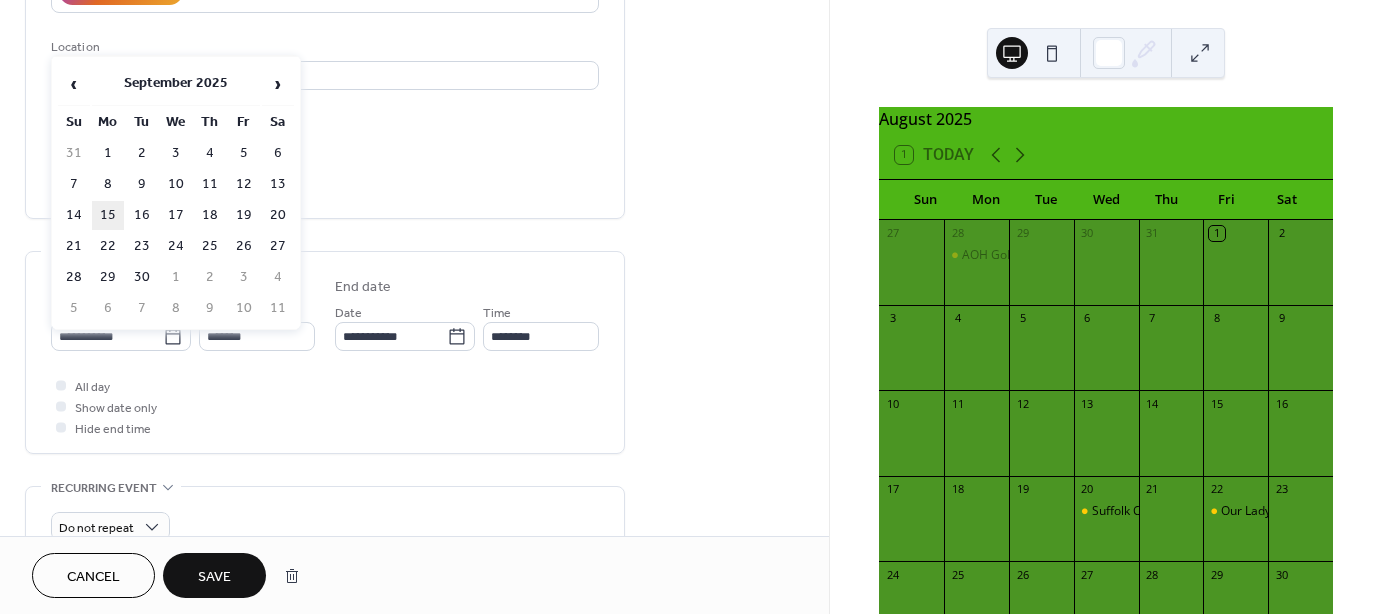 click on "15" at bounding box center [108, 215] 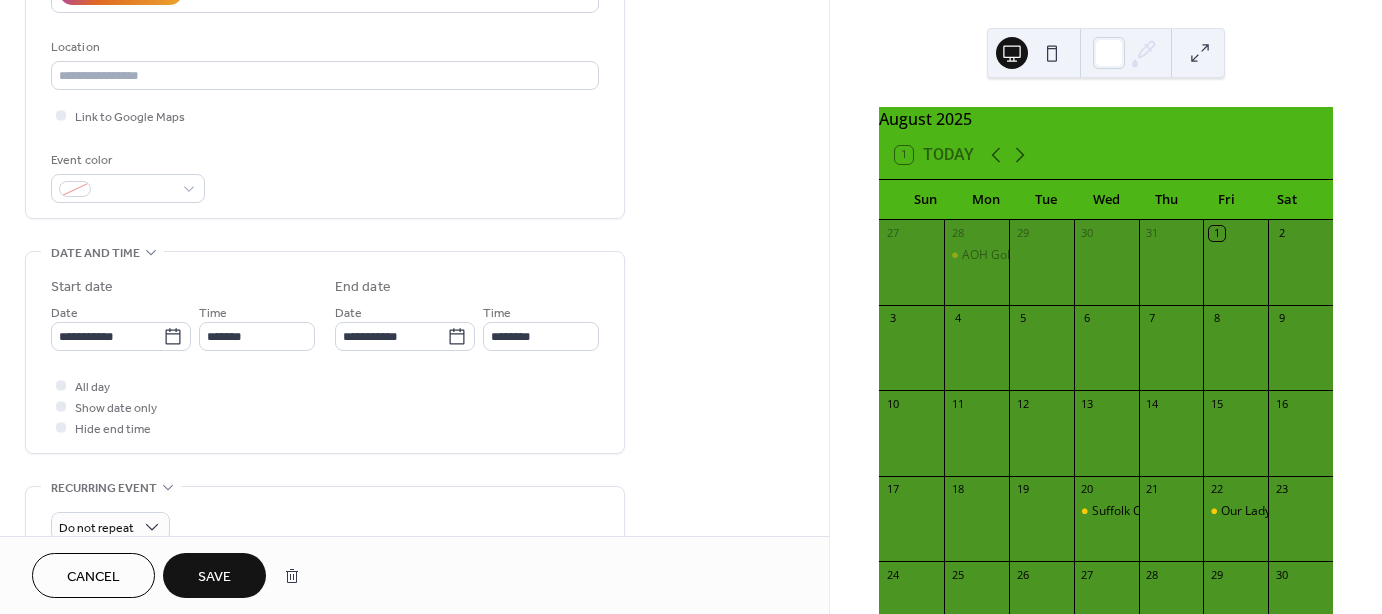 type on "**********" 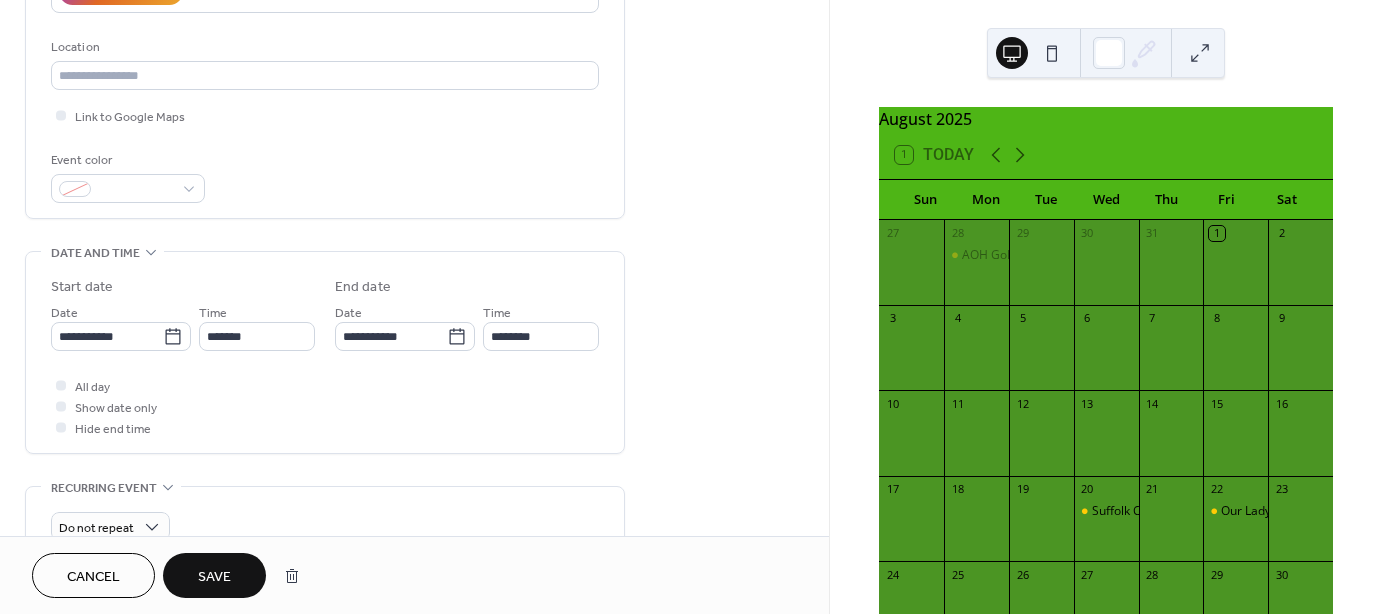 type on "**********" 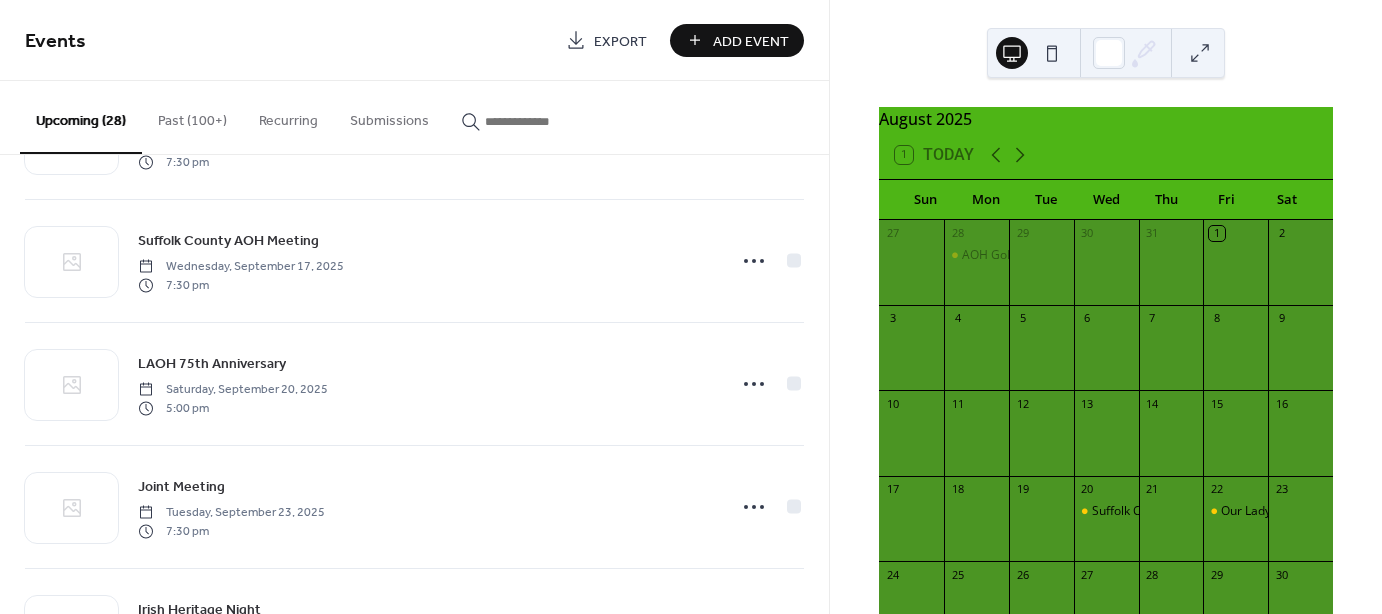 scroll, scrollTop: 500, scrollLeft: 0, axis: vertical 